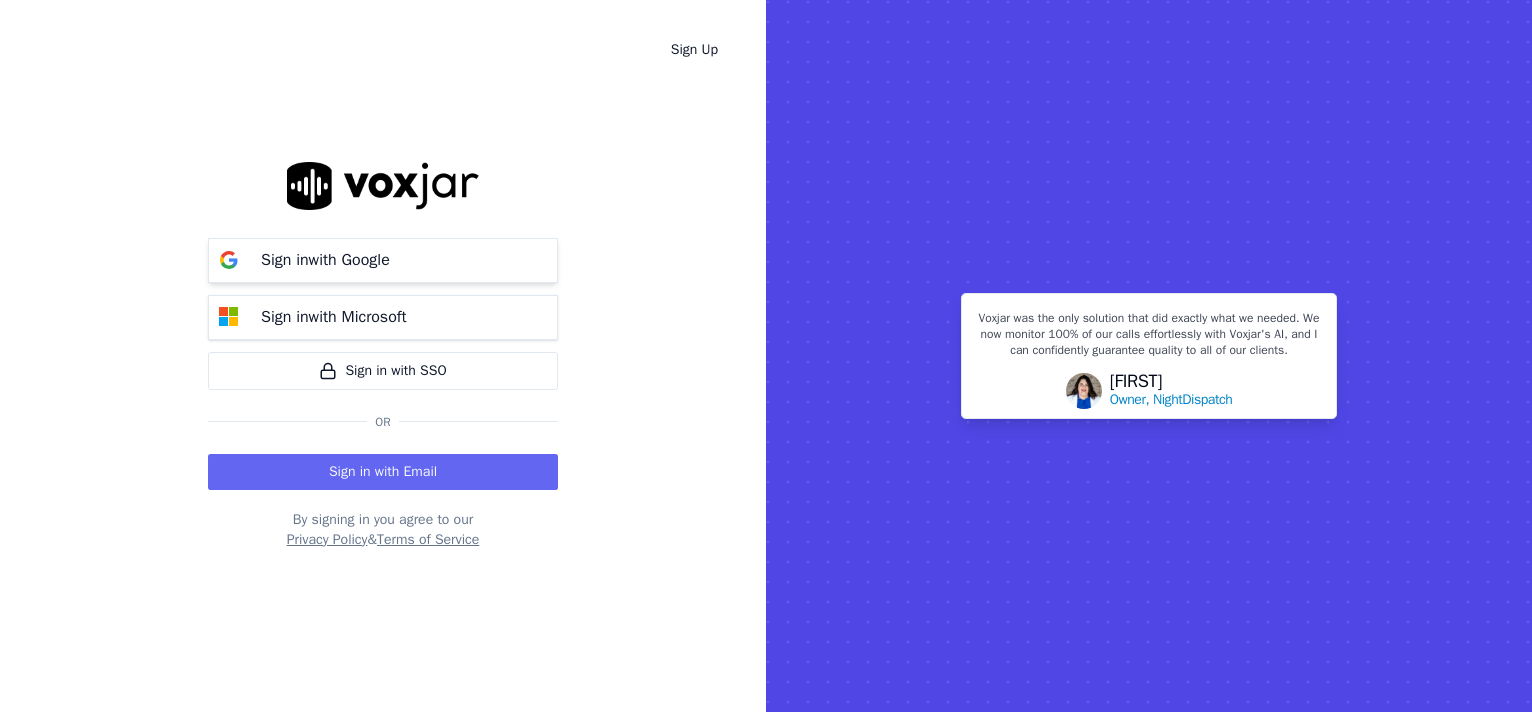 scroll, scrollTop: 0, scrollLeft: 0, axis: both 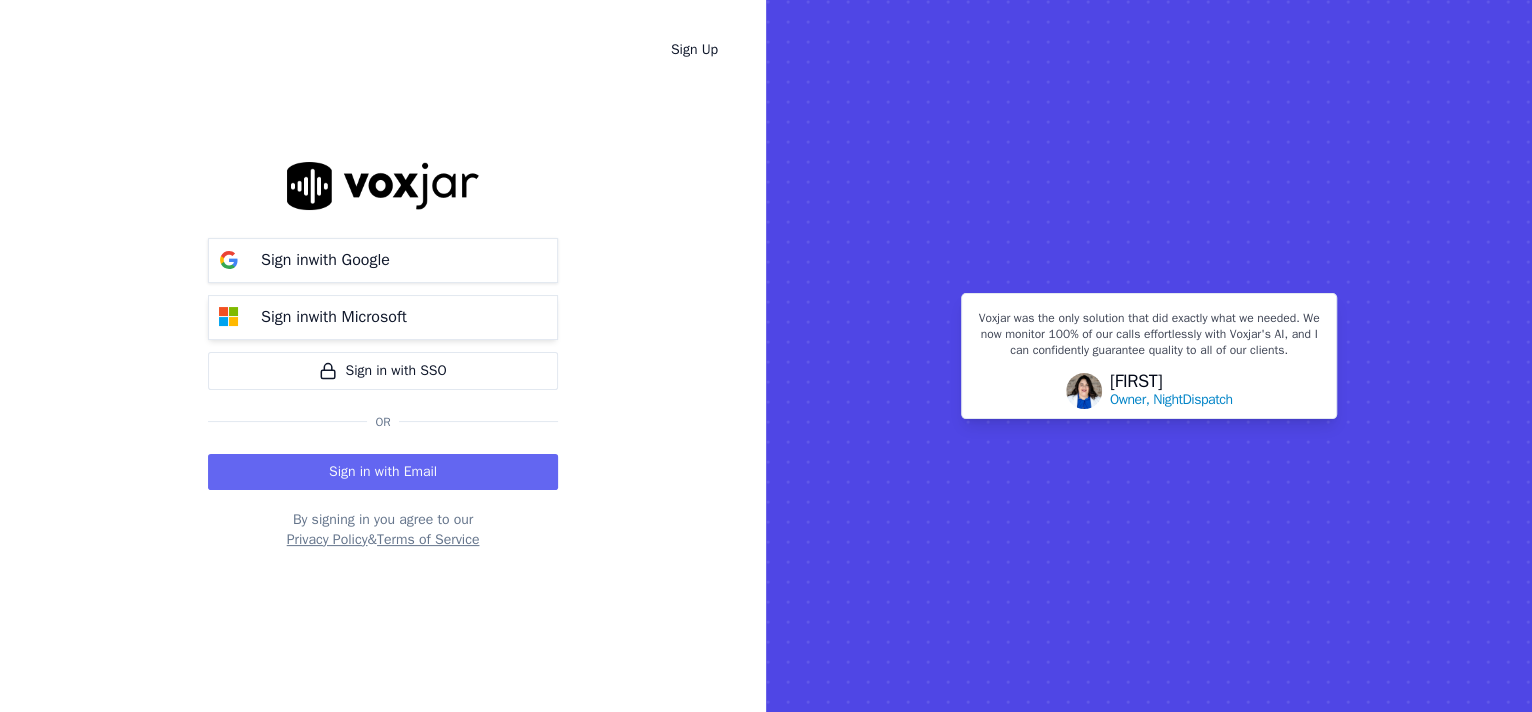 click on "Sign in  with Microsoft" at bounding box center (383, 317) 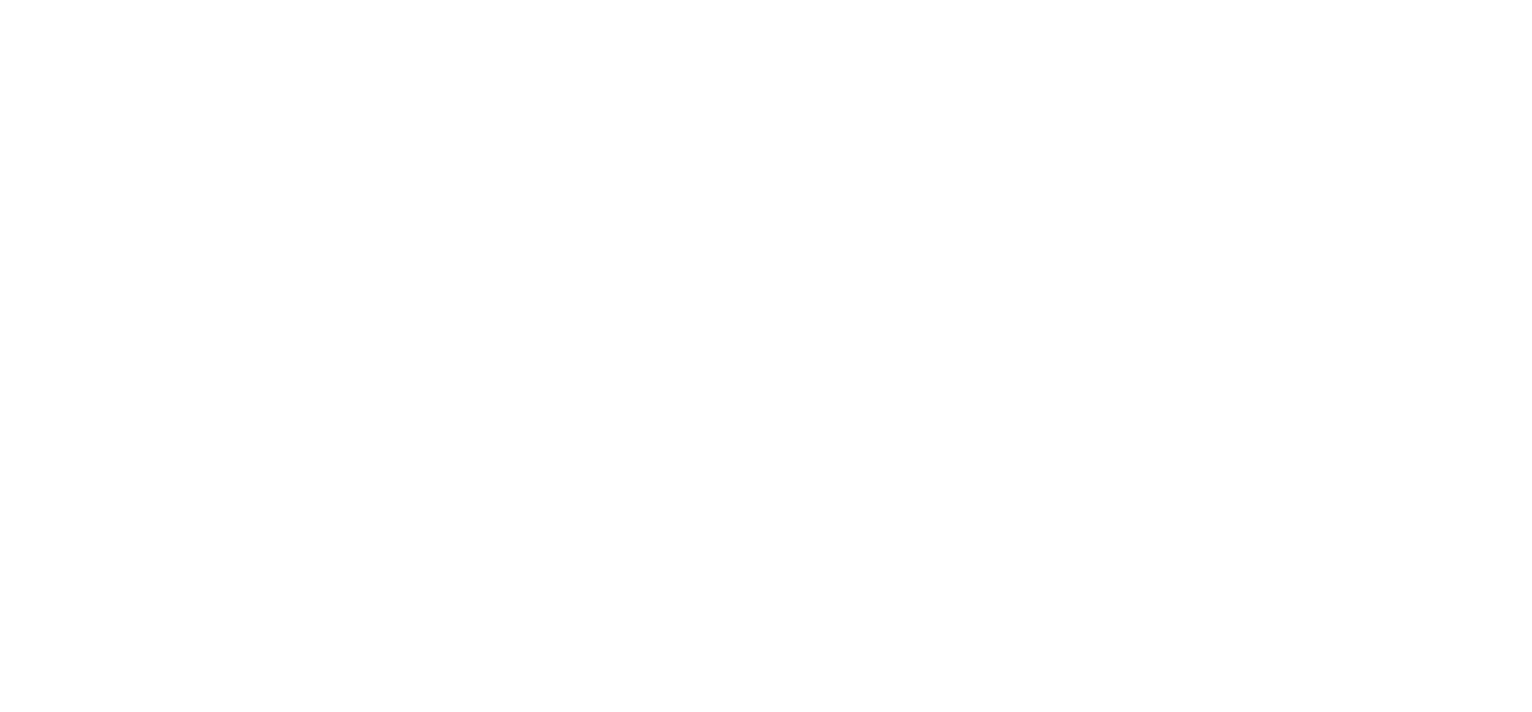 scroll, scrollTop: 0, scrollLeft: 0, axis: both 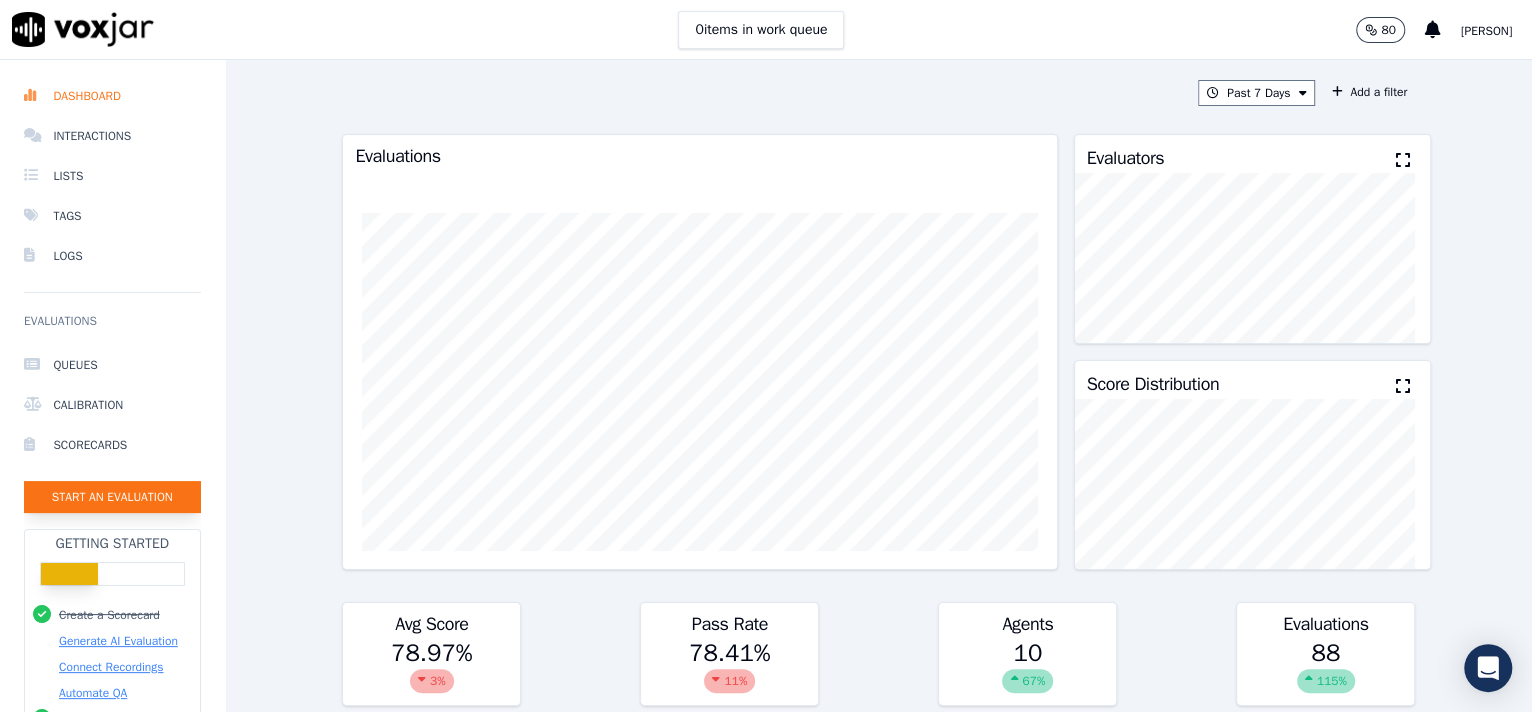click on "Start an Evaluation" 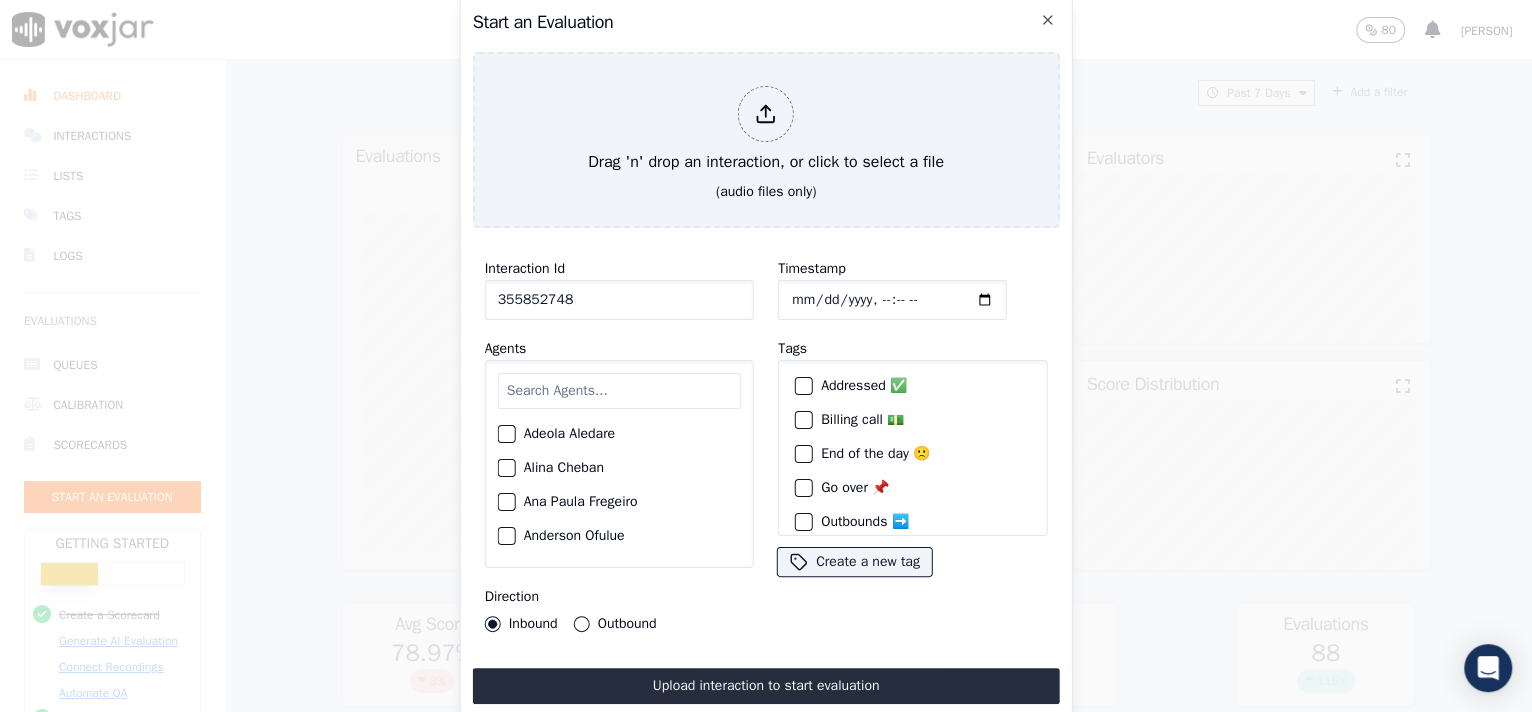 type on "355852748" 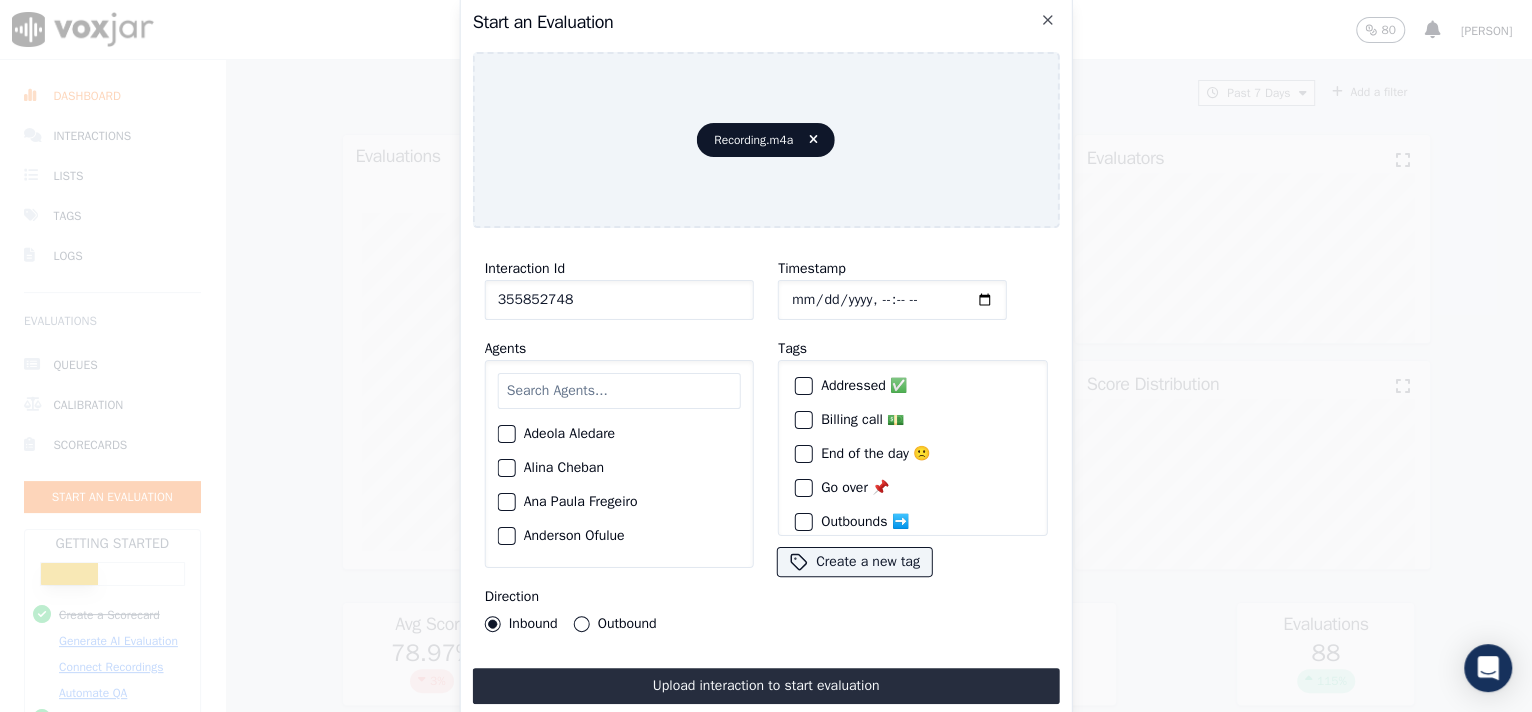 click on "Timestamp" 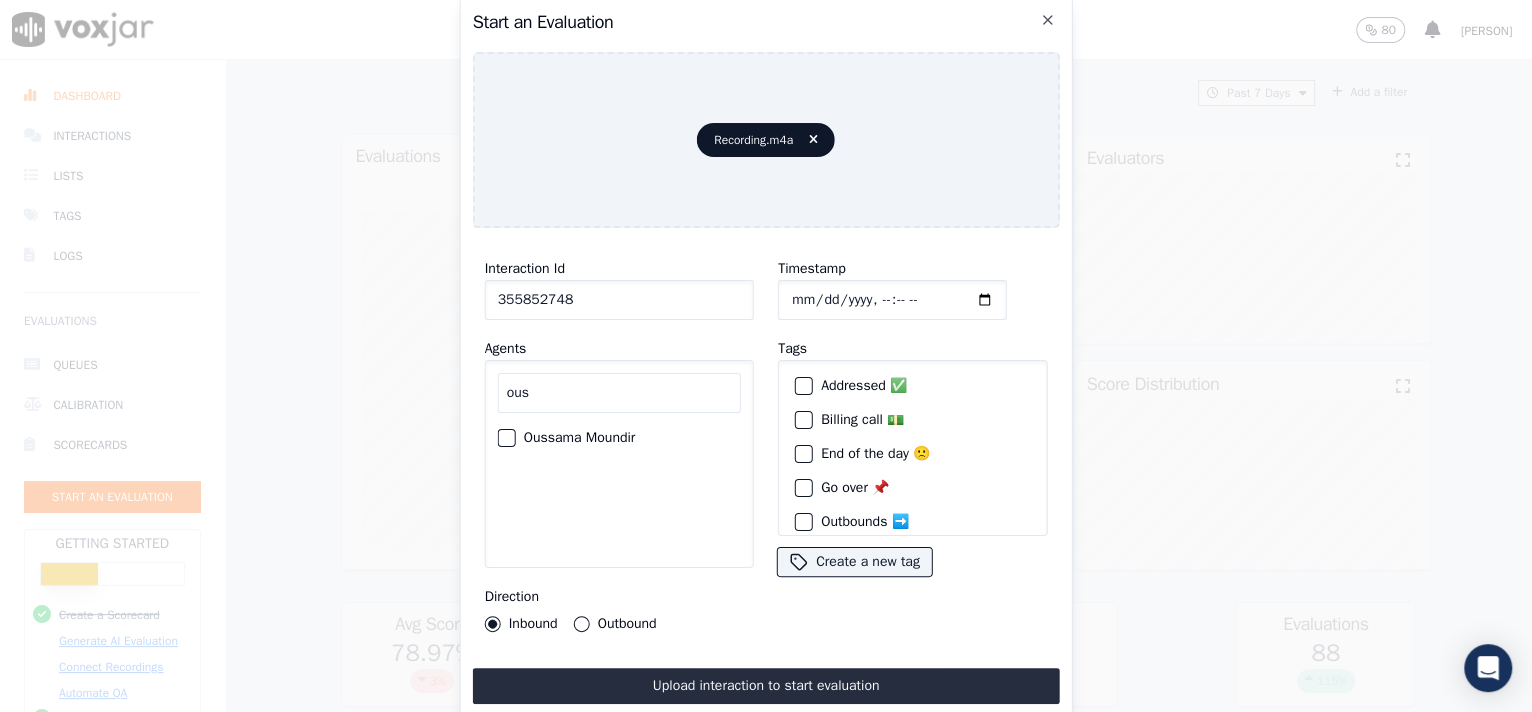 type on "ous" 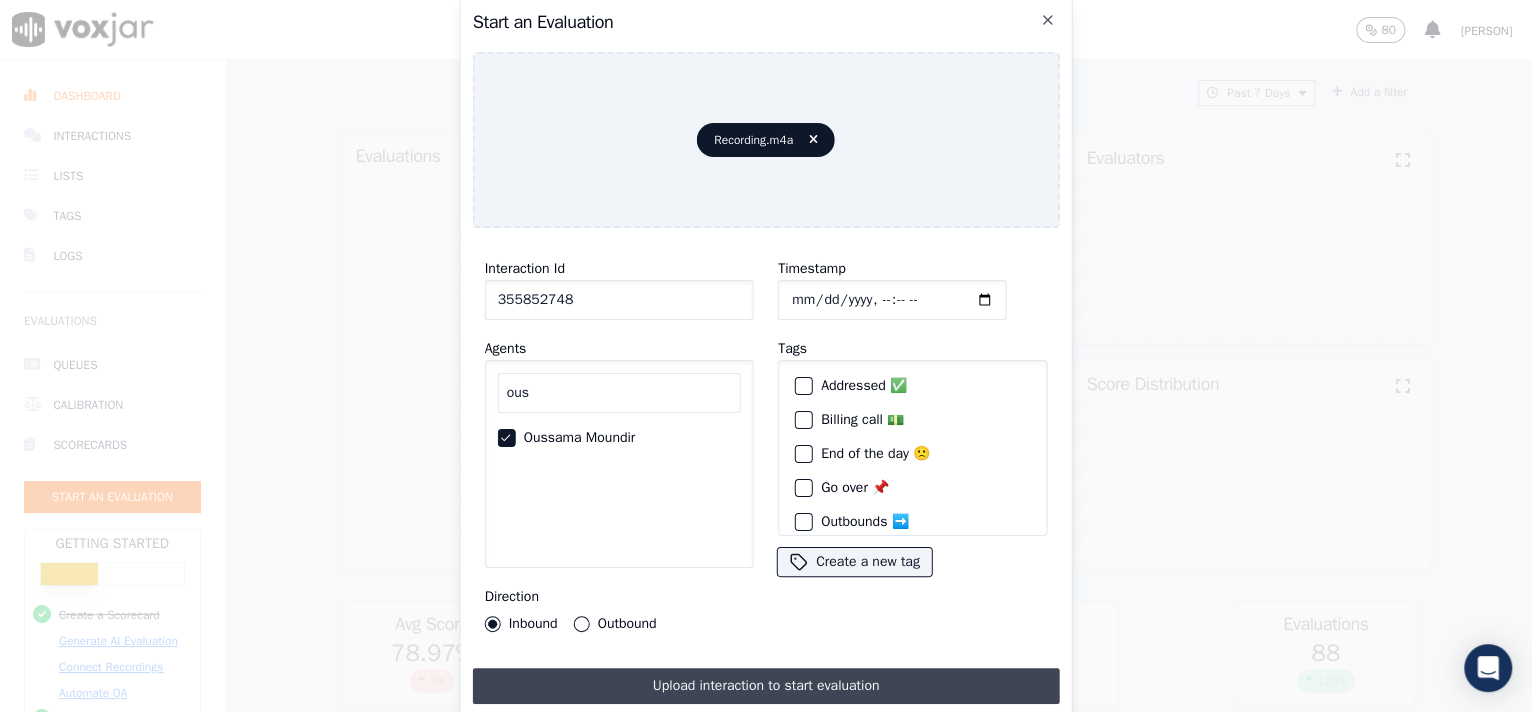 click on "Upload interaction to start evaluation" at bounding box center [766, 686] 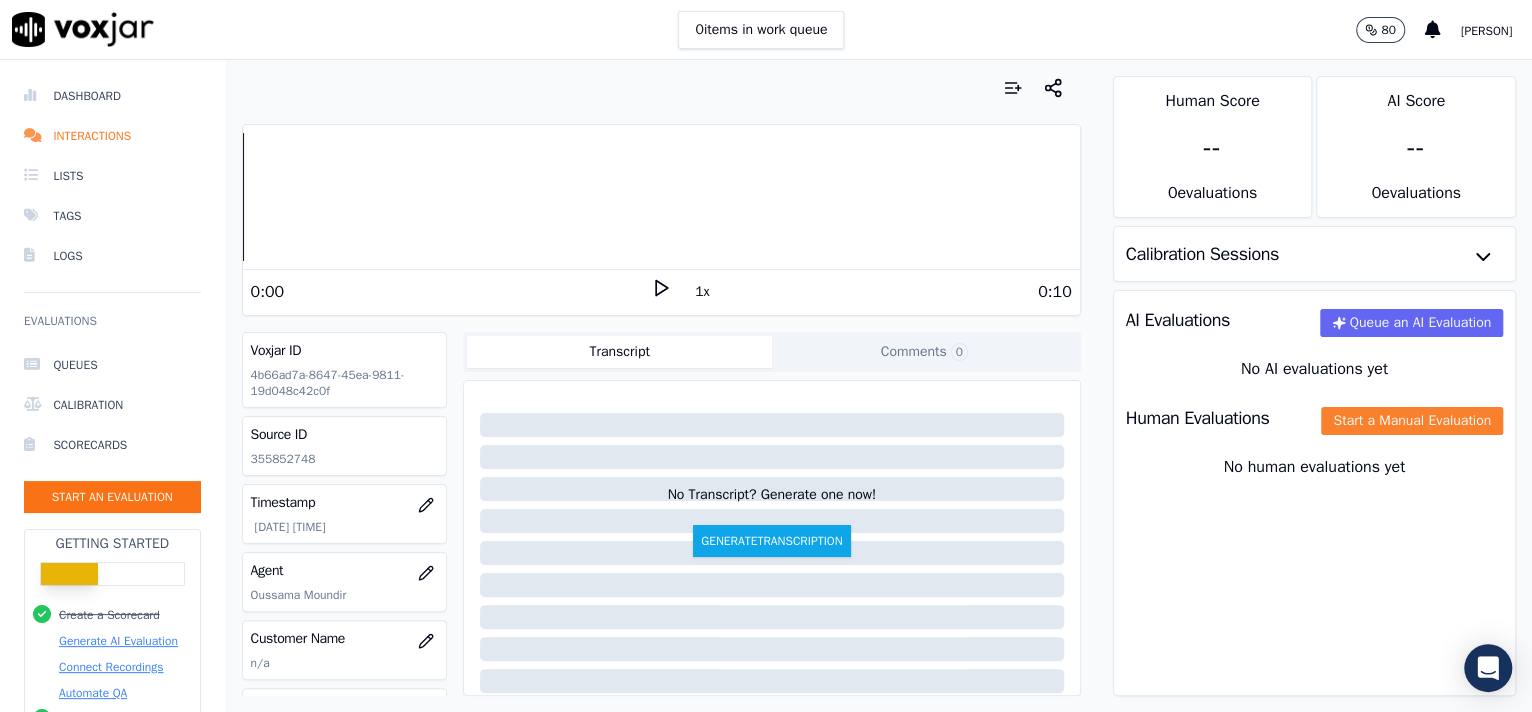 click on "Start a Manual Evaluation" 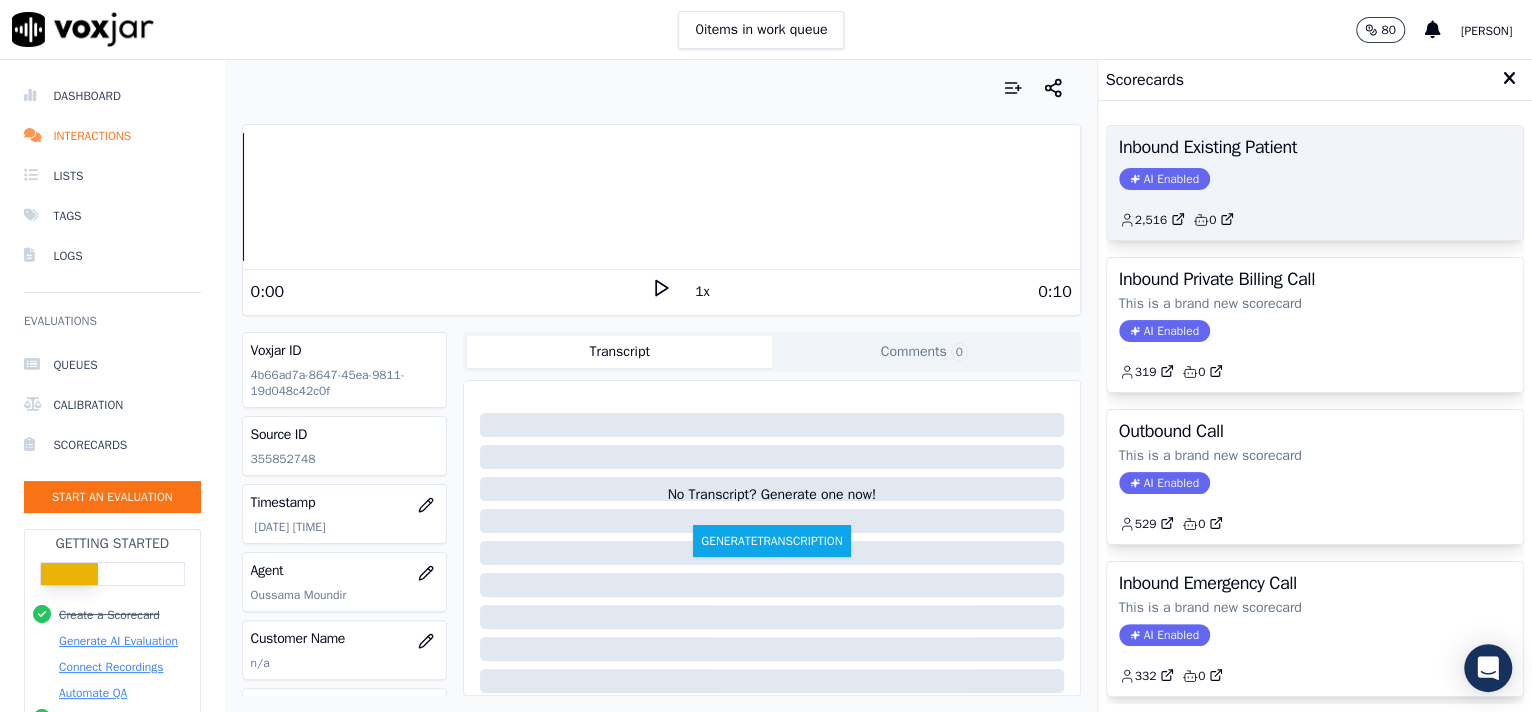 click on "2,516         0" 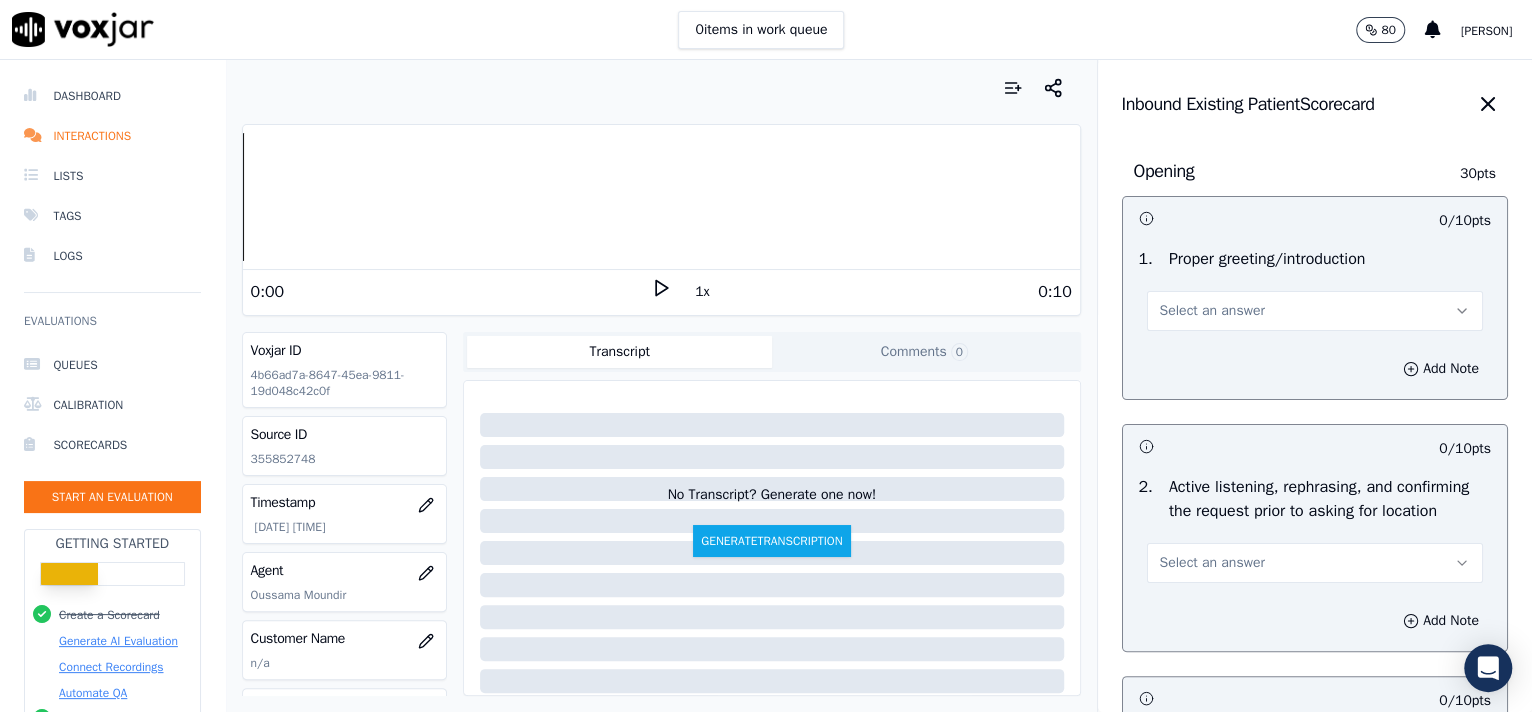 click on "Select an answer" at bounding box center [1315, 311] 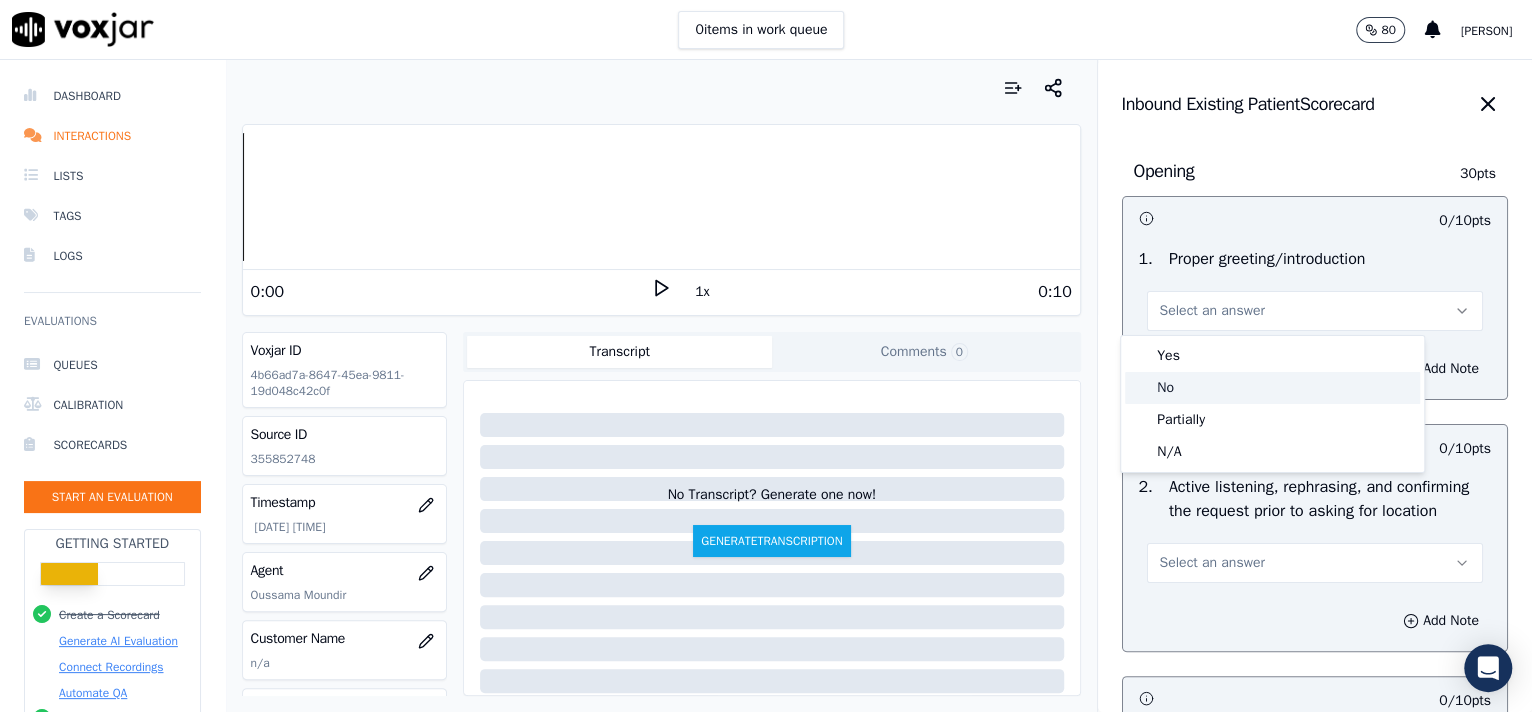 drag, startPoint x: 1192, startPoint y: 372, endPoint x: 1190, endPoint y: 362, distance: 10.198039 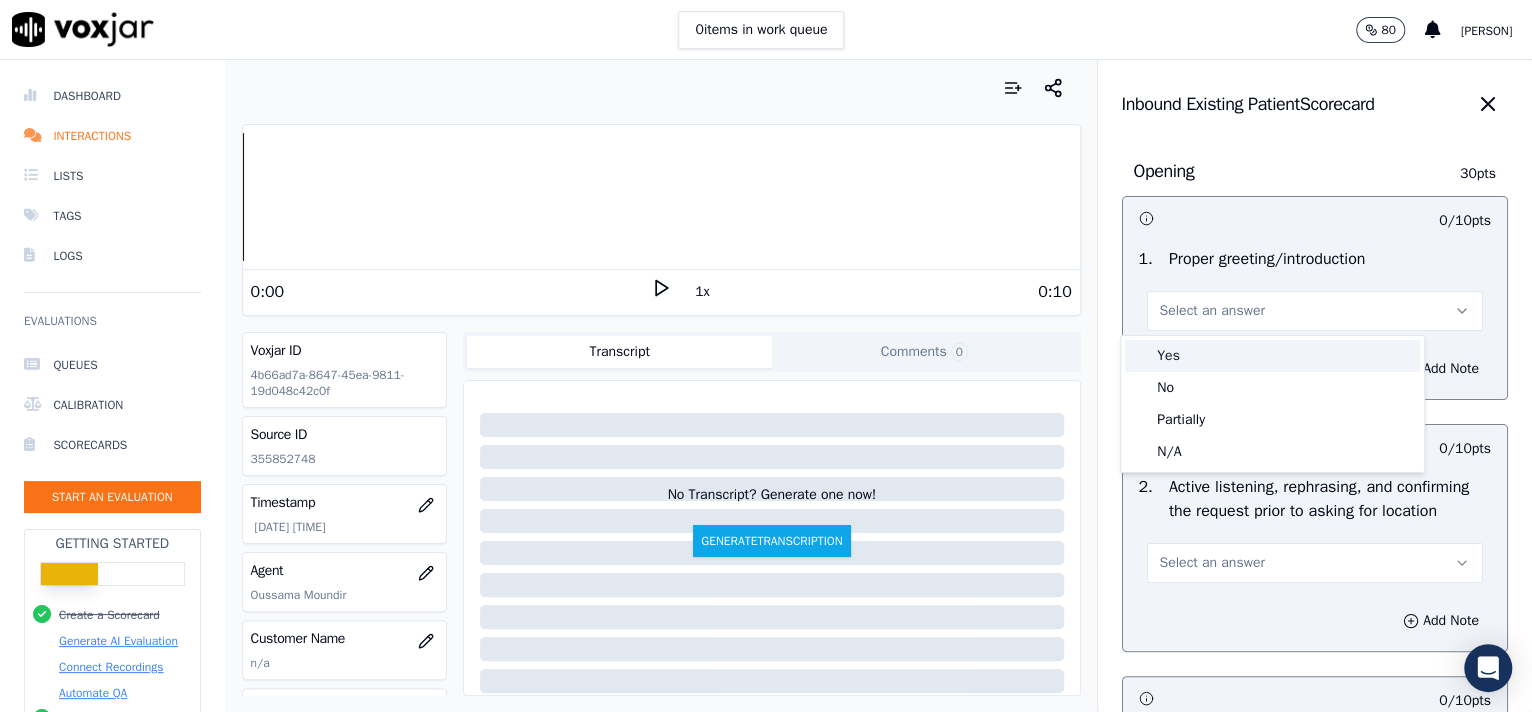 click on "Yes" at bounding box center [1272, 356] 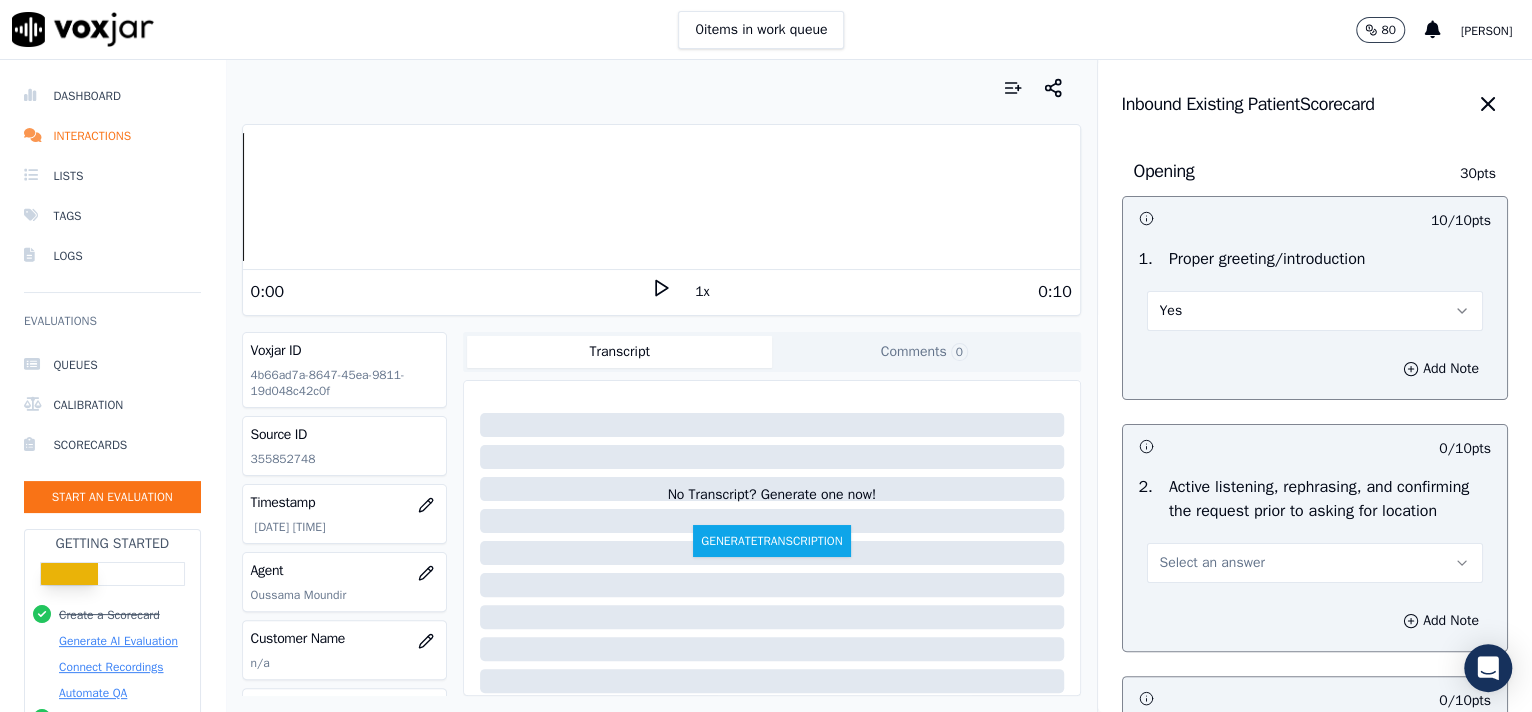 click on "Select an answer" at bounding box center [1315, 563] 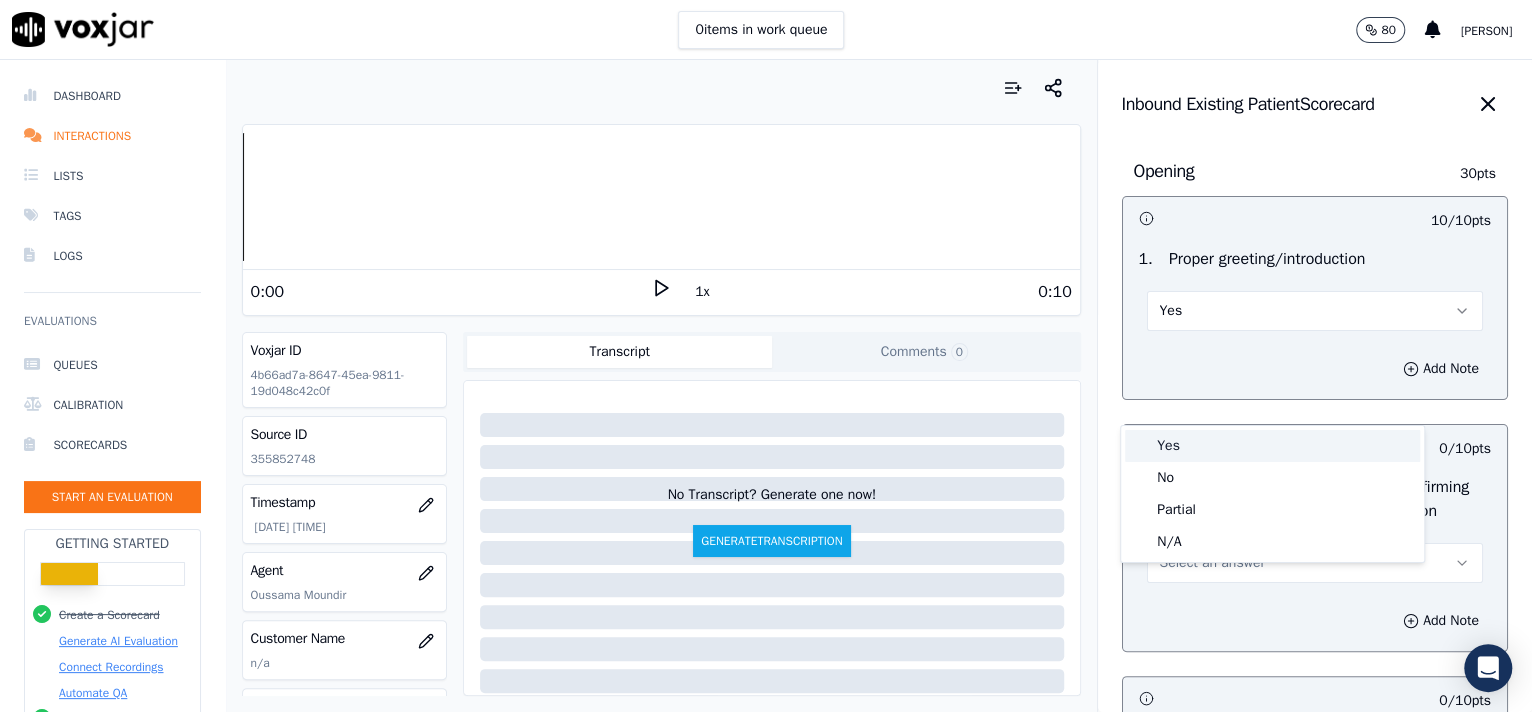 click on "Yes" at bounding box center [1272, 446] 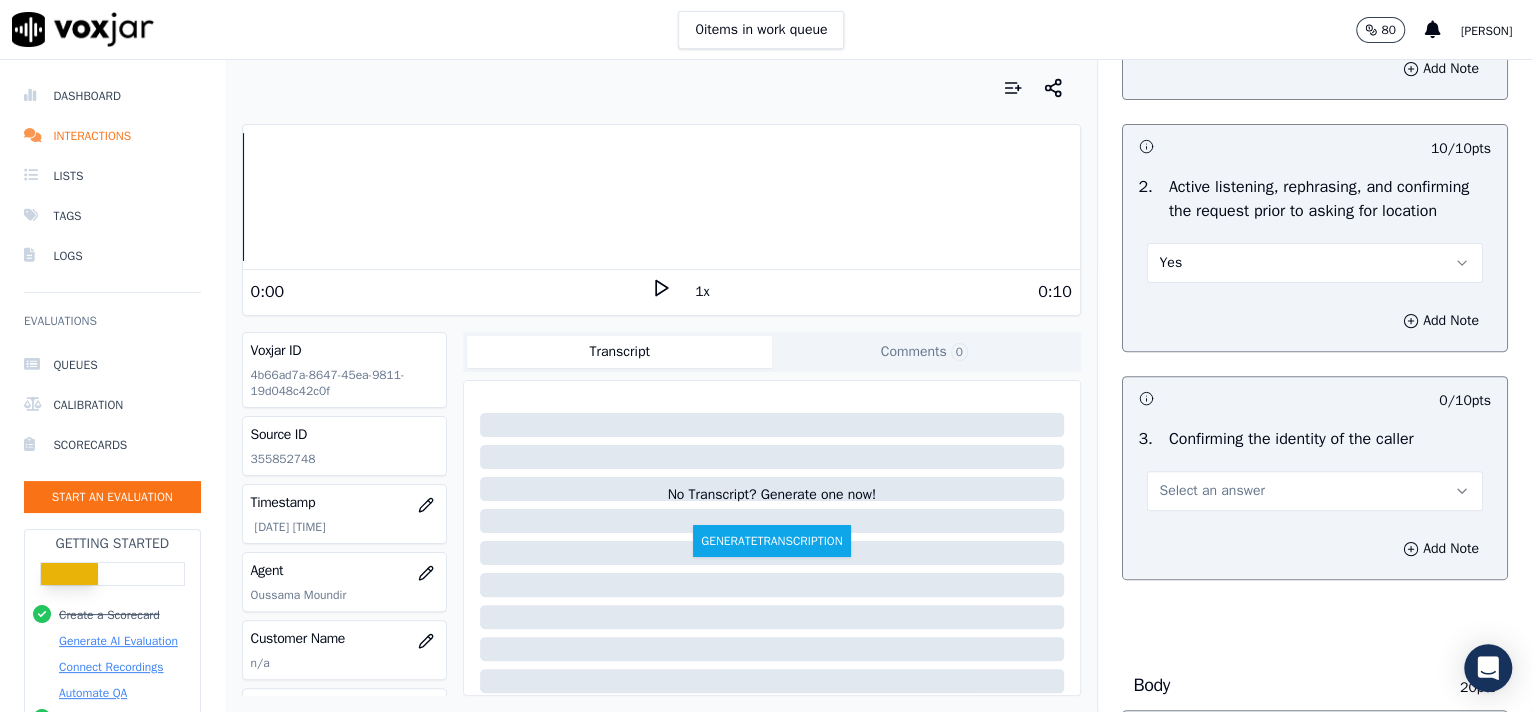 scroll, scrollTop: 430, scrollLeft: 0, axis: vertical 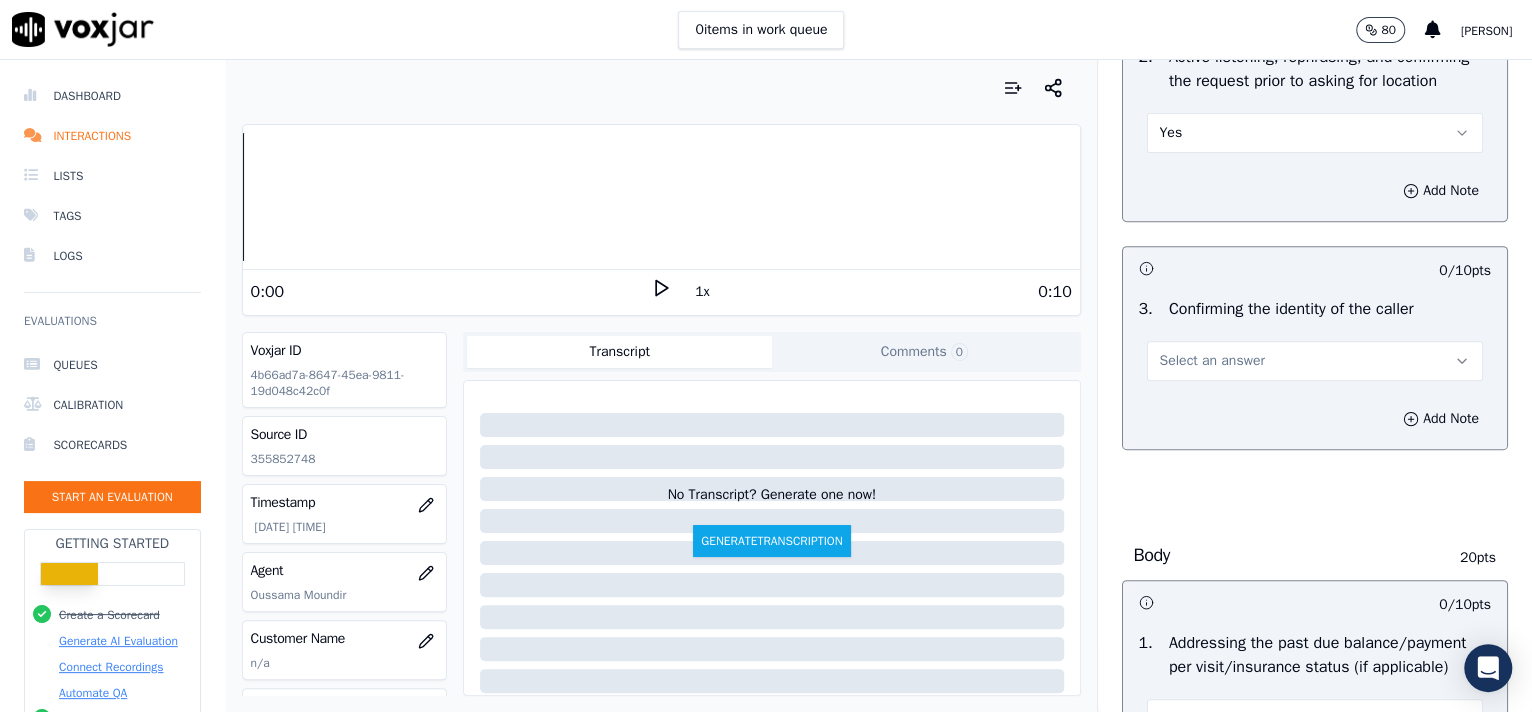 click on "Select an answer" at bounding box center [1212, 361] 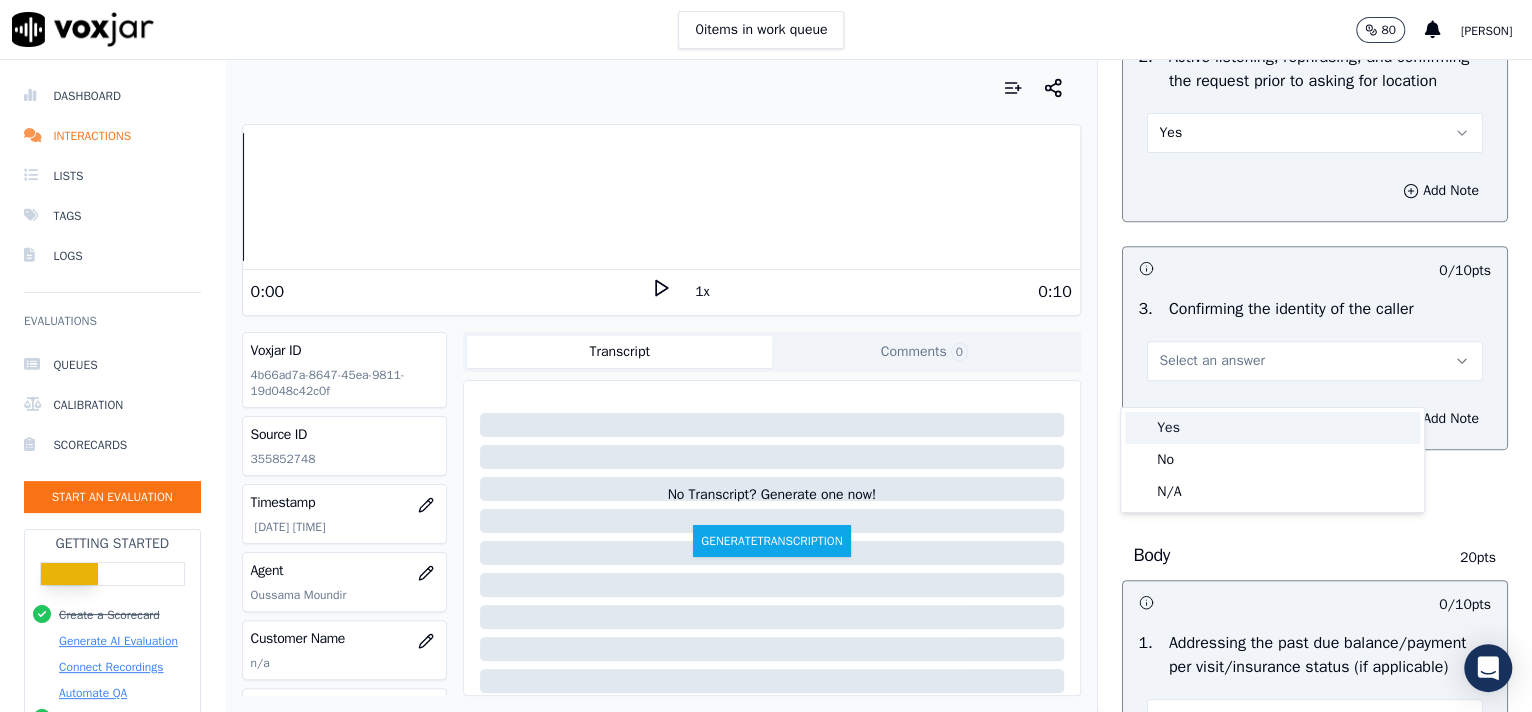 click on "Yes" at bounding box center [1272, 428] 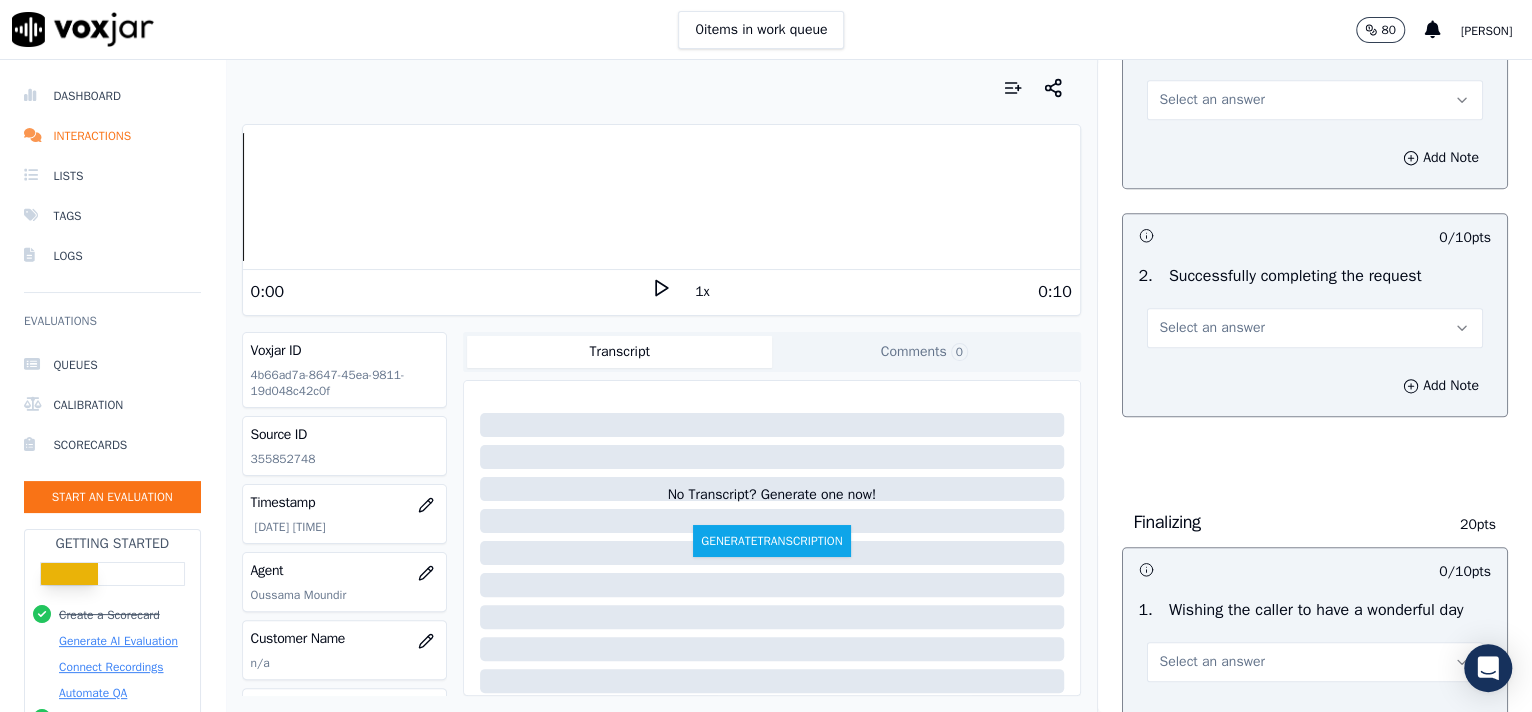 scroll, scrollTop: 1055, scrollLeft: 0, axis: vertical 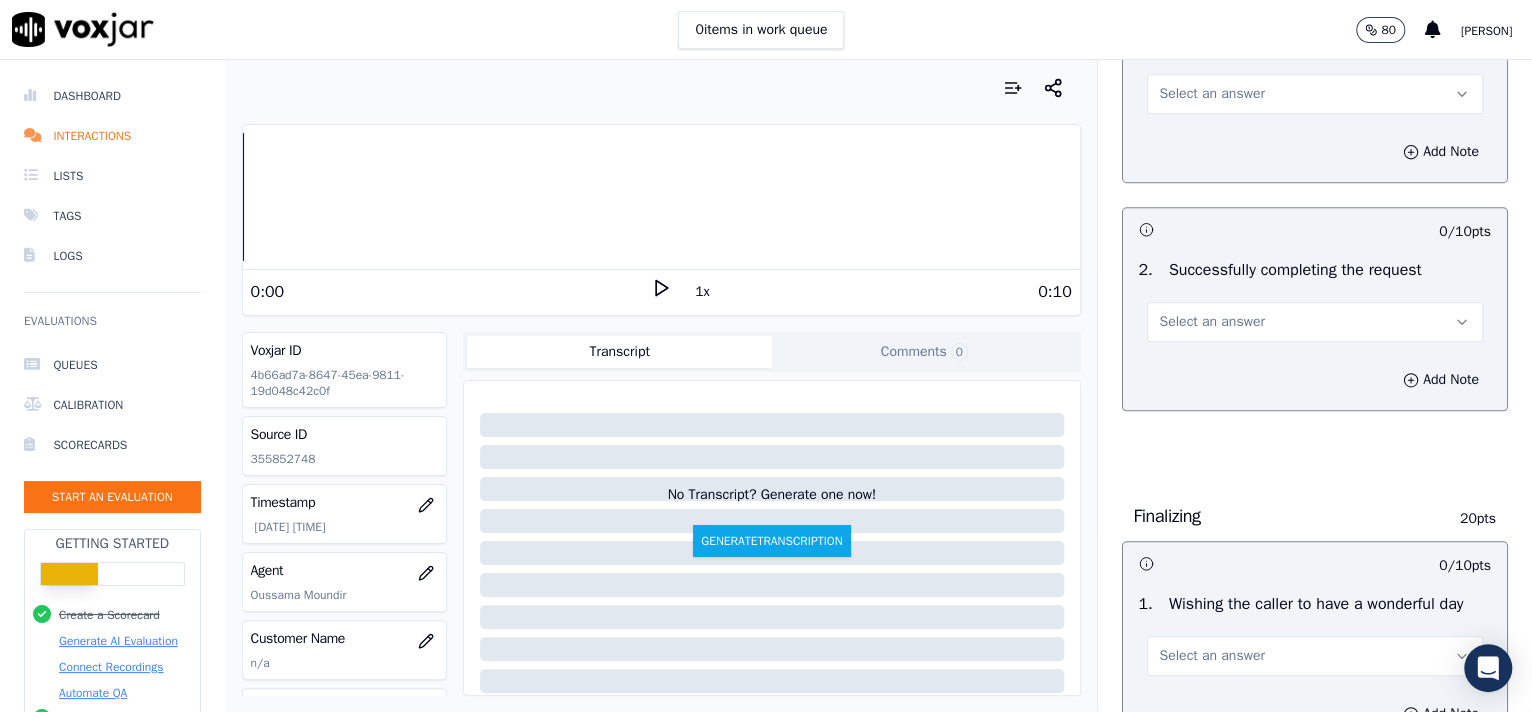 click on "Select an answer" at bounding box center [1212, 94] 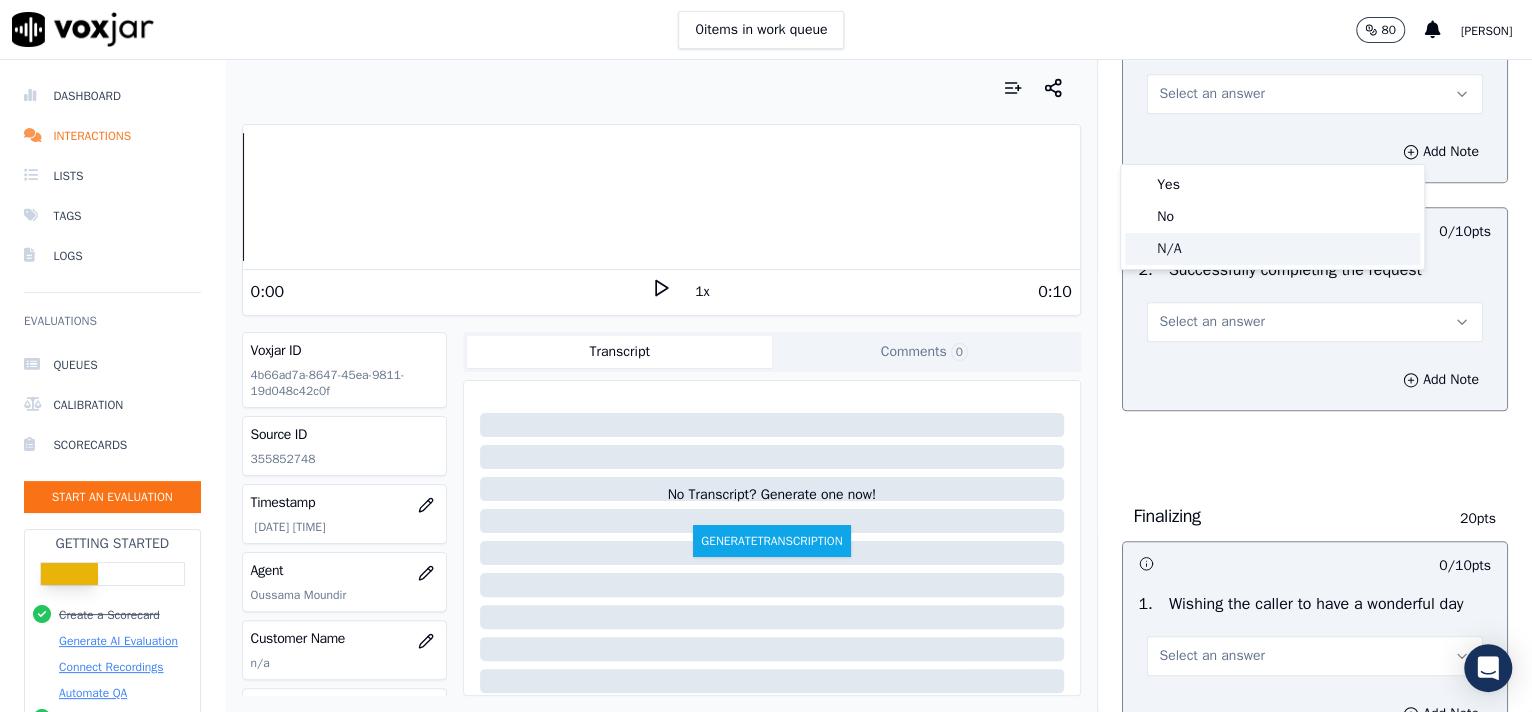 click on "N/A" 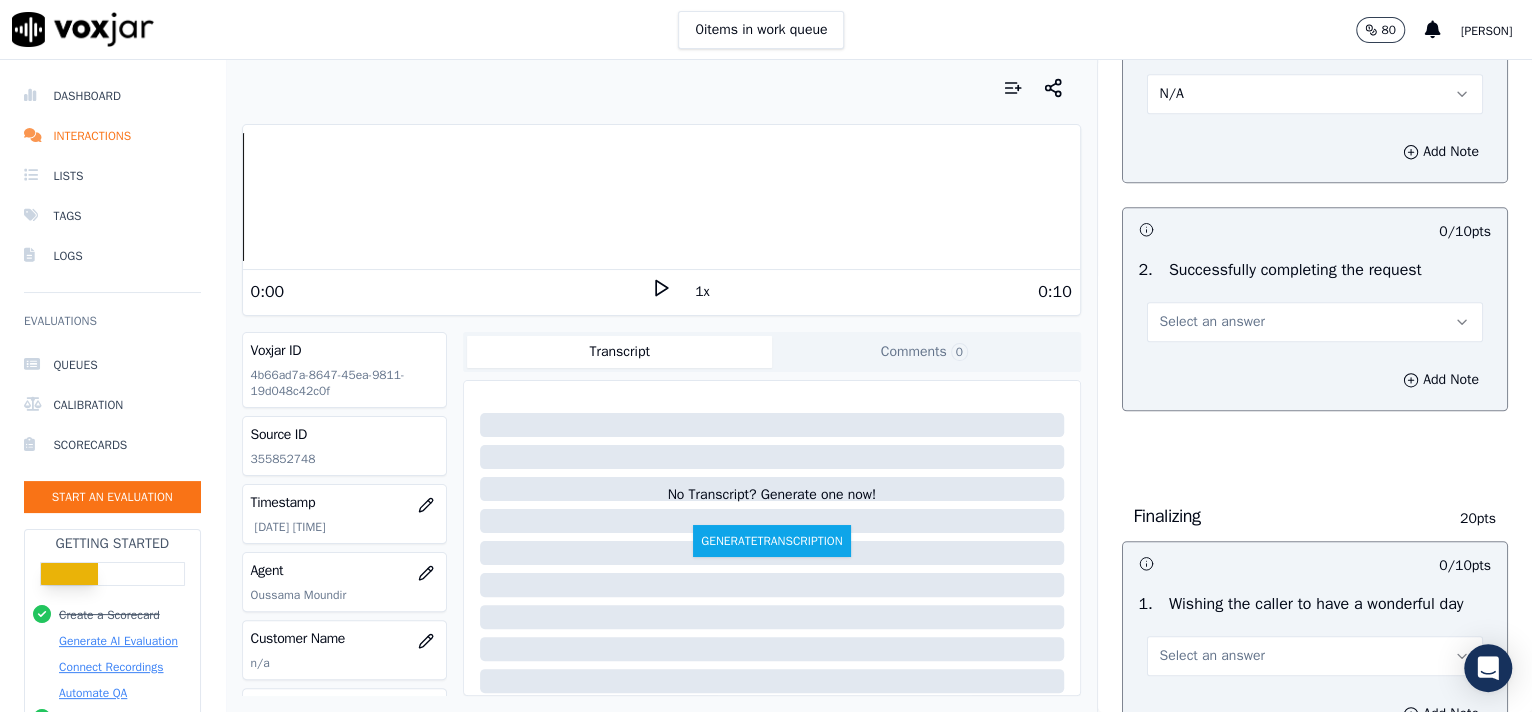click on "Select an answer" at bounding box center (1212, 322) 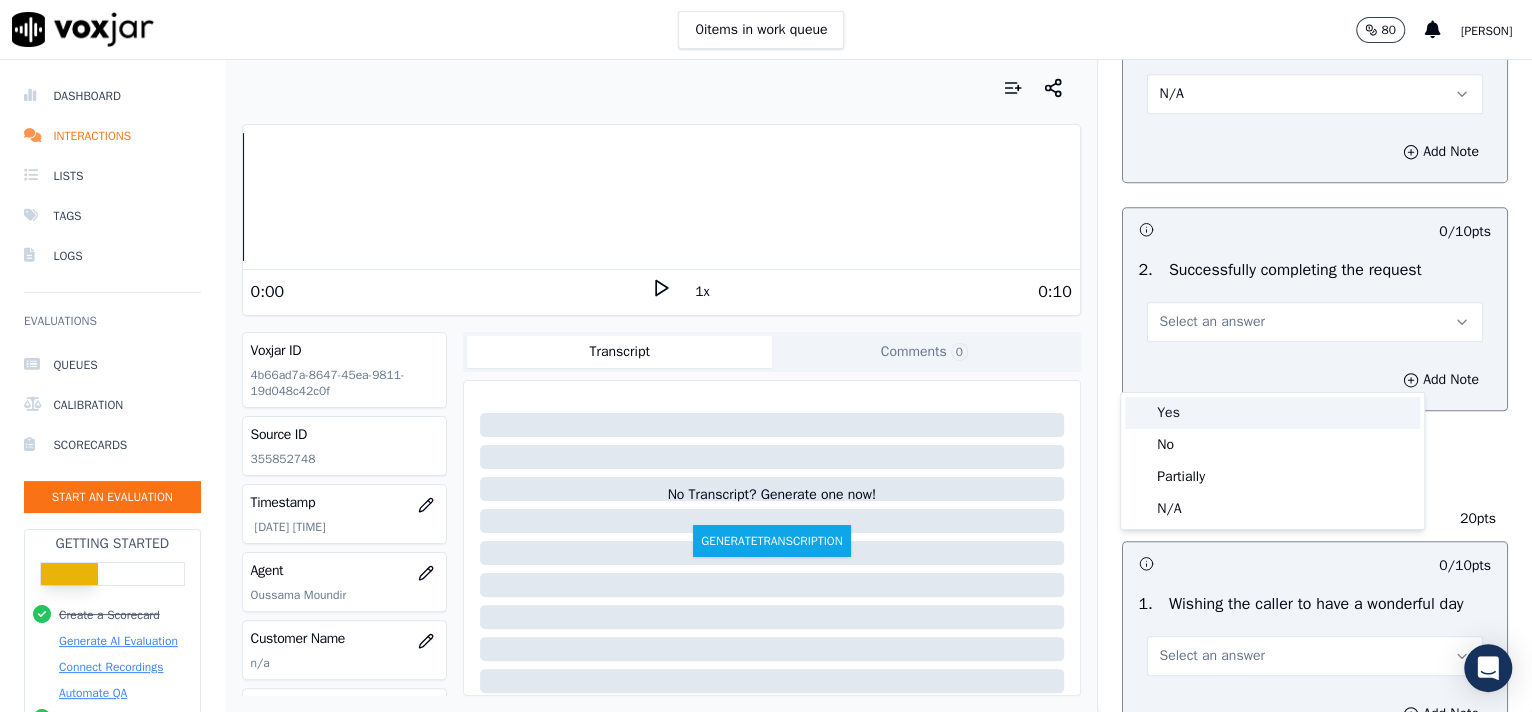click on "Yes" at bounding box center (1272, 413) 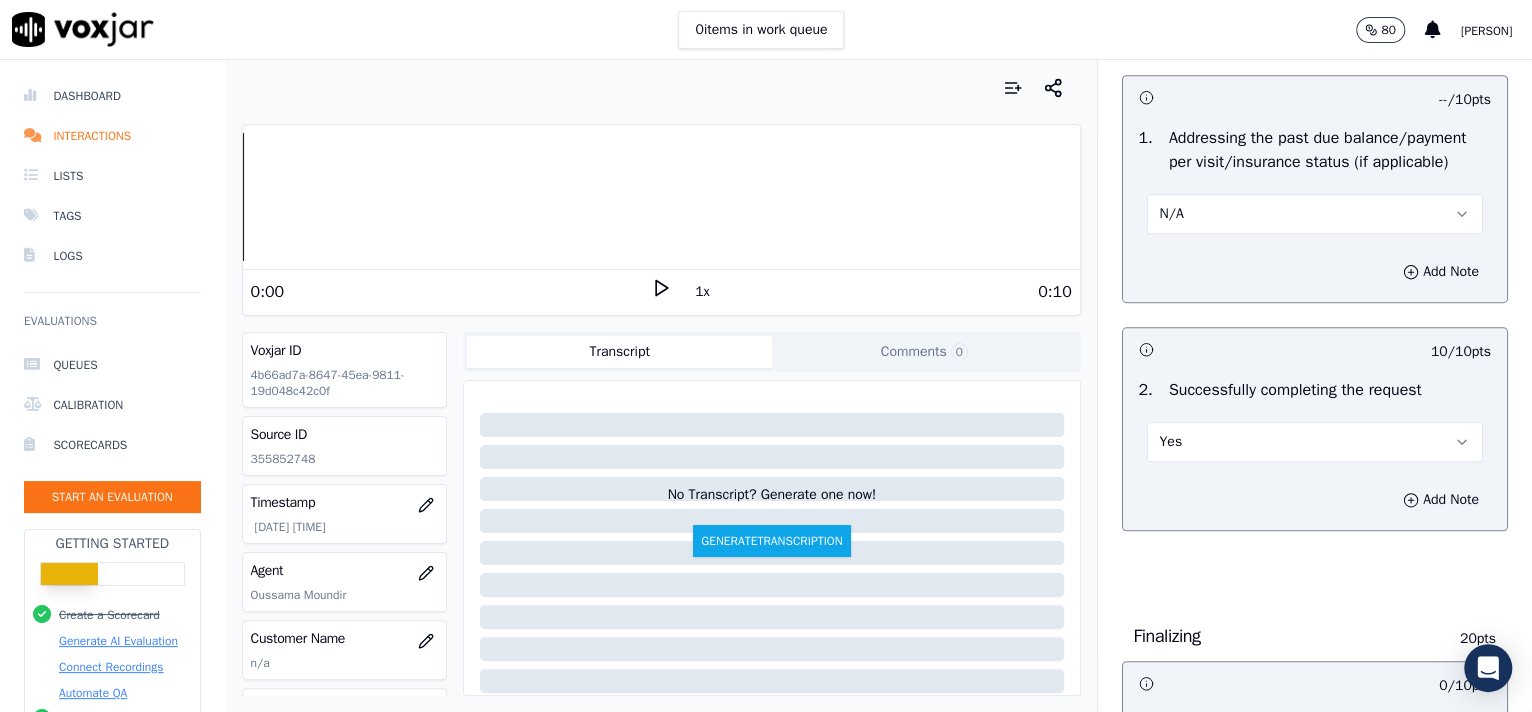 scroll, scrollTop: 941, scrollLeft: 0, axis: vertical 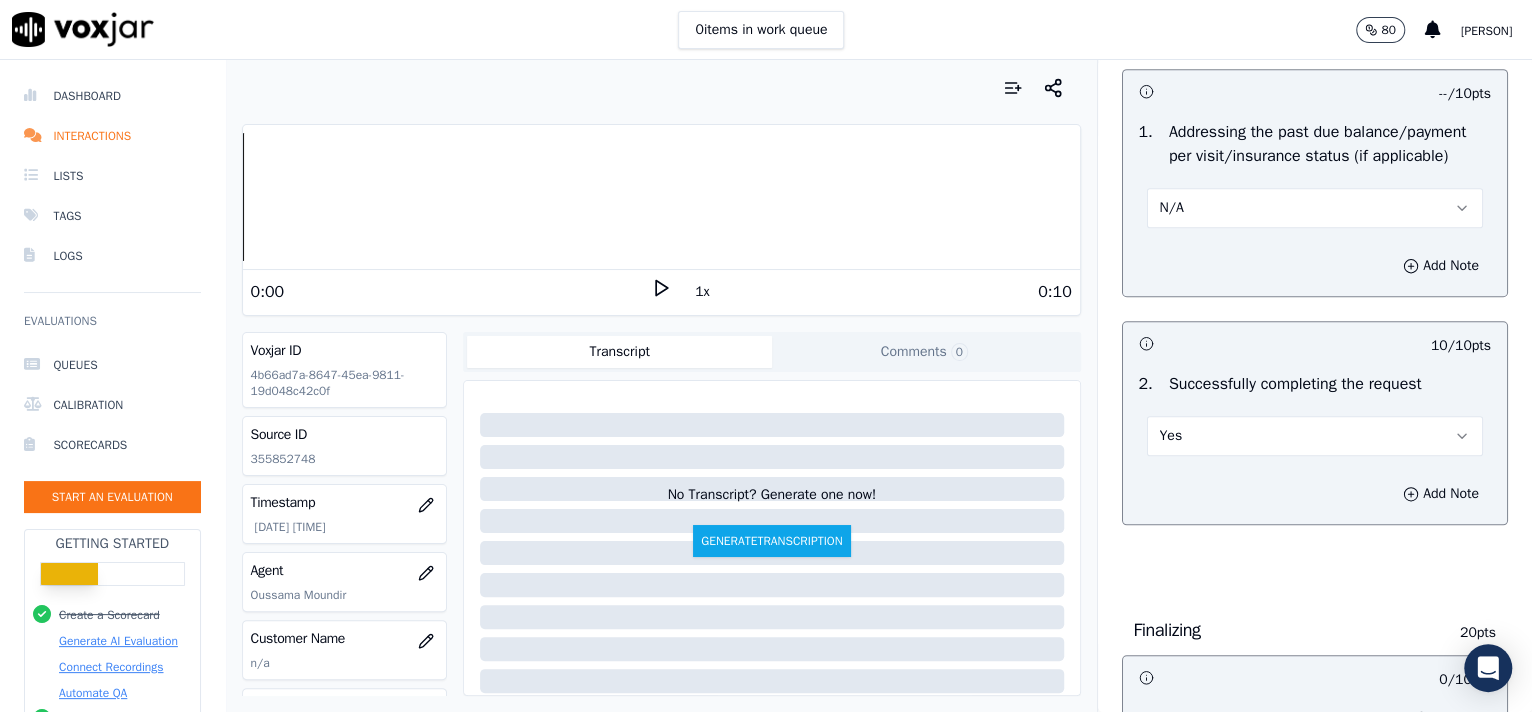 click on "N/A" at bounding box center [1315, 208] 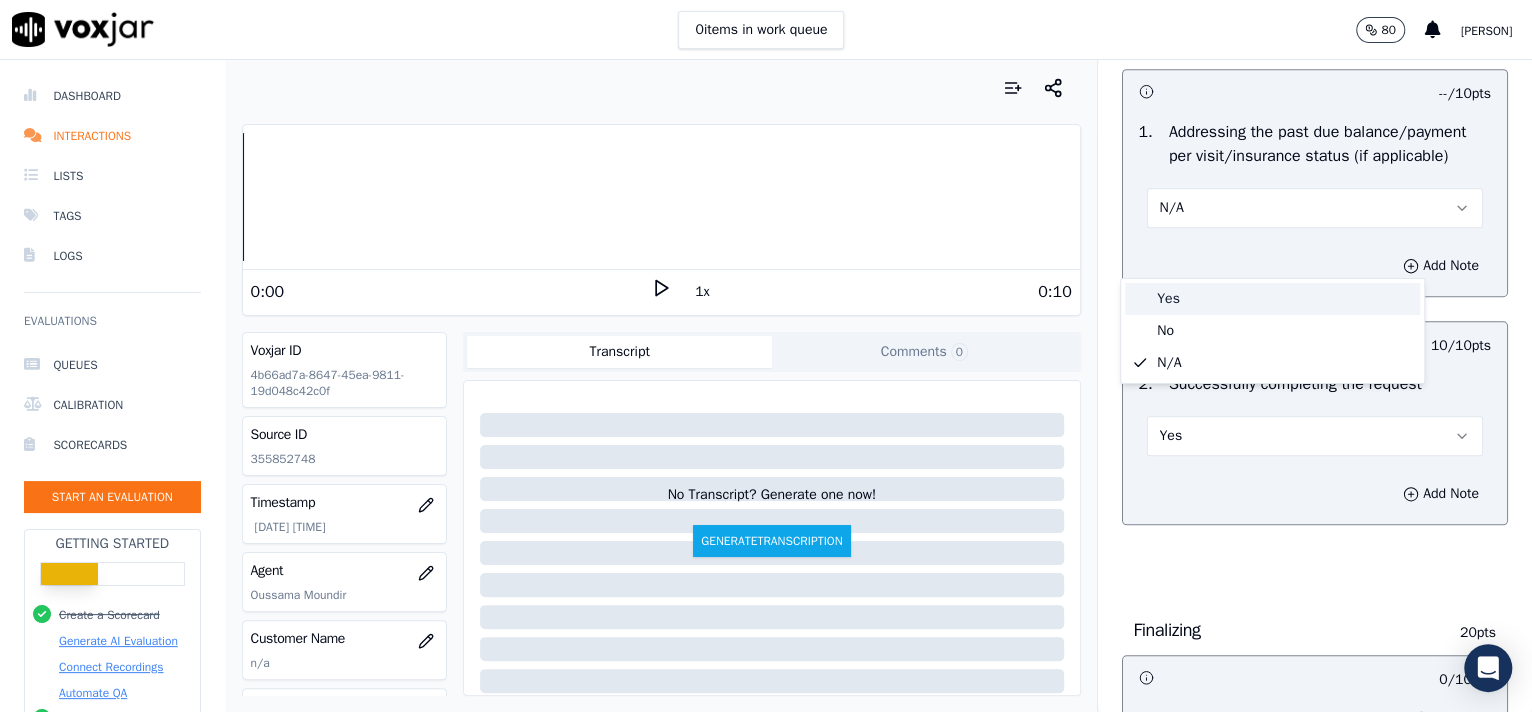 click on "Yes" at bounding box center [1272, 299] 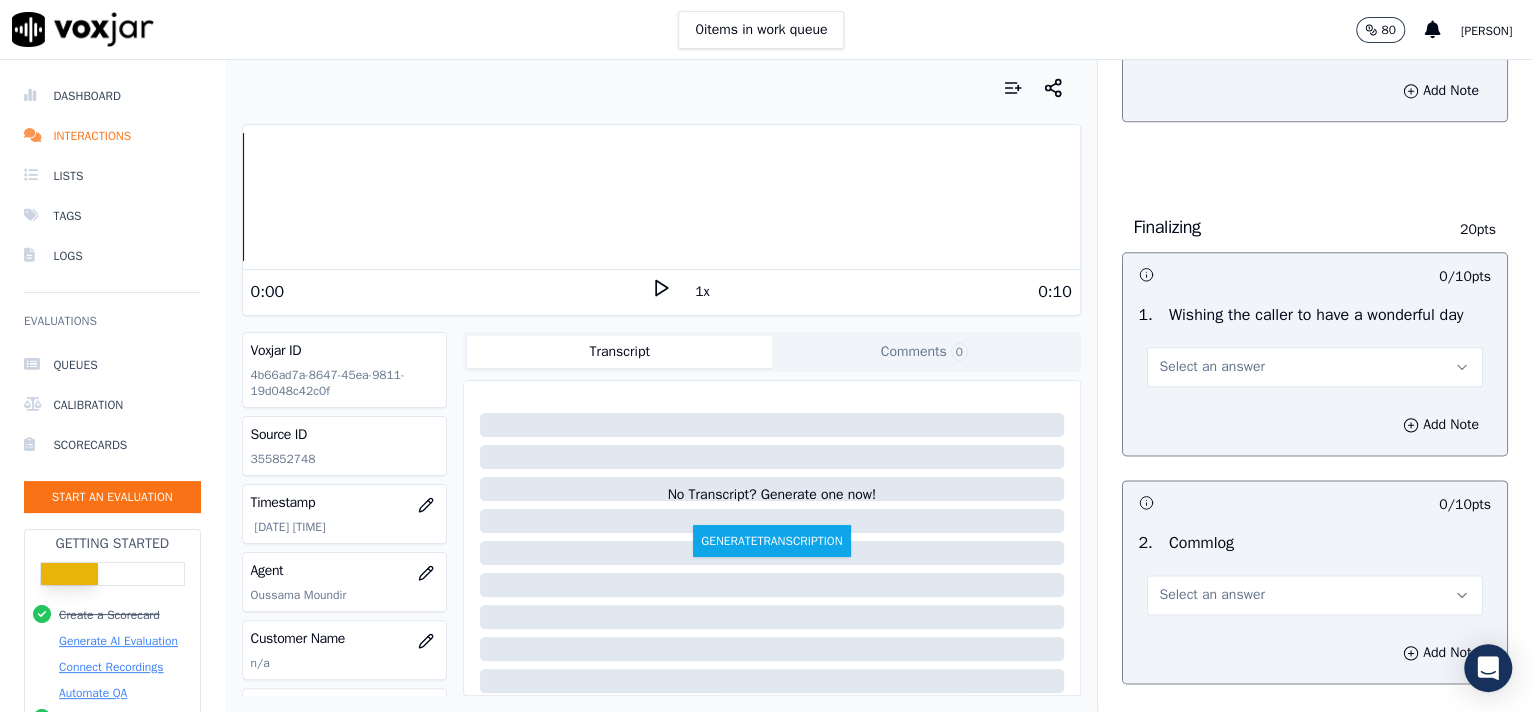 scroll, scrollTop: 1457, scrollLeft: 0, axis: vertical 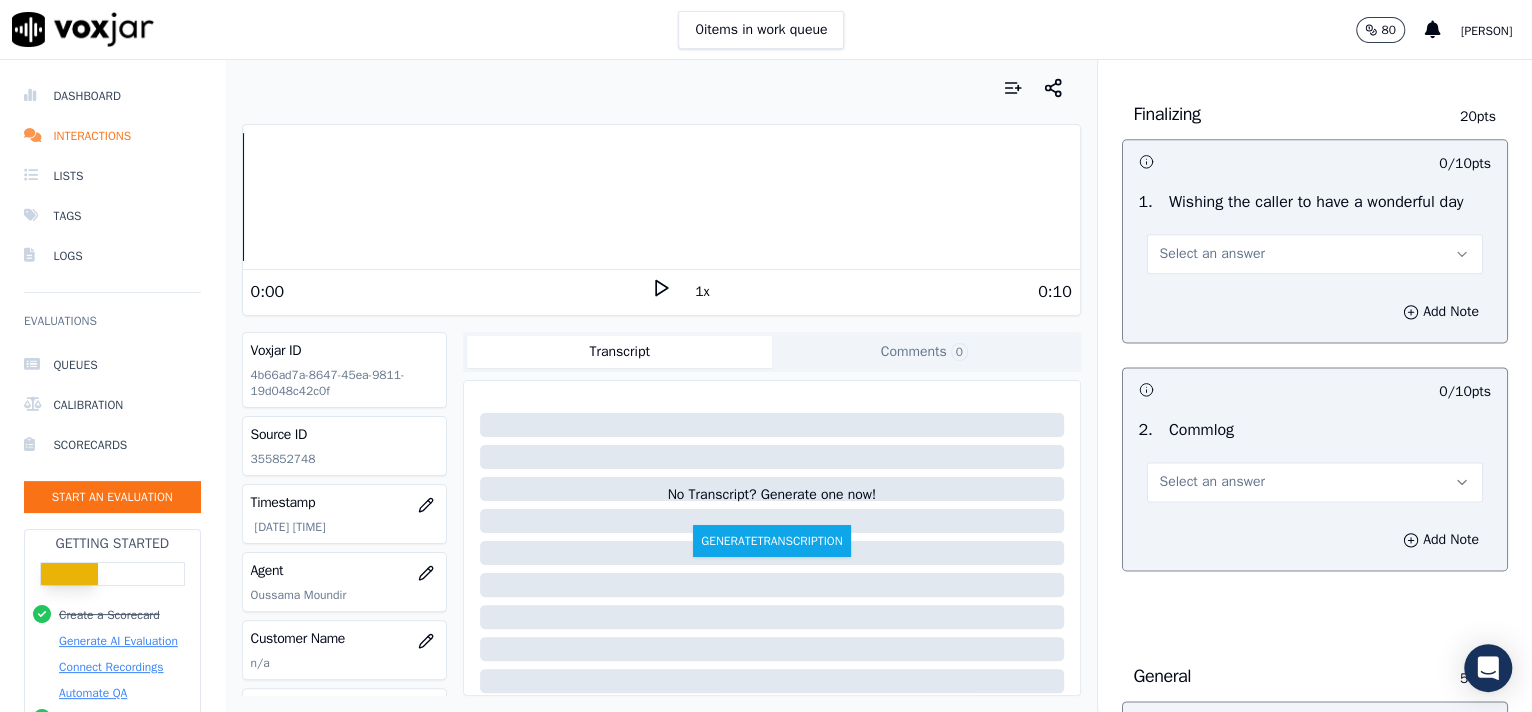 click on "Select an answer" at bounding box center (1315, 254) 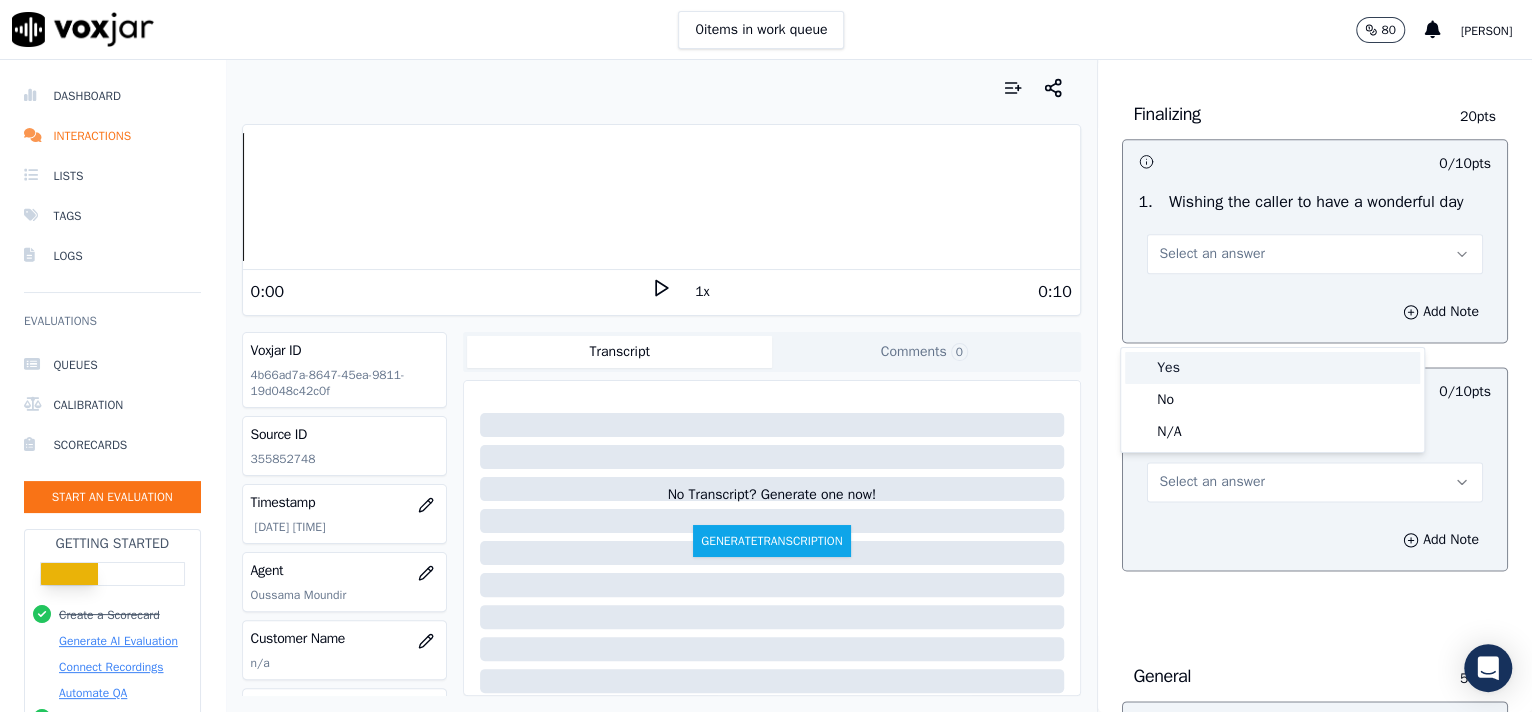 click on "Yes" at bounding box center [1272, 368] 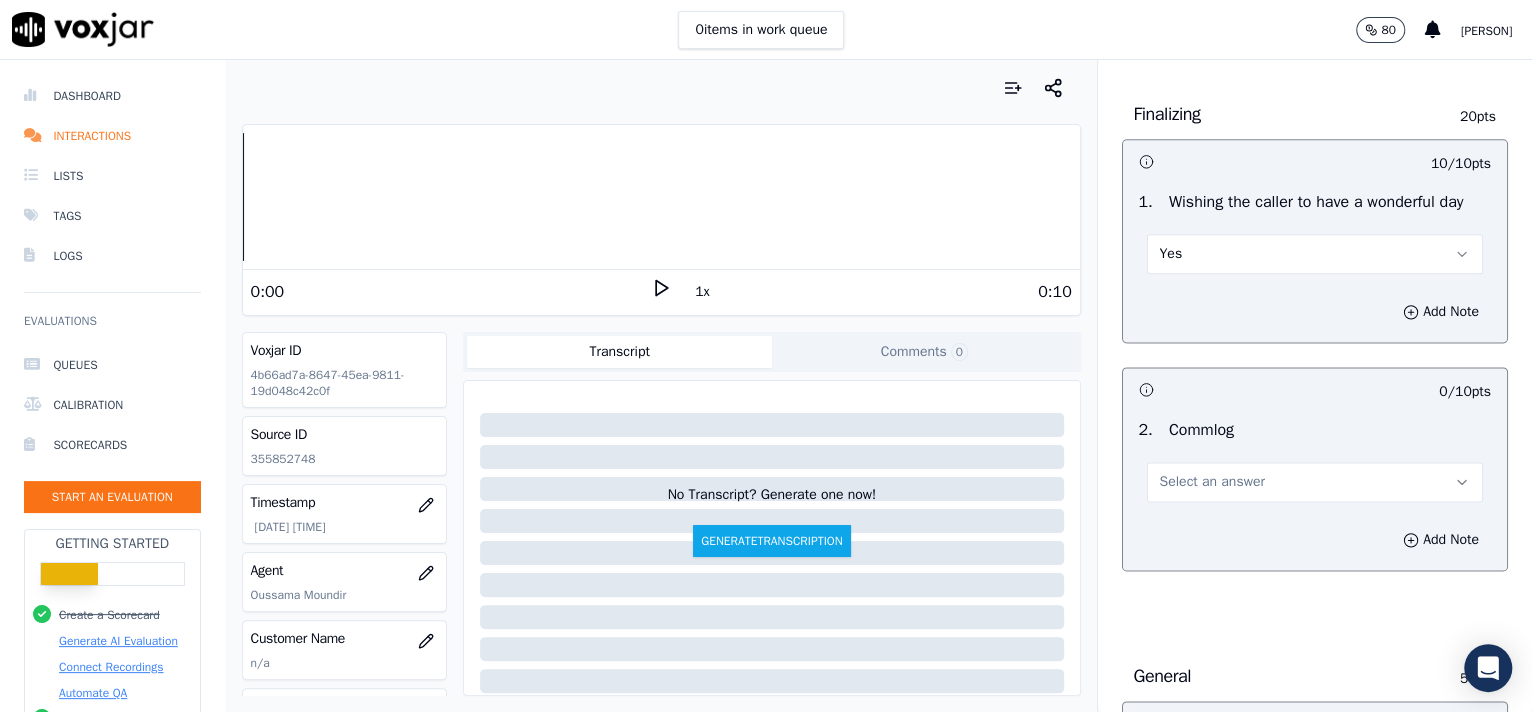 scroll, scrollTop: 1735, scrollLeft: 0, axis: vertical 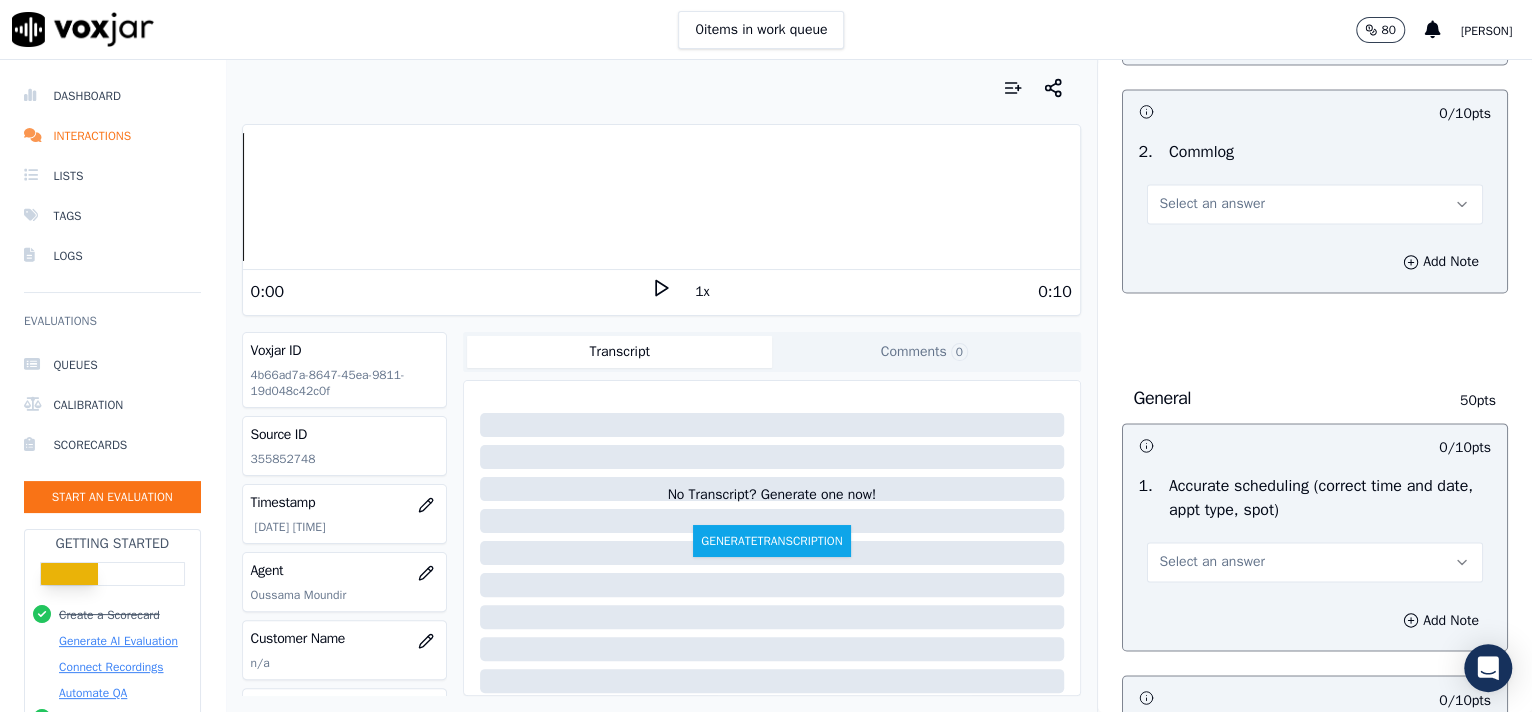 click on "Select an answer" at bounding box center [1315, 204] 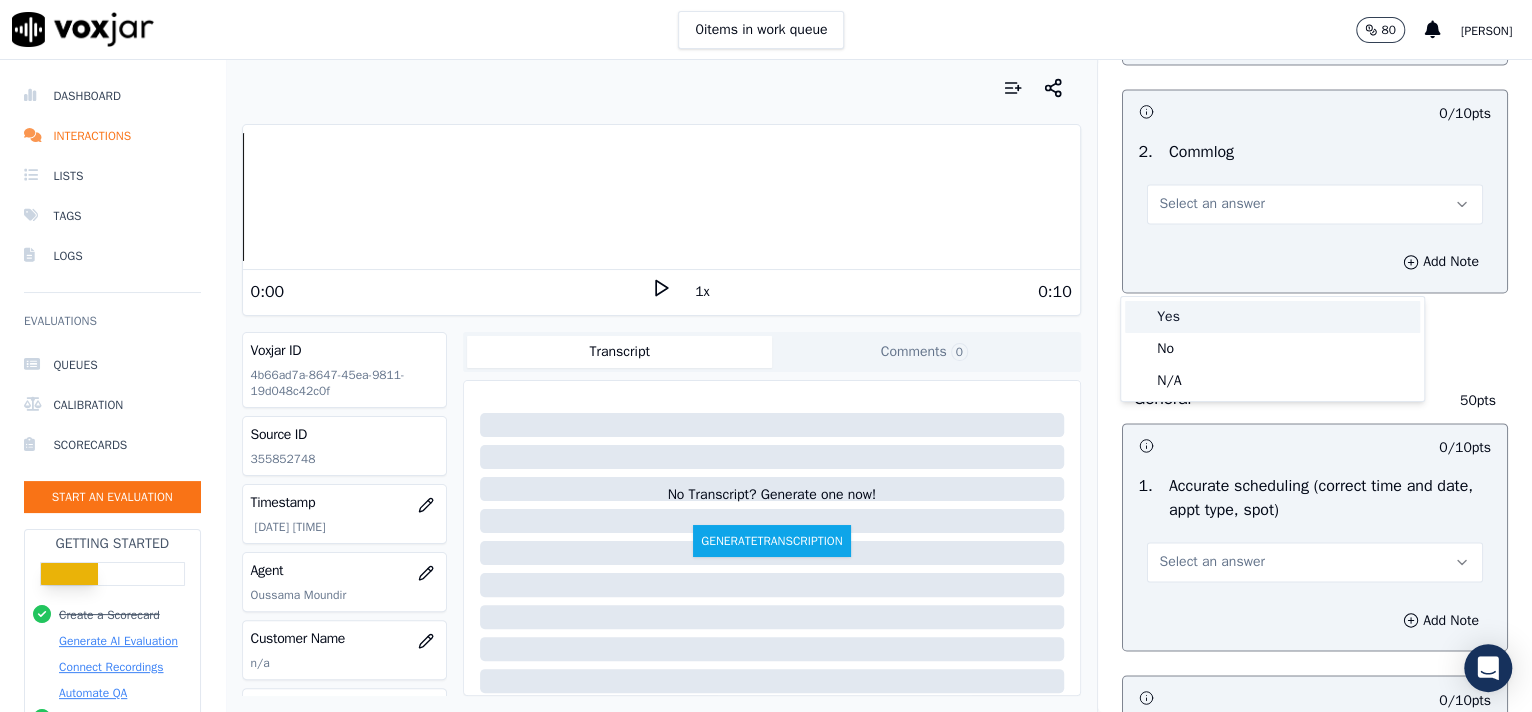 click on "Yes" at bounding box center (1272, 317) 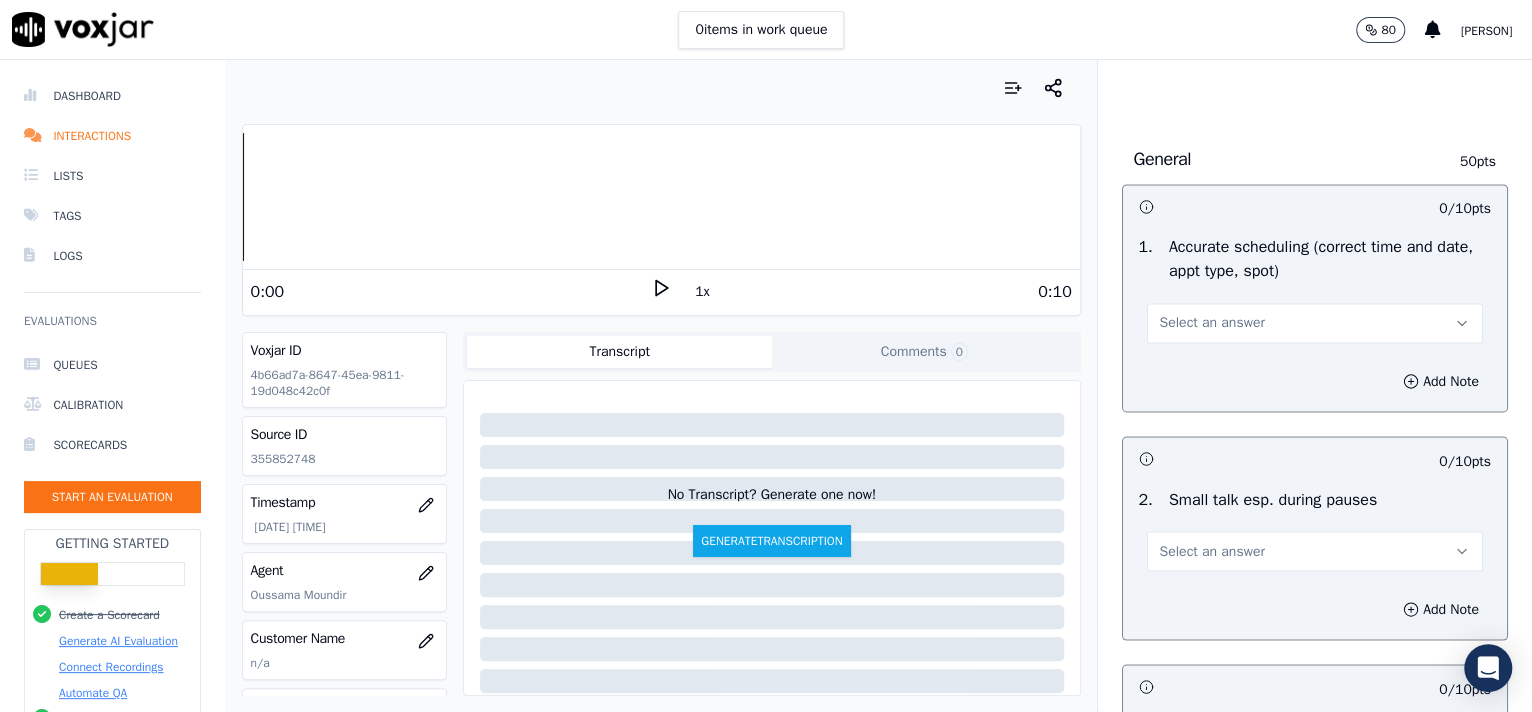 scroll, scrollTop: 2053, scrollLeft: 0, axis: vertical 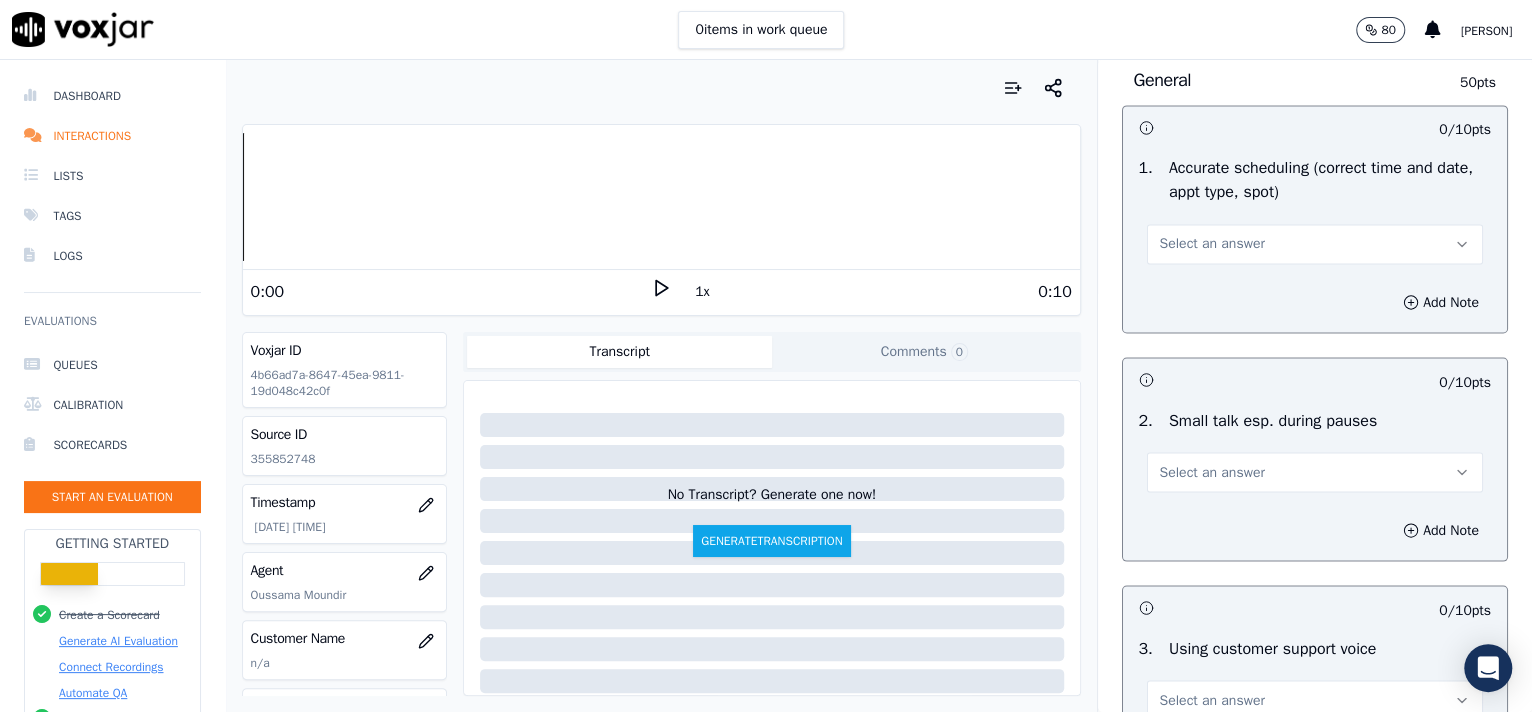 click on "Select an answer" at bounding box center (1212, 244) 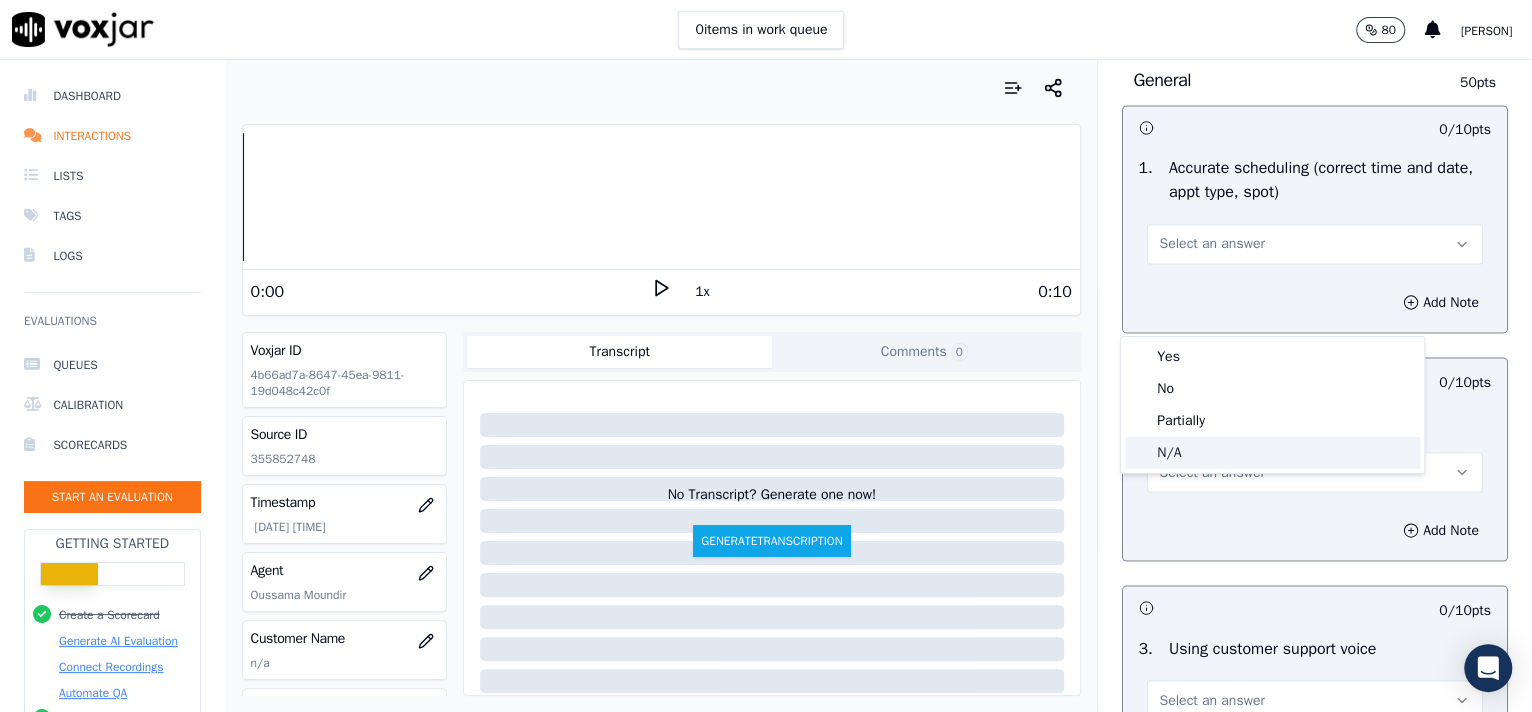 click on "N/A" 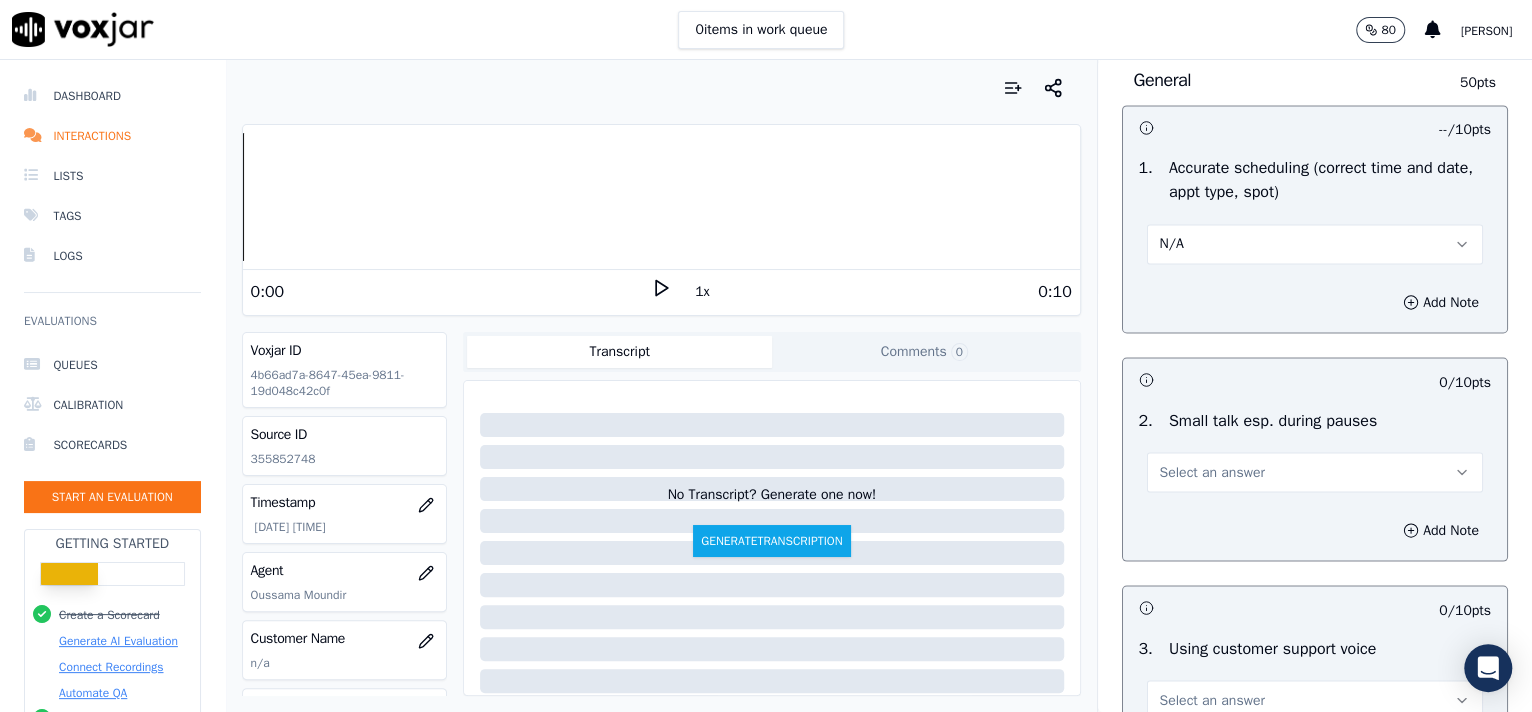 click on "Select an answer" at bounding box center (1212, 472) 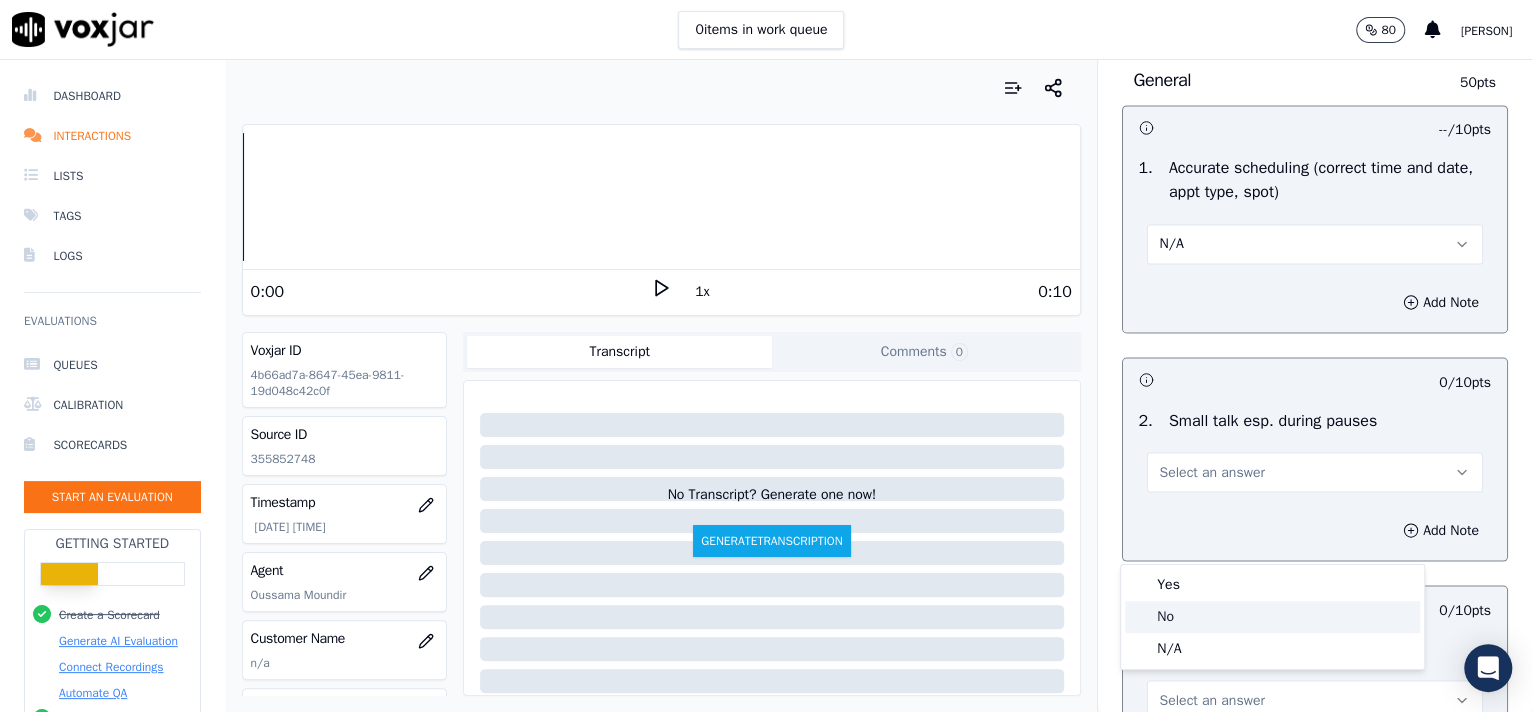 click on "No" 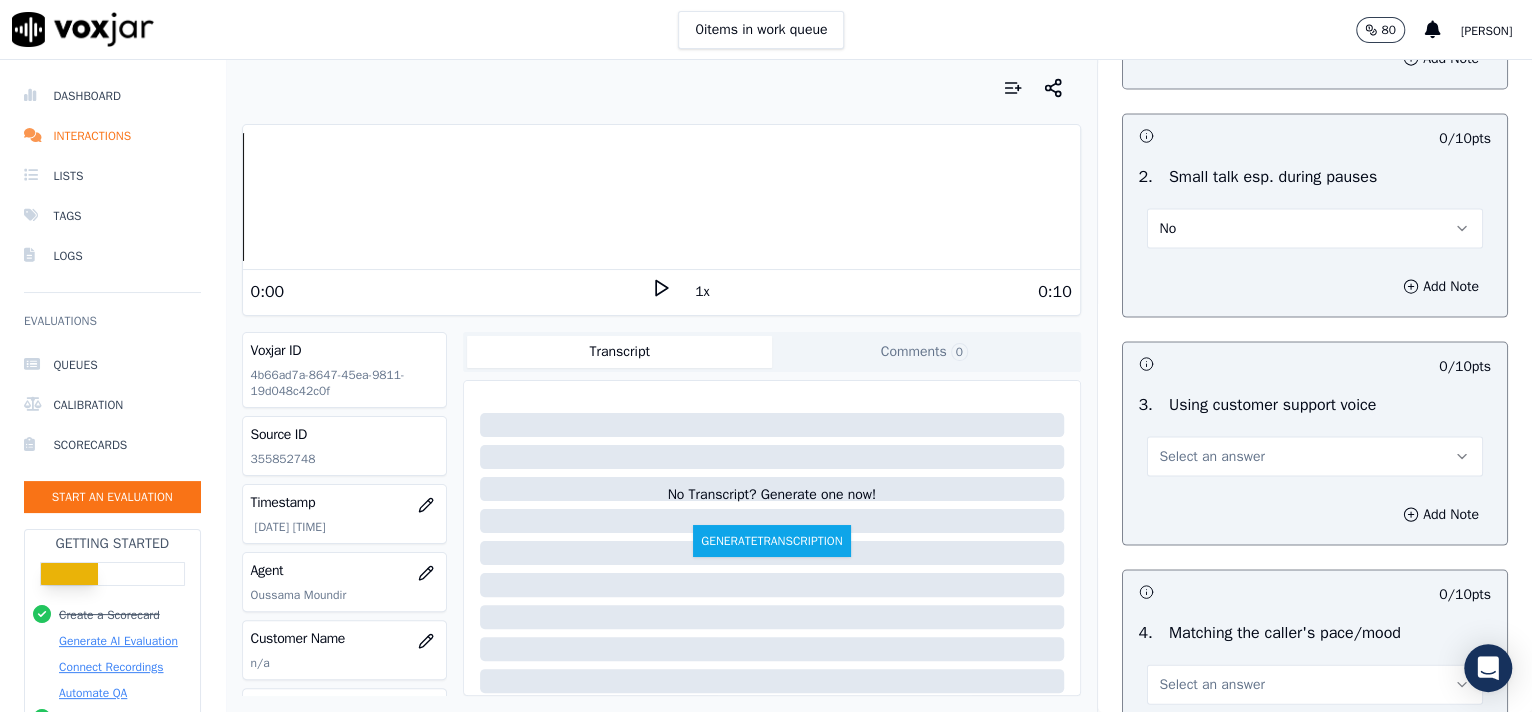 scroll, scrollTop: 2507, scrollLeft: 0, axis: vertical 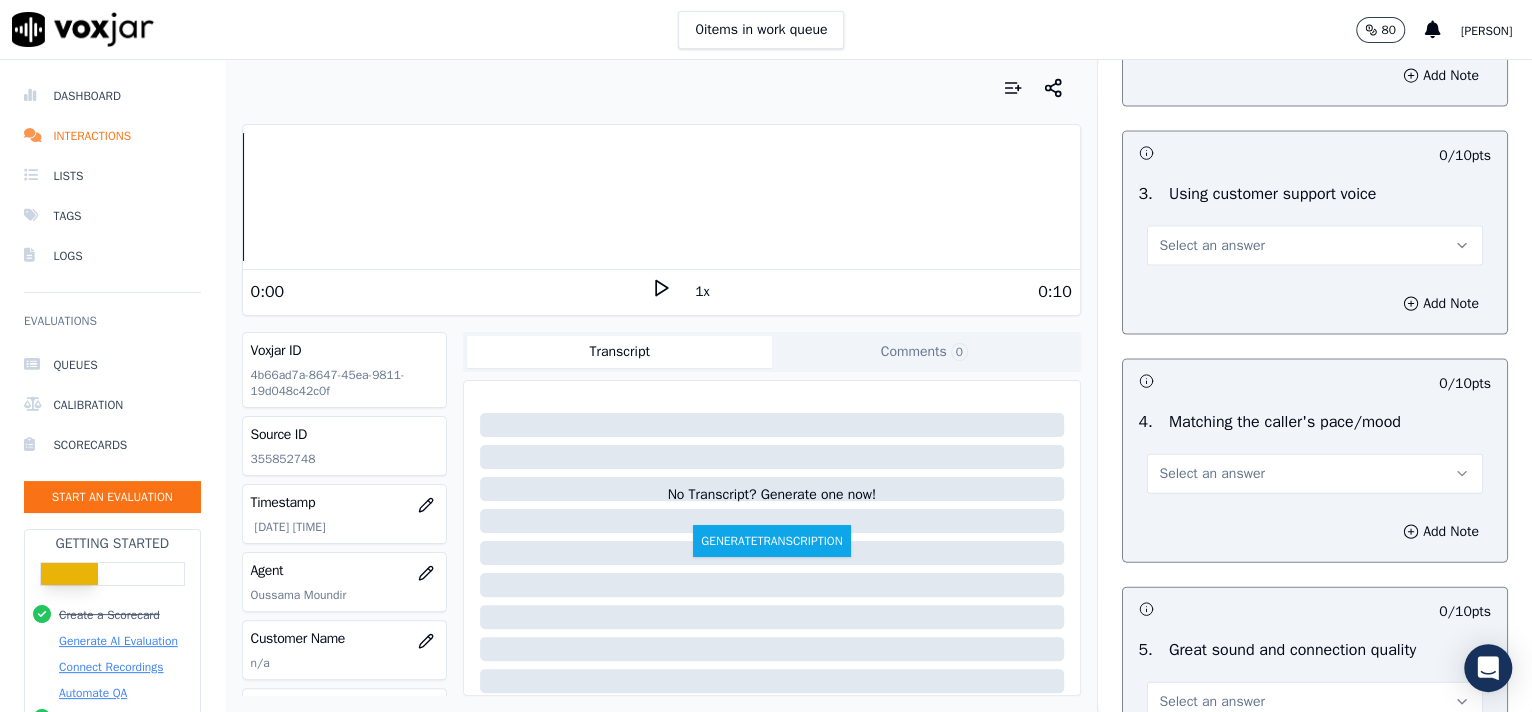 click on "Select an answer" at bounding box center [1315, 246] 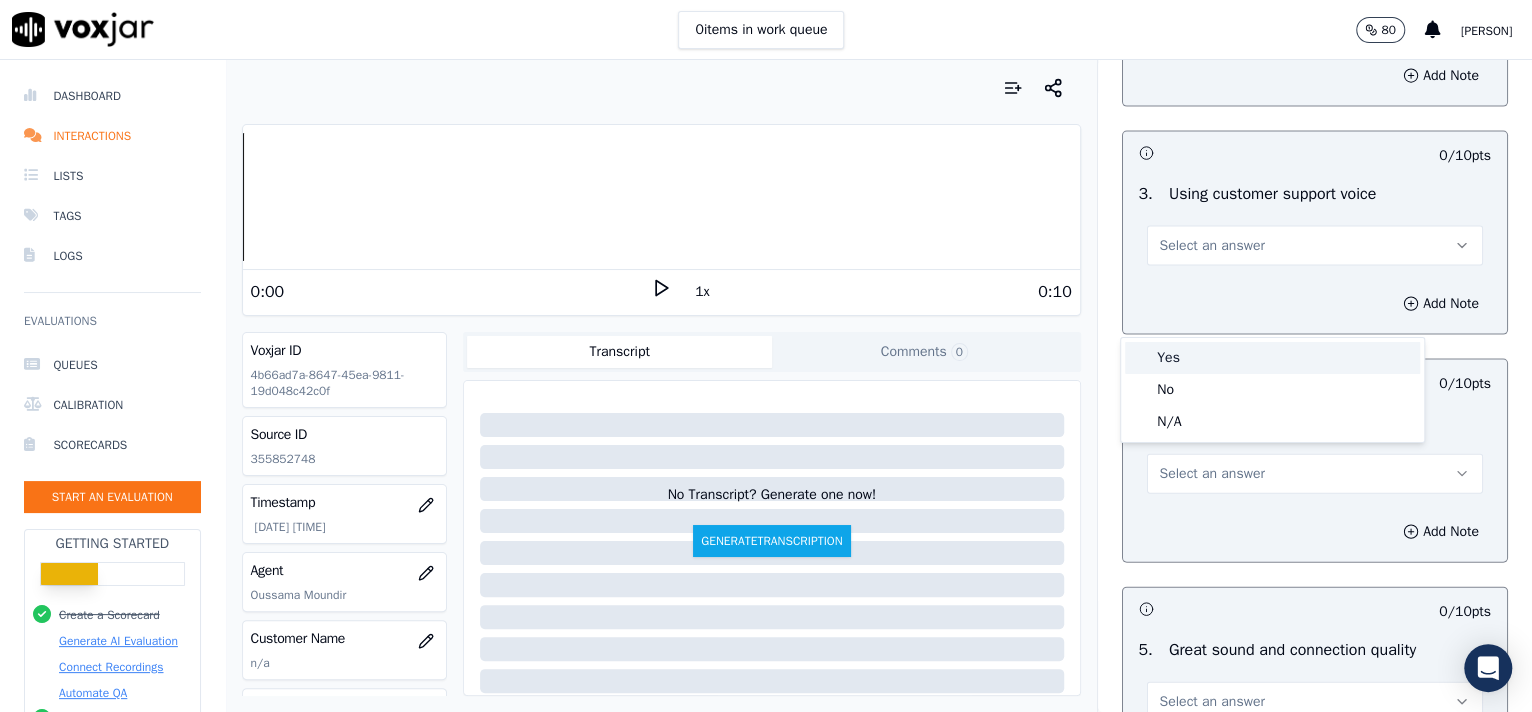 click on "Yes" at bounding box center (1272, 358) 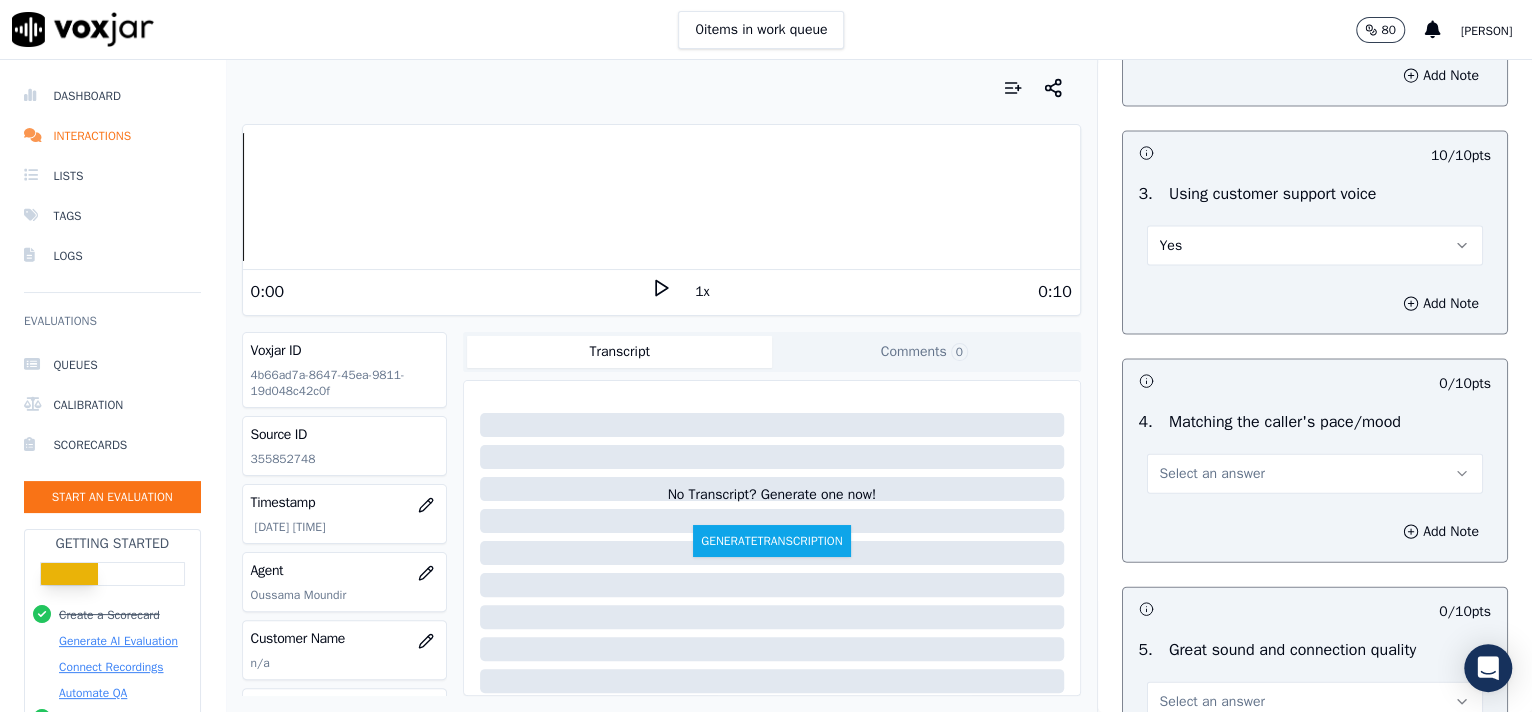 click on "Select an answer" at bounding box center [1212, 474] 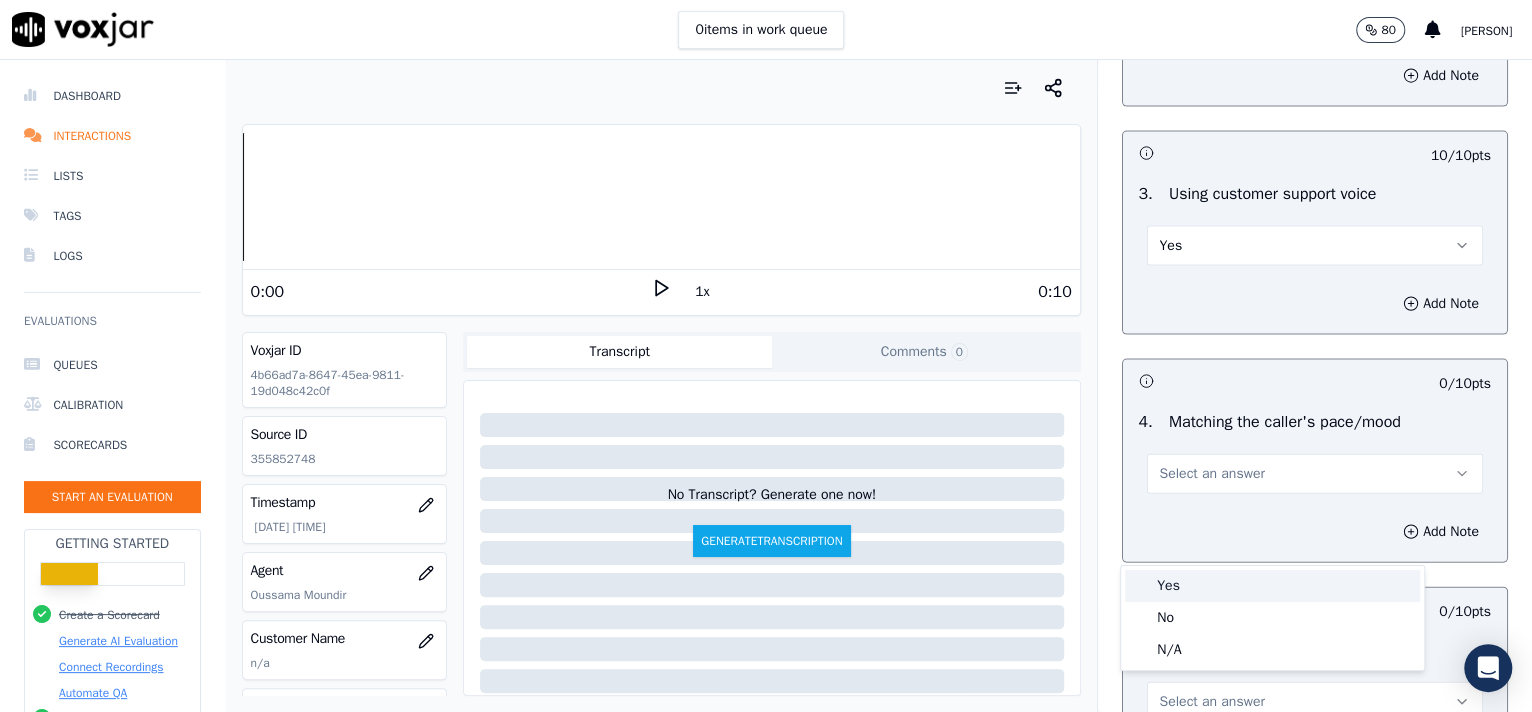 click on "Yes" at bounding box center (1272, 586) 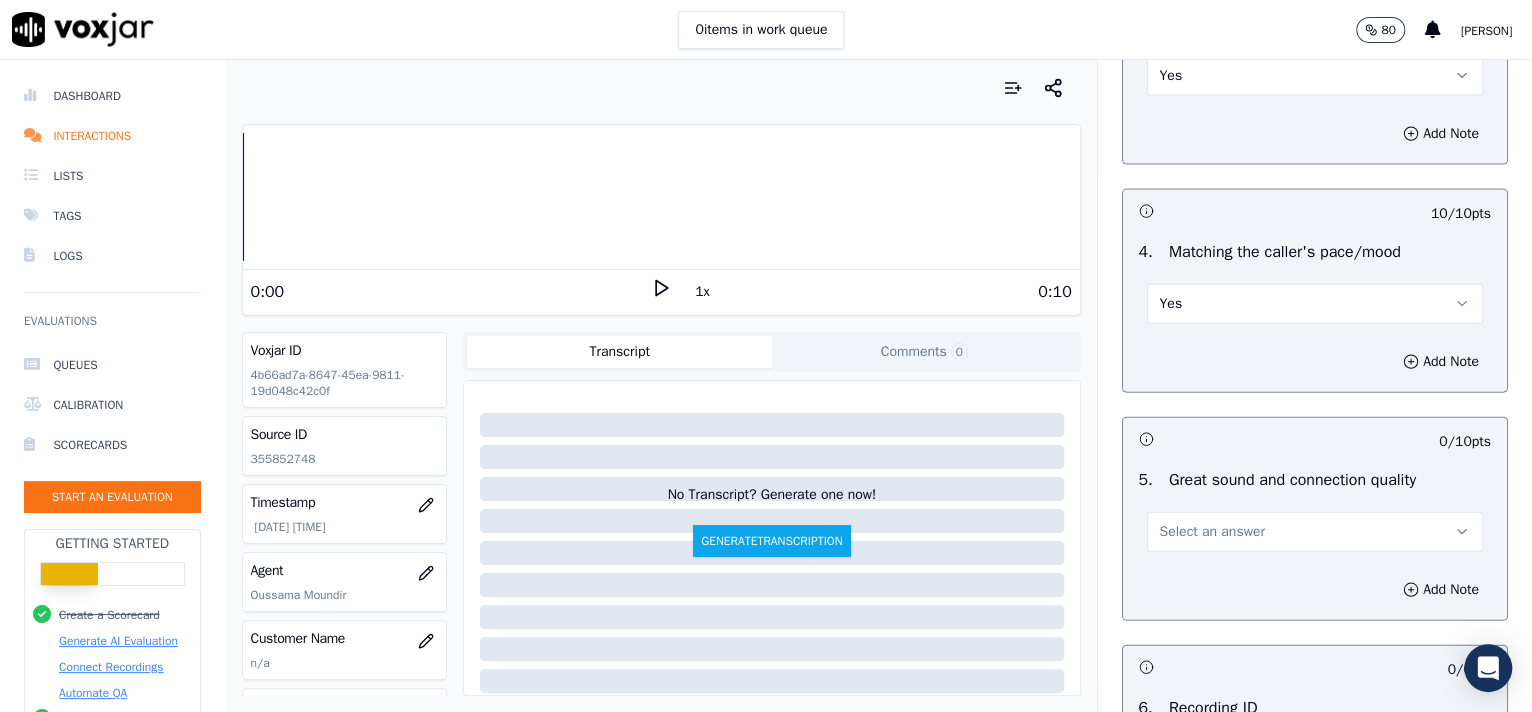 scroll, scrollTop: 2881, scrollLeft: 0, axis: vertical 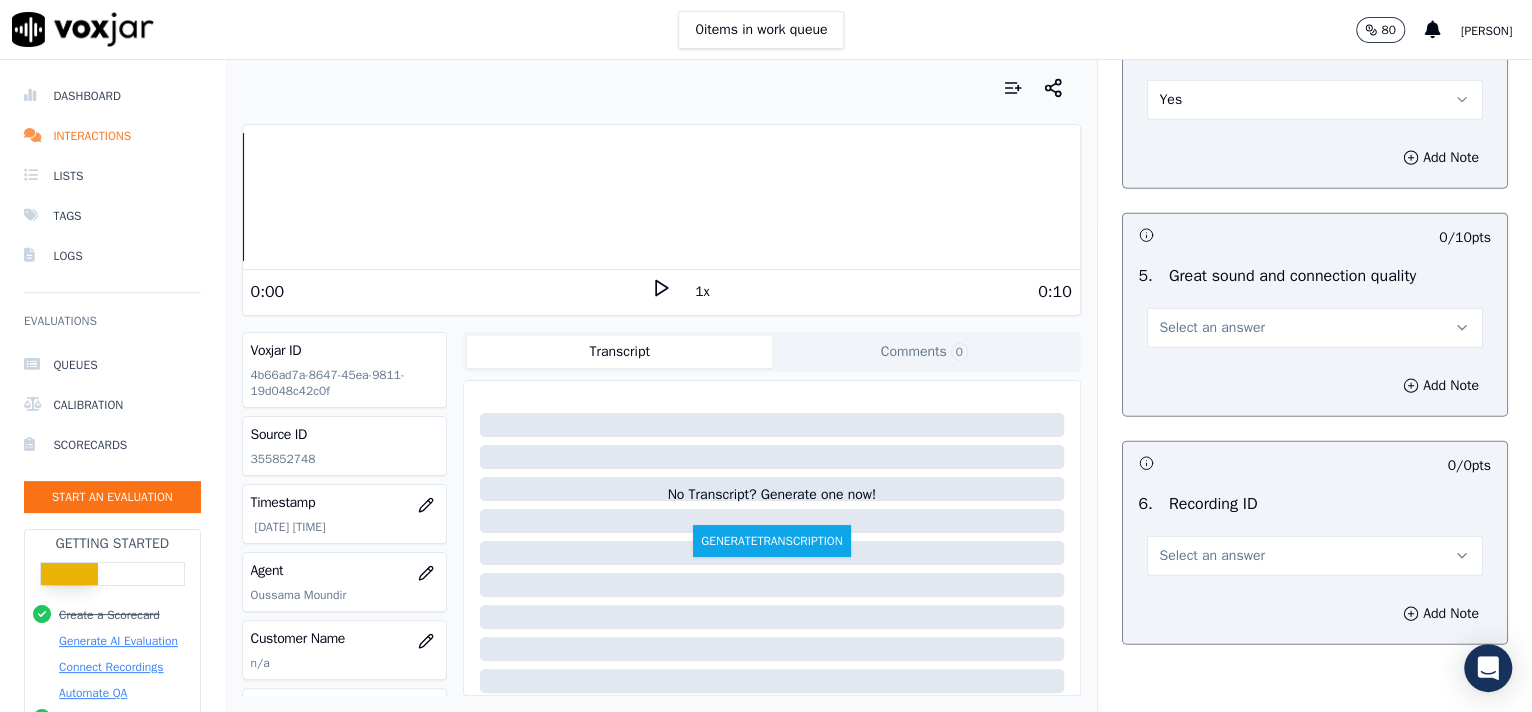 click on "Select an answer" at bounding box center [1315, 328] 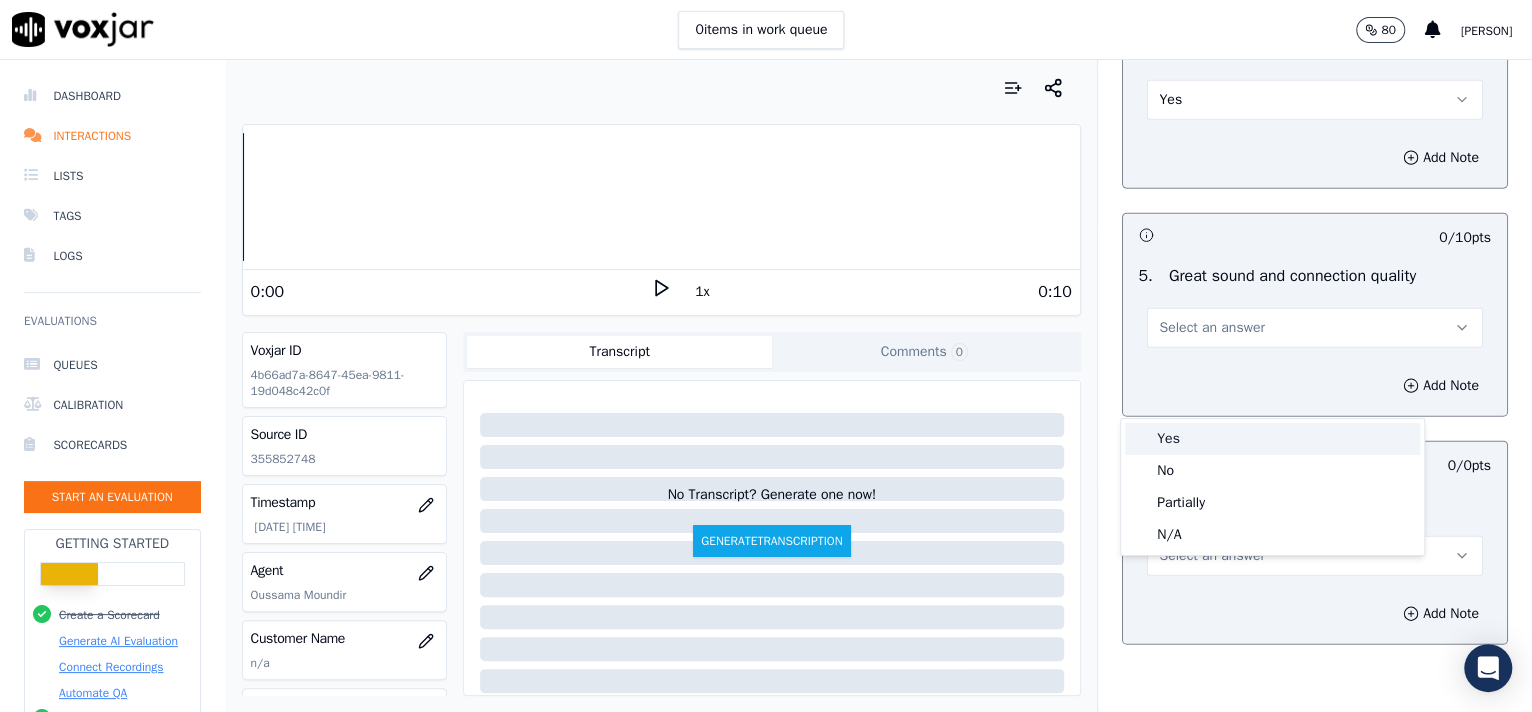 click on "Yes" at bounding box center (1272, 439) 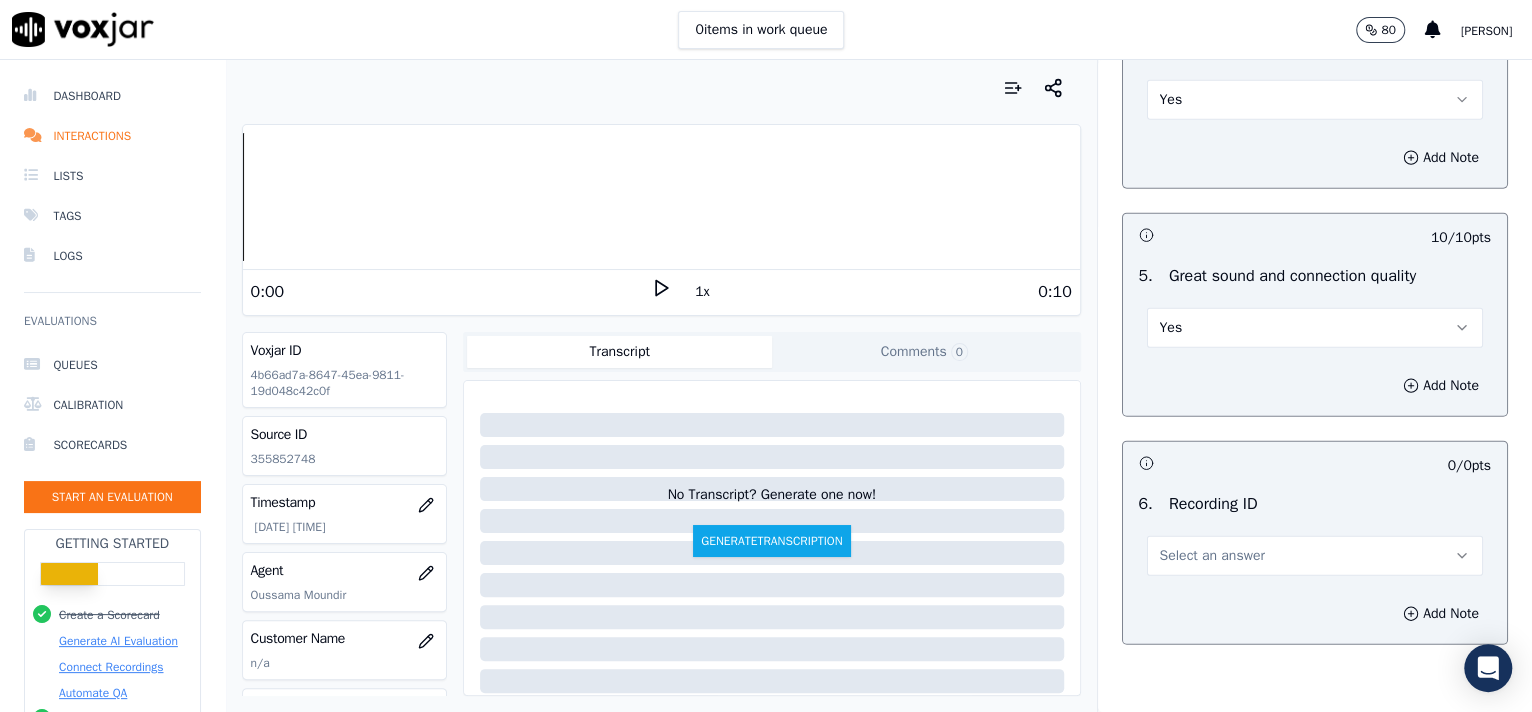 scroll, scrollTop: 3051, scrollLeft: 0, axis: vertical 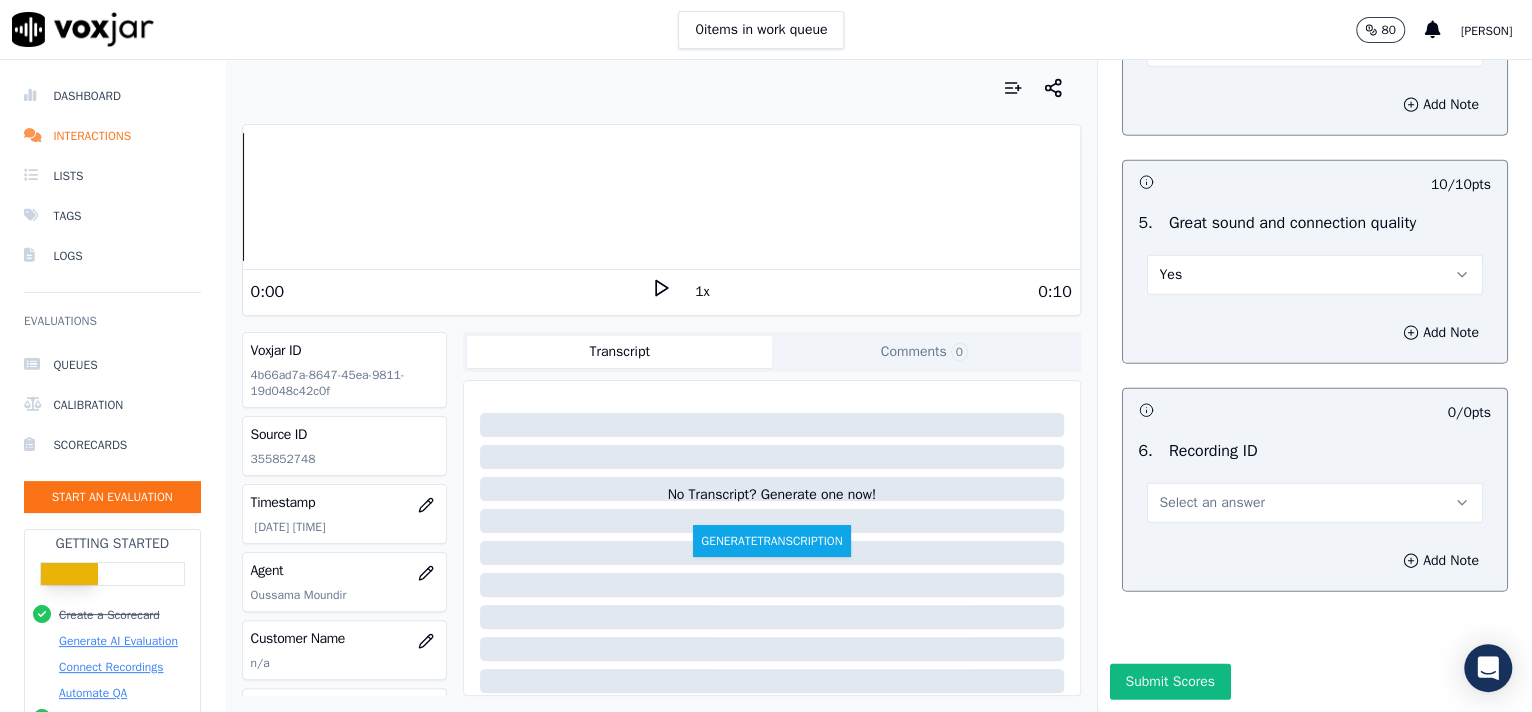 click on "Yes" at bounding box center [1315, 275] 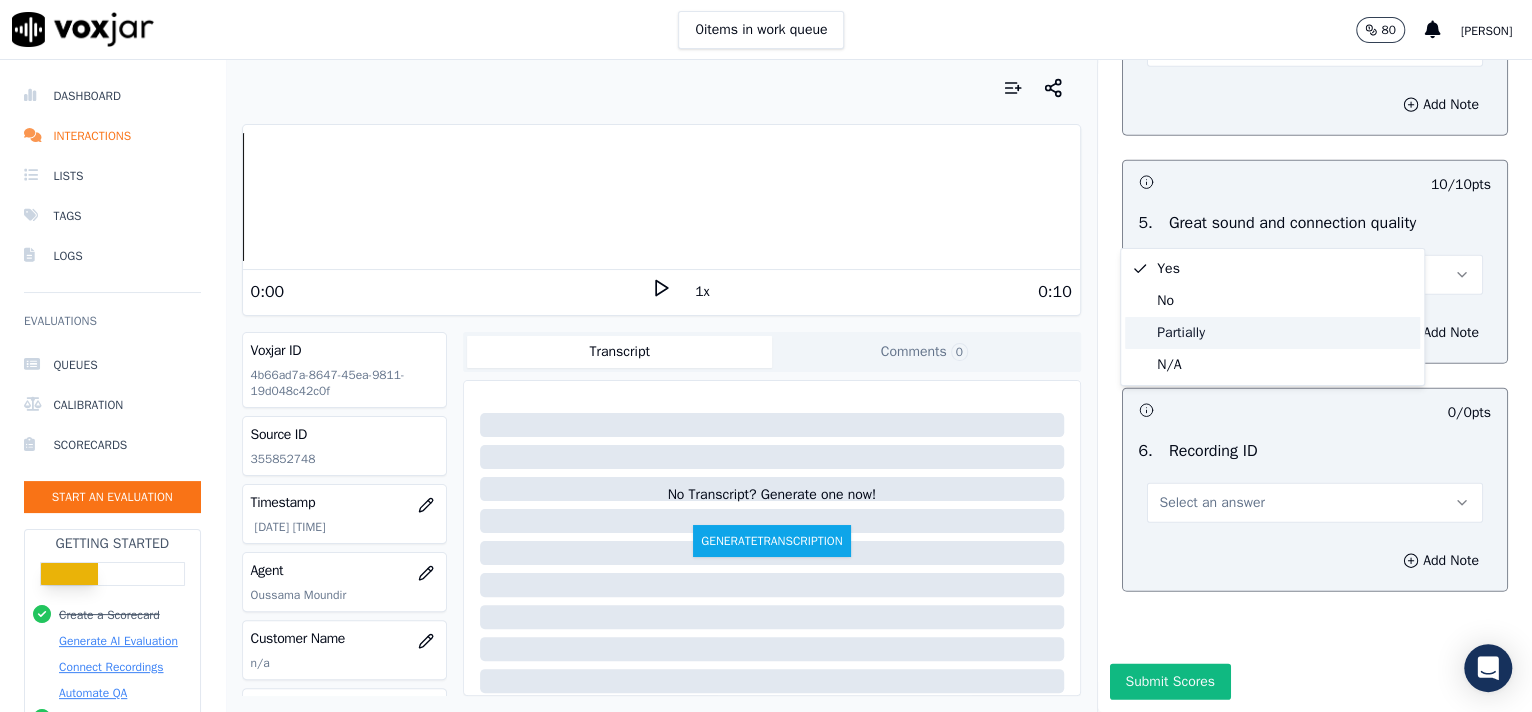 click on "Partially" 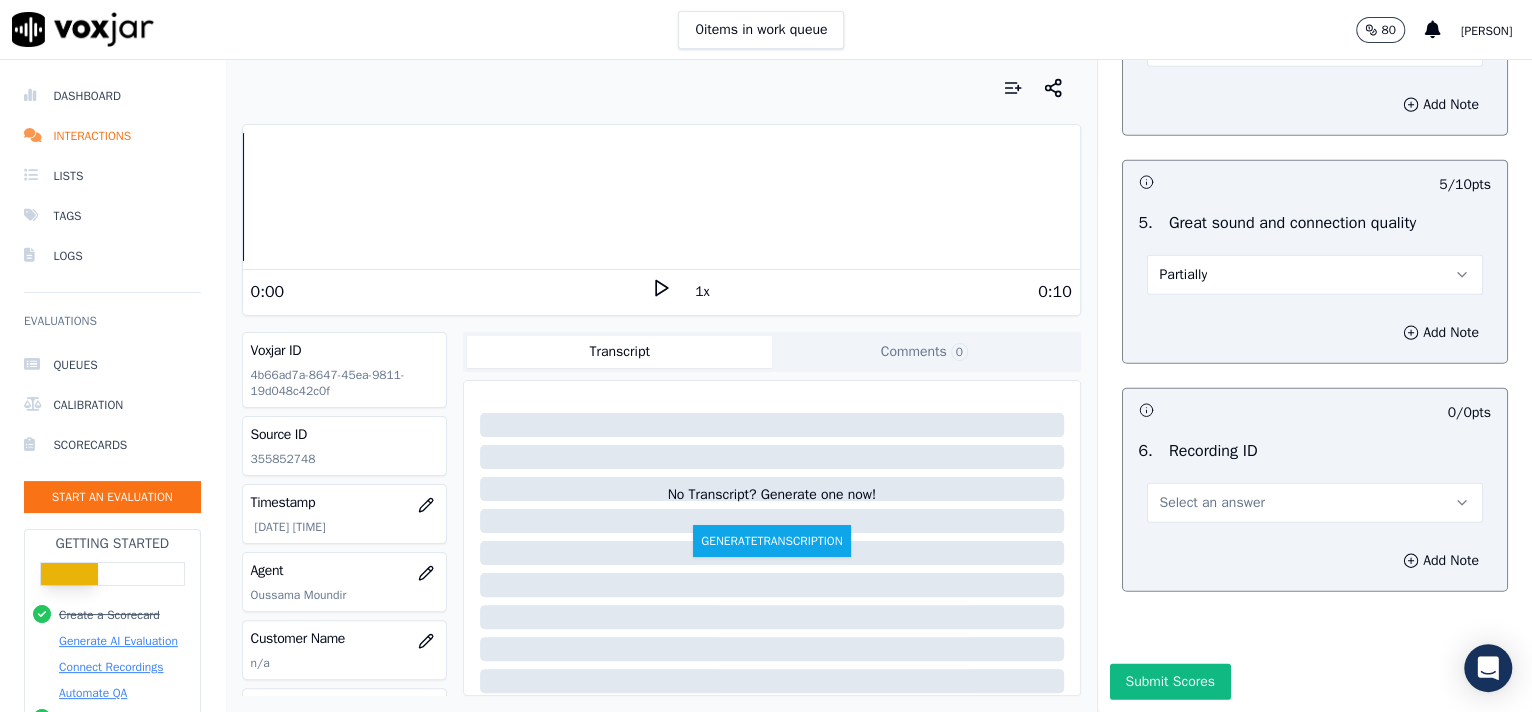 click on "Select an answer" at bounding box center [1212, 503] 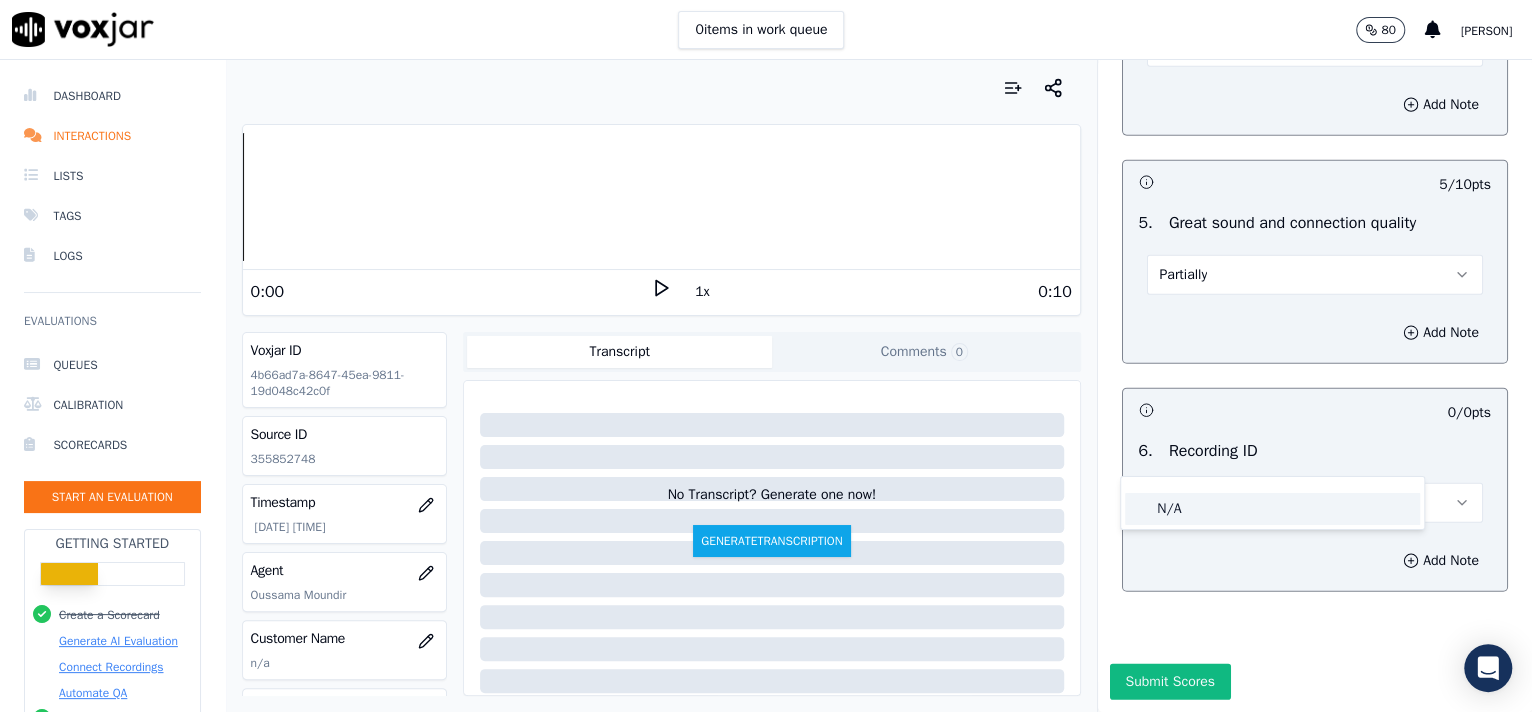 click on "N/A" 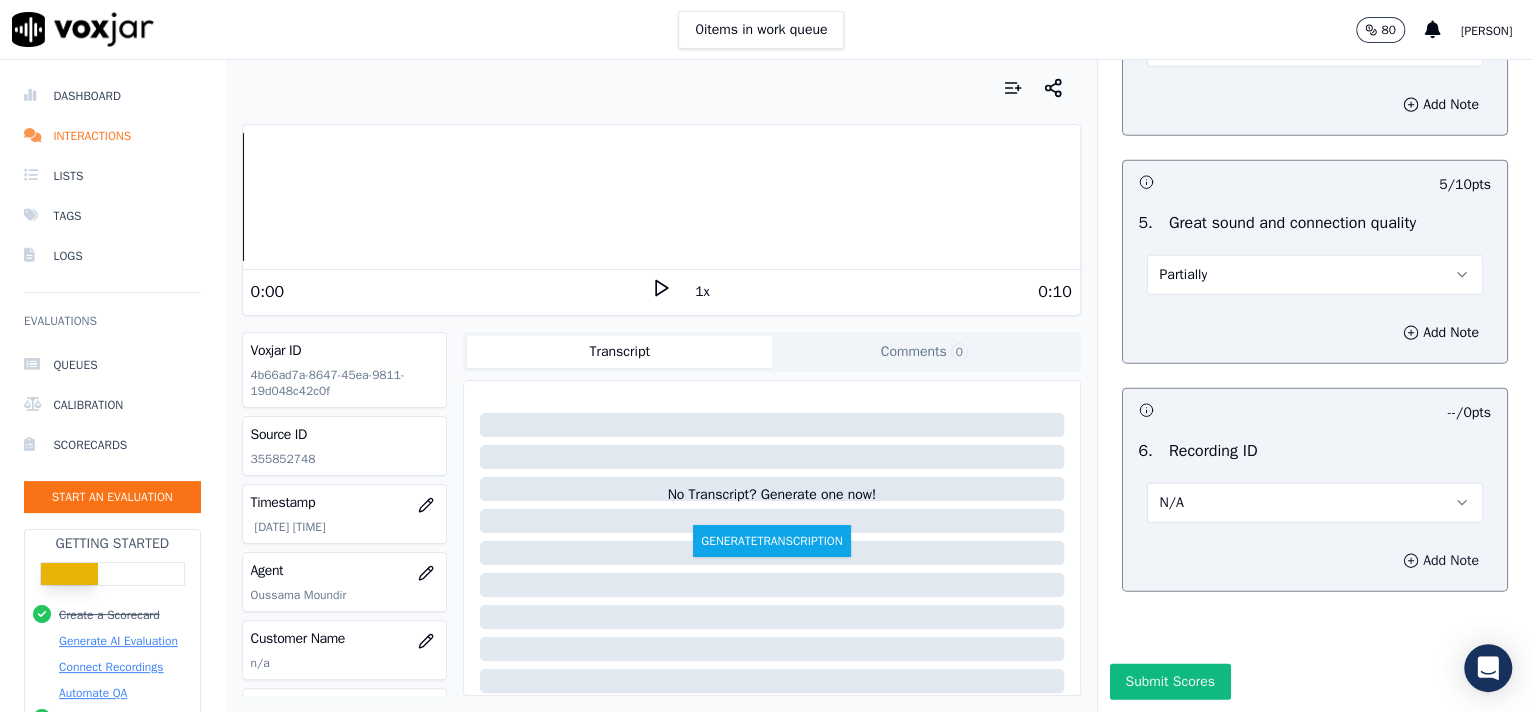 click on "Add Note" at bounding box center [1441, 561] 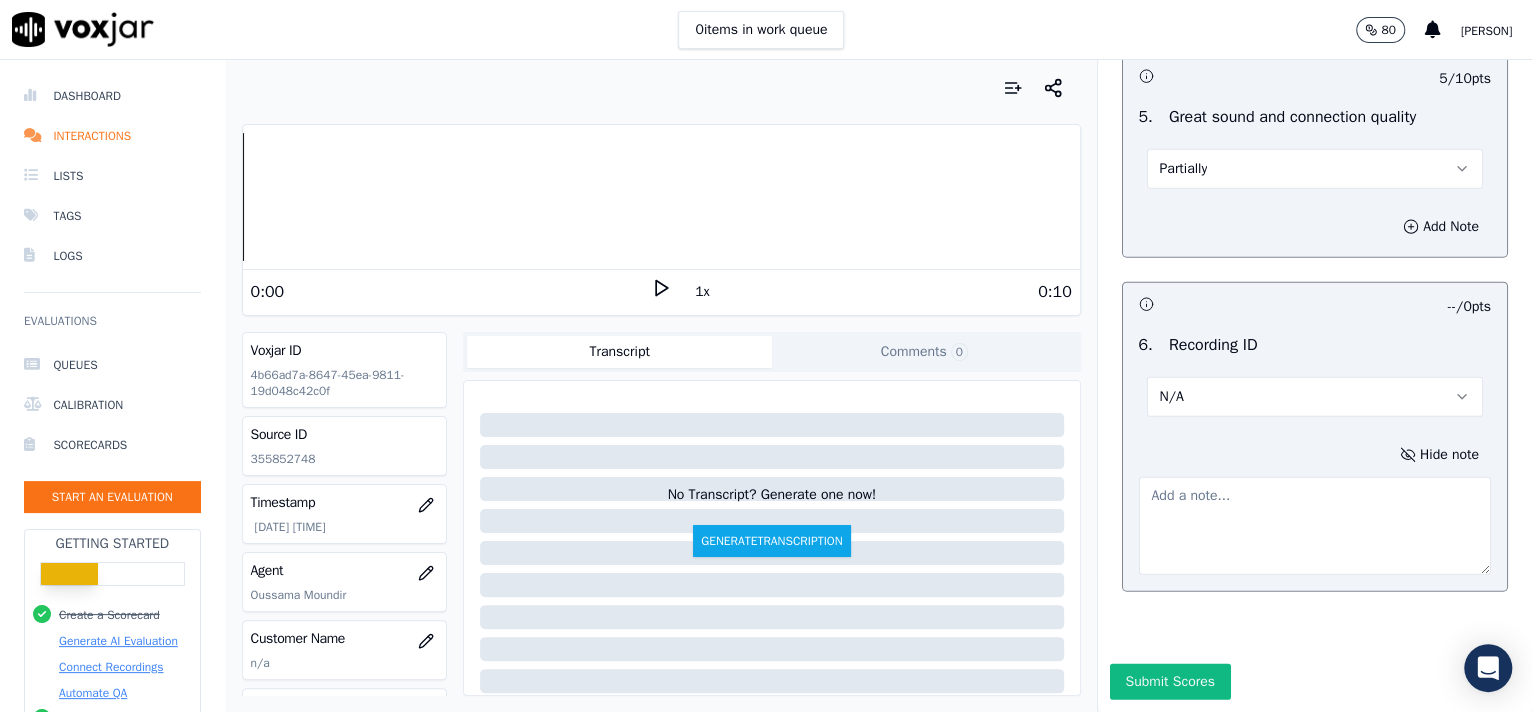 click at bounding box center [1315, 526] 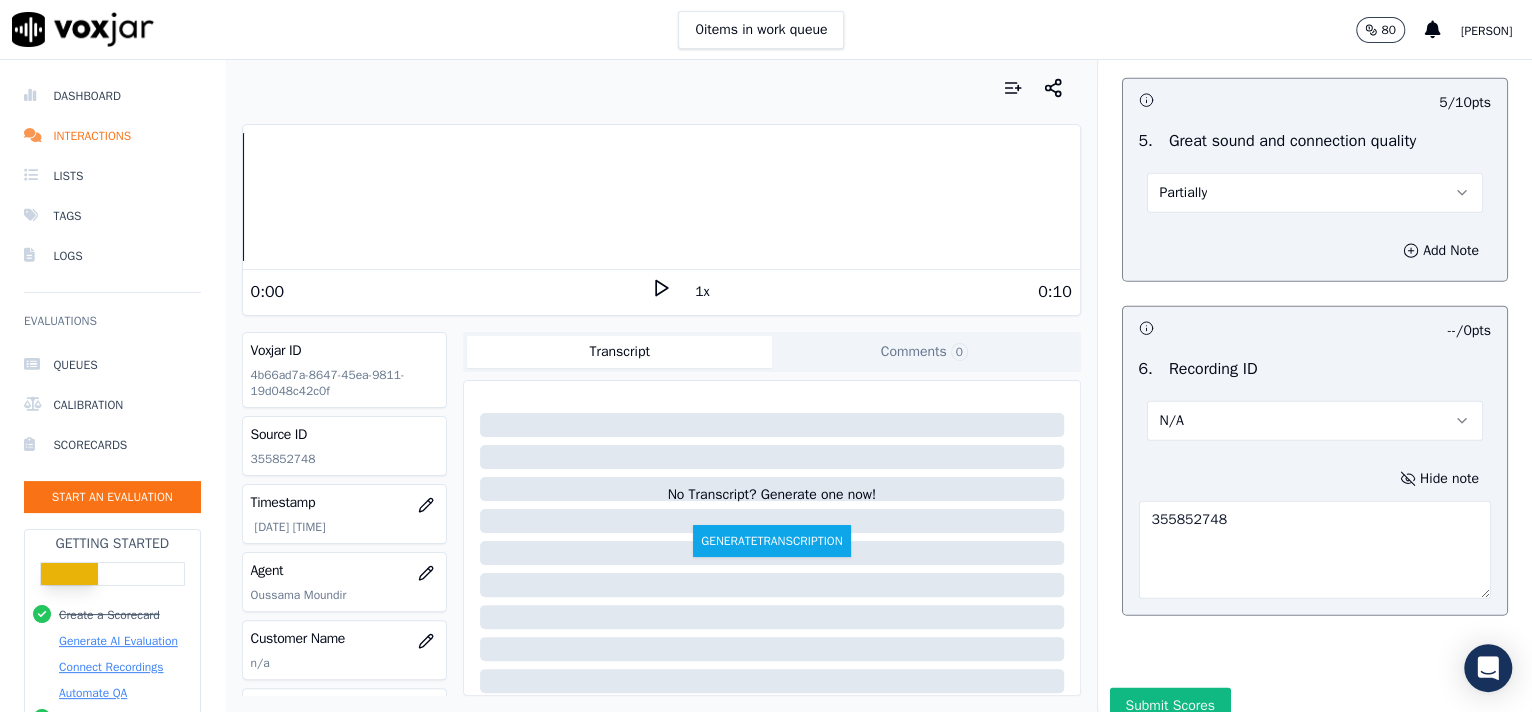 scroll, scrollTop: 3162, scrollLeft: 0, axis: vertical 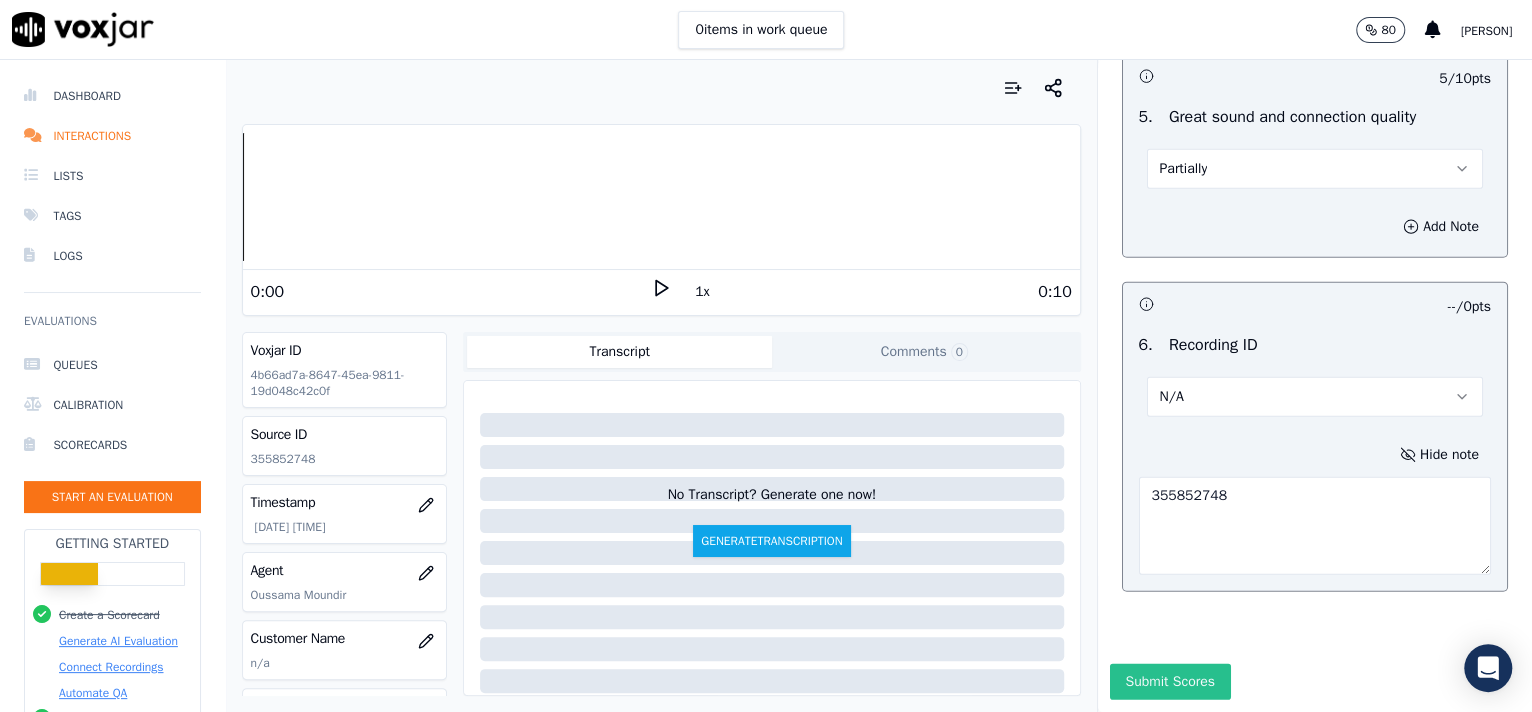 type on "355852748" 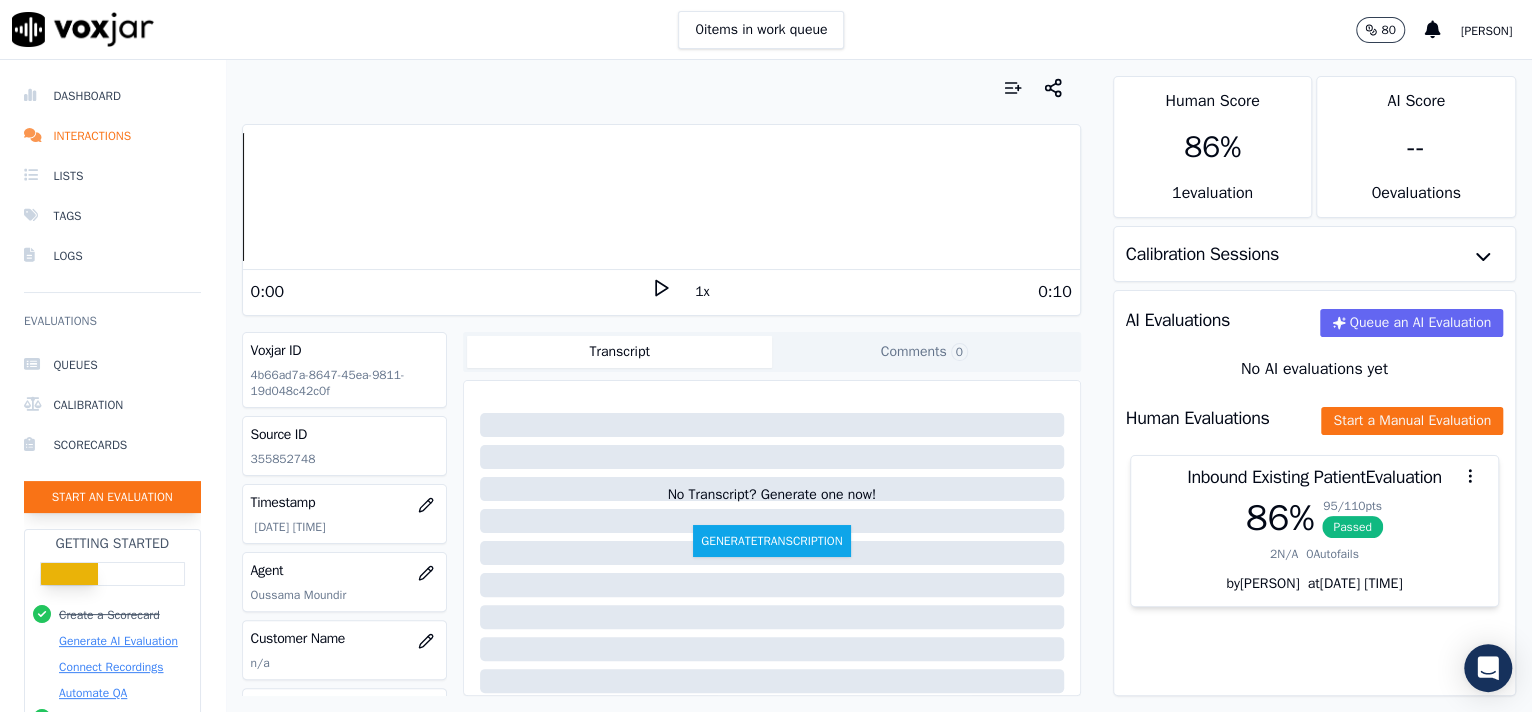 click on "Start an Evaluation" 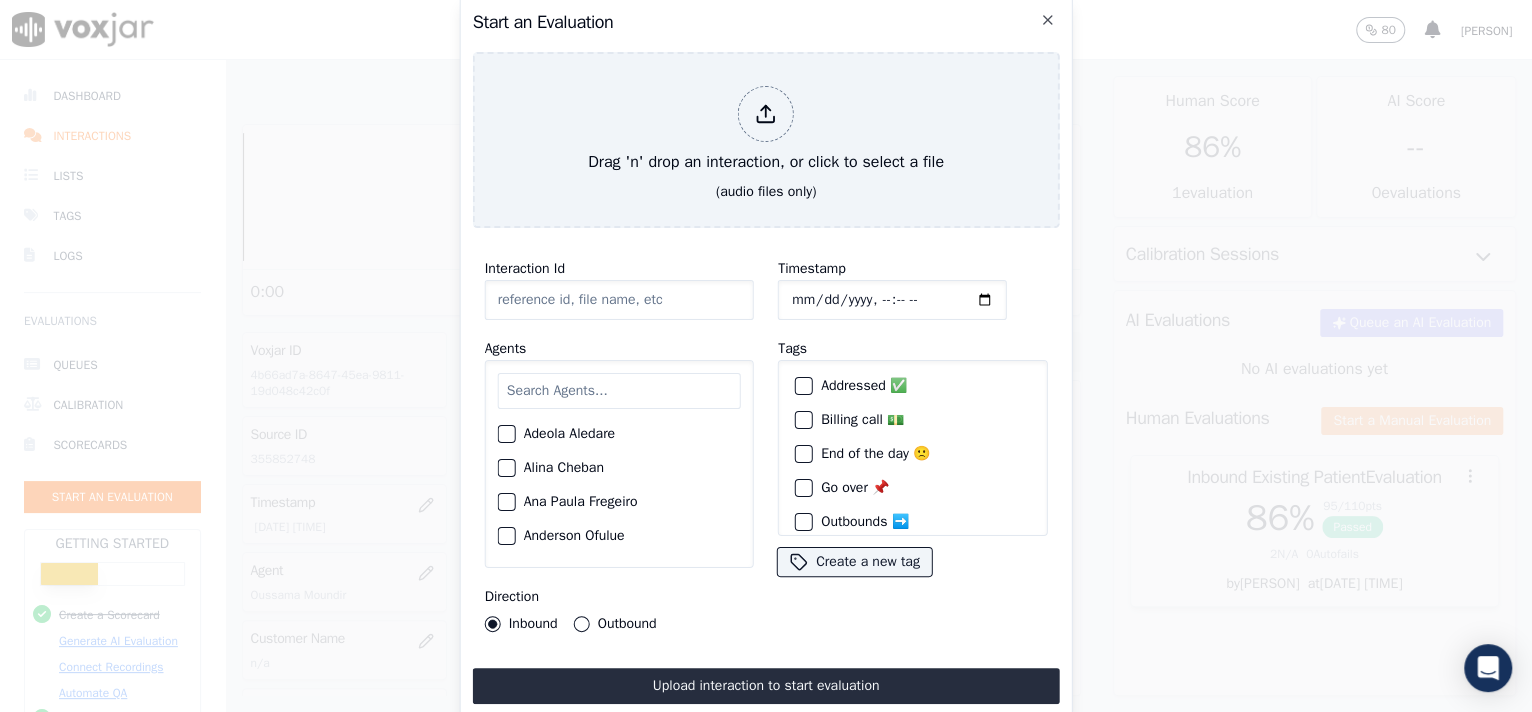 click on "Interaction Id" 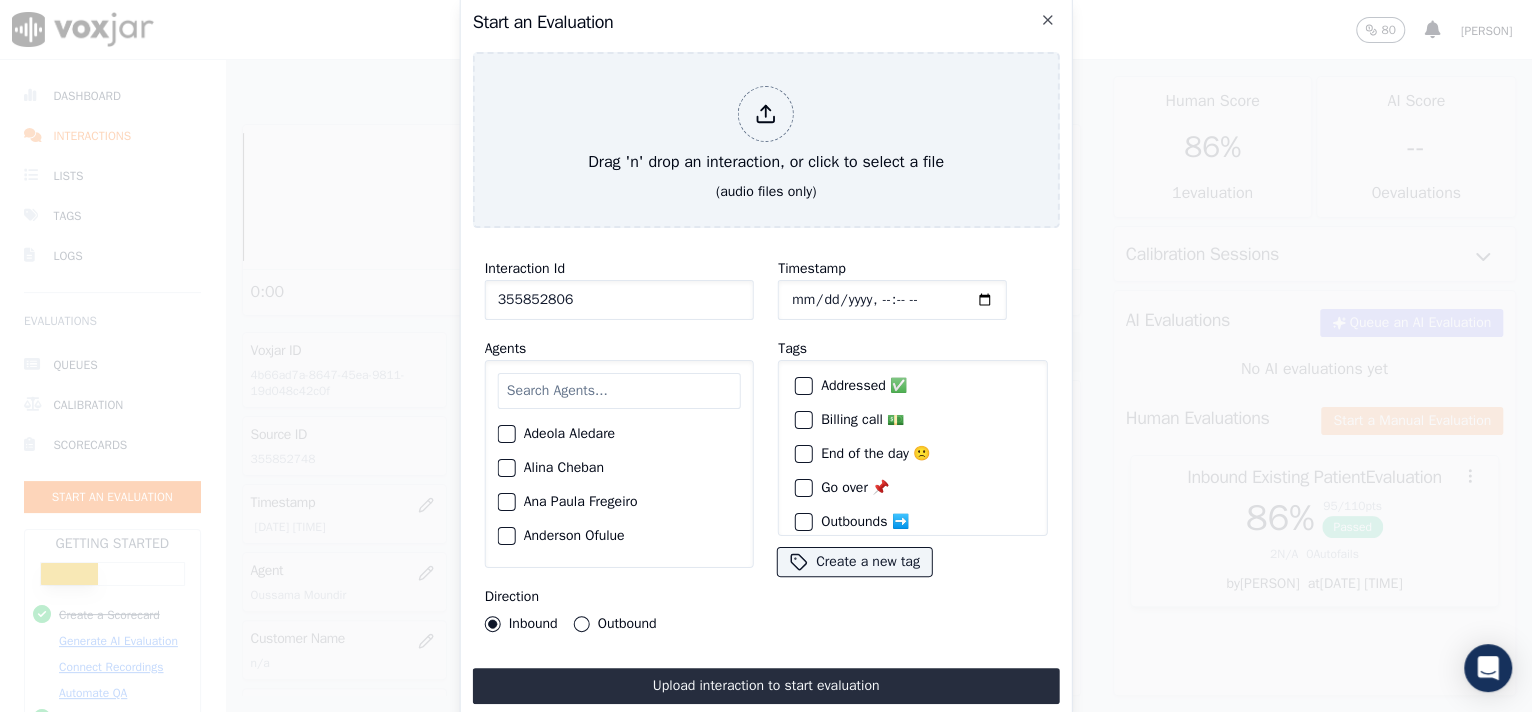 type on "355852806" 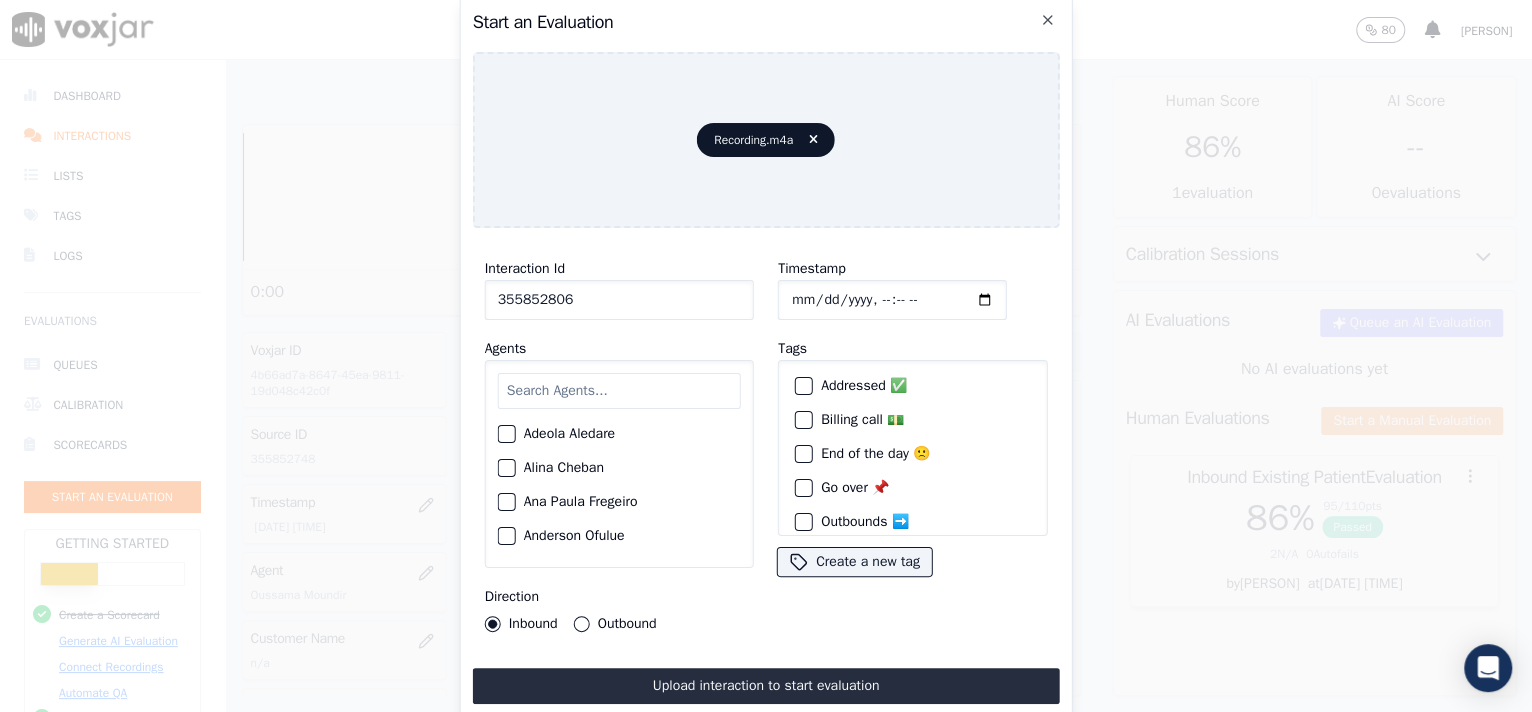 click on "Timestamp" 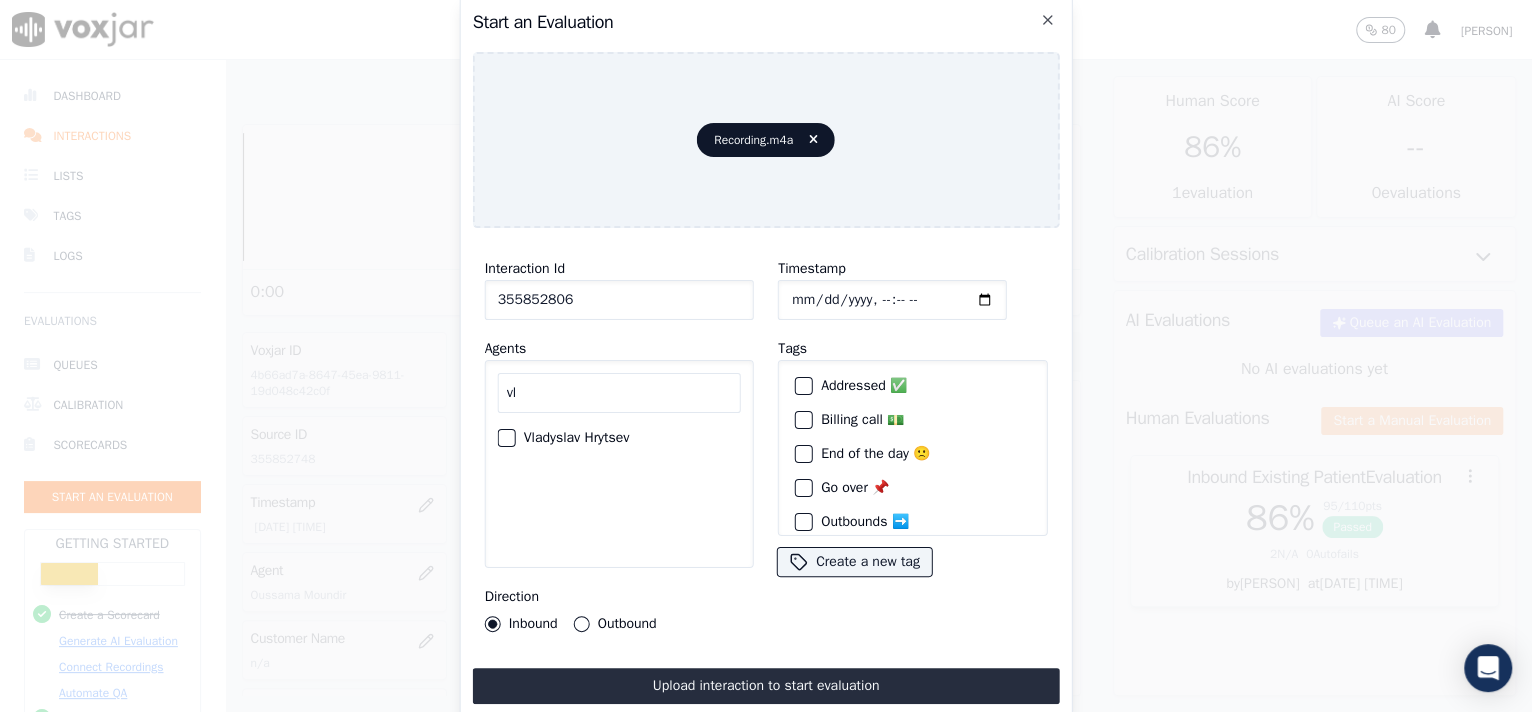 type on "vl" 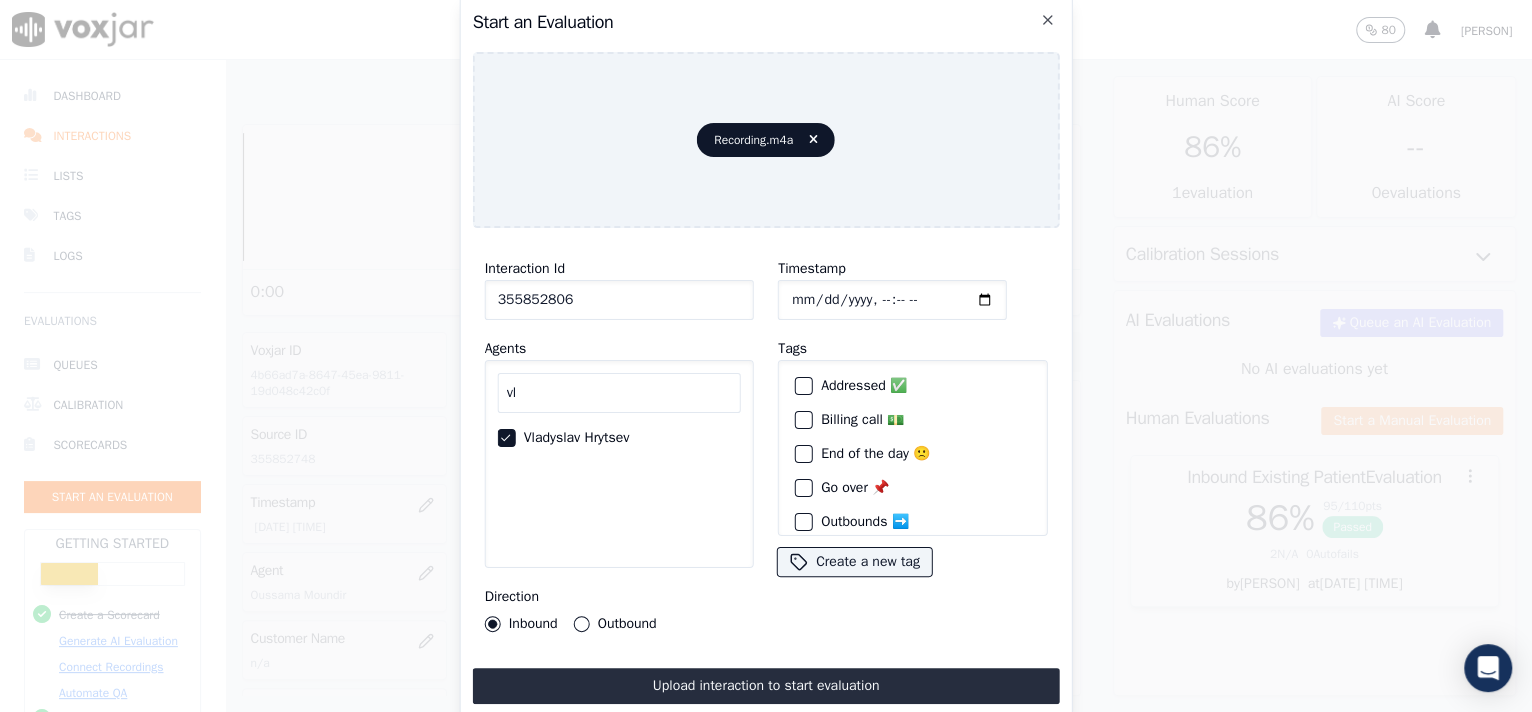 drag, startPoint x: 732, startPoint y: 657, endPoint x: 747, endPoint y: 669, distance: 19.209373 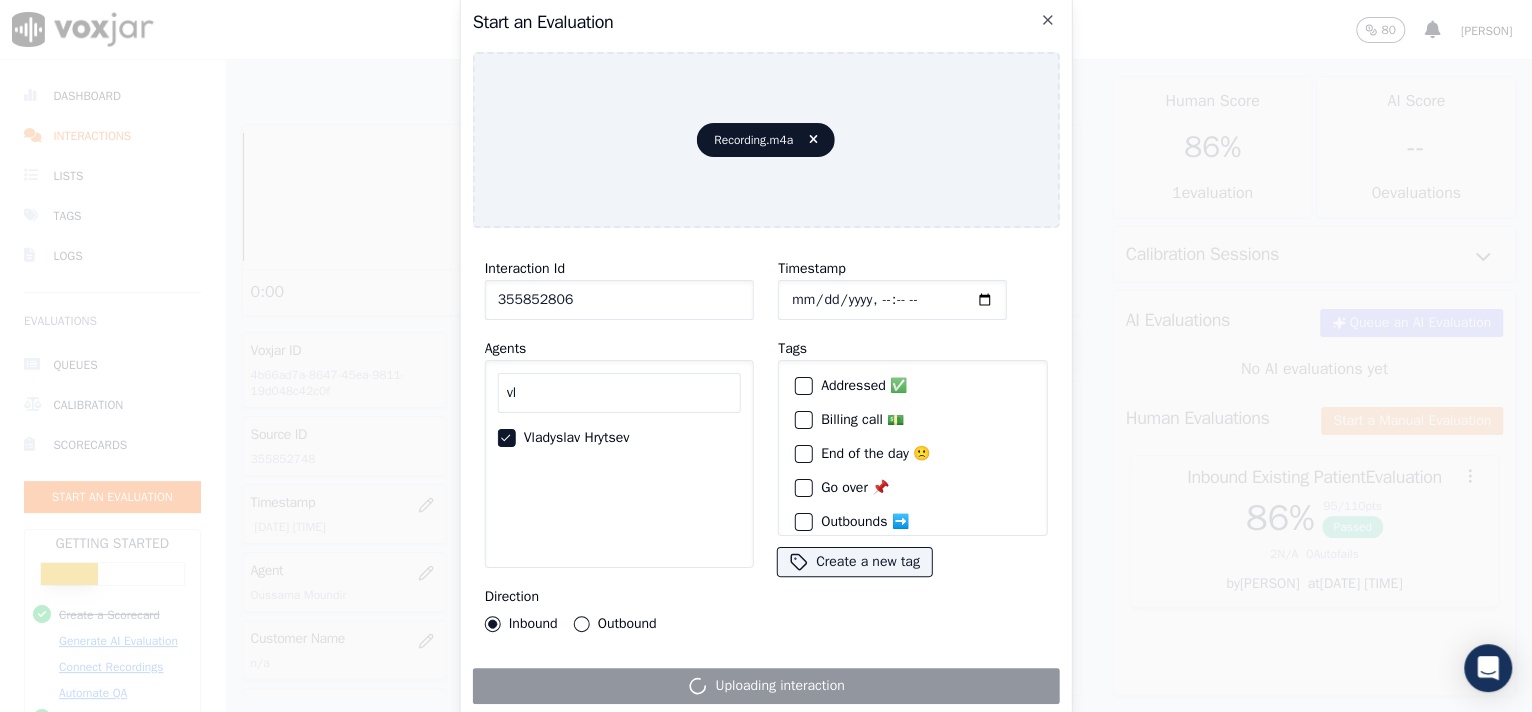 click on "Uploading interaction" at bounding box center (766, 686) 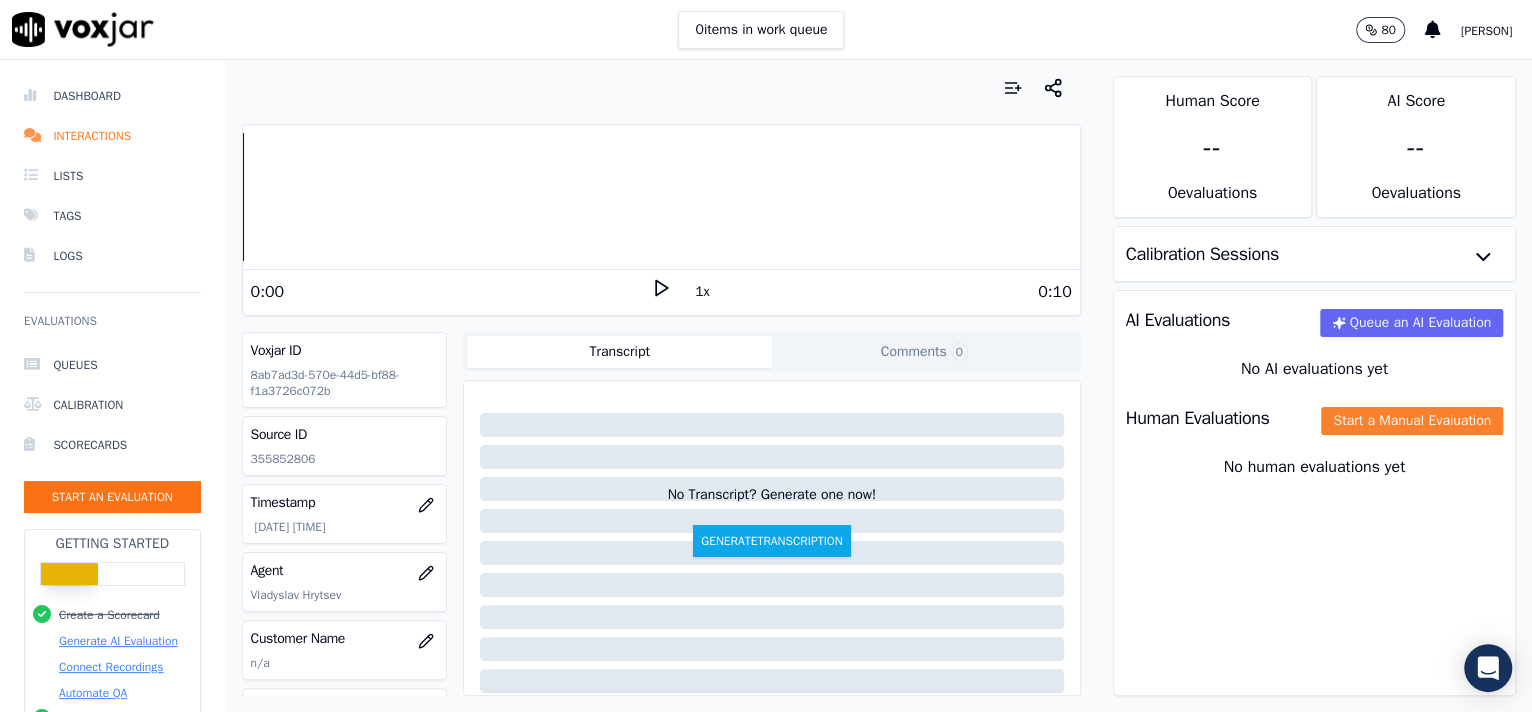 click on "Start a Manual Evaluation" 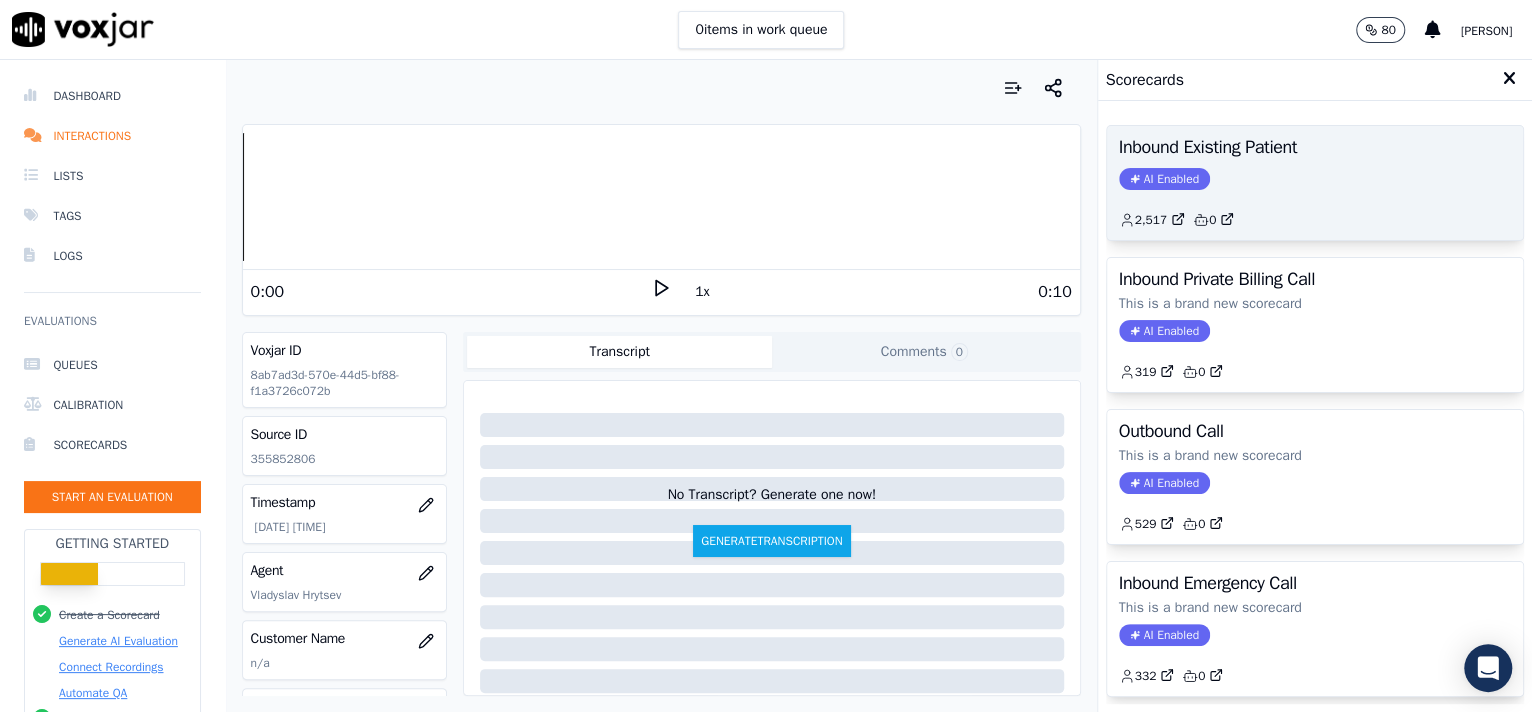 click on "AI Enabled" 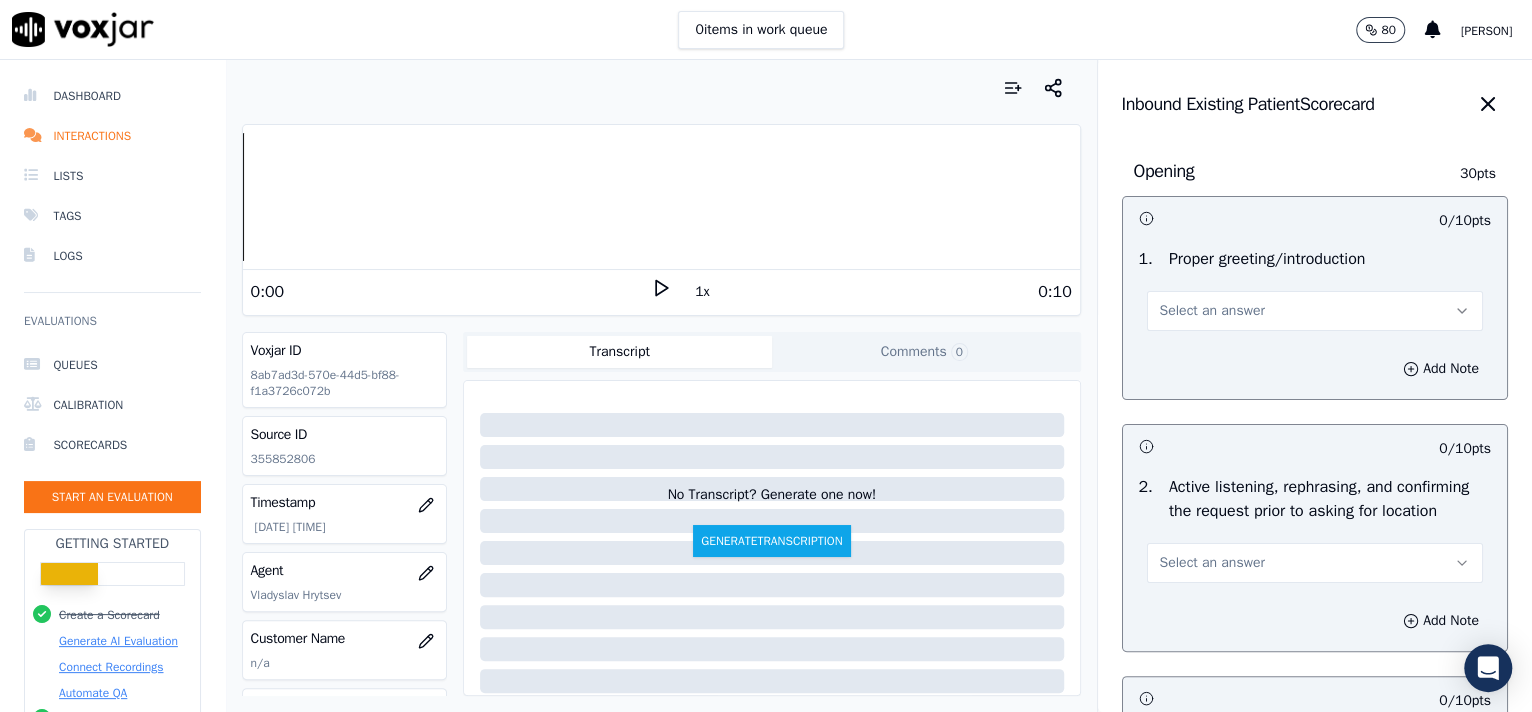 click on "Select an answer" at bounding box center [1212, 311] 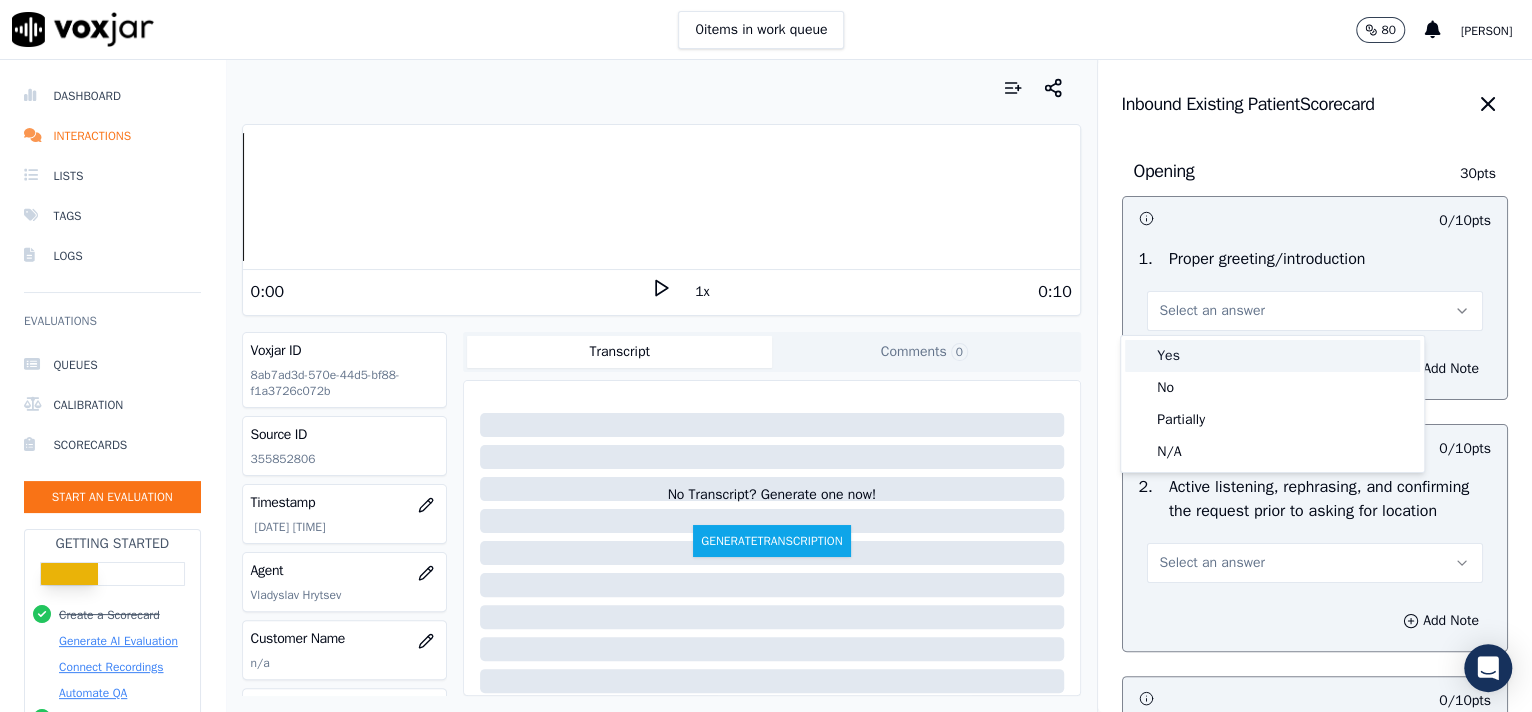 click on "Yes" at bounding box center [1272, 356] 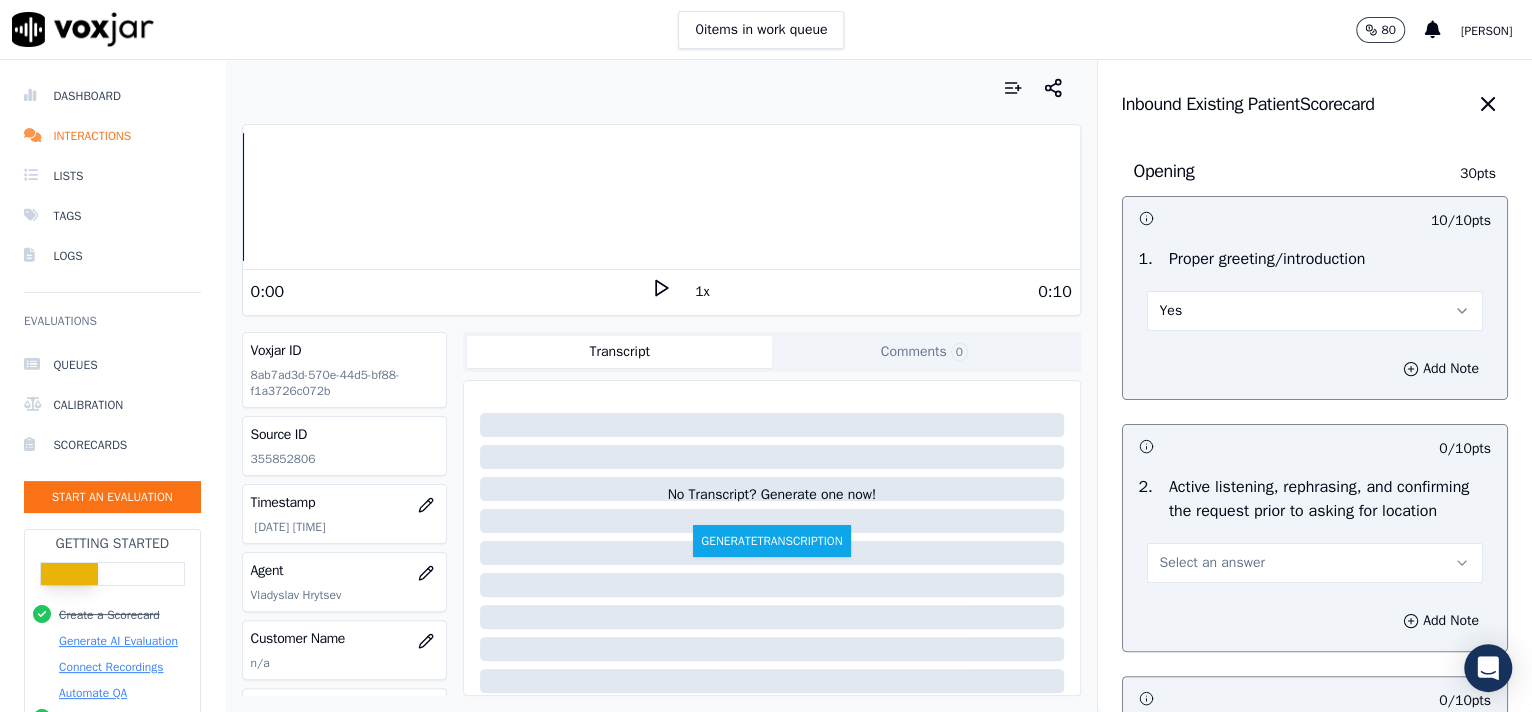 click on "Select an answer" at bounding box center (1212, 563) 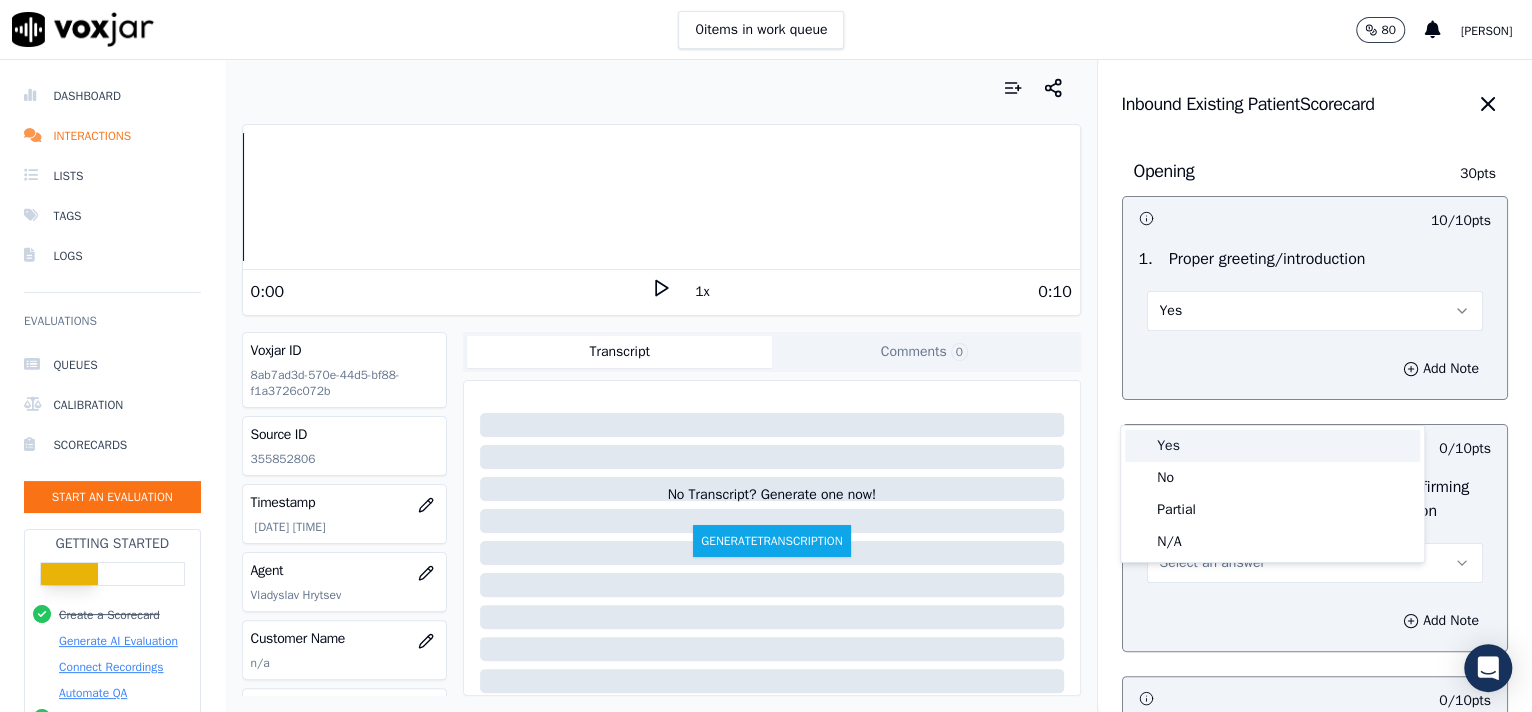 click on "Yes" at bounding box center (1272, 446) 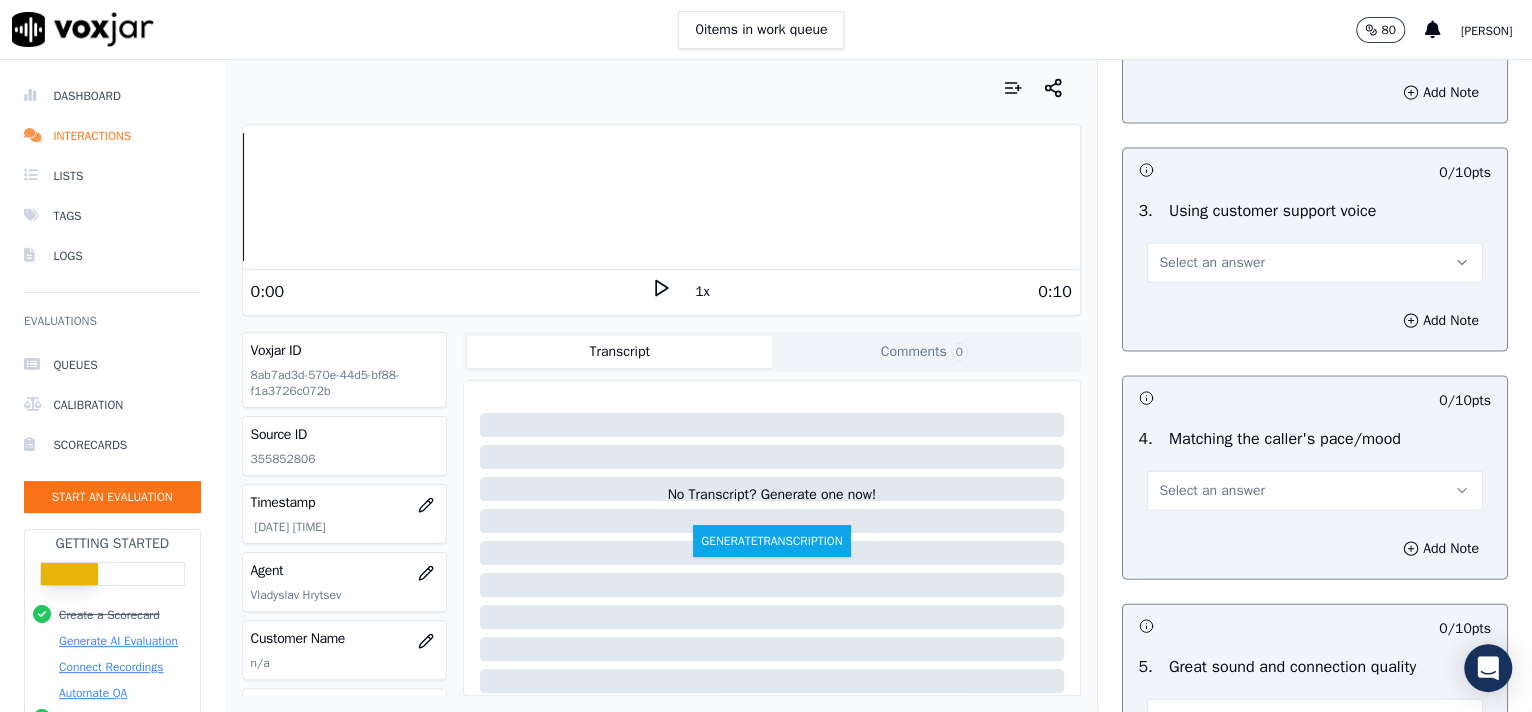 scroll, scrollTop: 3057, scrollLeft: 0, axis: vertical 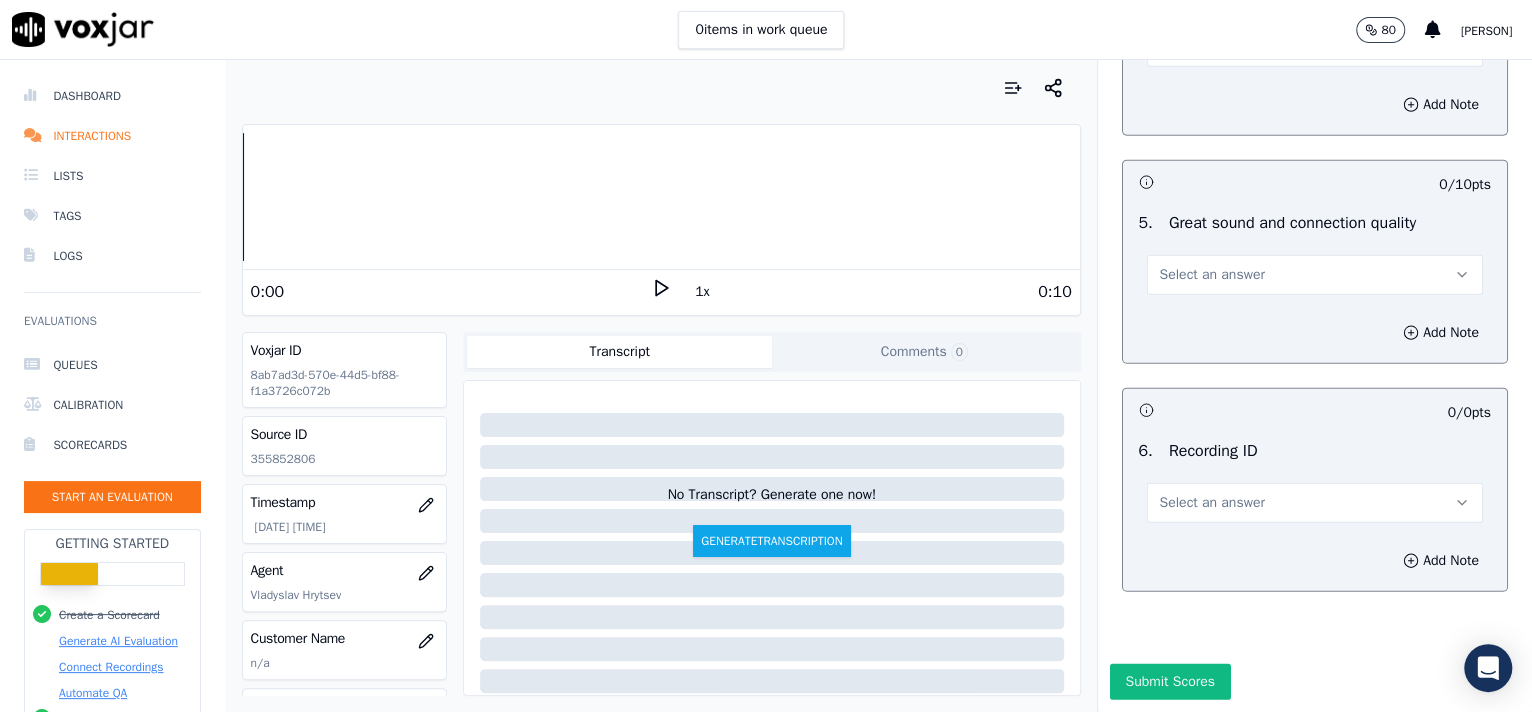 click on "Select an answer" at bounding box center (1212, 503) 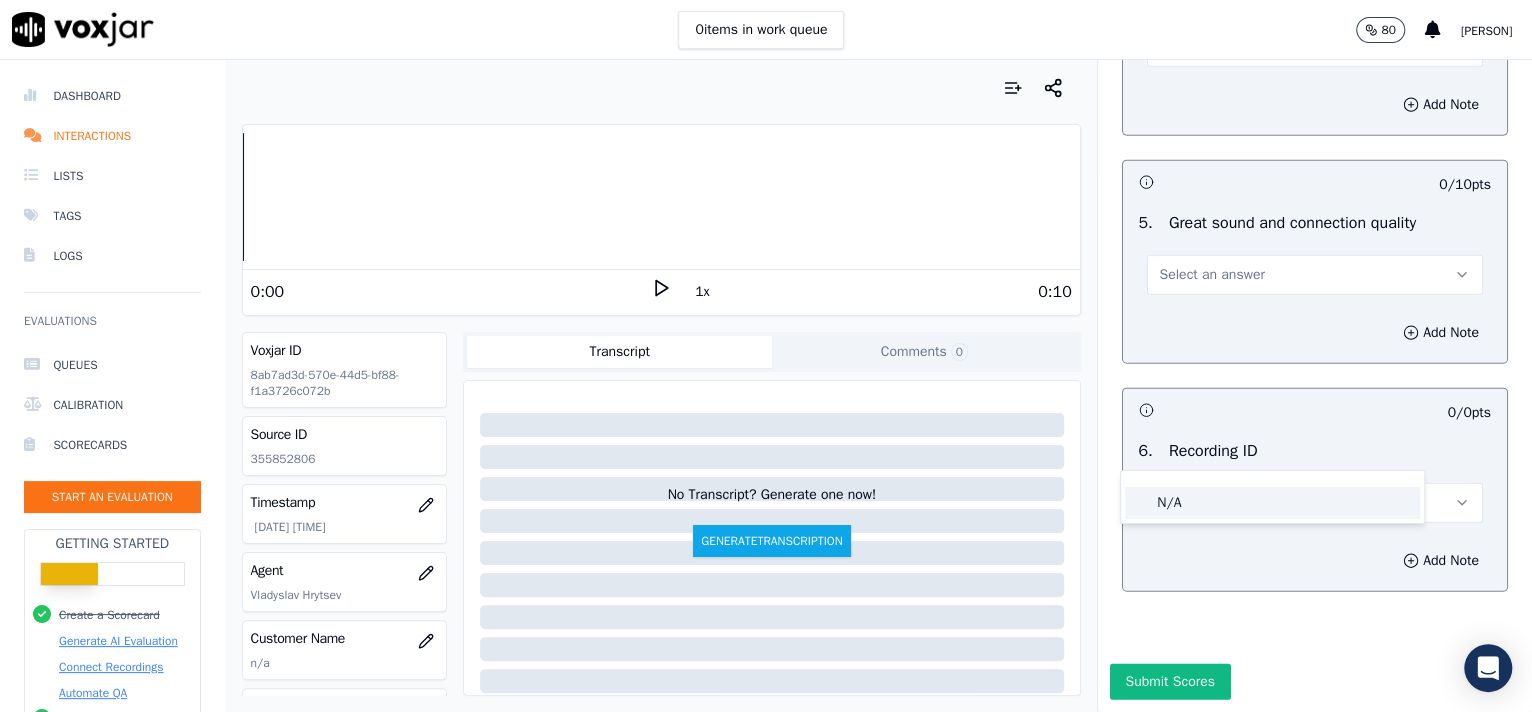 click on "N/A" 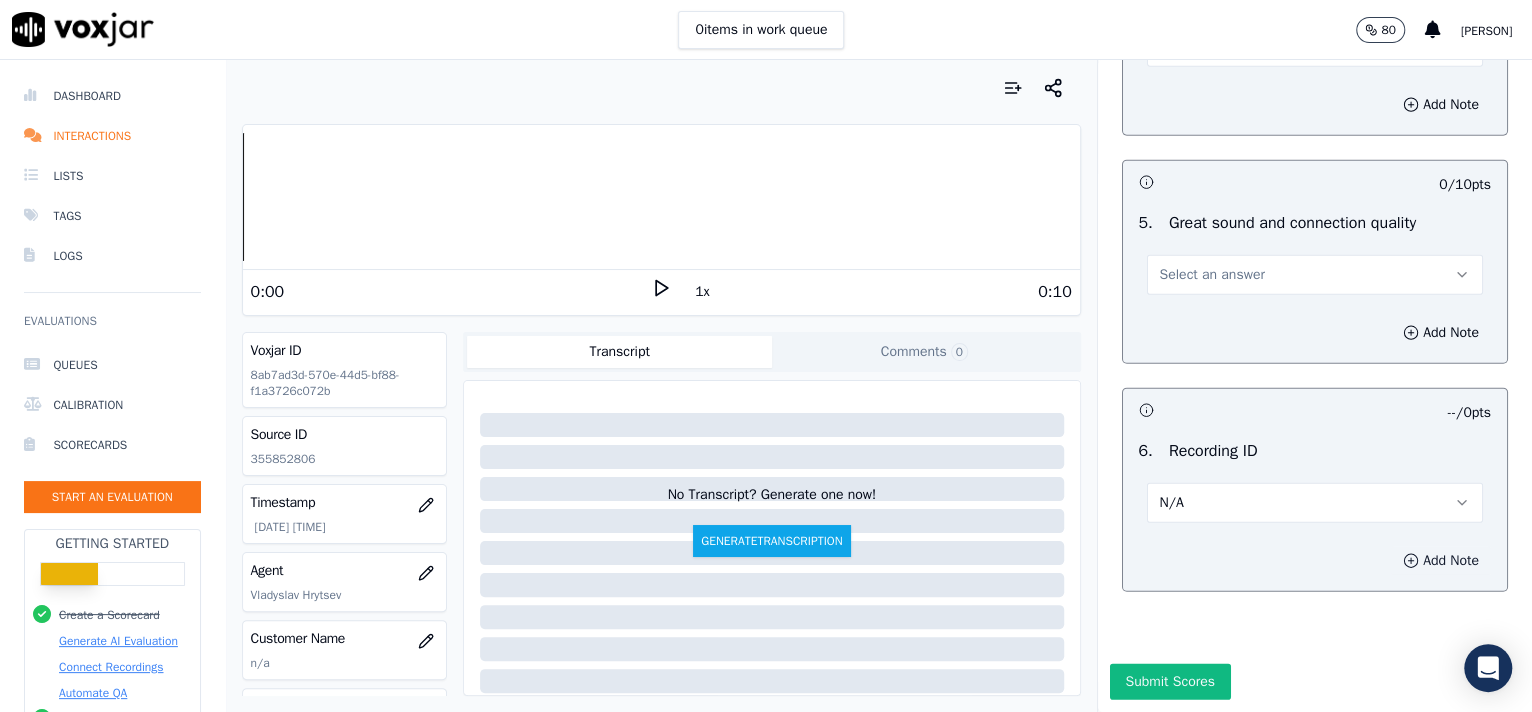 click on "Add Note" at bounding box center (1441, 561) 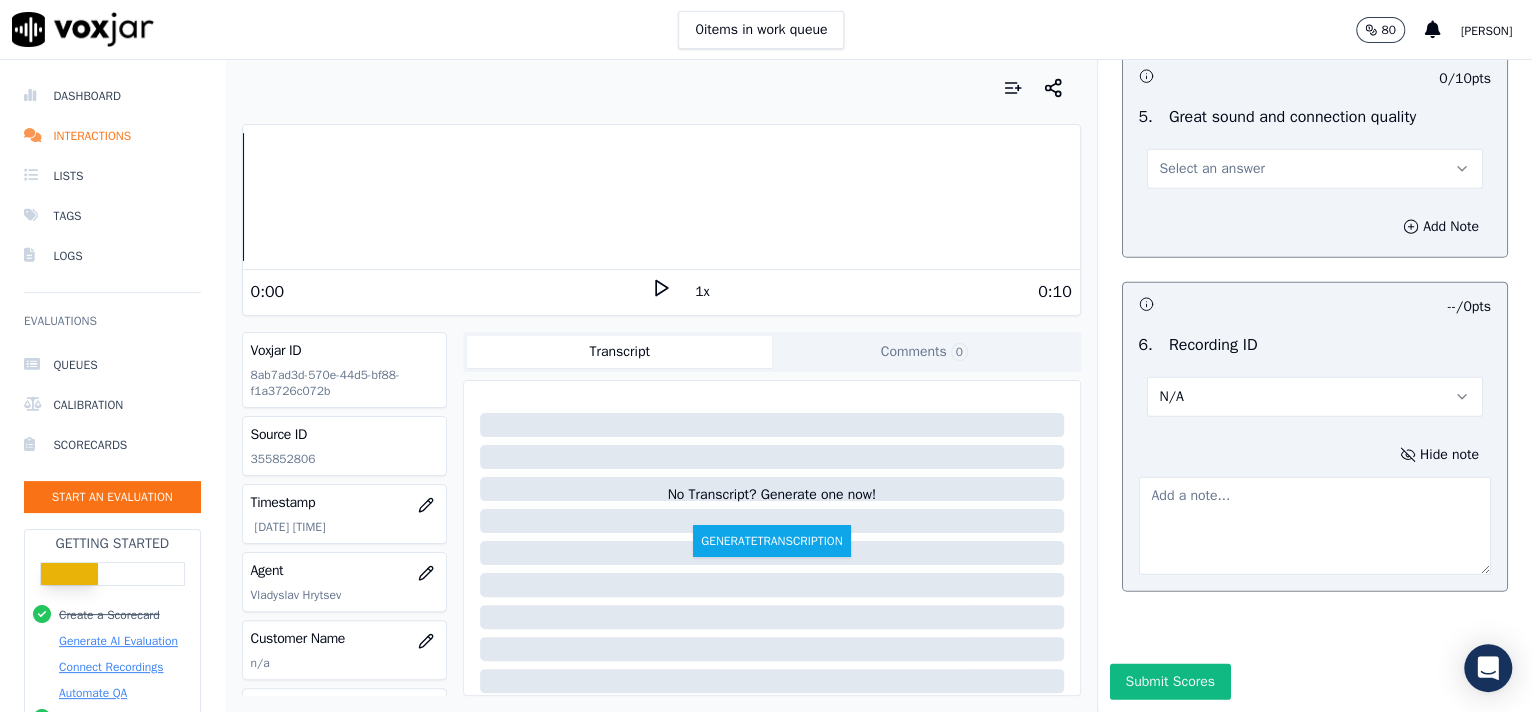 click at bounding box center [1315, 526] 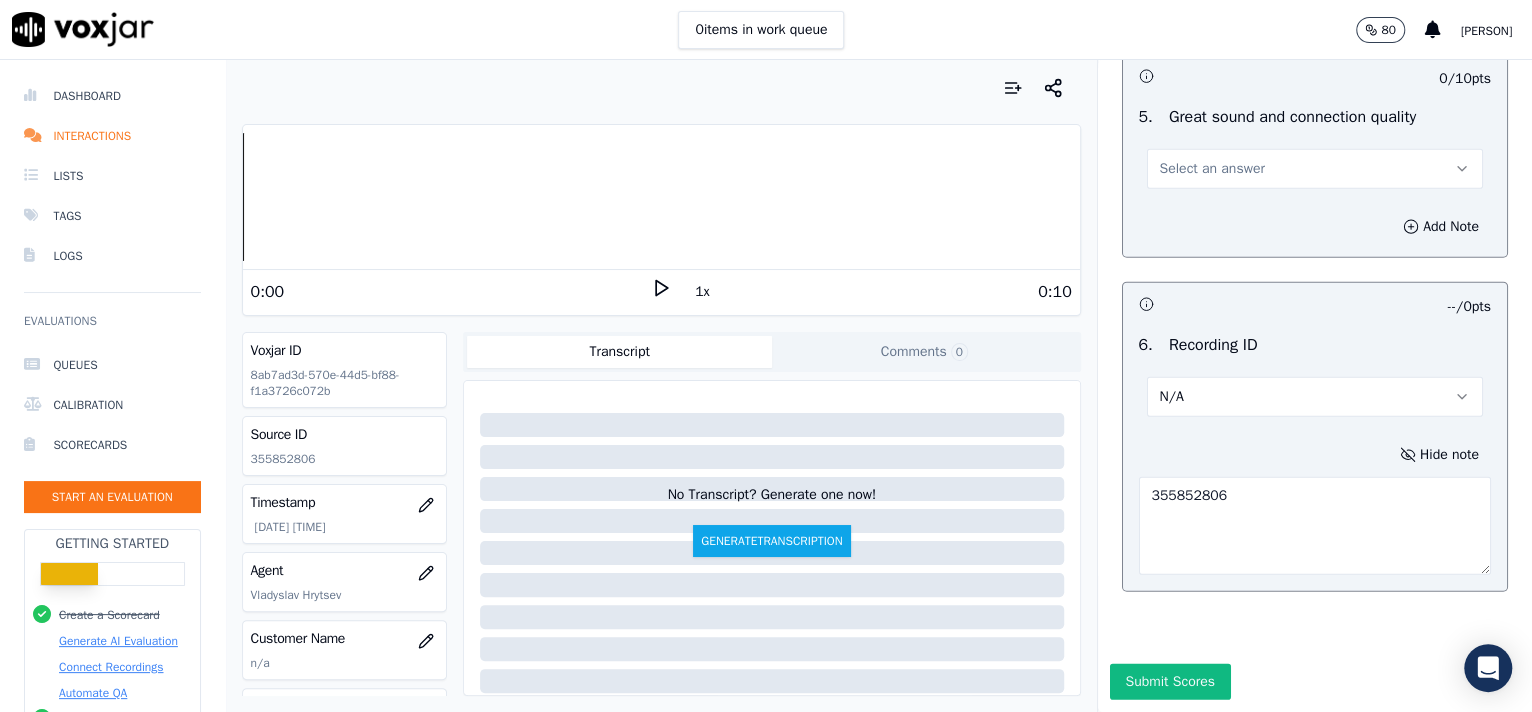 type on "355852806" 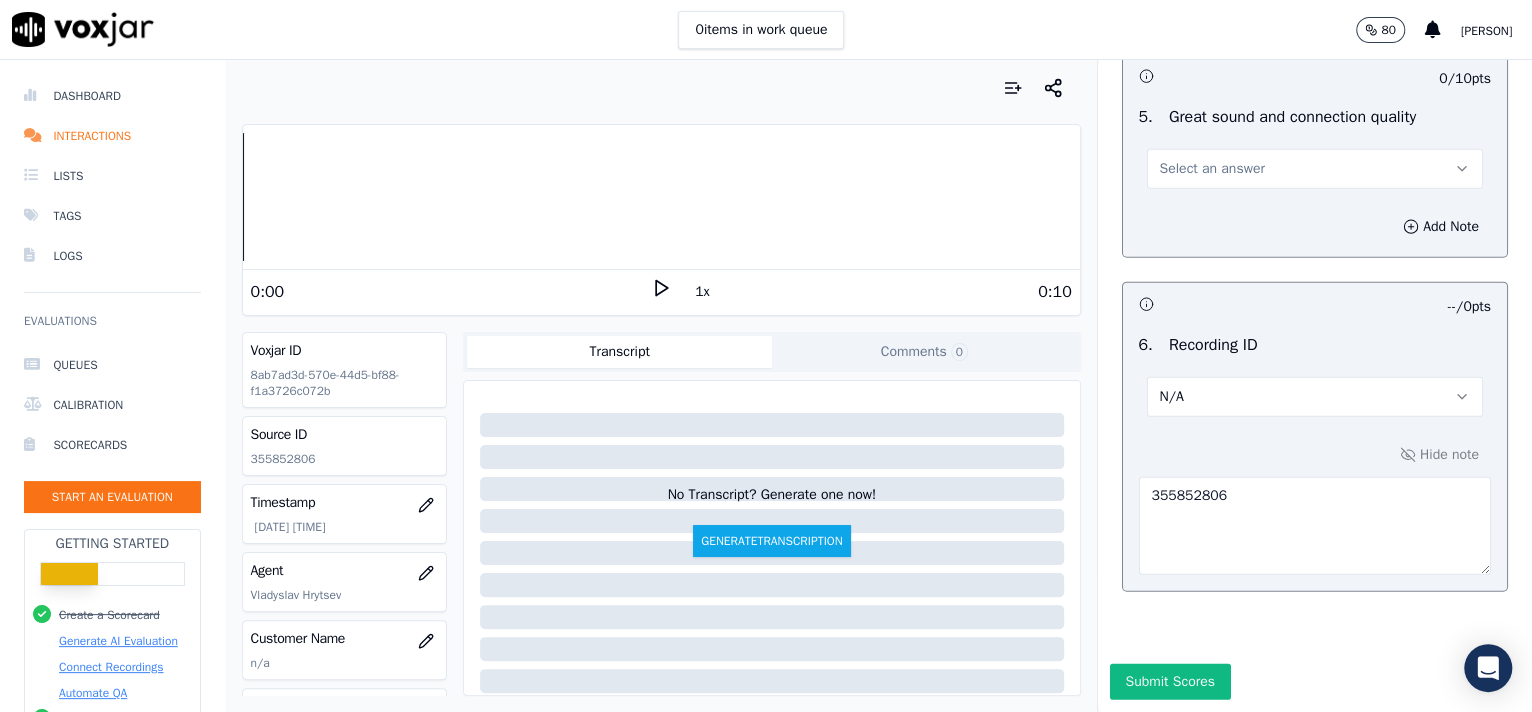 click on "Select an answer" at bounding box center [1315, 169] 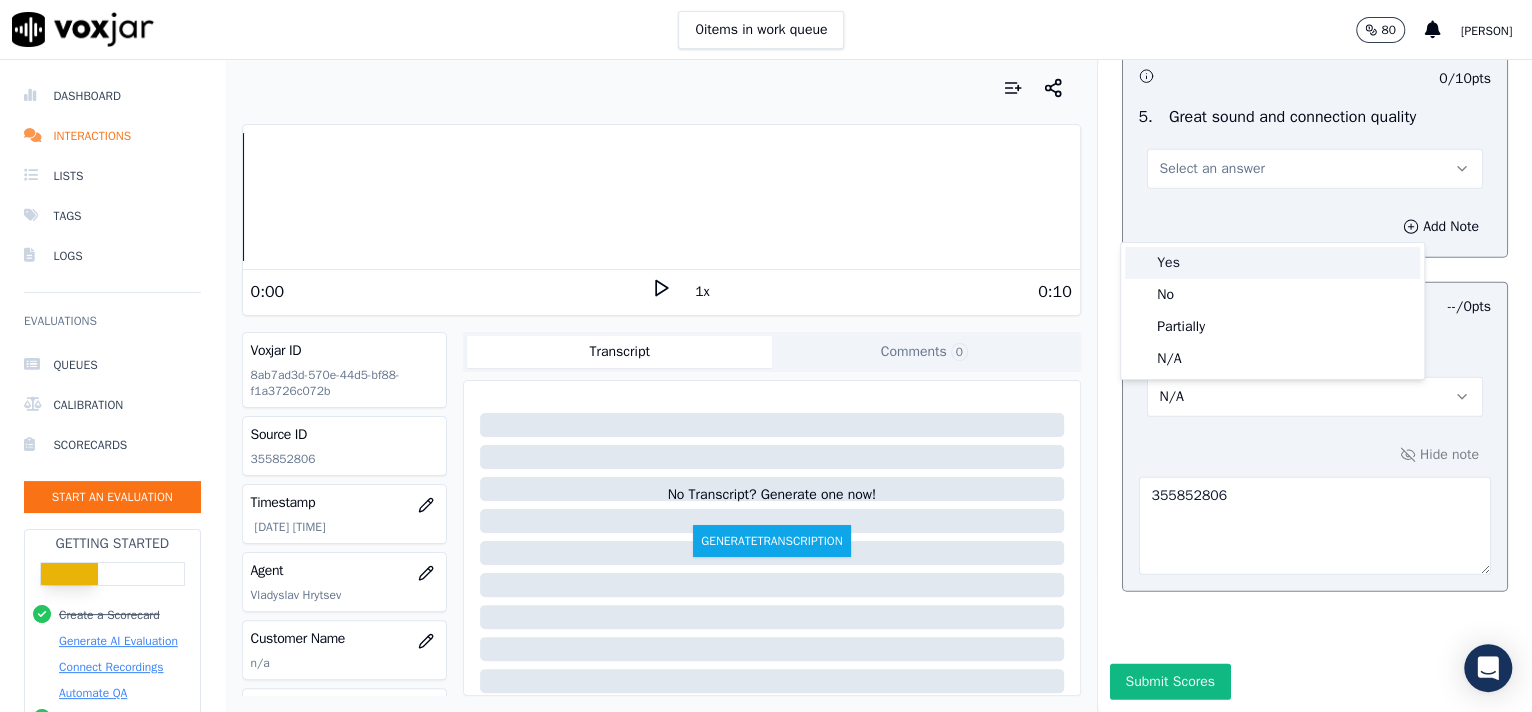 click on "Yes" at bounding box center (1272, 263) 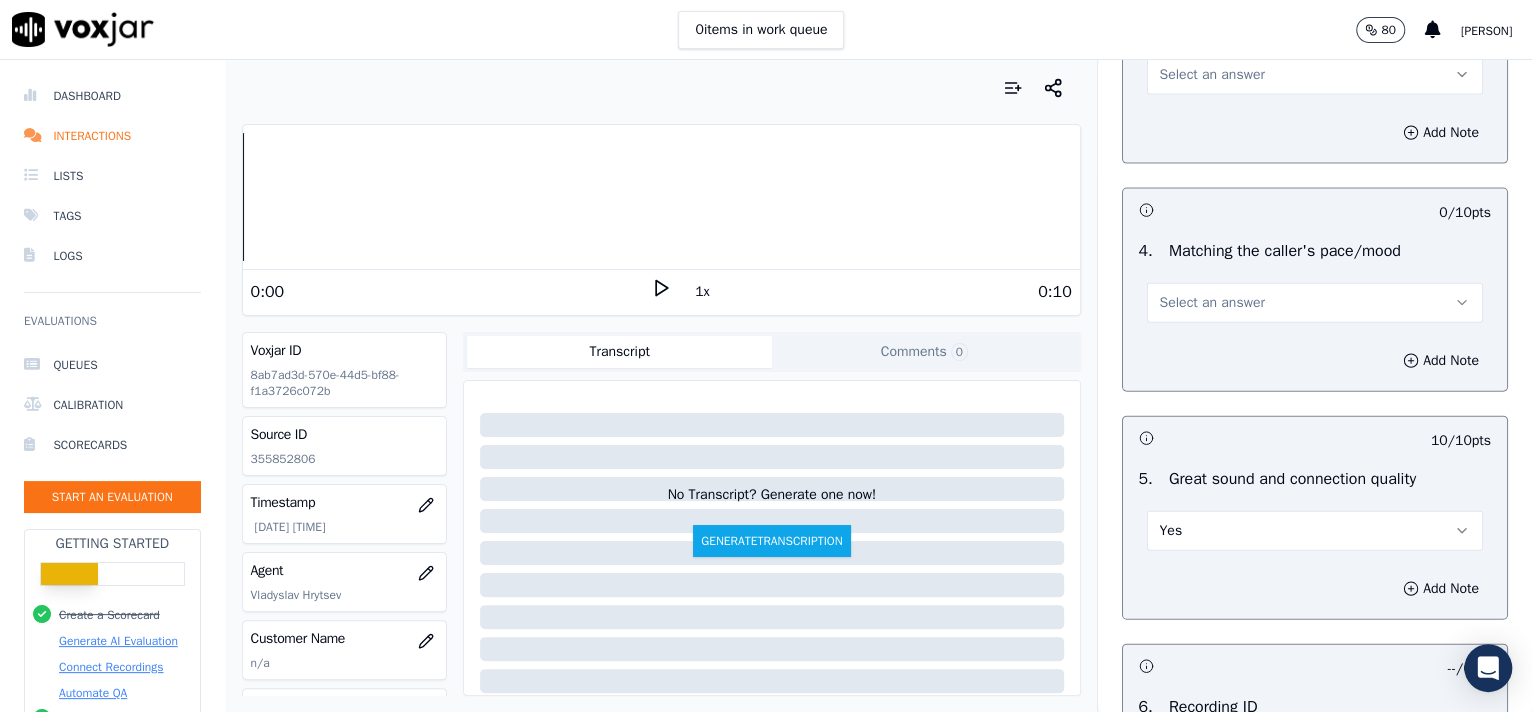 scroll, scrollTop: 2637, scrollLeft: 0, axis: vertical 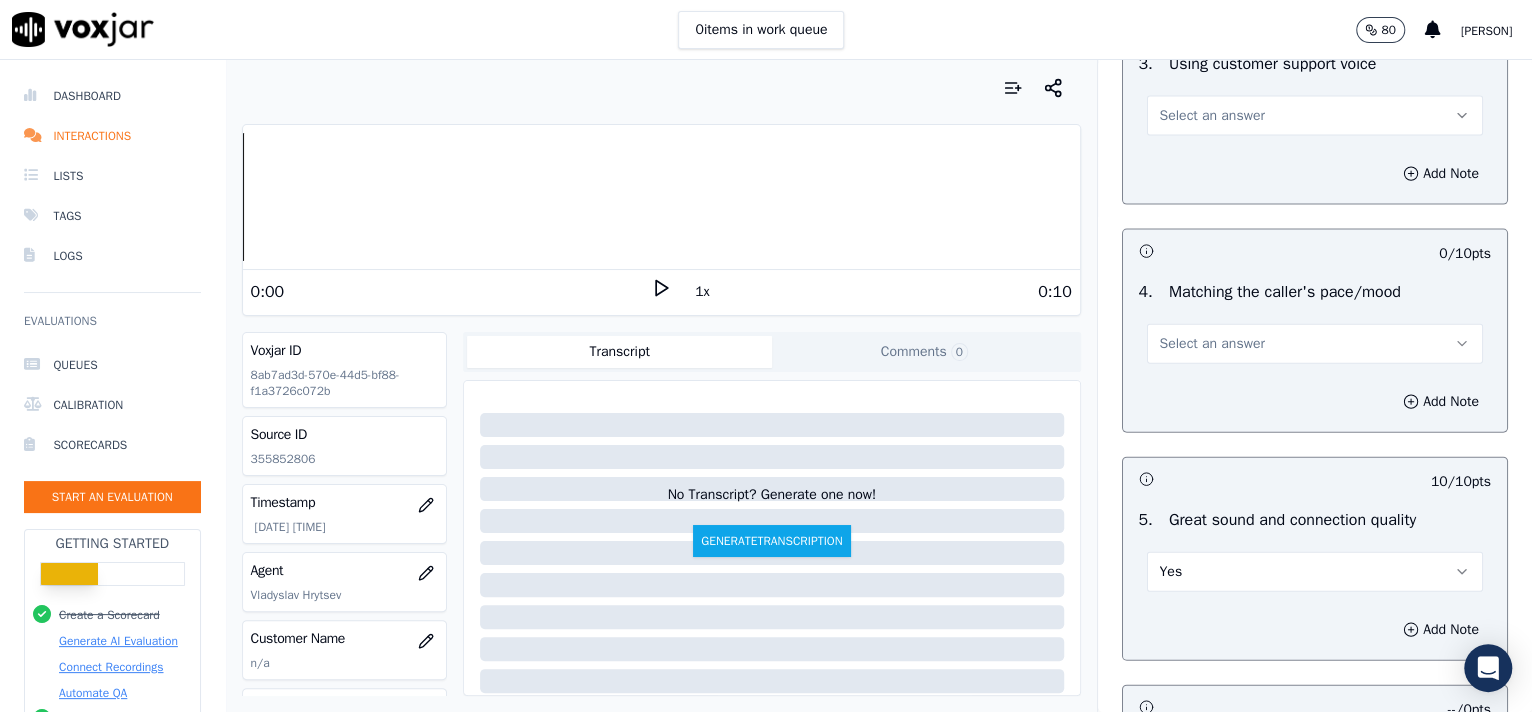 click on "Select an answer" at bounding box center (1315, 344) 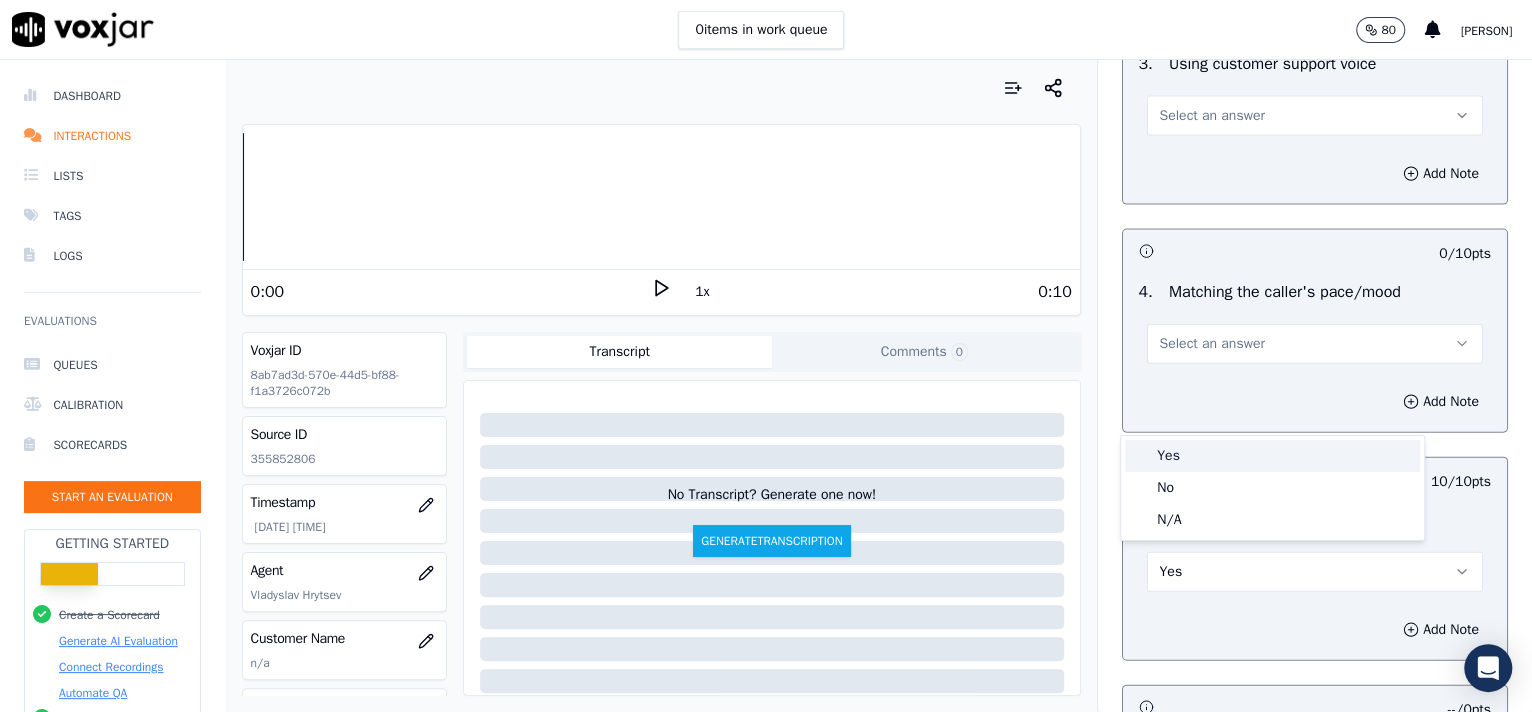 click on "Yes" at bounding box center (1272, 456) 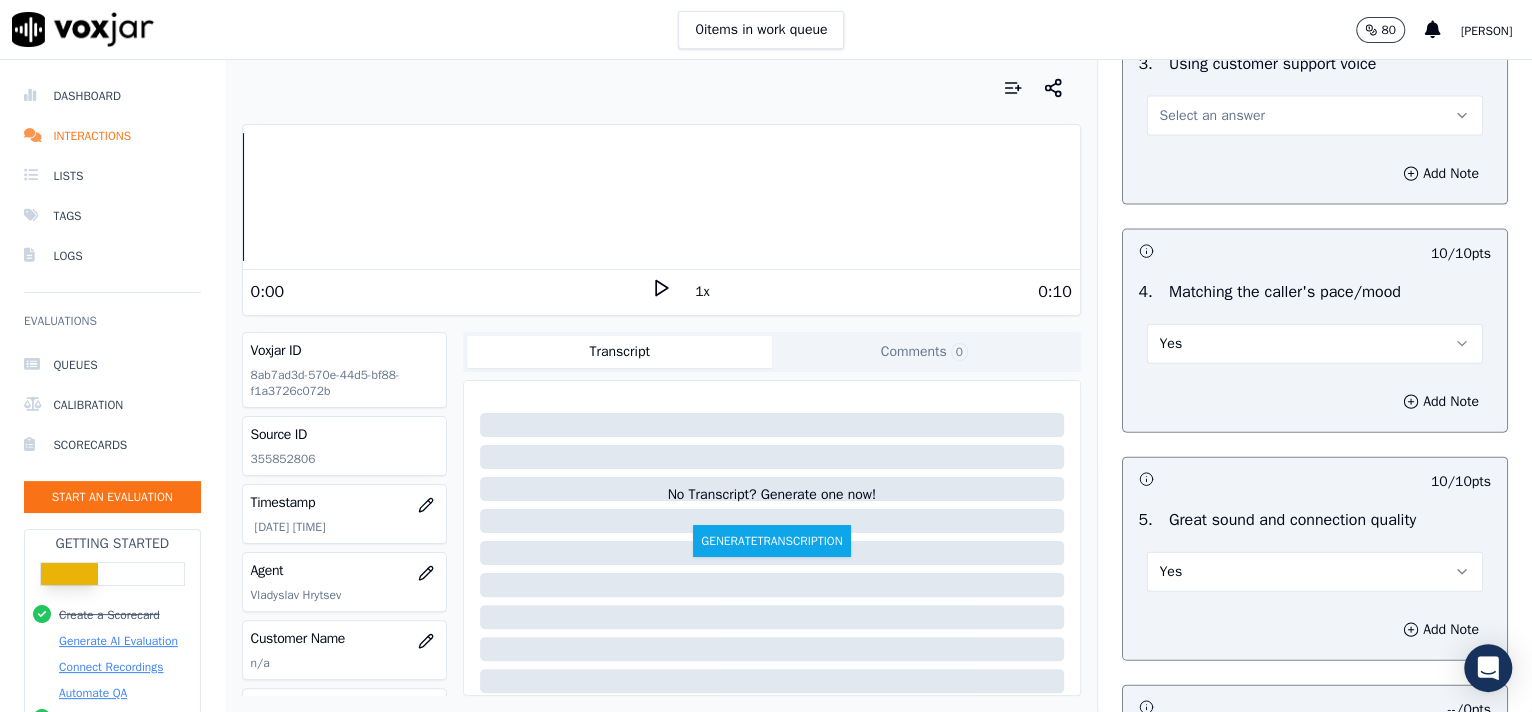 click on "Select an answer" at bounding box center (1212, 116) 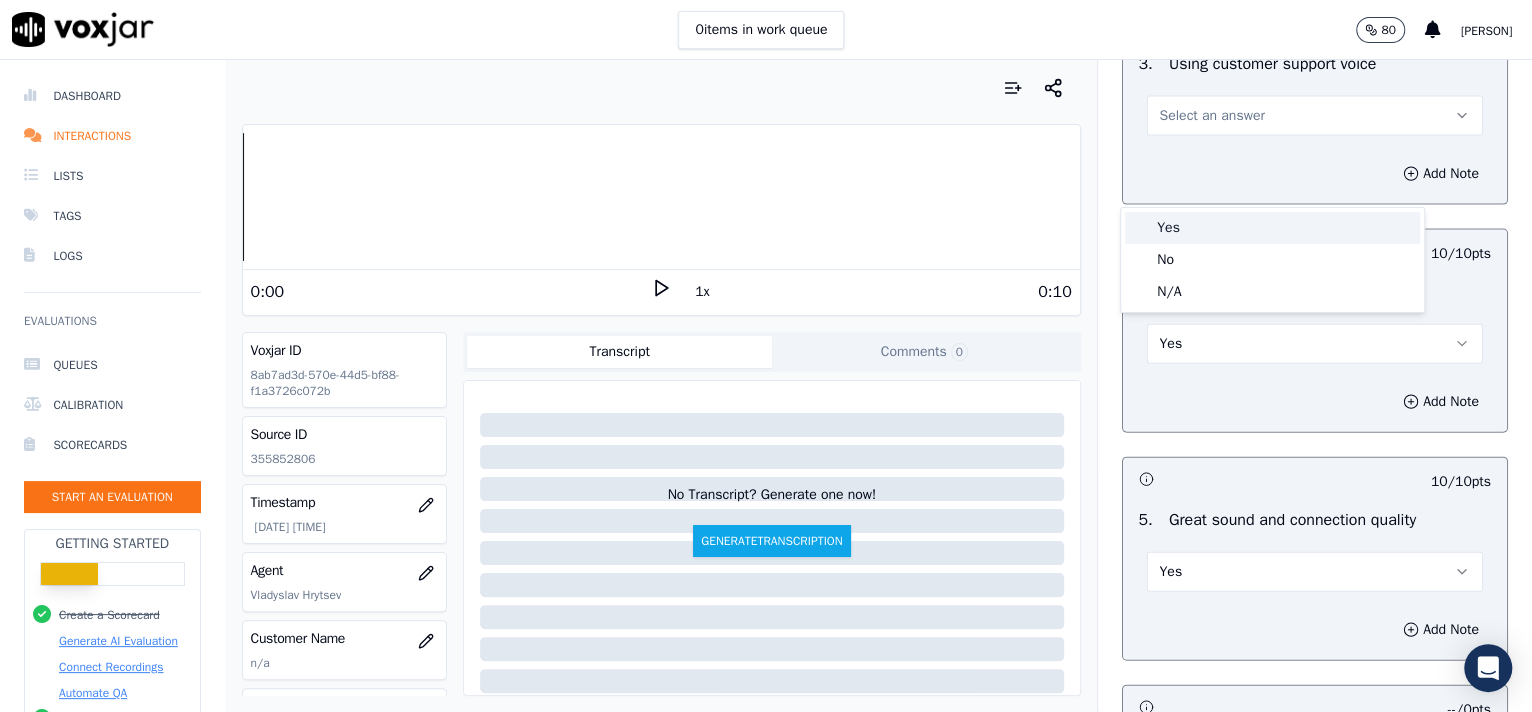 click on "Yes" at bounding box center (1272, 228) 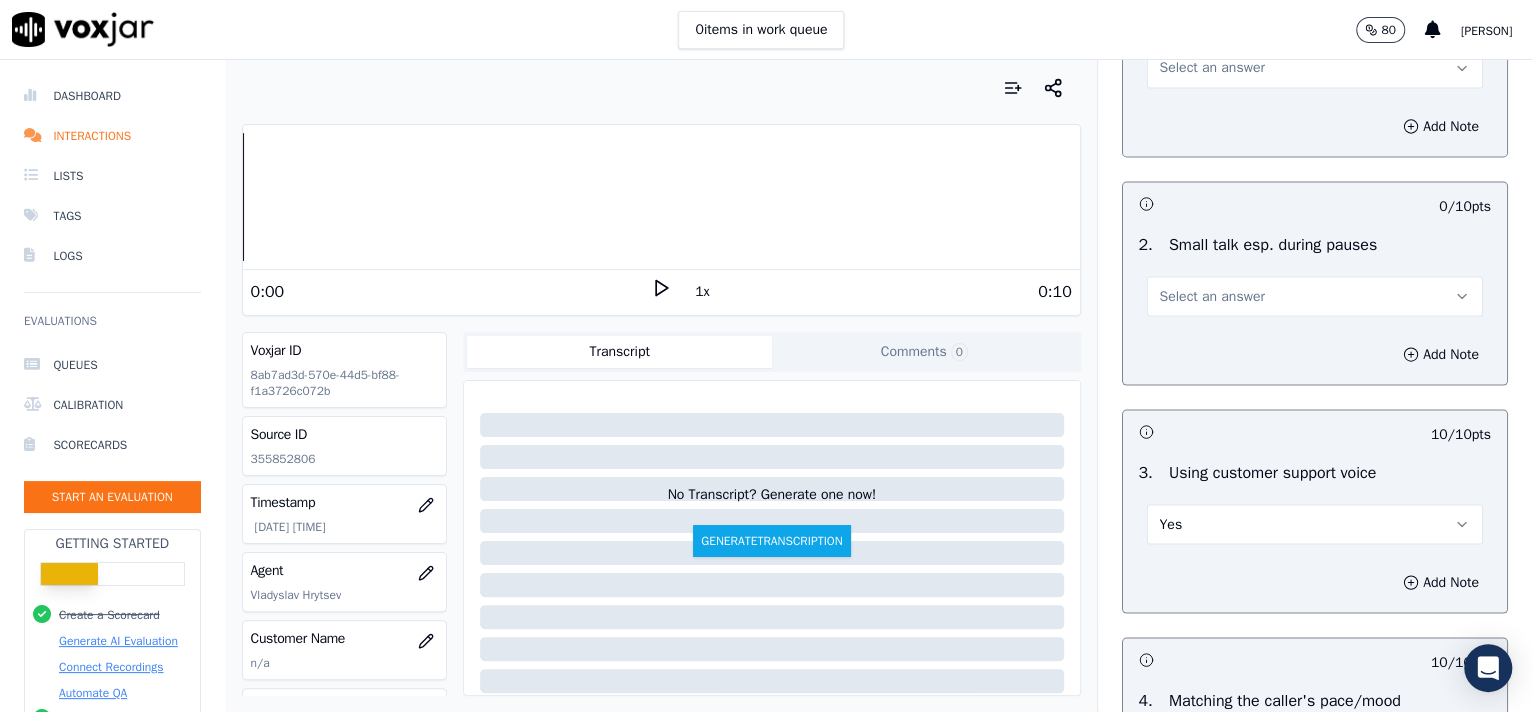 scroll, scrollTop: 2217, scrollLeft: 0, axis: vertical 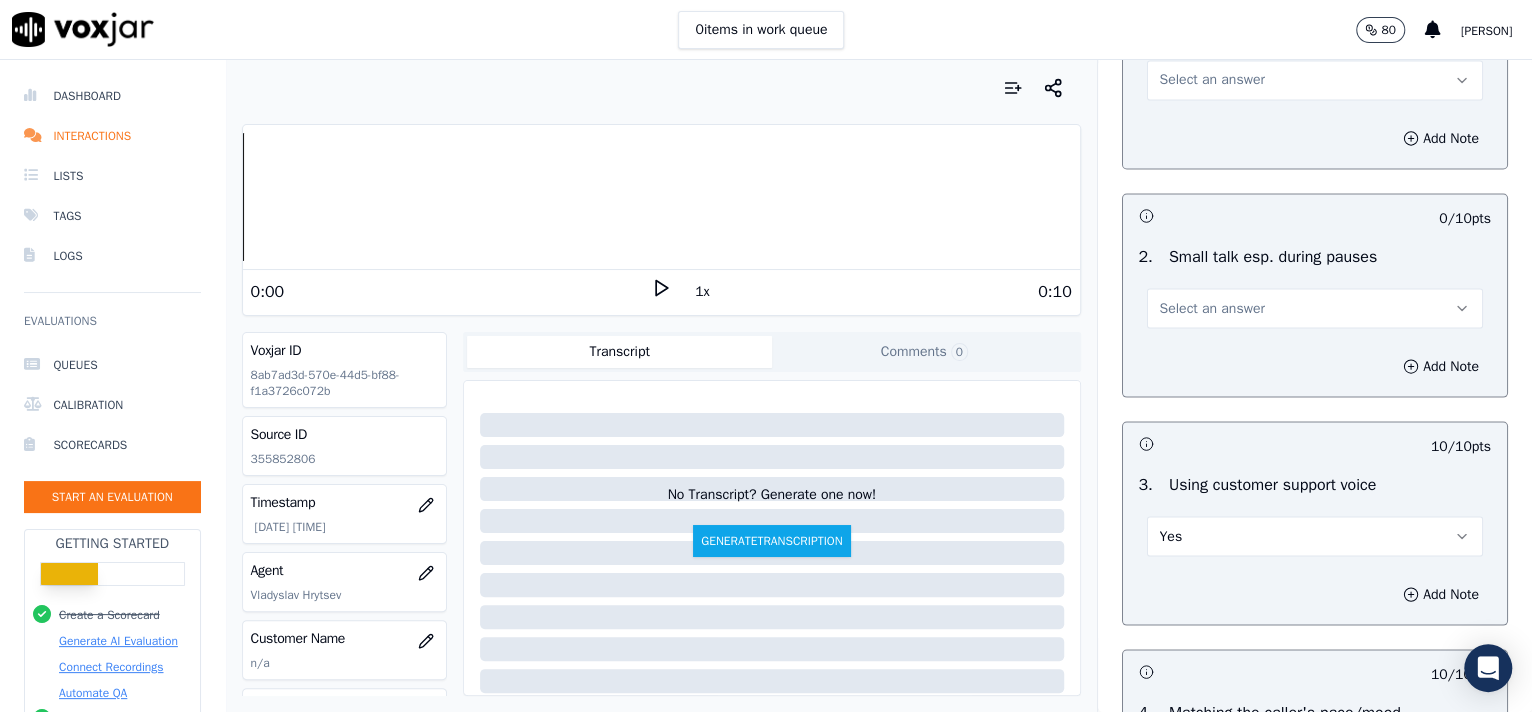 click on "Select an answer" at bounding box center (1212, 308) 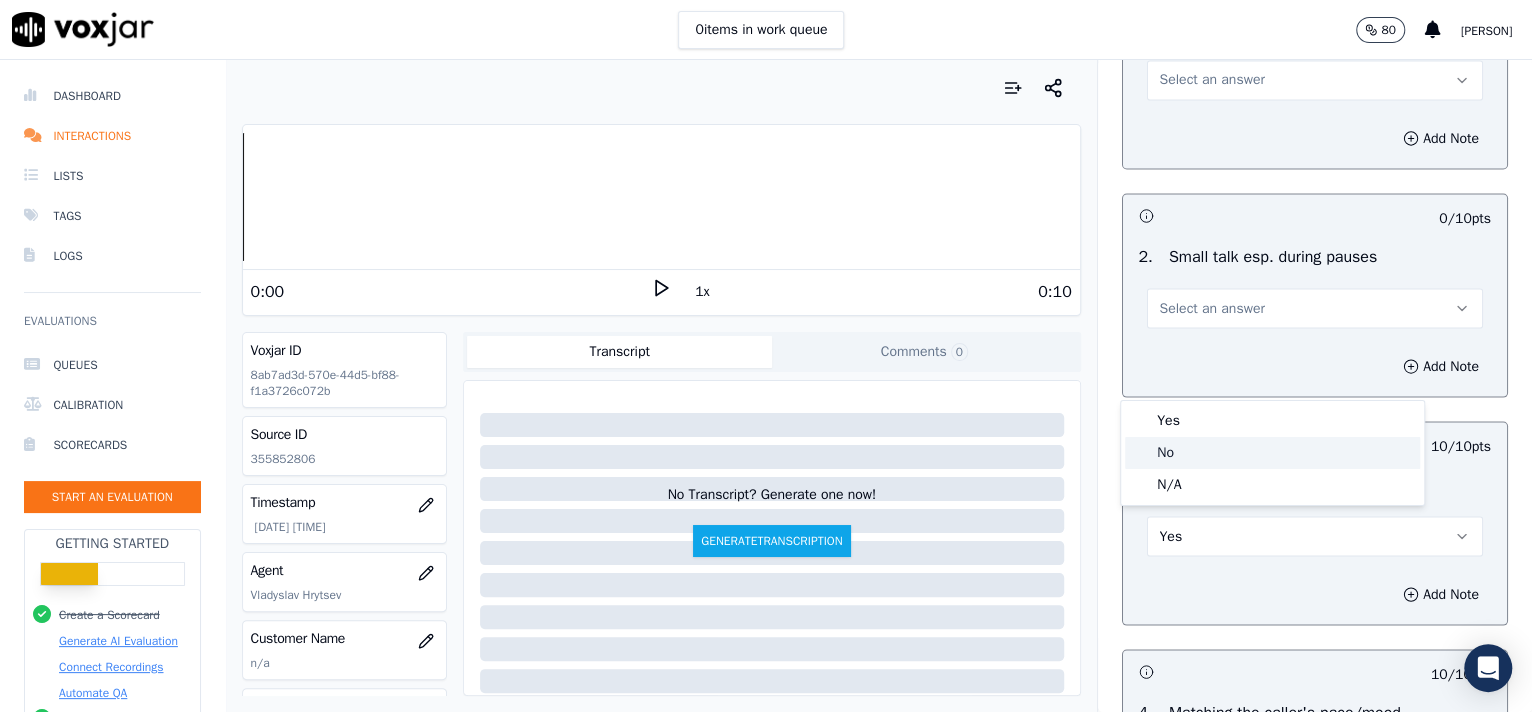 click on "No" 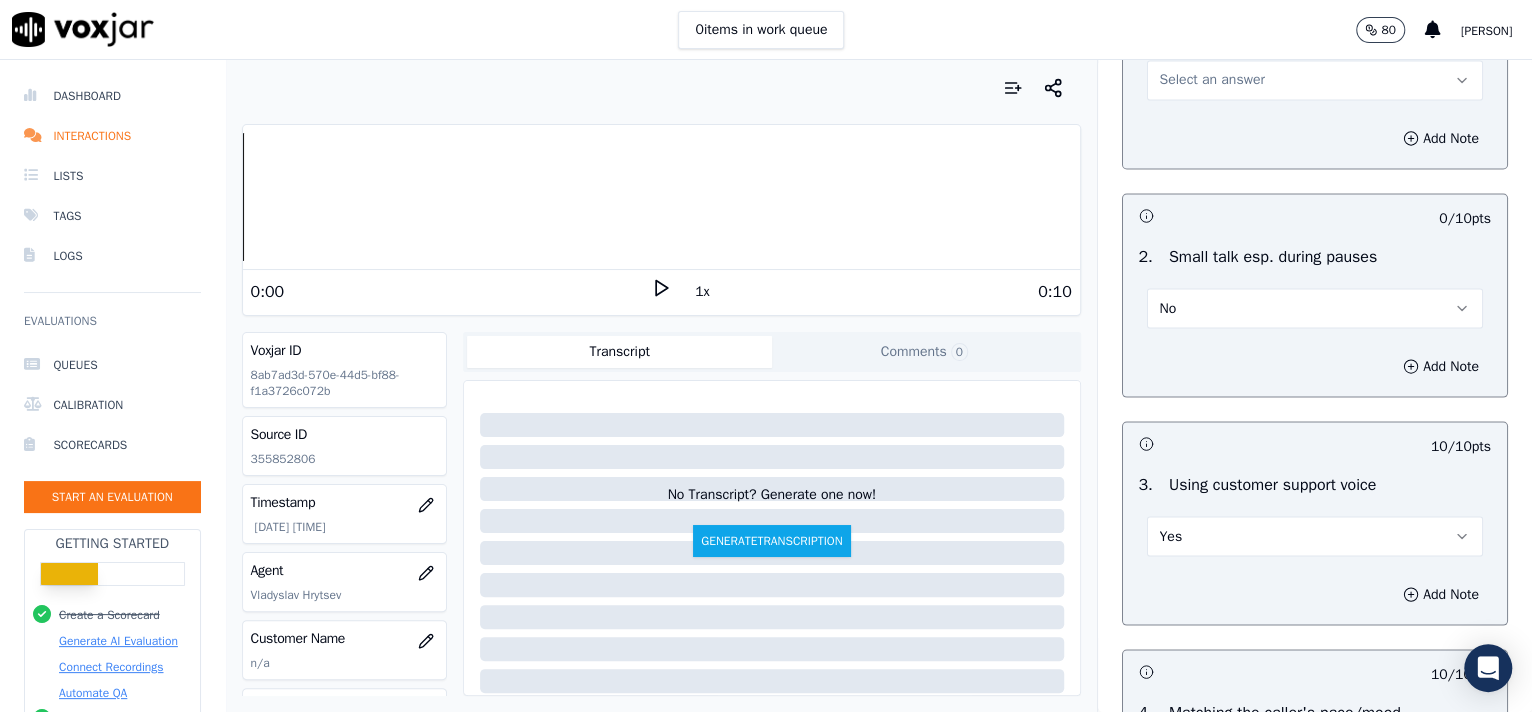 click on "Select an answer" at bounding box center (1212, 80) 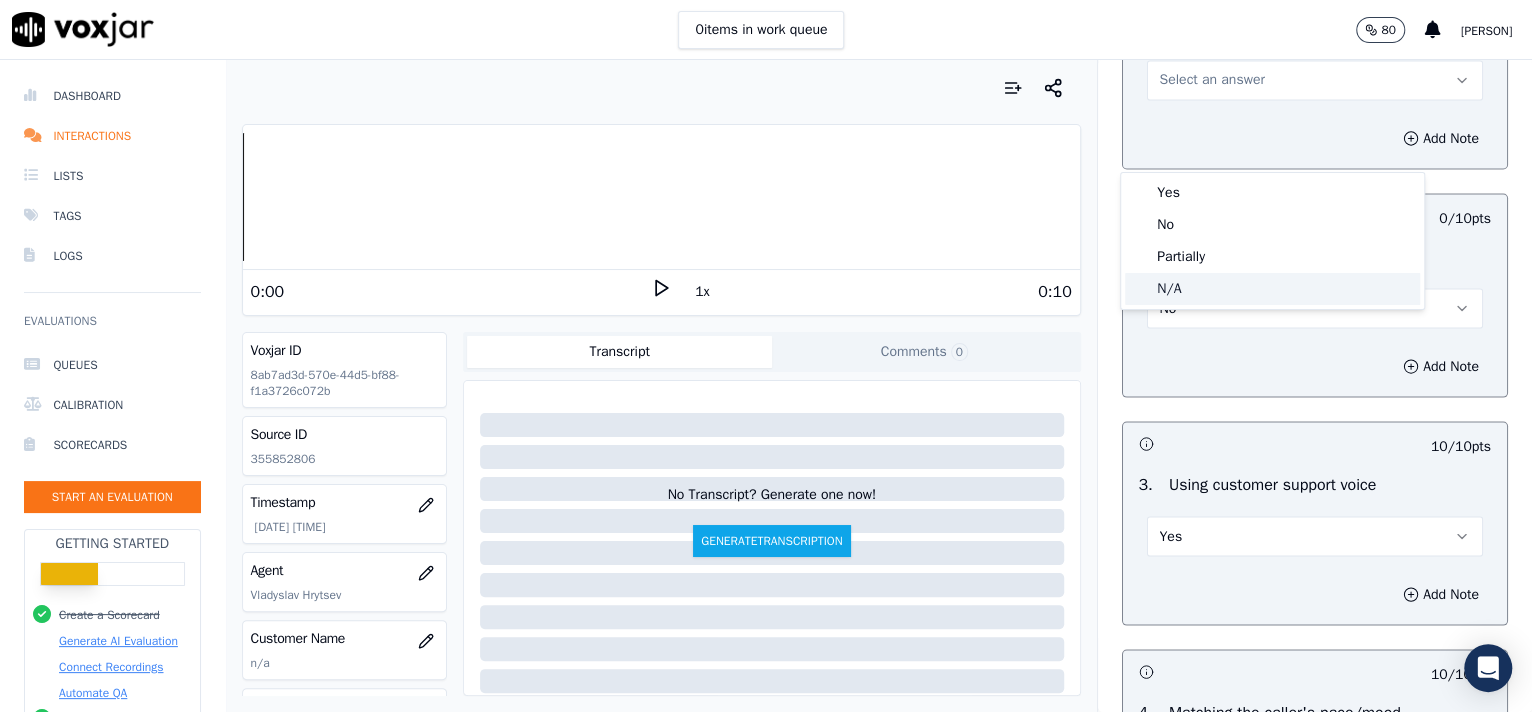 click on "N/A" 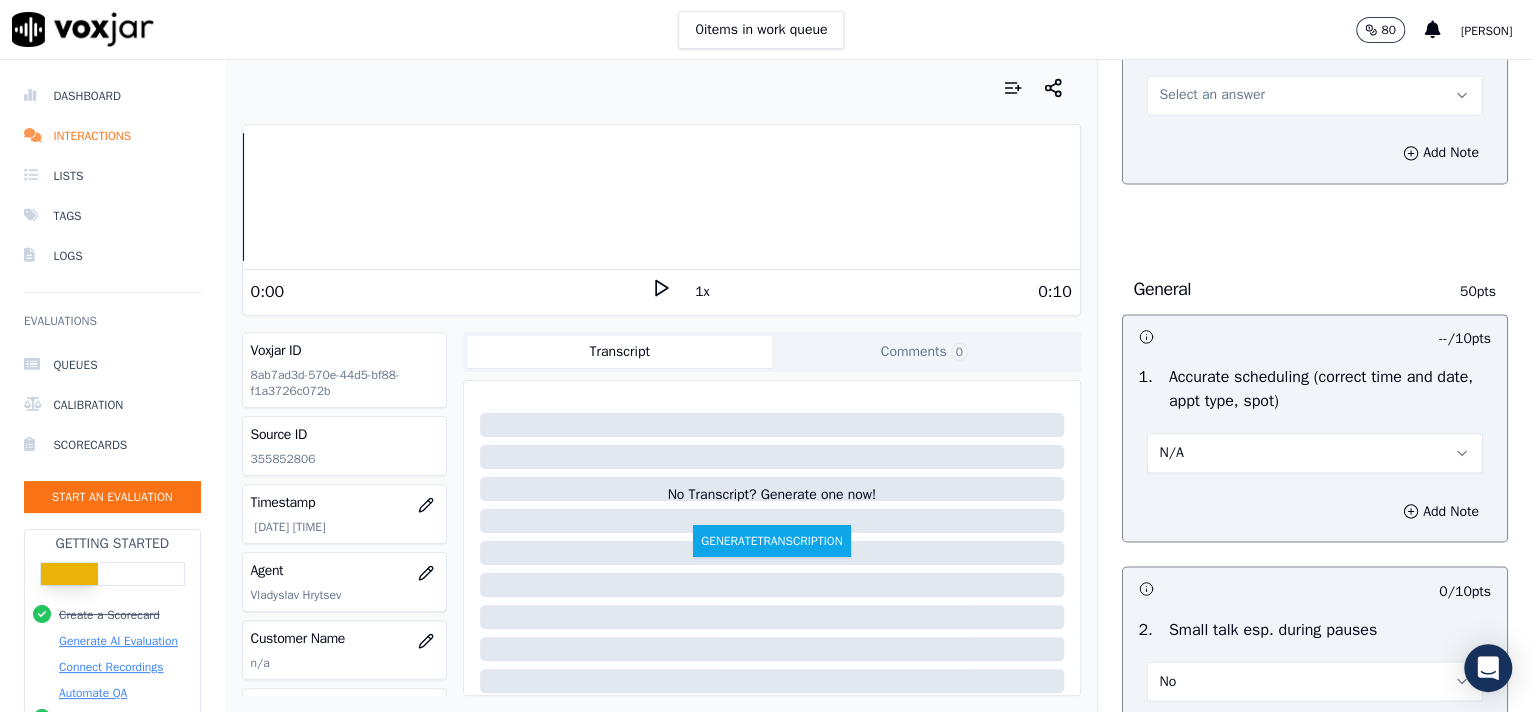 scroll, scrollTop: 1581, scrollLeft: 0, axis: vertical 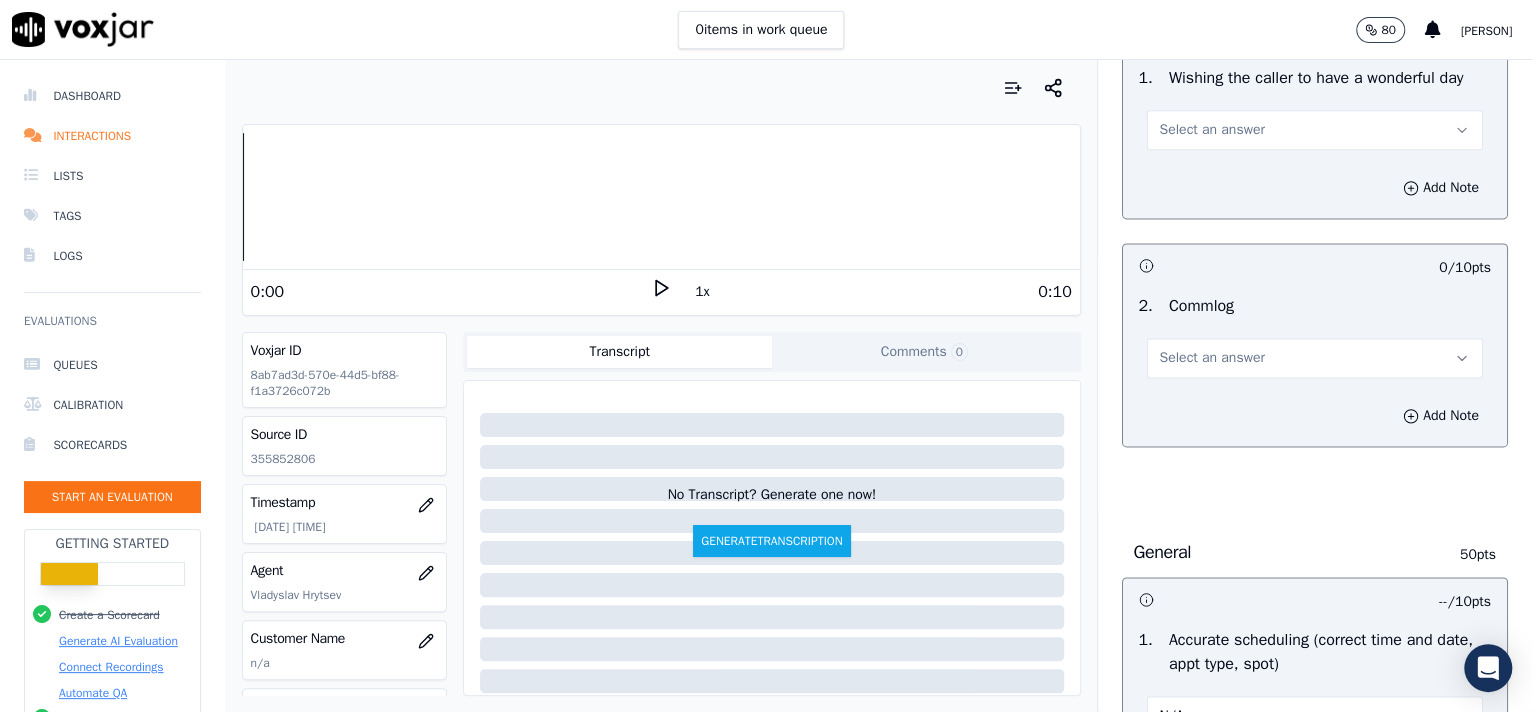 click on "Select an answer" at bounding box center [1315, 356] 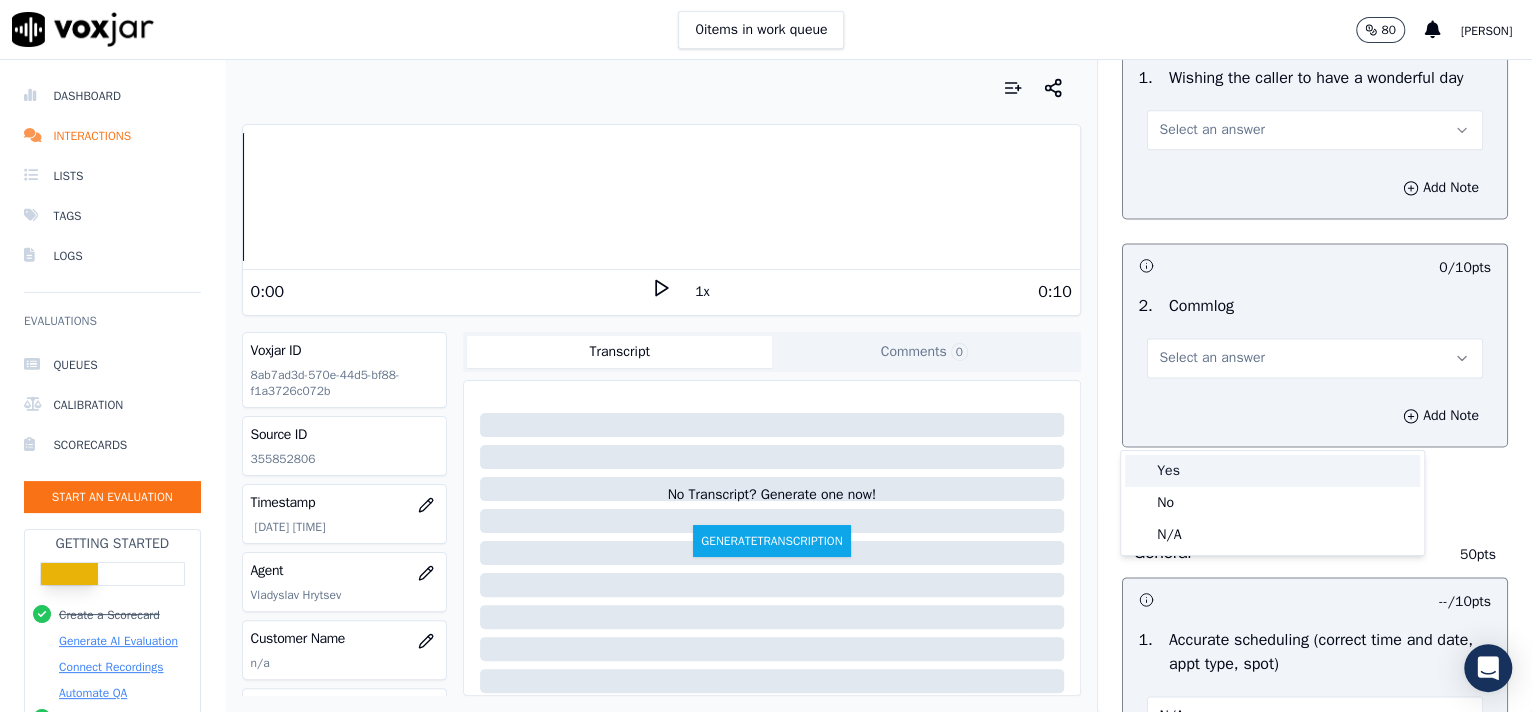 click on "Yes" at bounding box center (1272, 471) 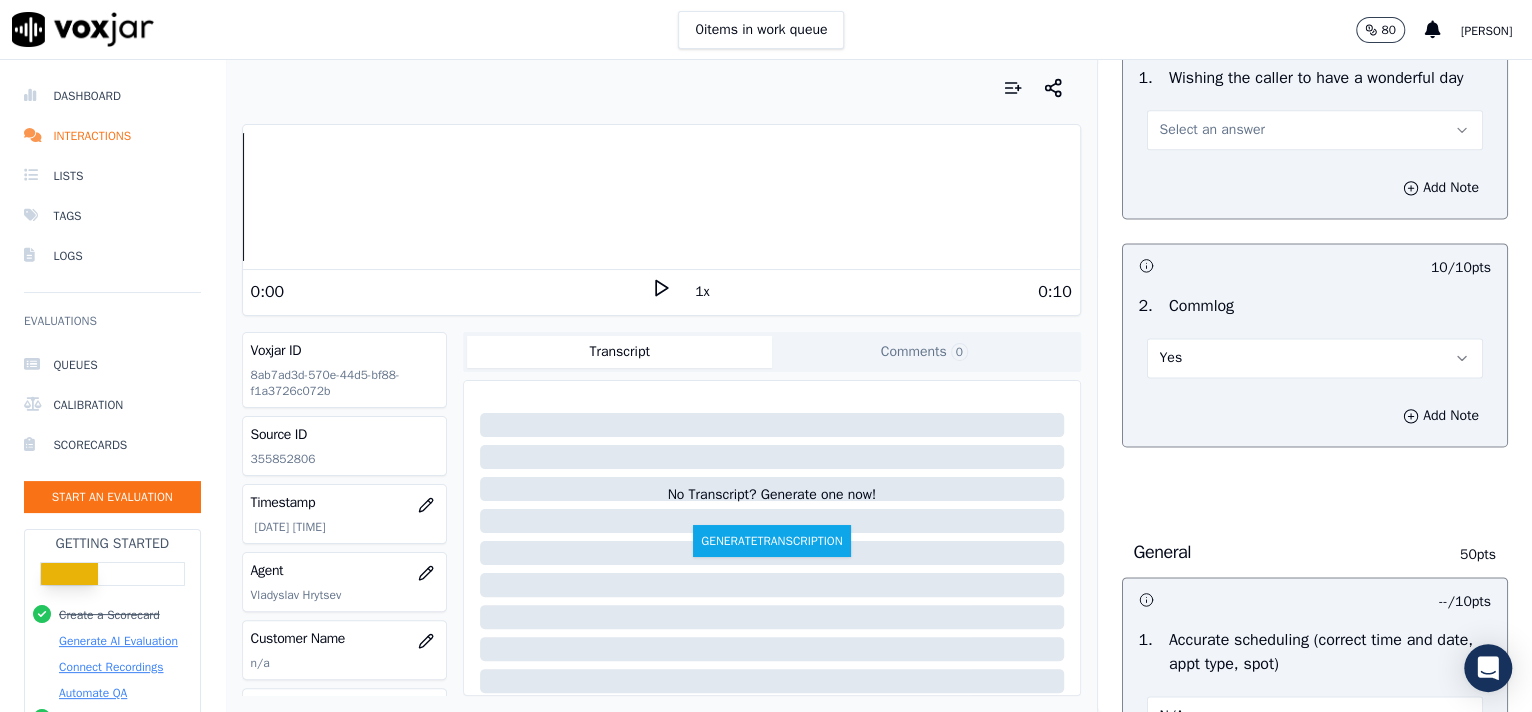click on "Select an answer" at bounding box center [1315, 130] 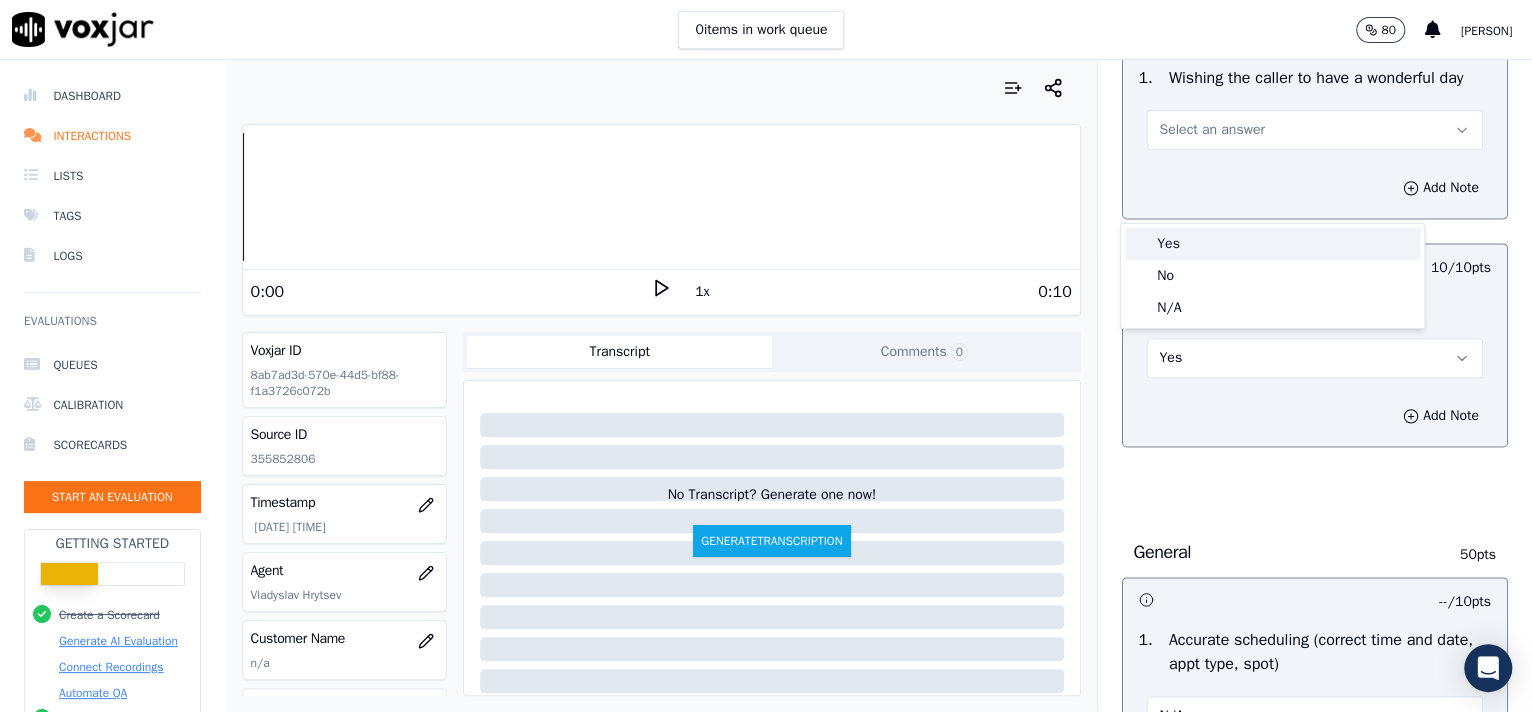 click on "Yes" at bounding box center (1272, 244) 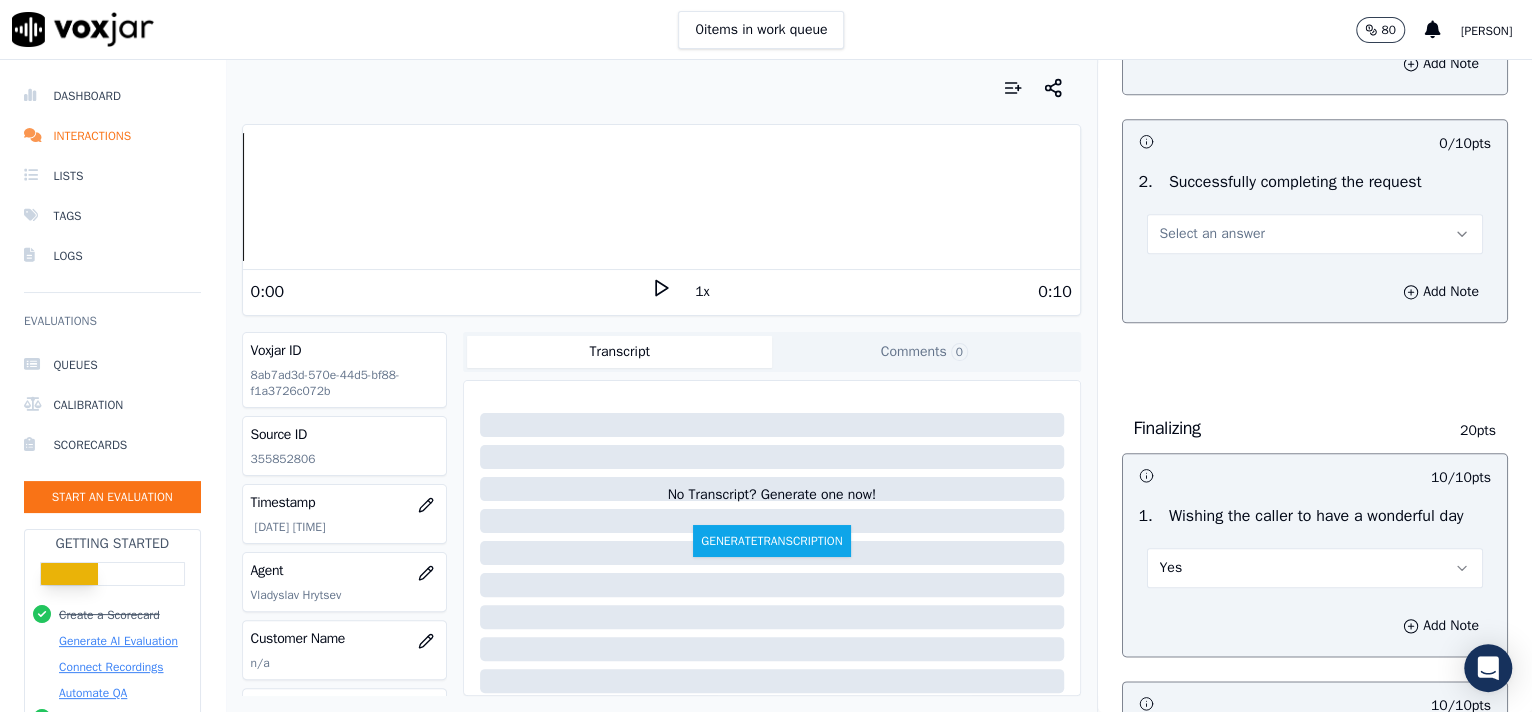 scroll, scrollTop: 1096, scrollLeft: 0, axis: vertical 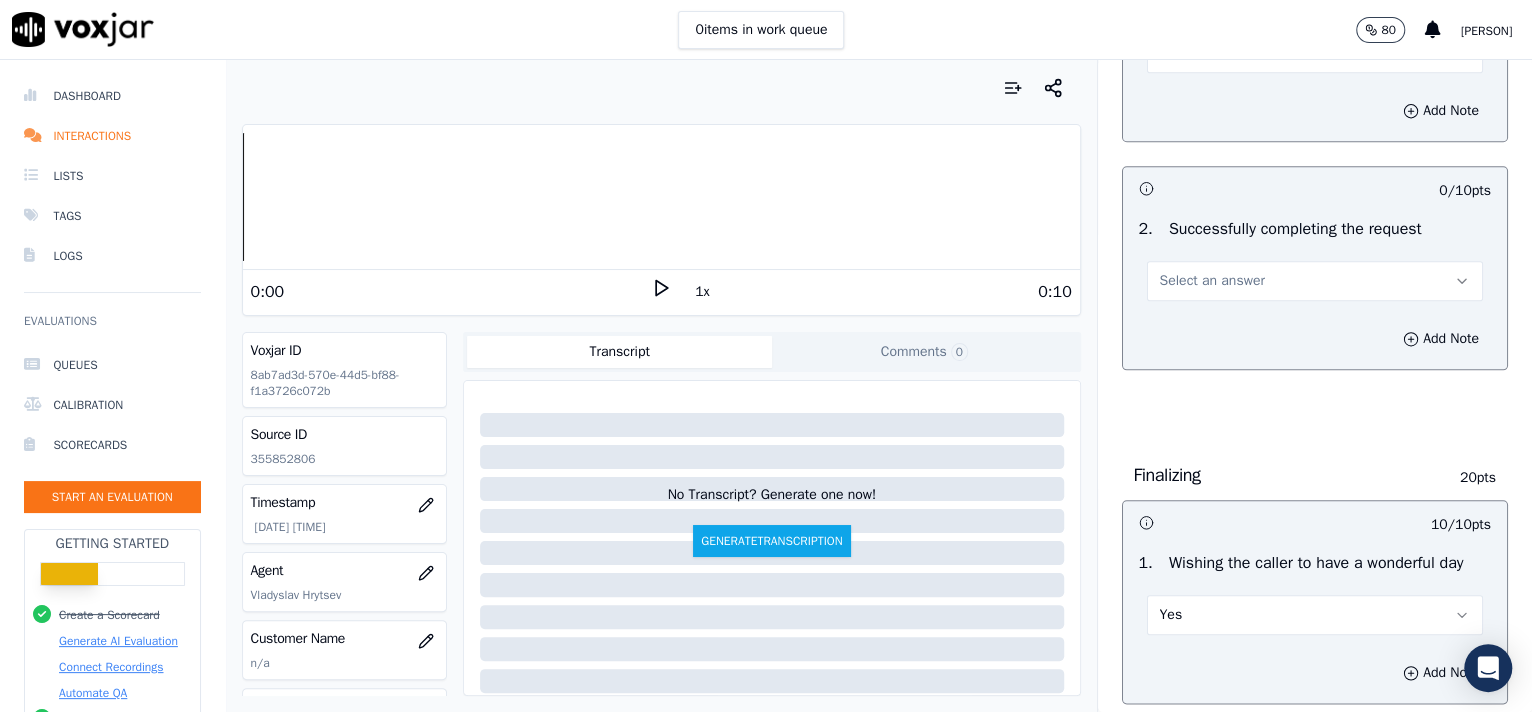 click on "Select an answer" at bounding box center [1212, 281] 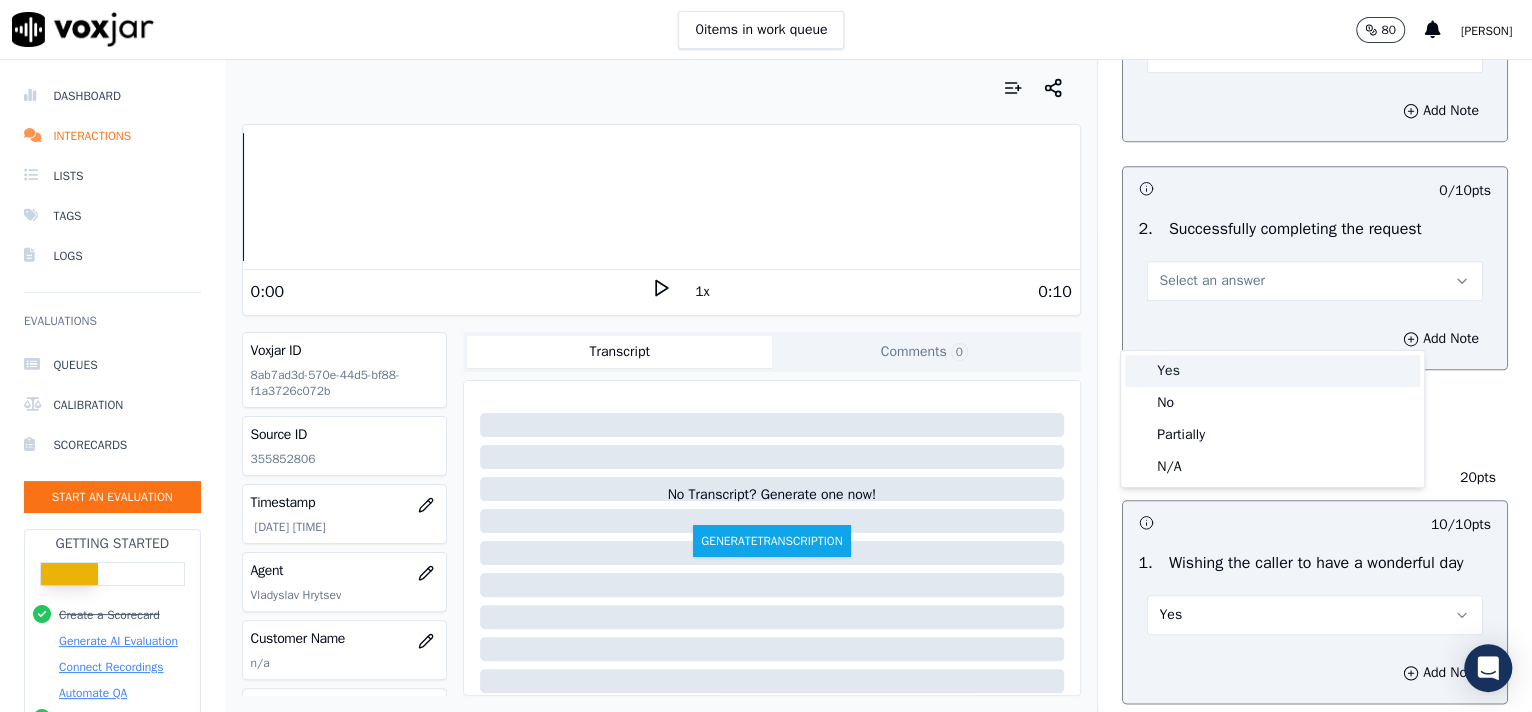click on "Yes" at bounding box center (1272, 371) 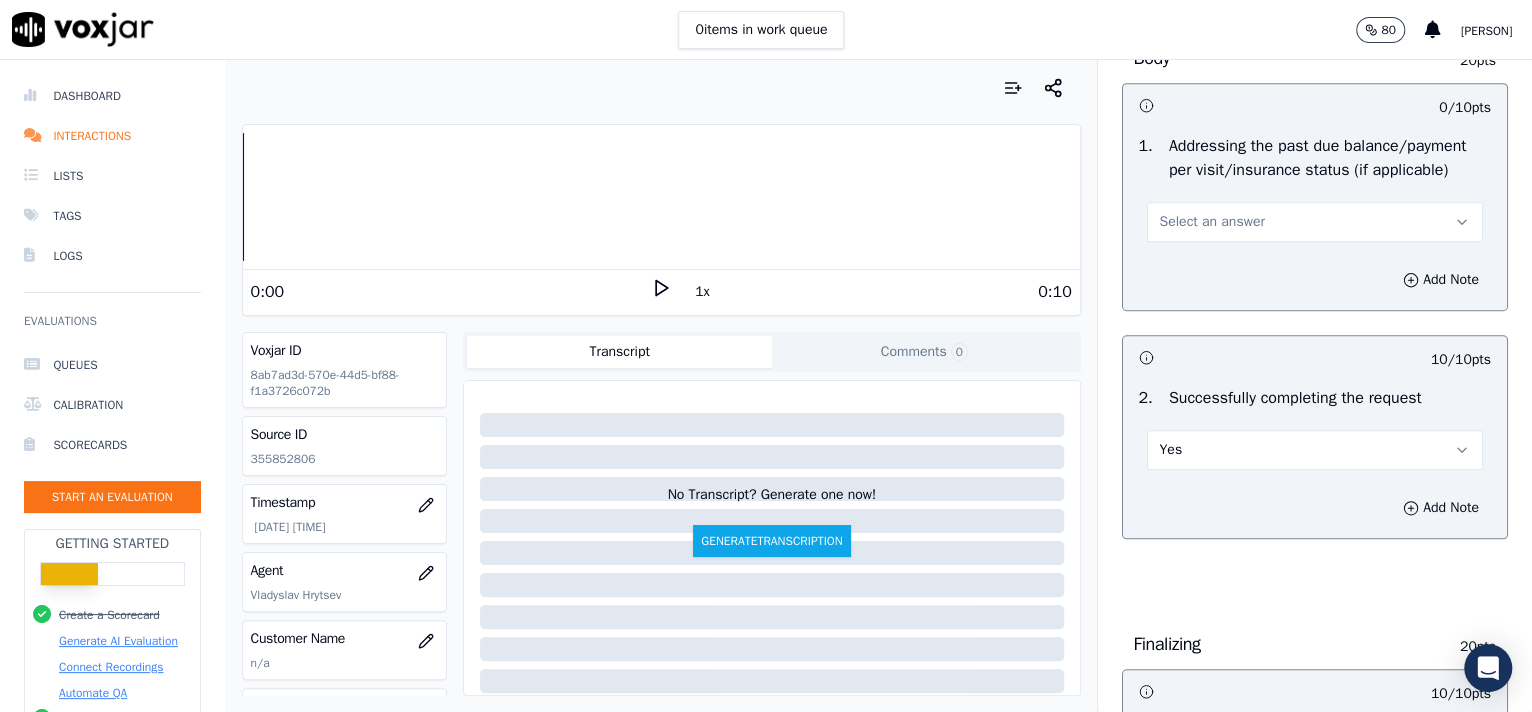 scroll, scrollTop: 880, scrollLeft: 0, axis: vertical 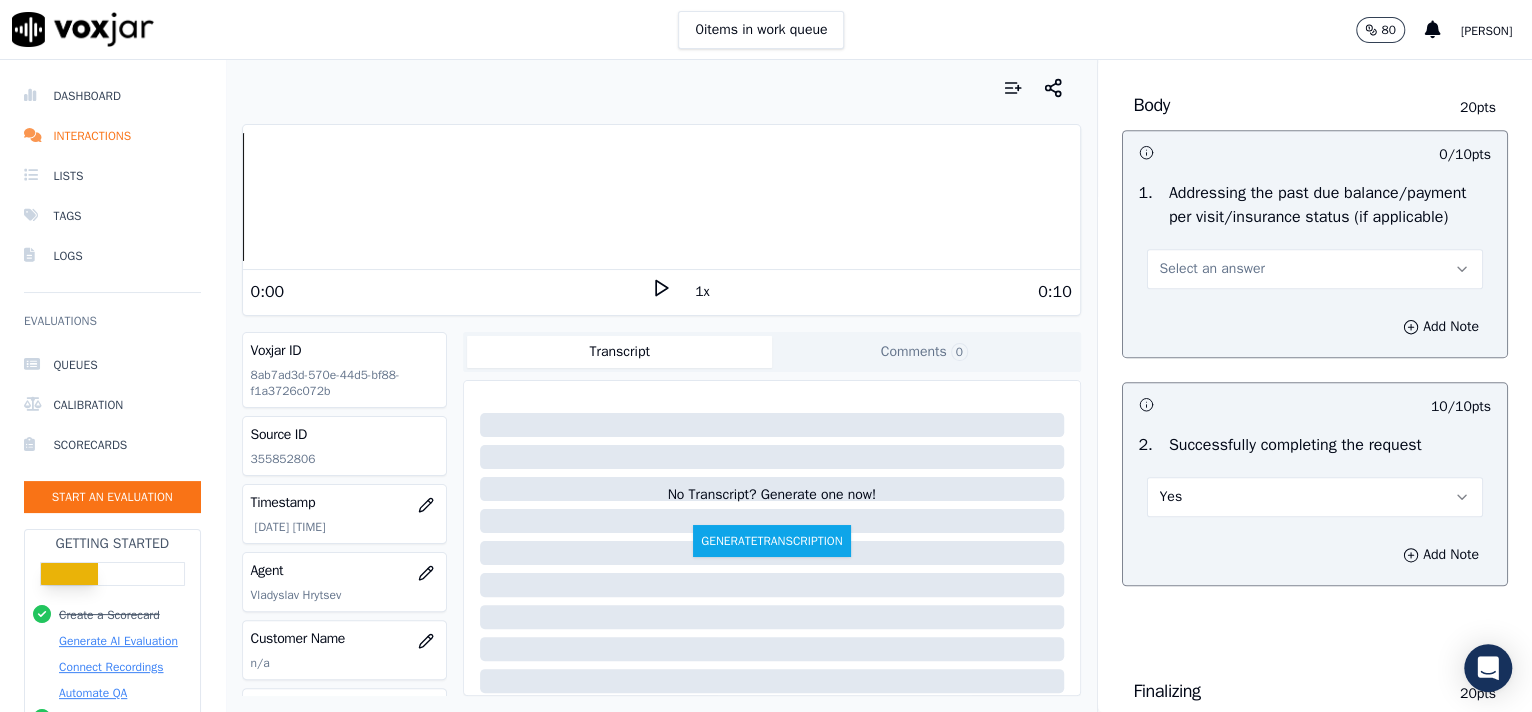 click on "Select an answer" at bounding box center (1212, 269) 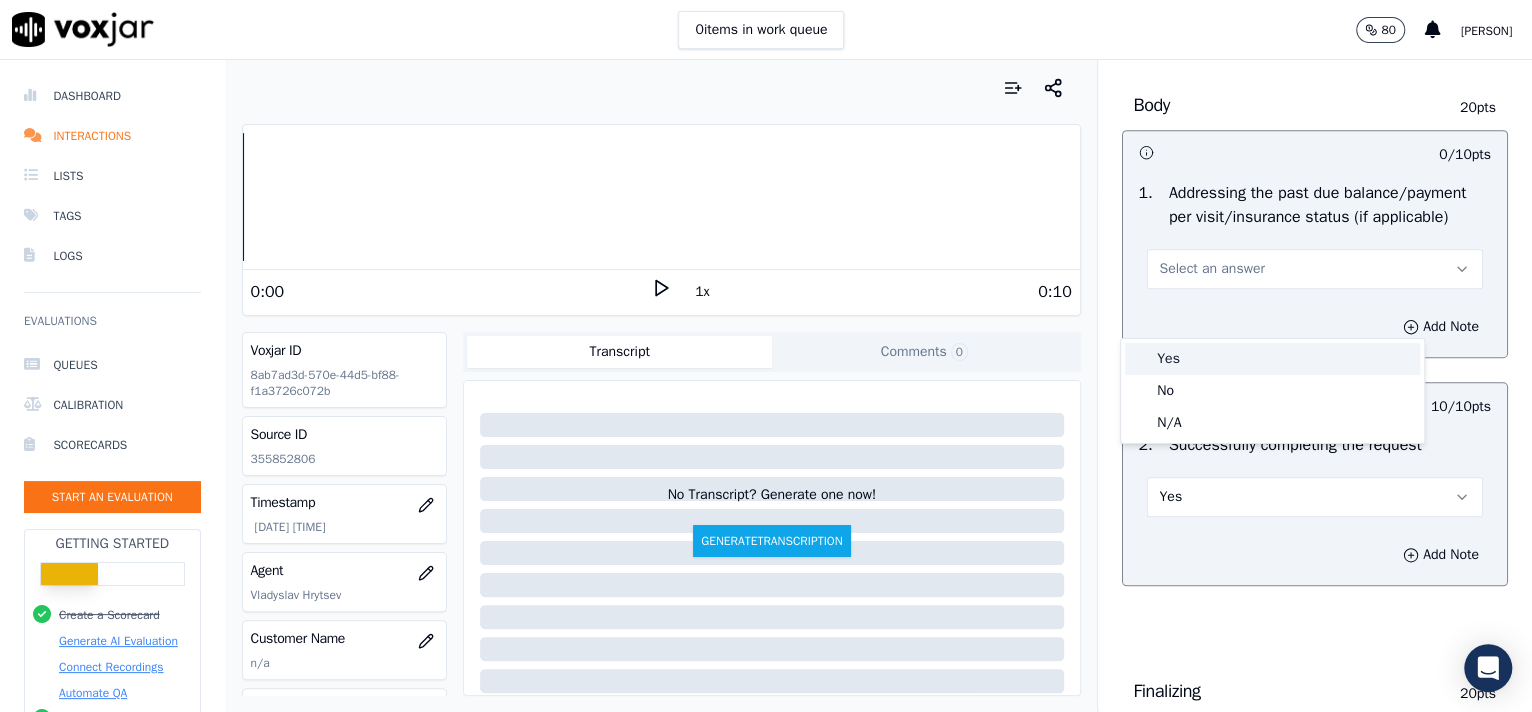 click on "Yes" at bounding box center [1272, 359] 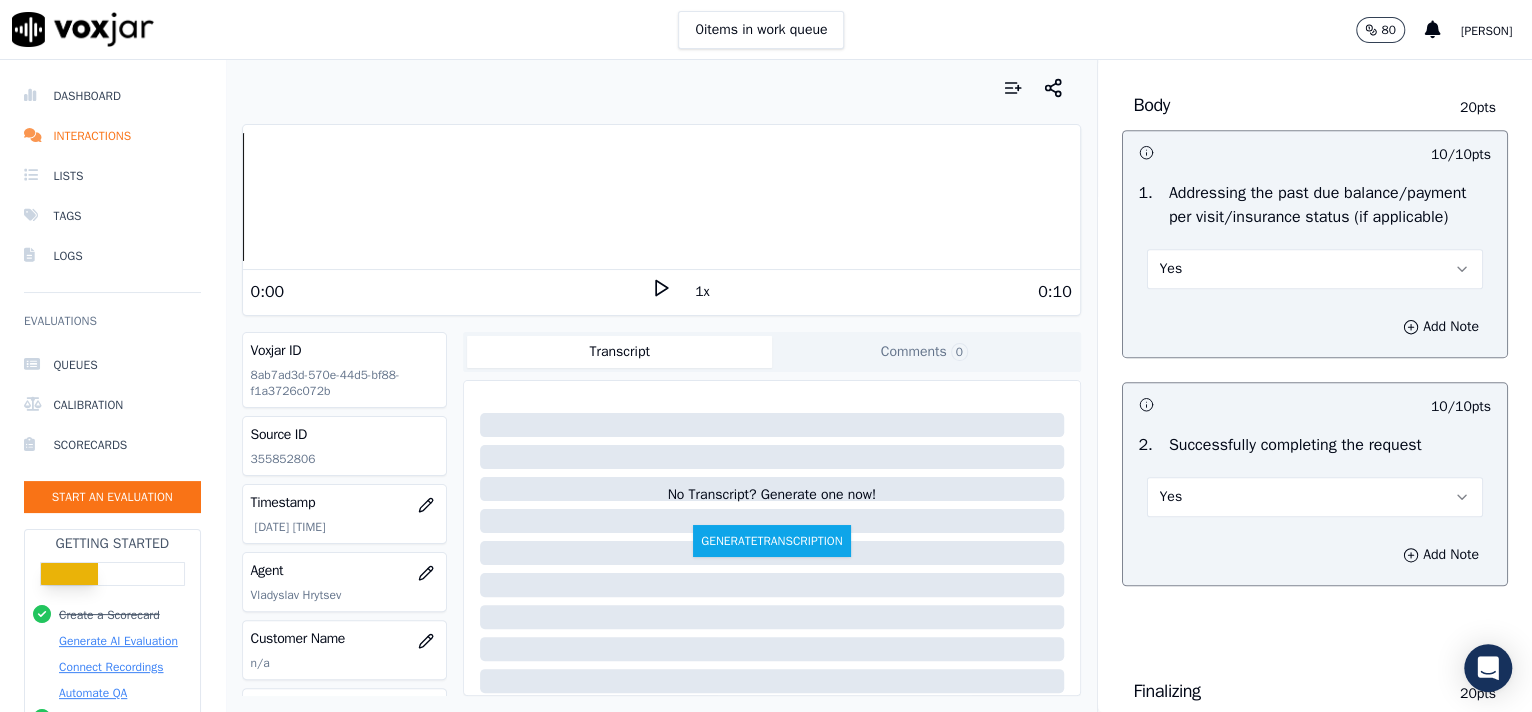 scroll, scrollTop: 665, scrollLeft: 0, axis: vertical 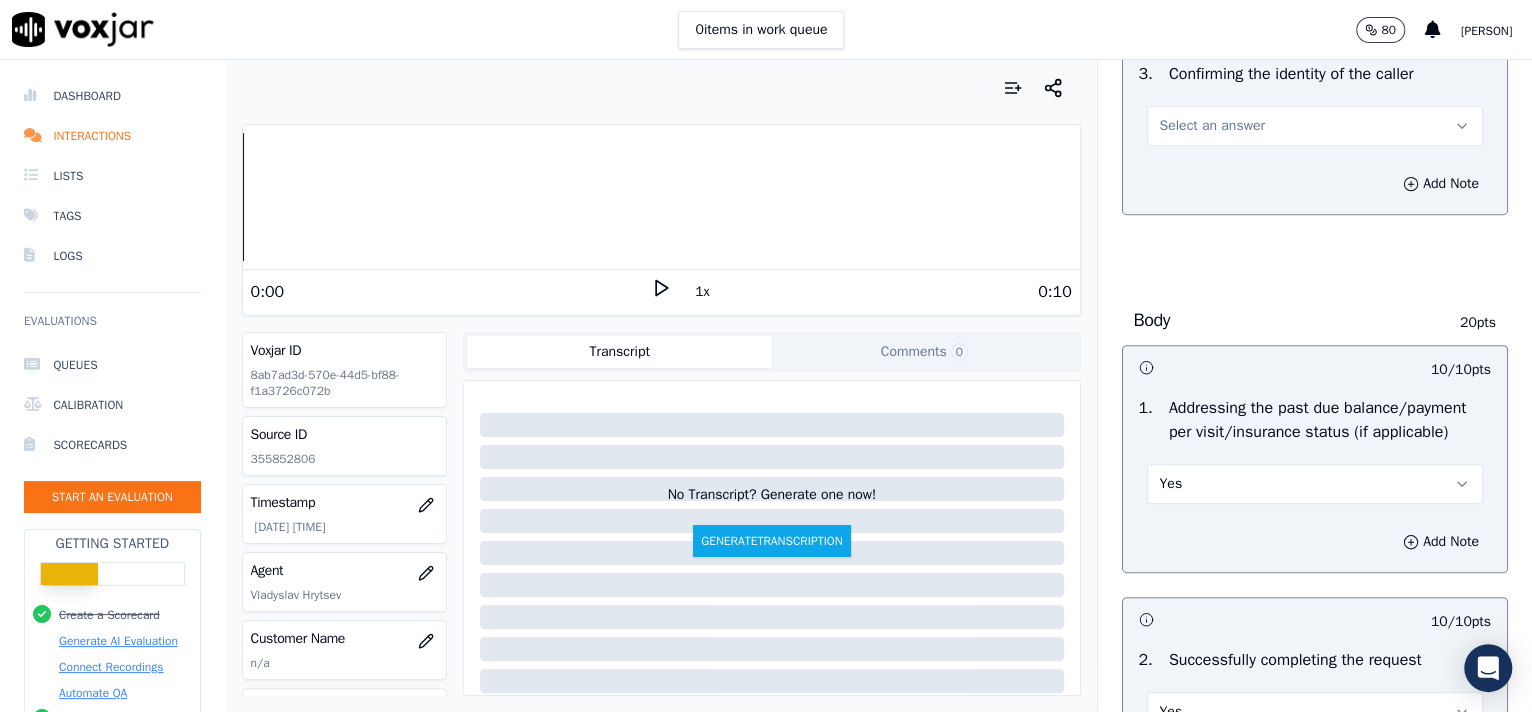 click on "Select an answer" at bounding box center [1315, 126] 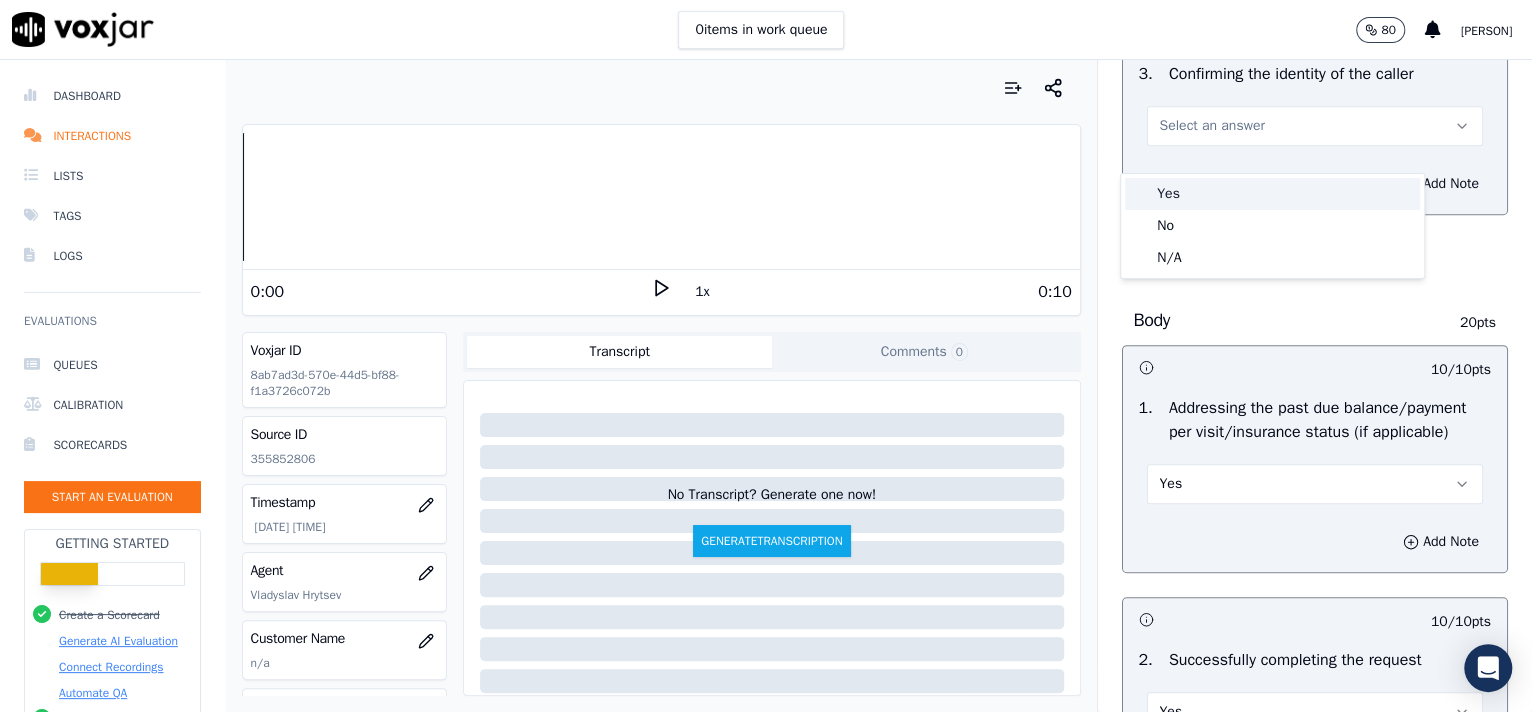 click on "Yes" at bounding box center [1272, 194] 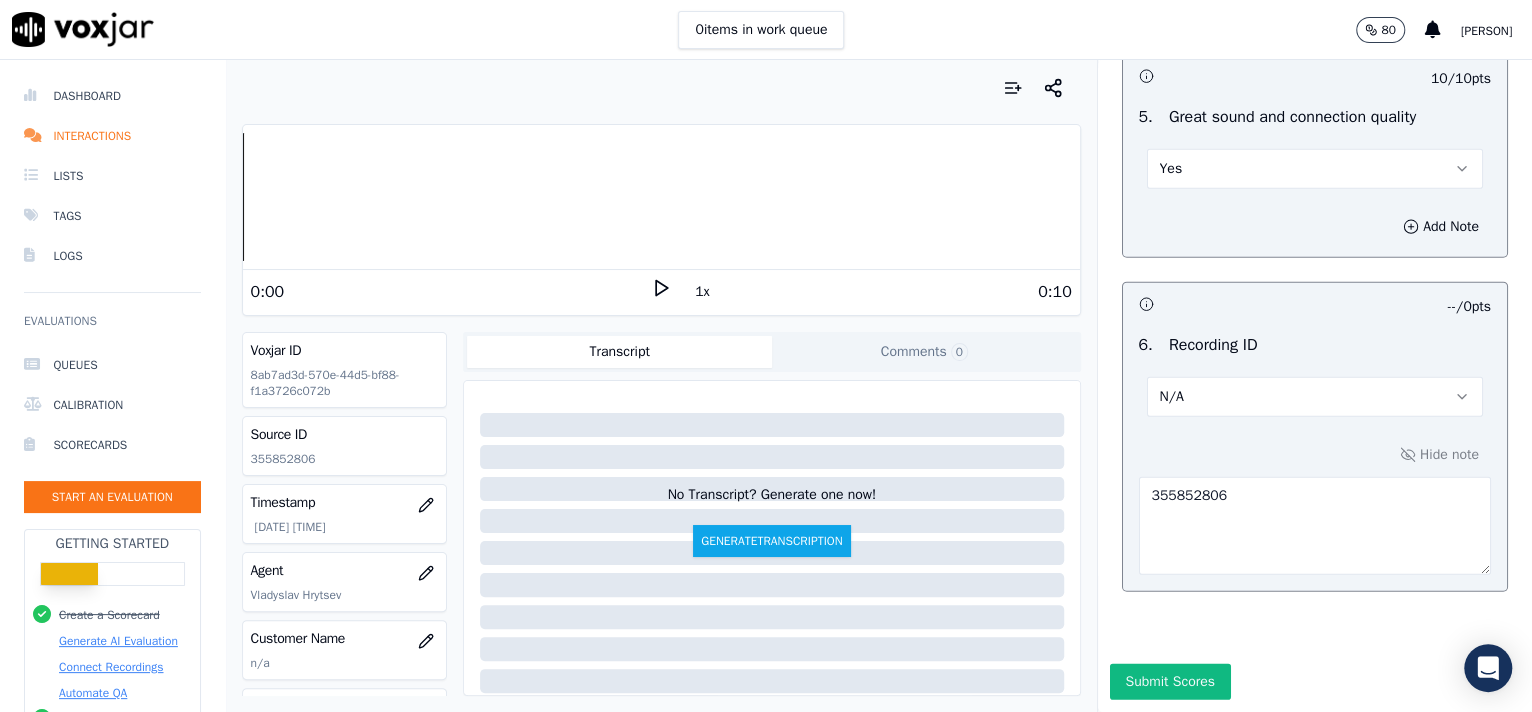 scroll, scrollTop: 3162, scrollLeft: 0, axis: vertical 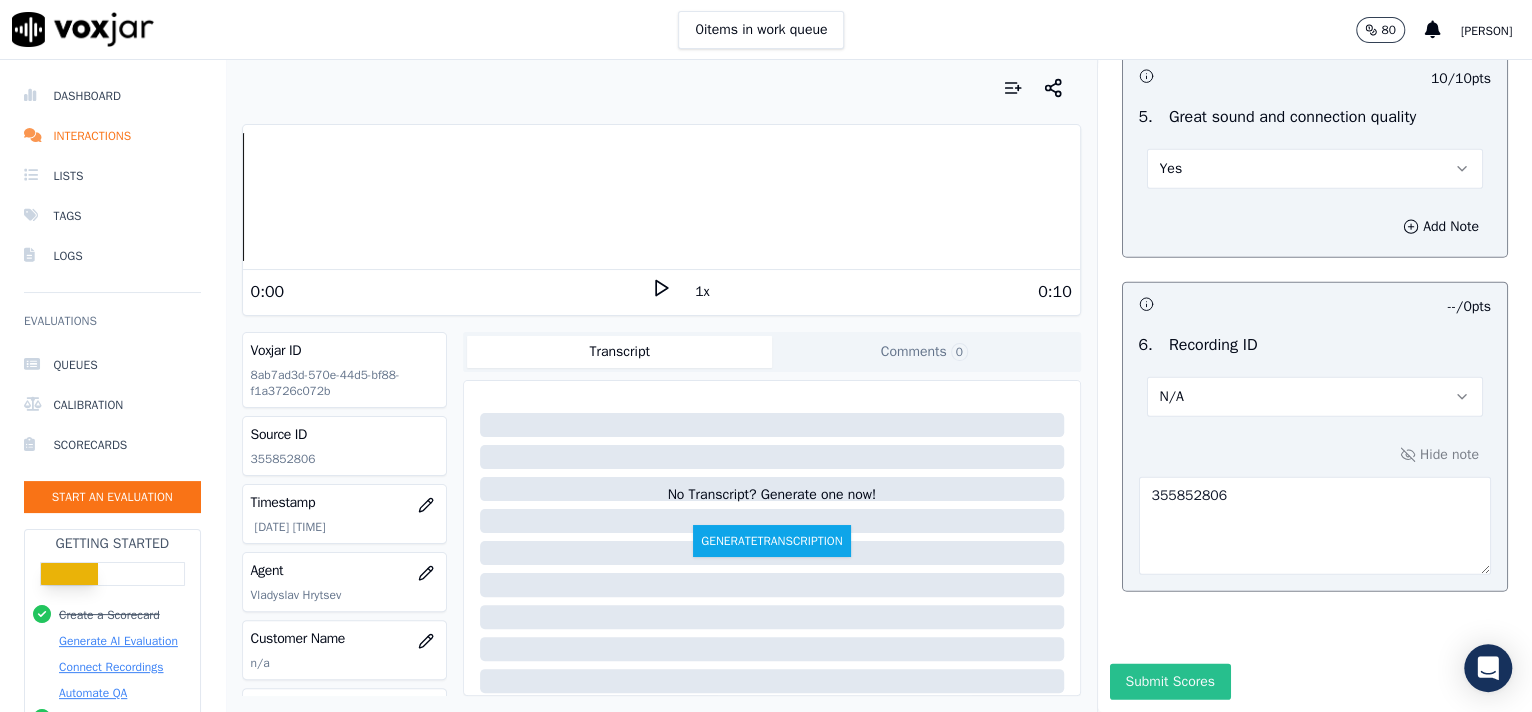 click on "Submit Scores" at bounding box center (1170, 682) 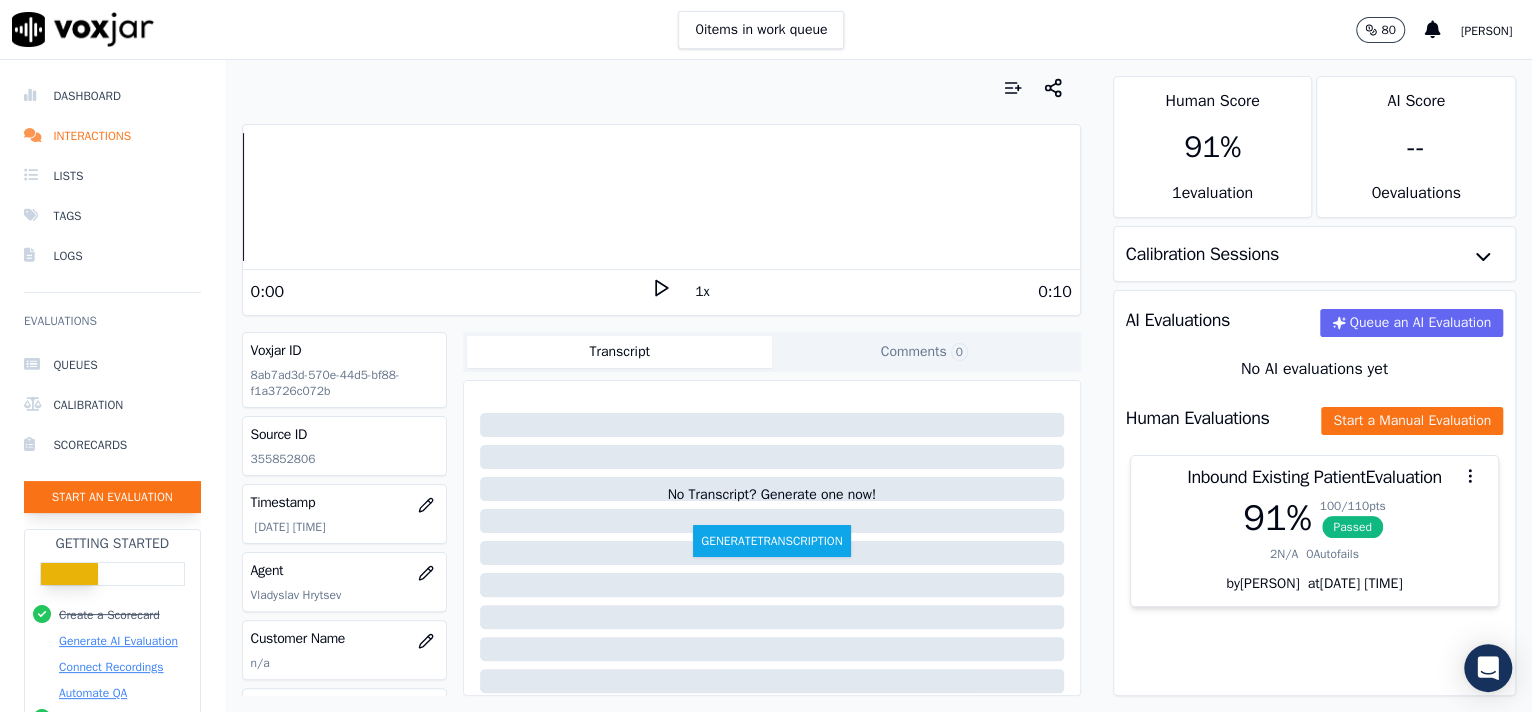 click on "Start an Evaluation" 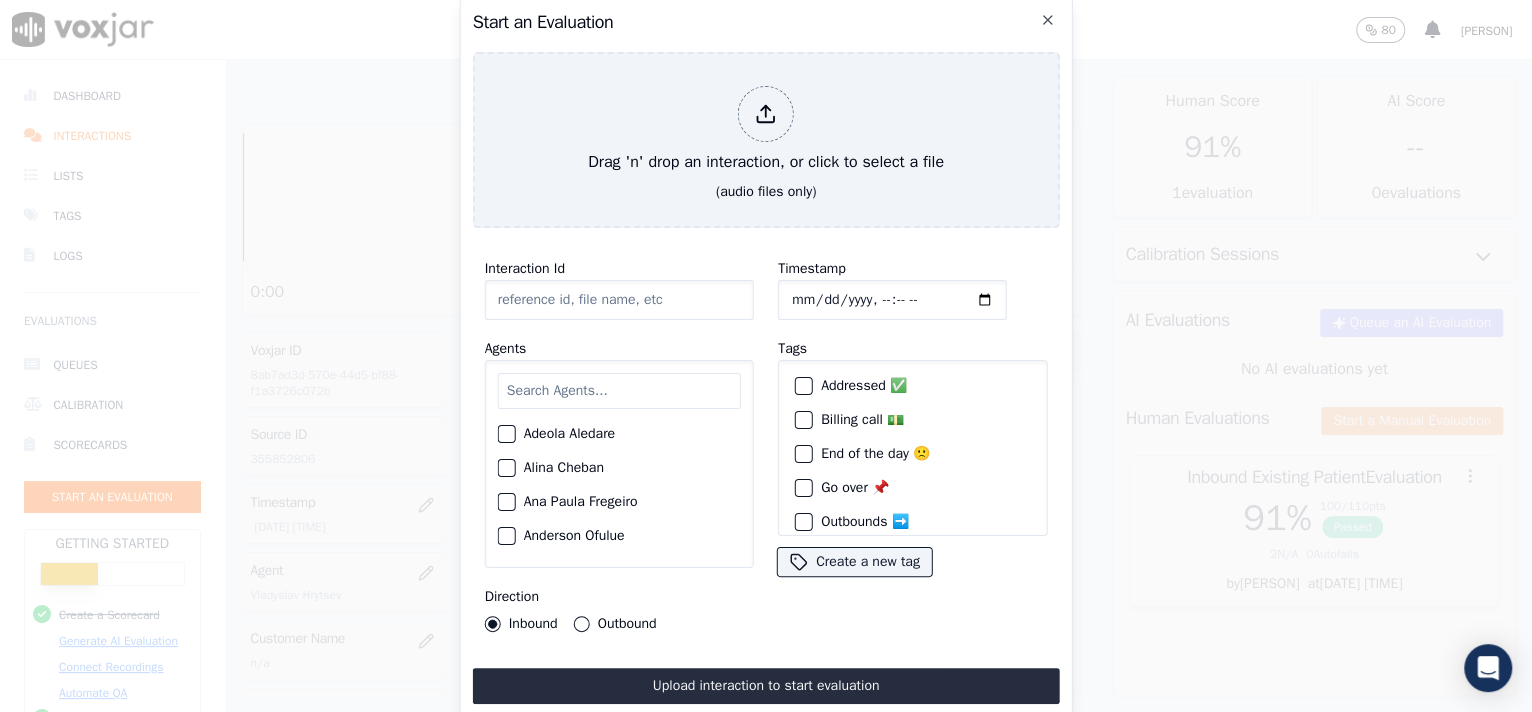 click on "Interaction Id" 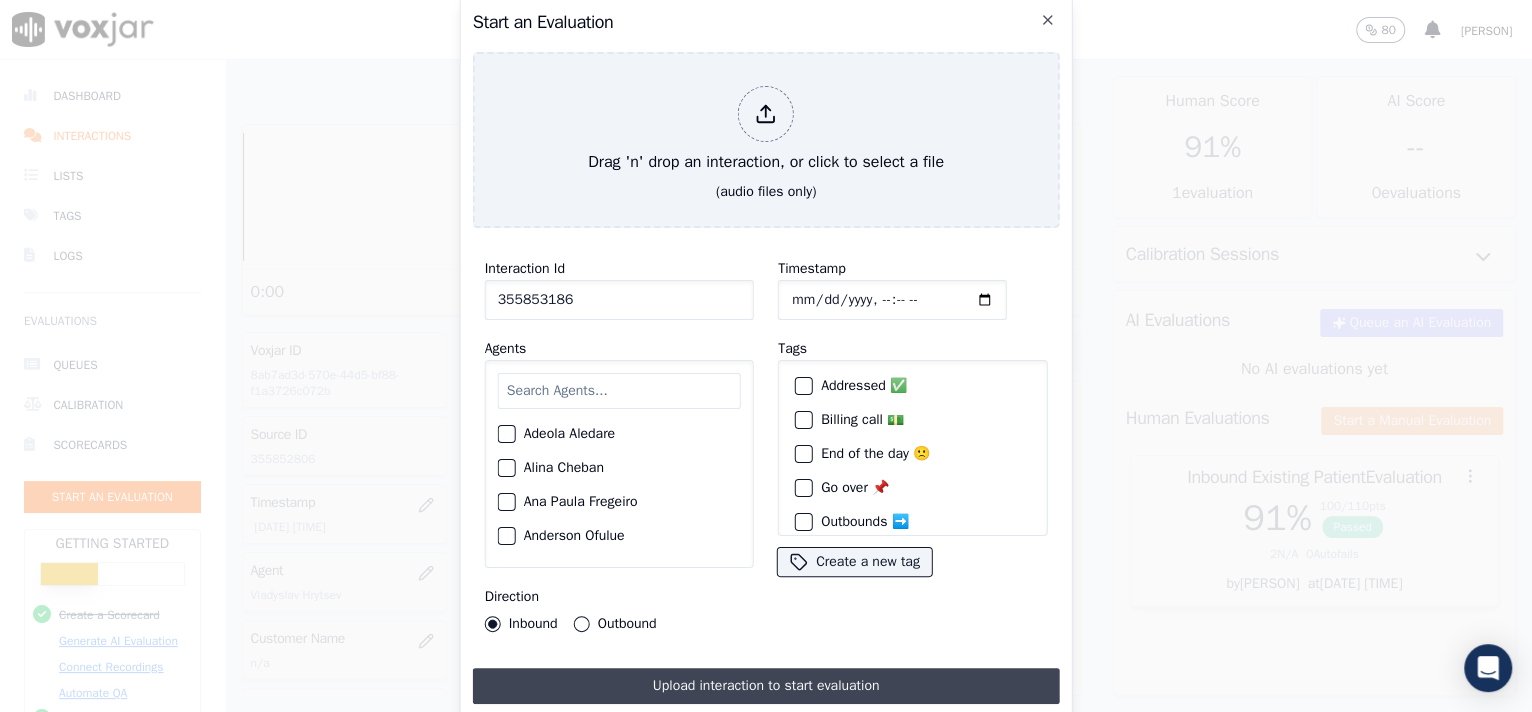 type on "355853186" 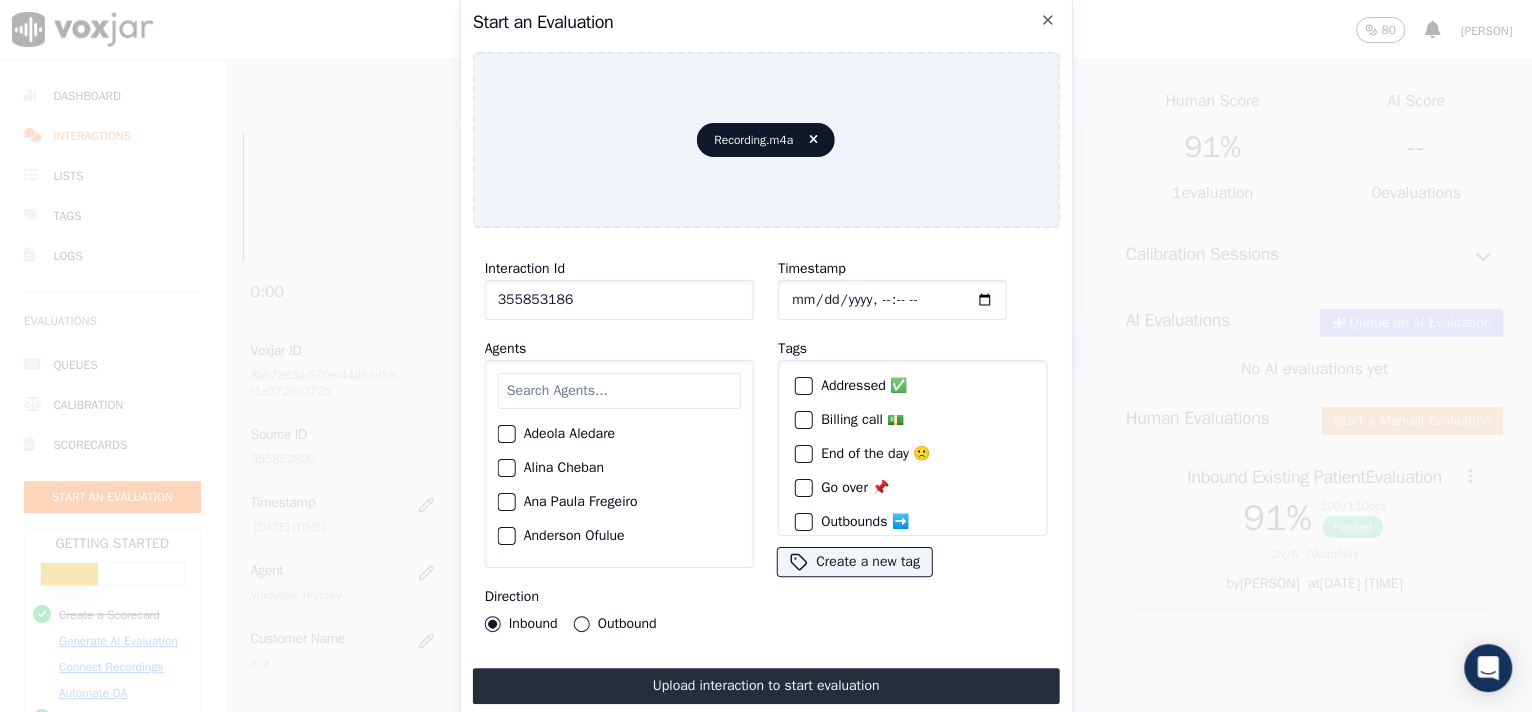 click on "Timestamp" 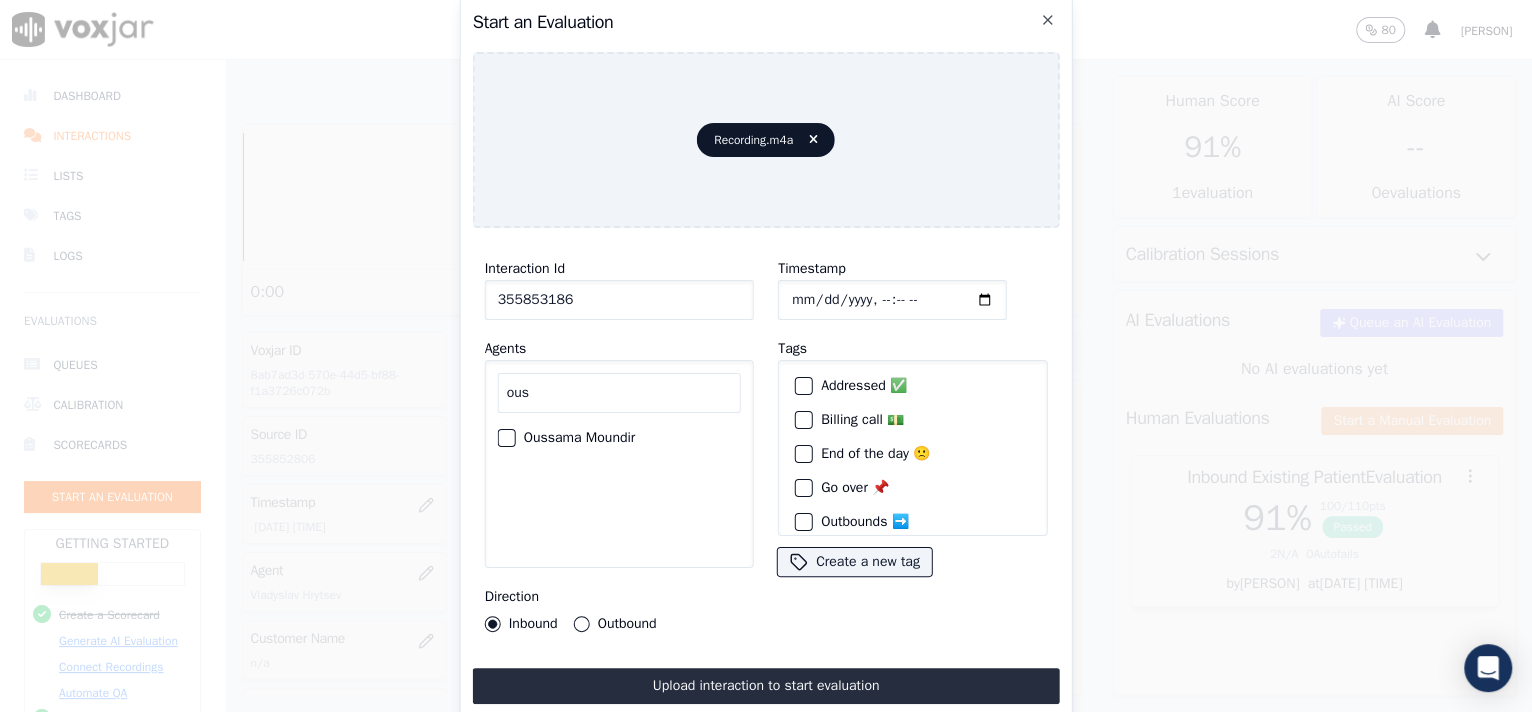 type on "ous" 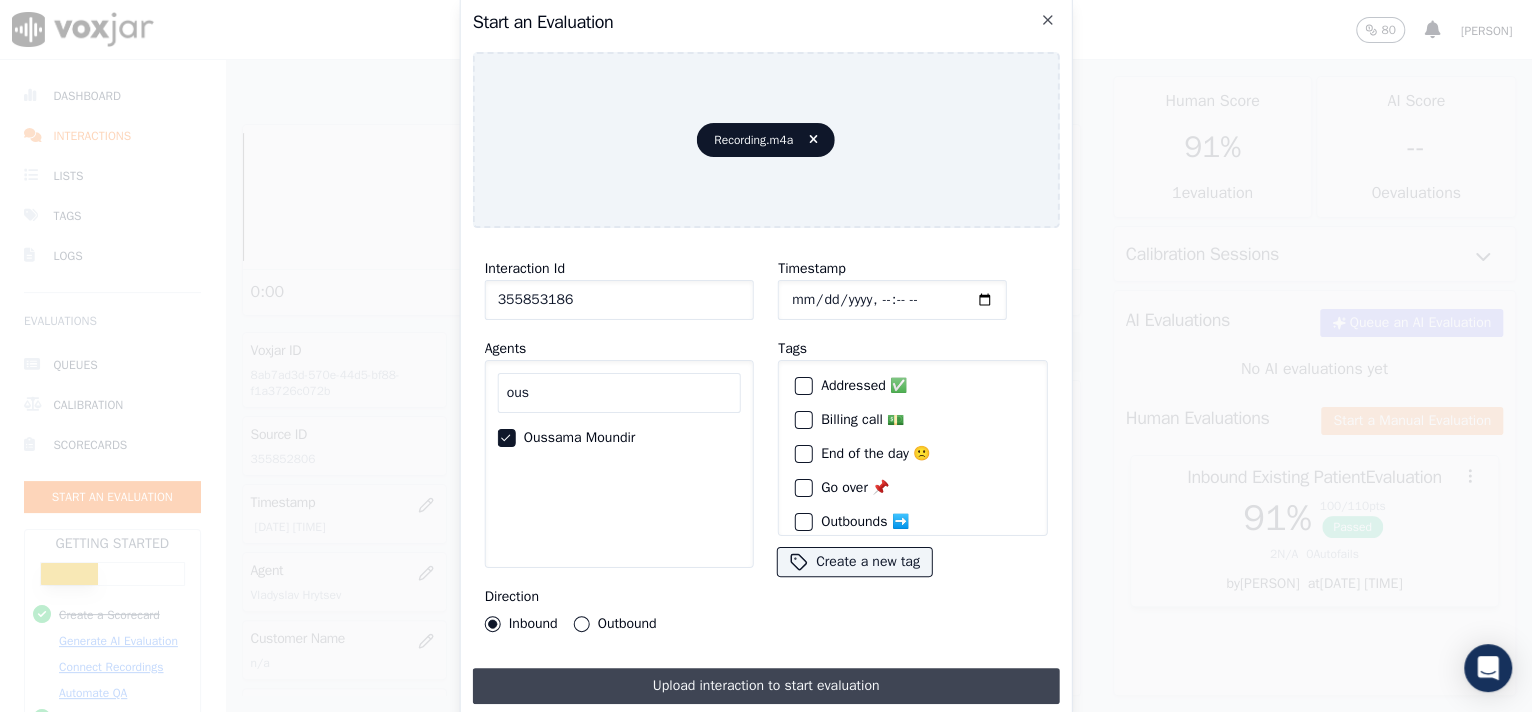 click on "Upload interaction to start evaluation" at bounding box center [766, 686] 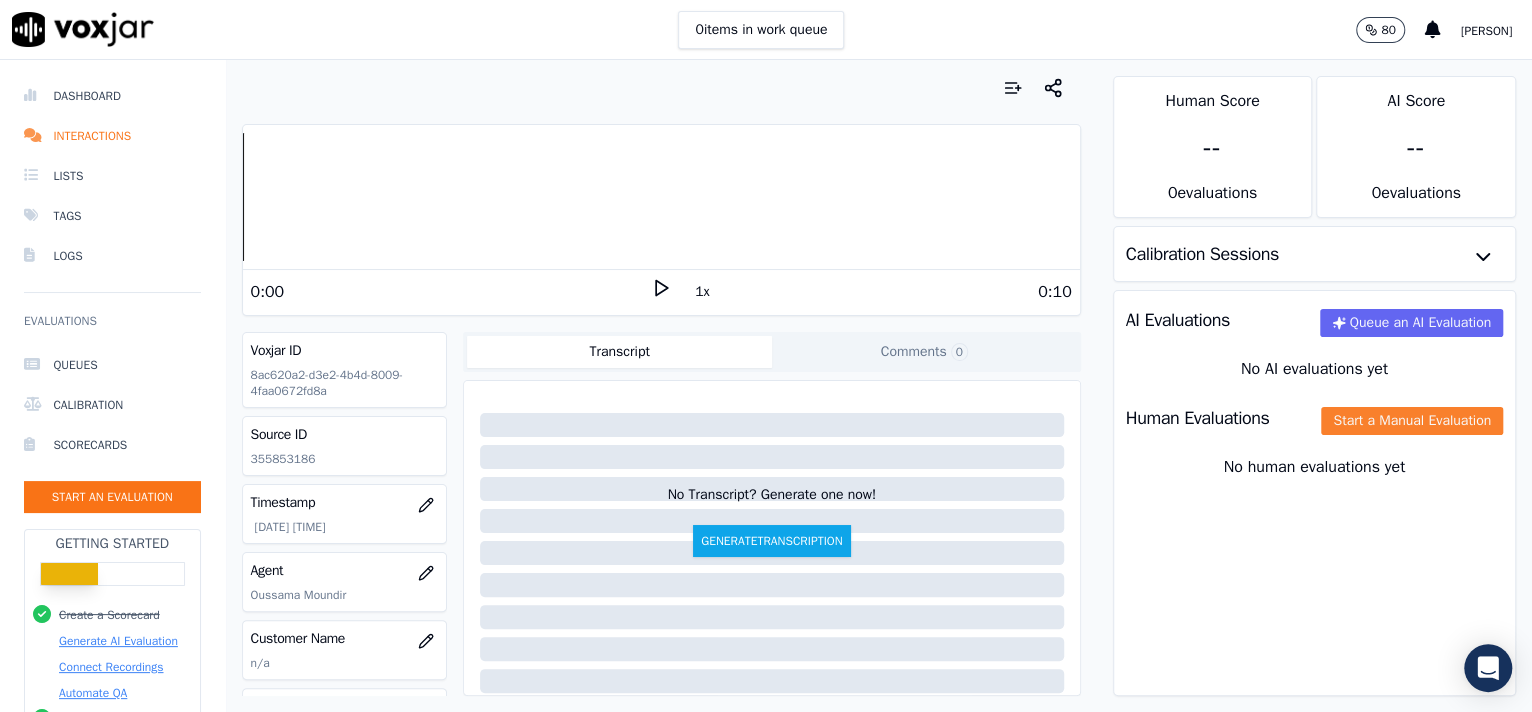click on "Start a Manual Evaluation" 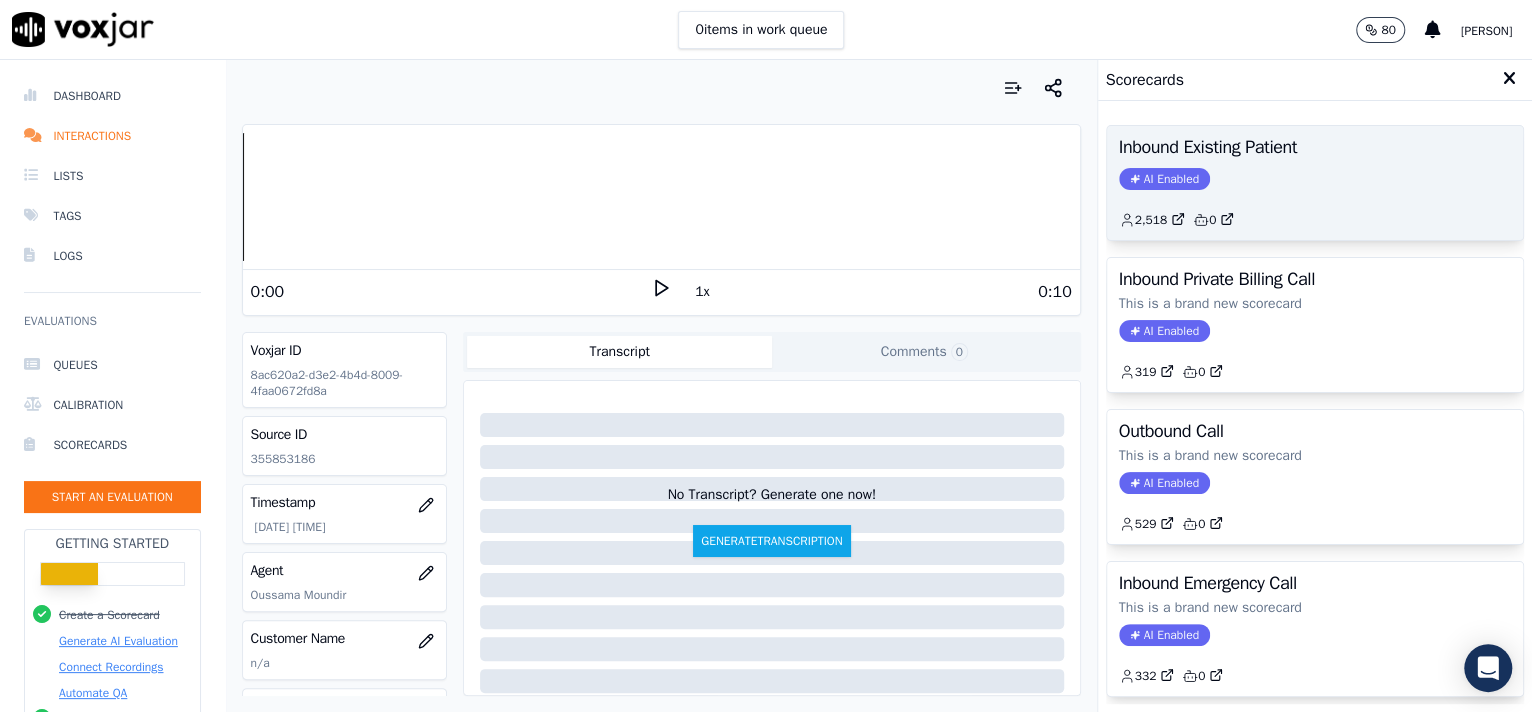 click on "Inbound Existing Patient" at bounding box center (1315, 147) 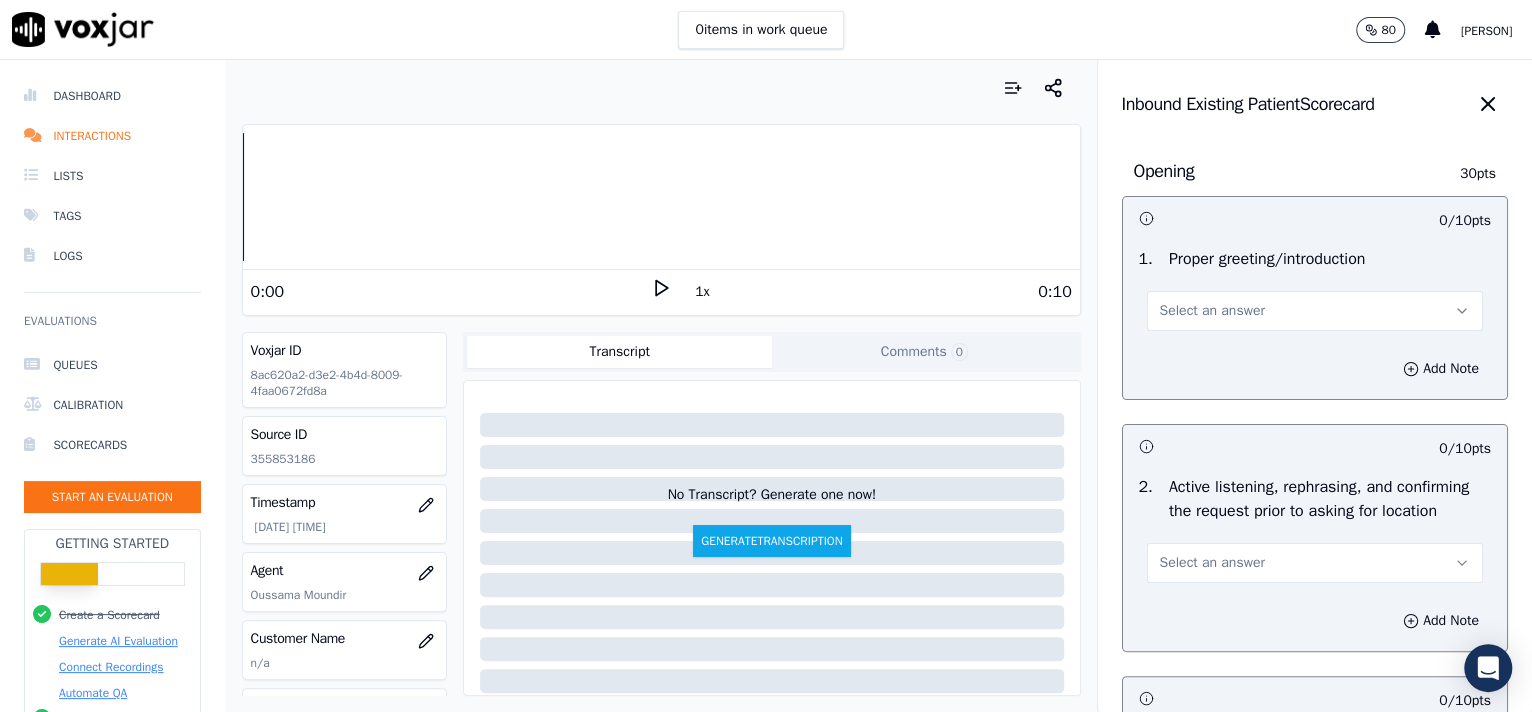 click on "Select an answer" at bounding box center [1315, 311] 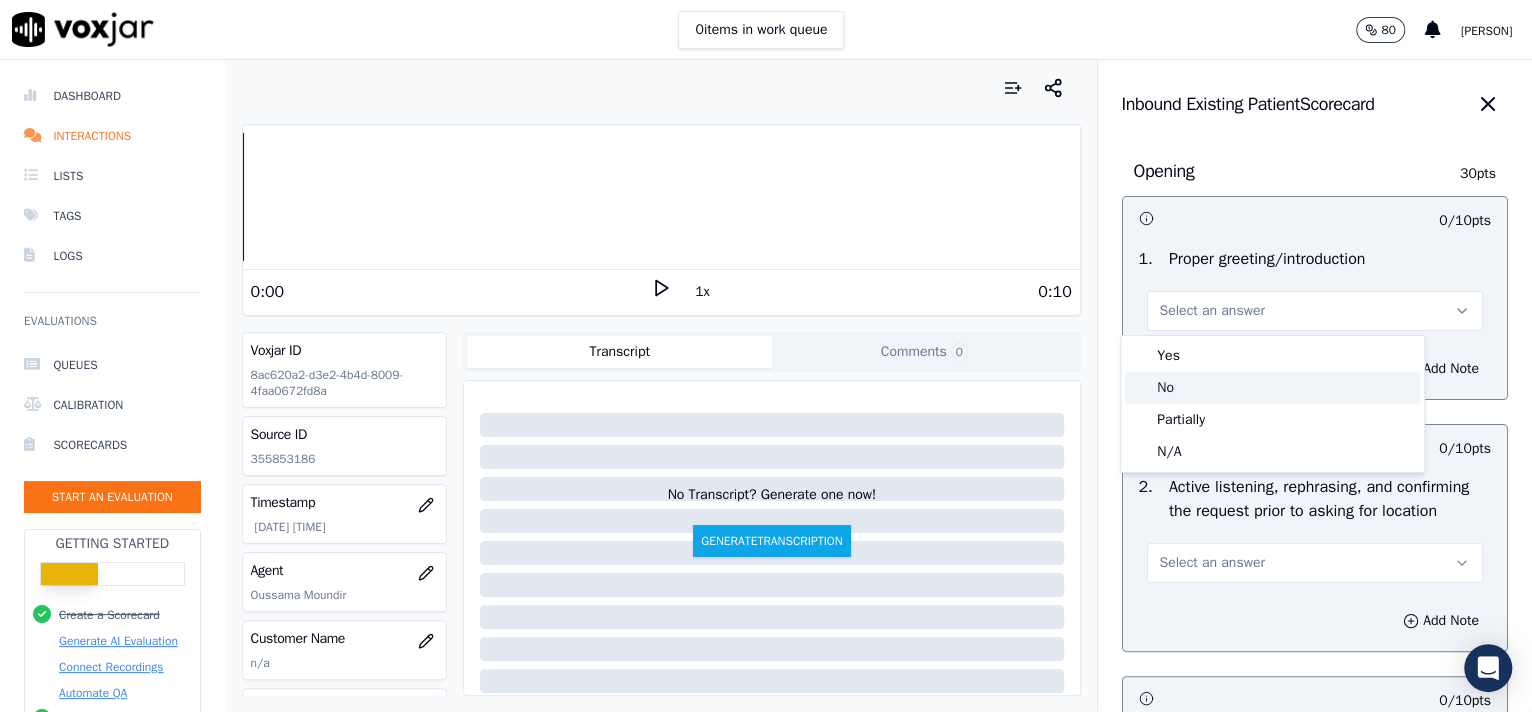 drag, startPoint x: 1214, startPoint y: 371, endPoint x: 1212, endPoint y: 360, distance: 11.18034 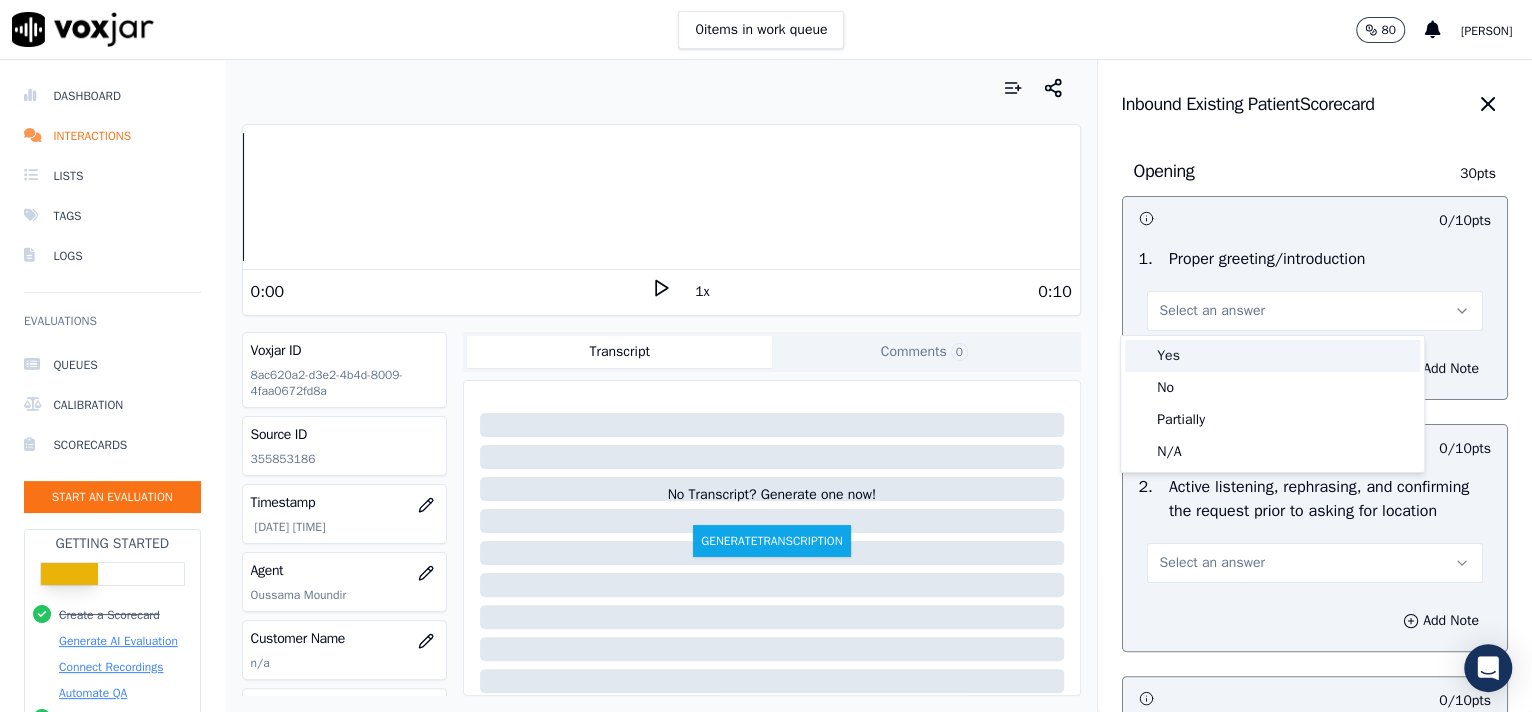 click on "Yes" at bounding box center [1272, 356] 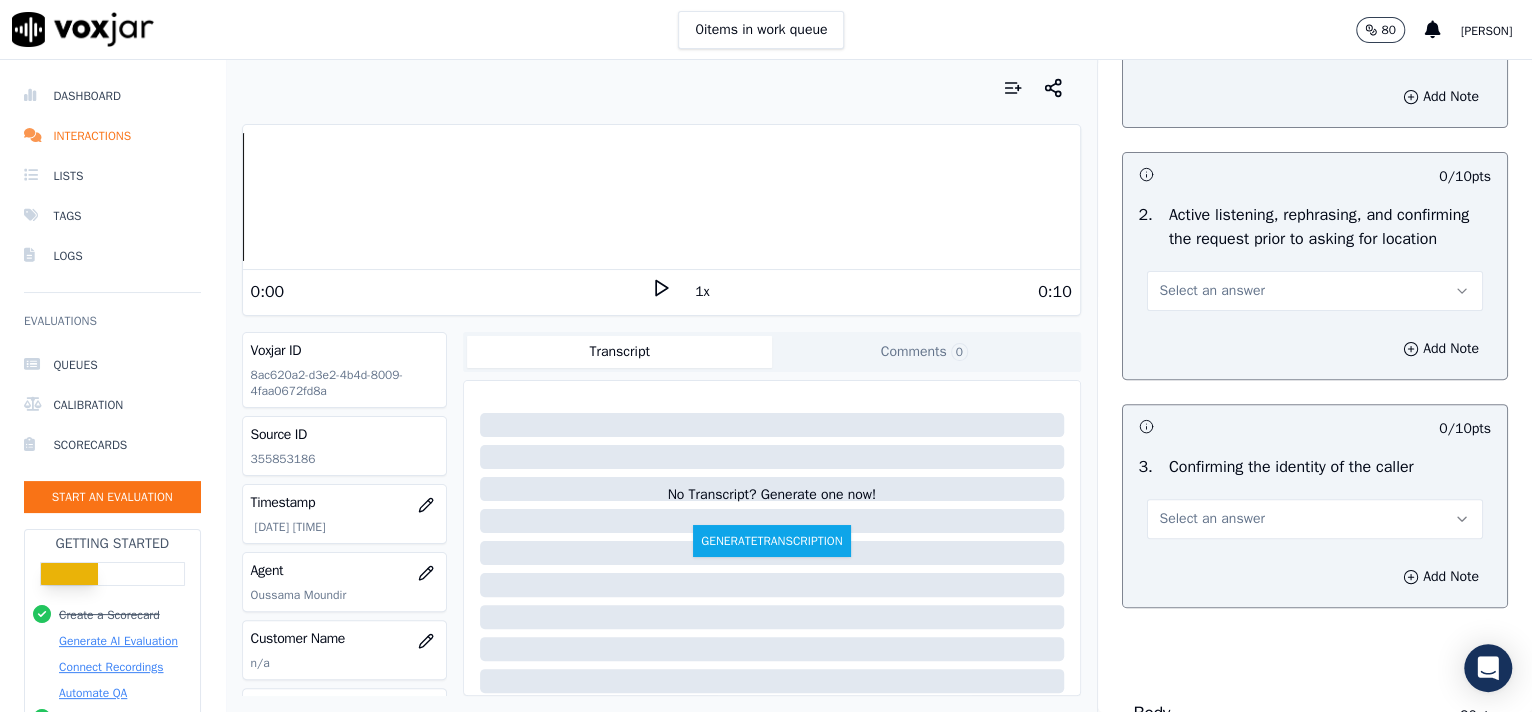 scroll, scrollTop: 323, scrollLeft: 0, axis: vertical 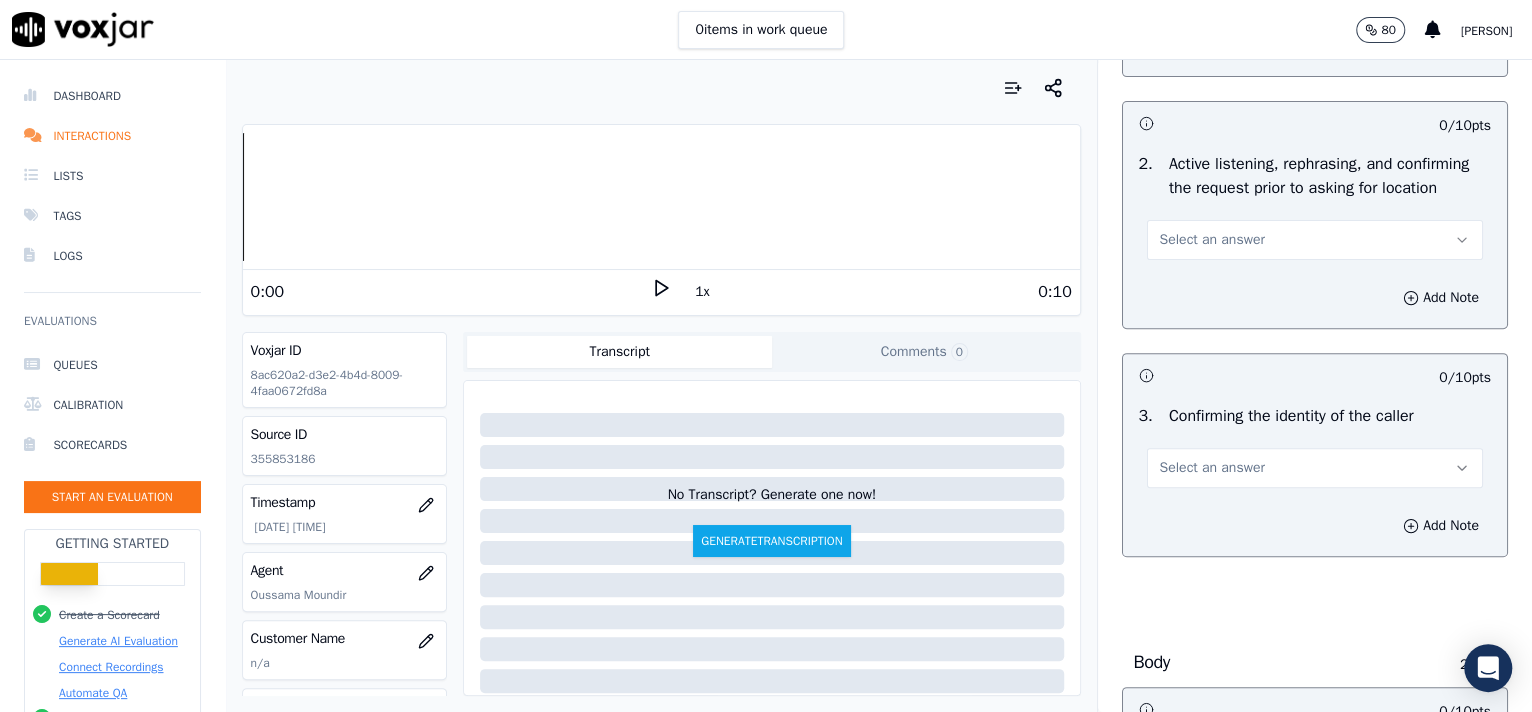 click on "Select an answer" at bounding box center [1212, 240] 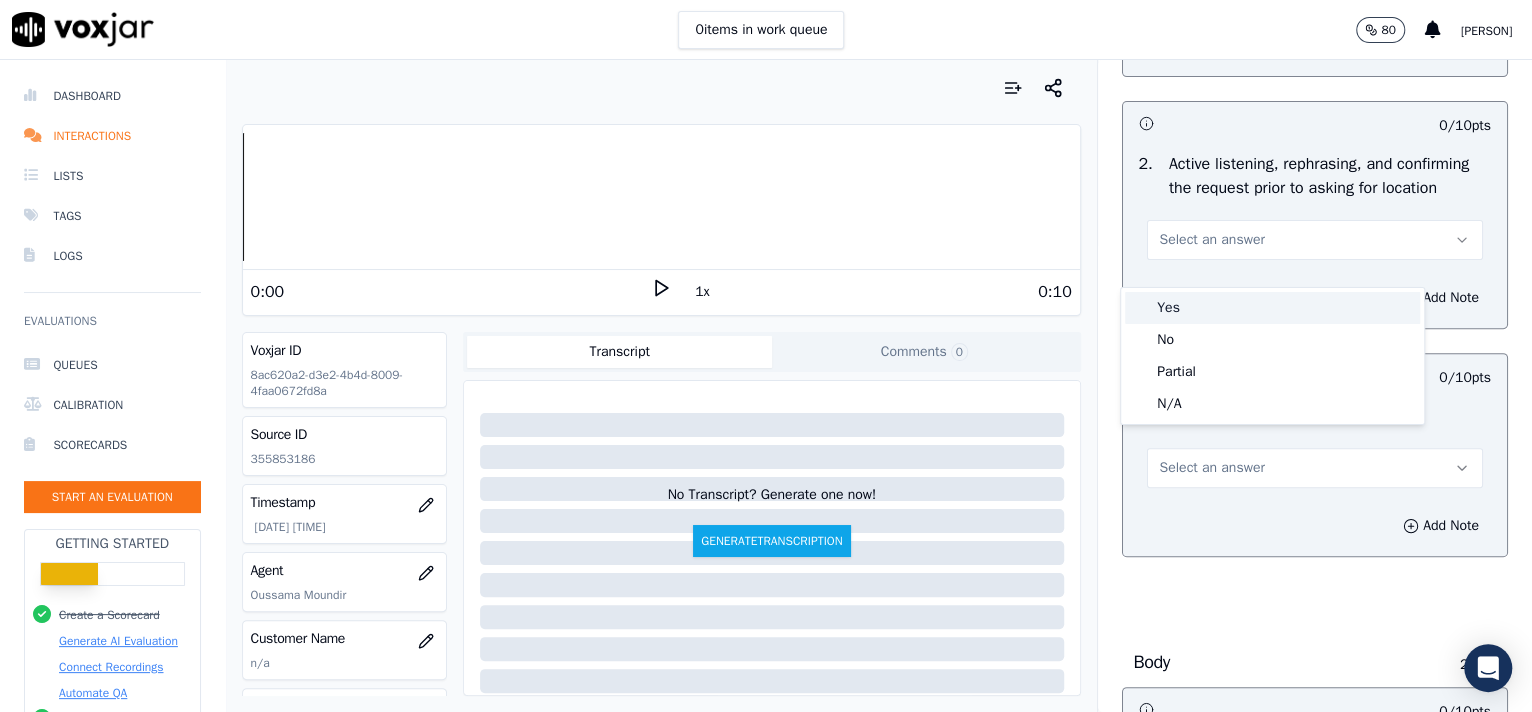 click on "Yes" at bounding box center [1272, 308] 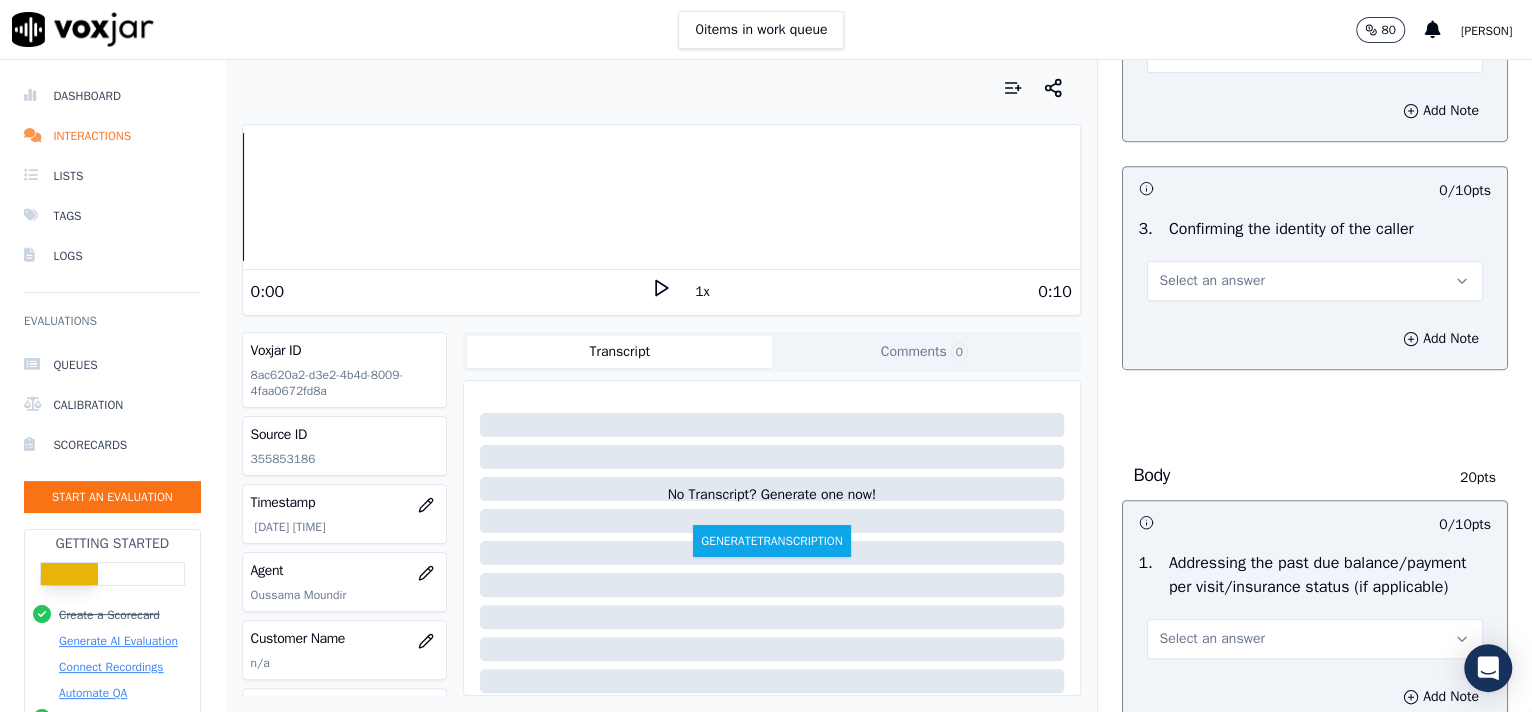scroll, scrollTop: 521, scrollLeft: 0, axis: vertical 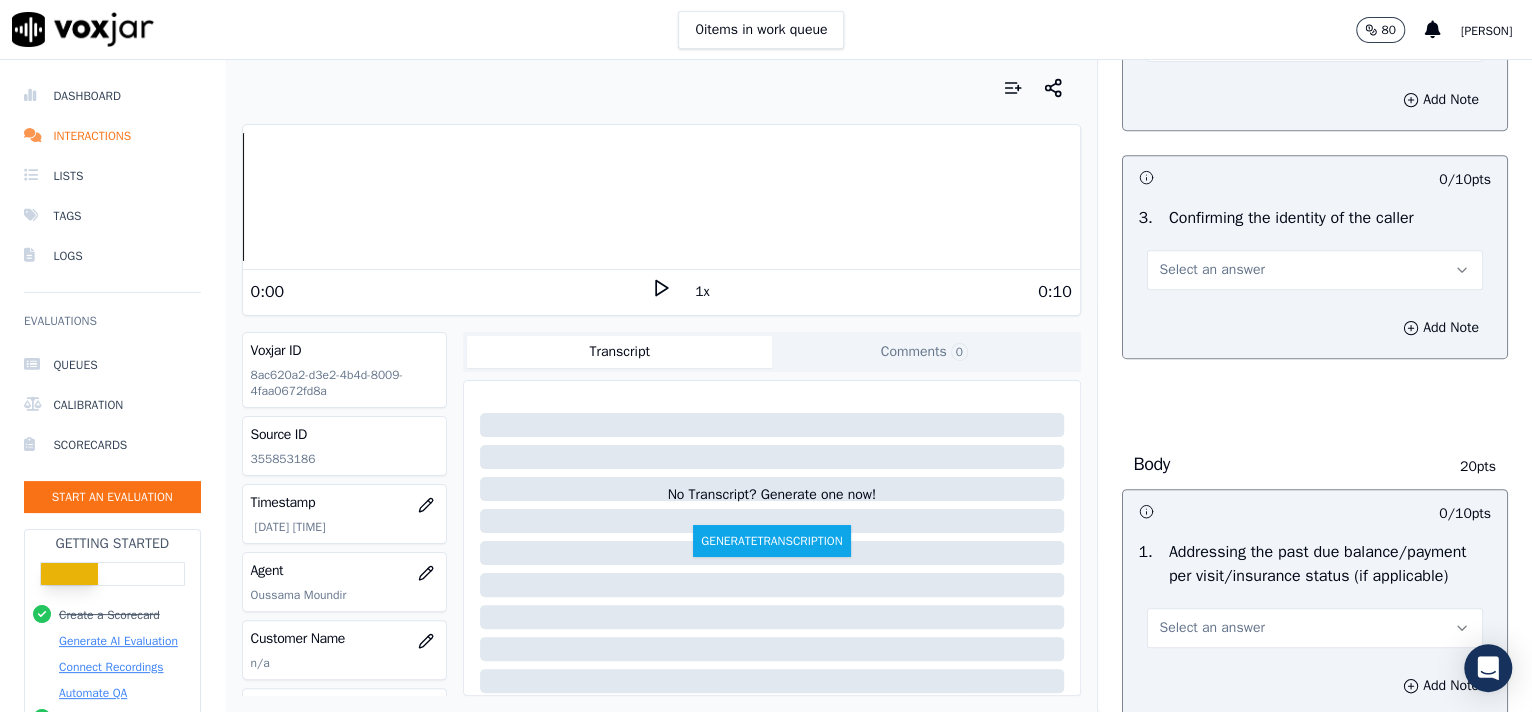 click on "Select an answer" at bounding box center (1212, 270) 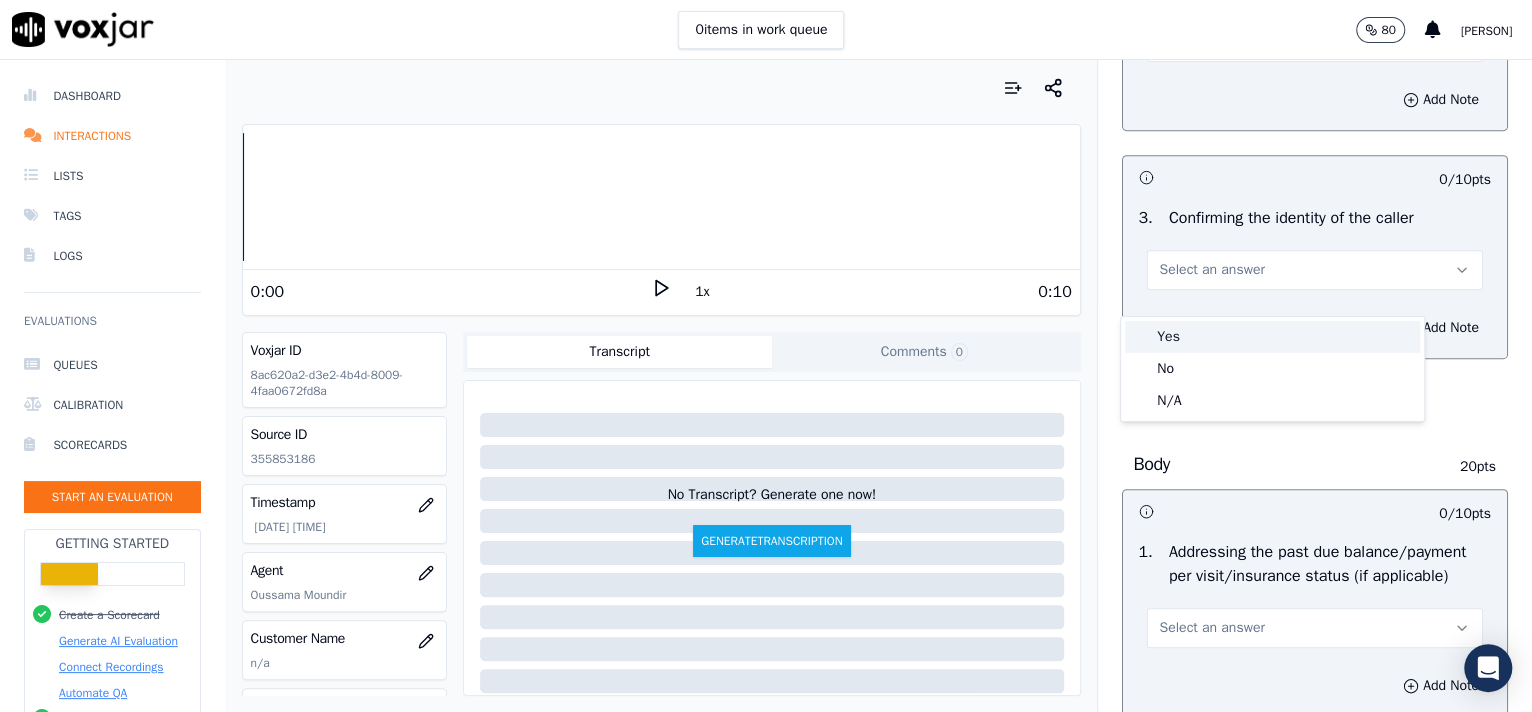 drag, startPoint x: 1241, startPoint y: 316, endPoint x: 1258, endPoint y: 321, distance: 17.720045 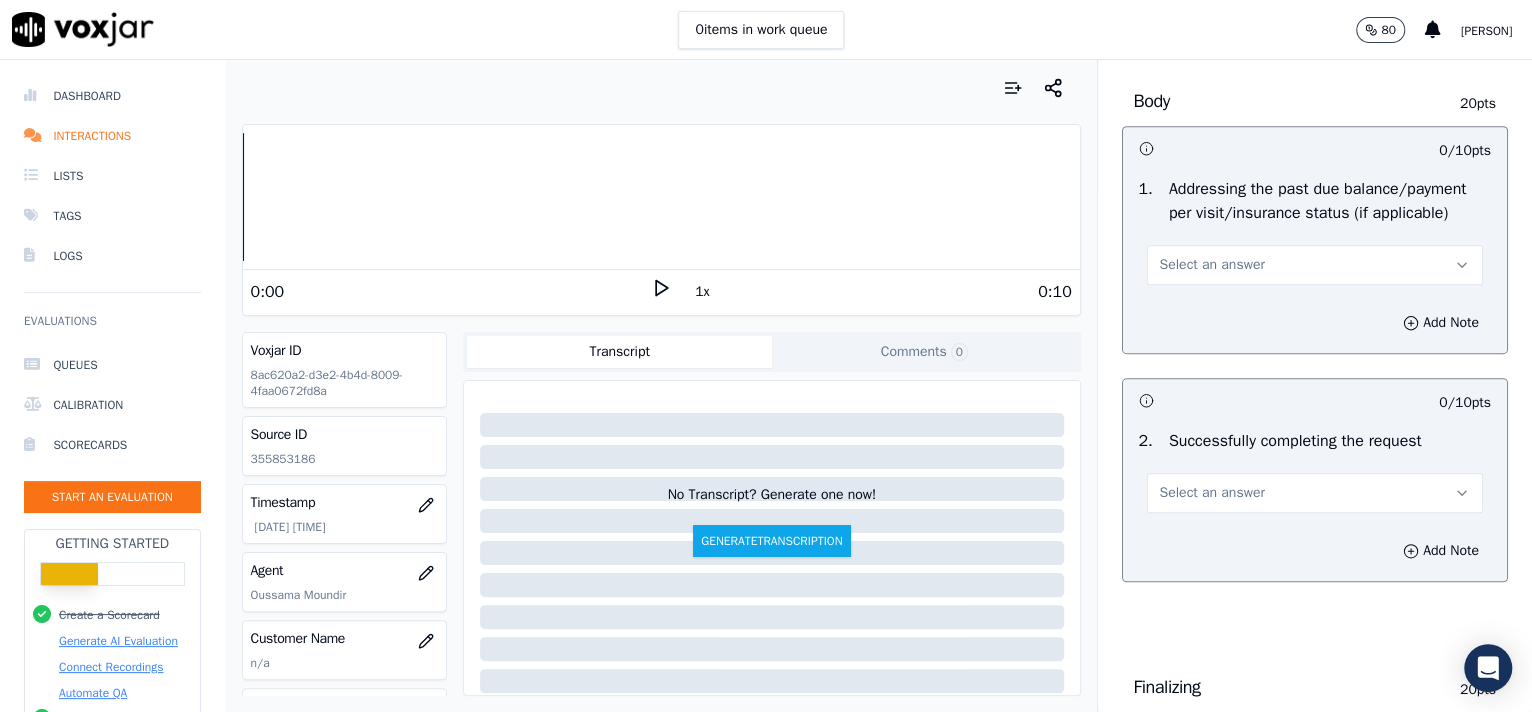 scroll, scrollTop: 941, scrollLeft: 0, axis: vertical 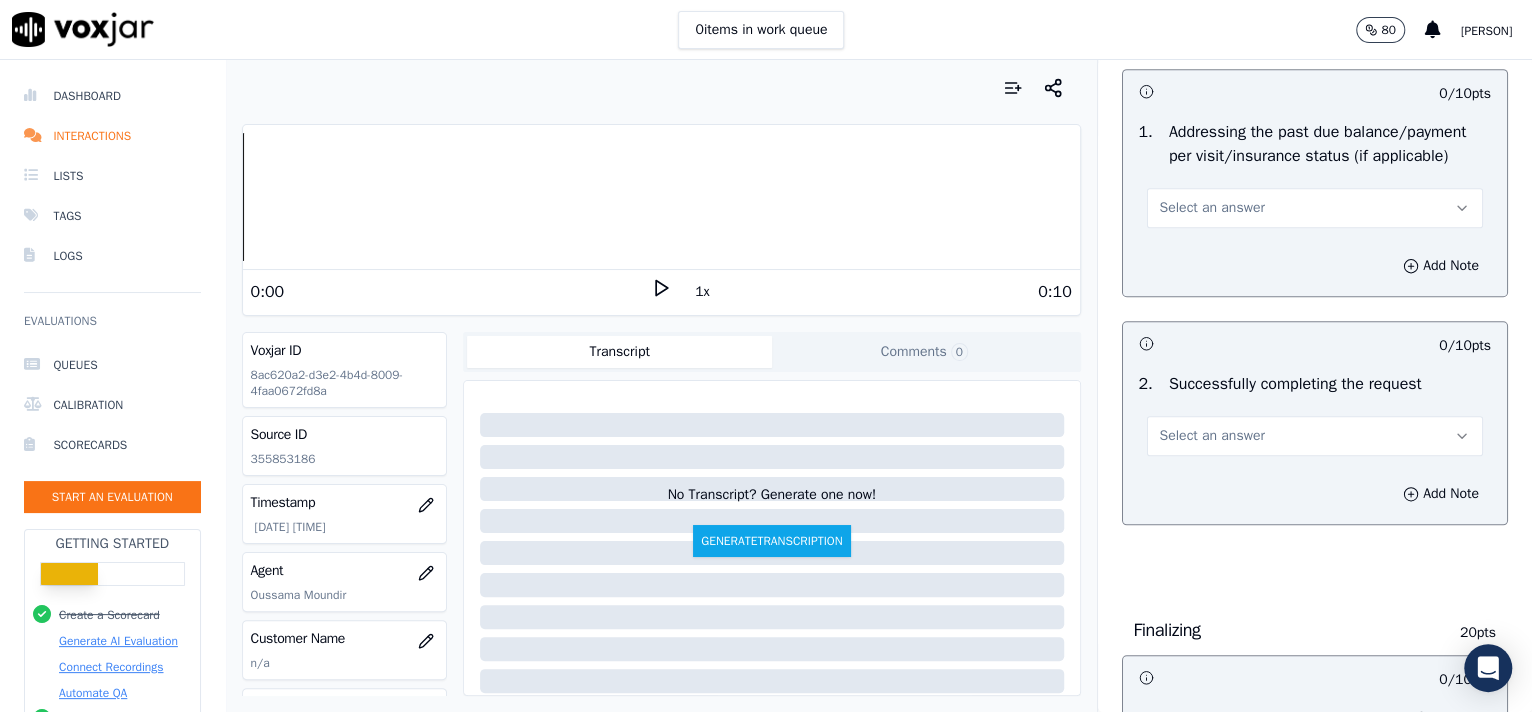 click on "Select an answer" at bounding box center [1315, 208] 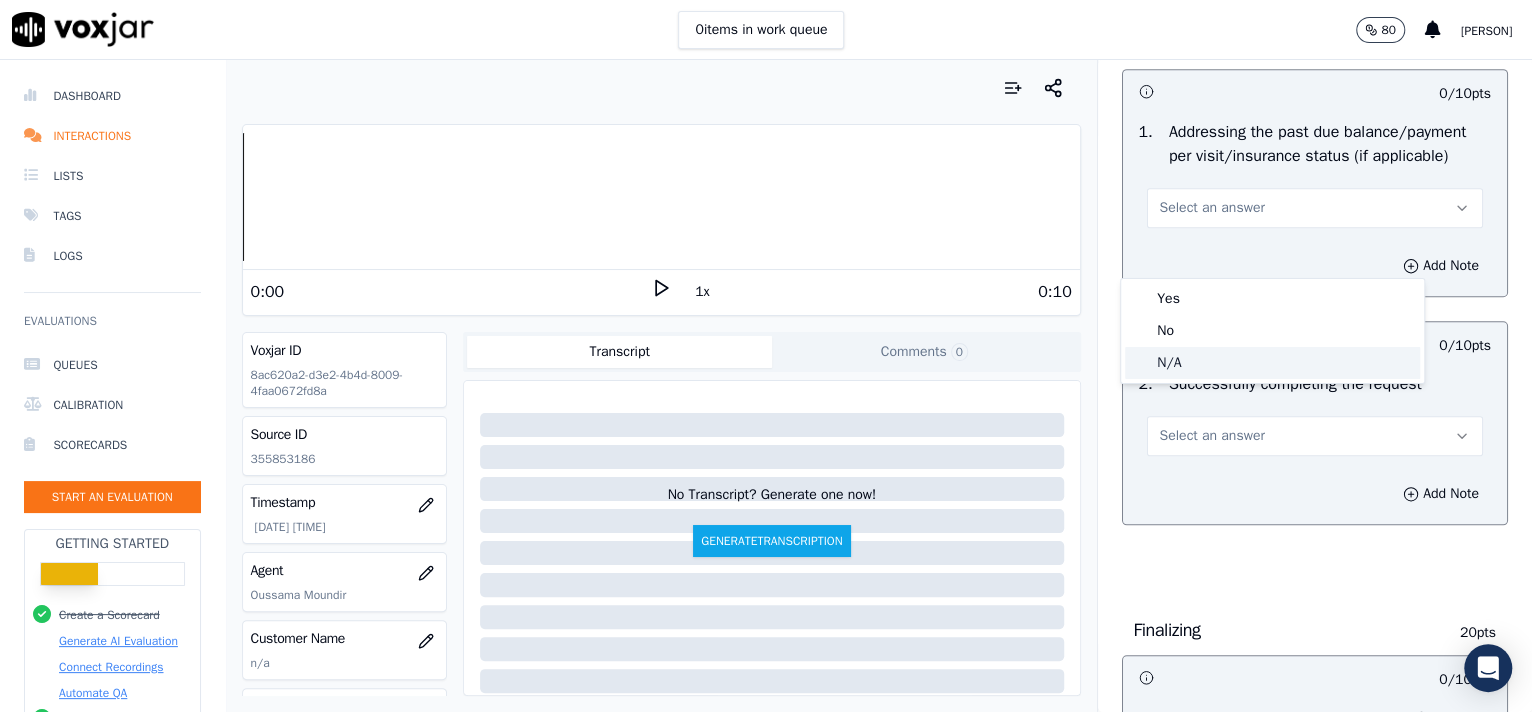 click on "N/A" 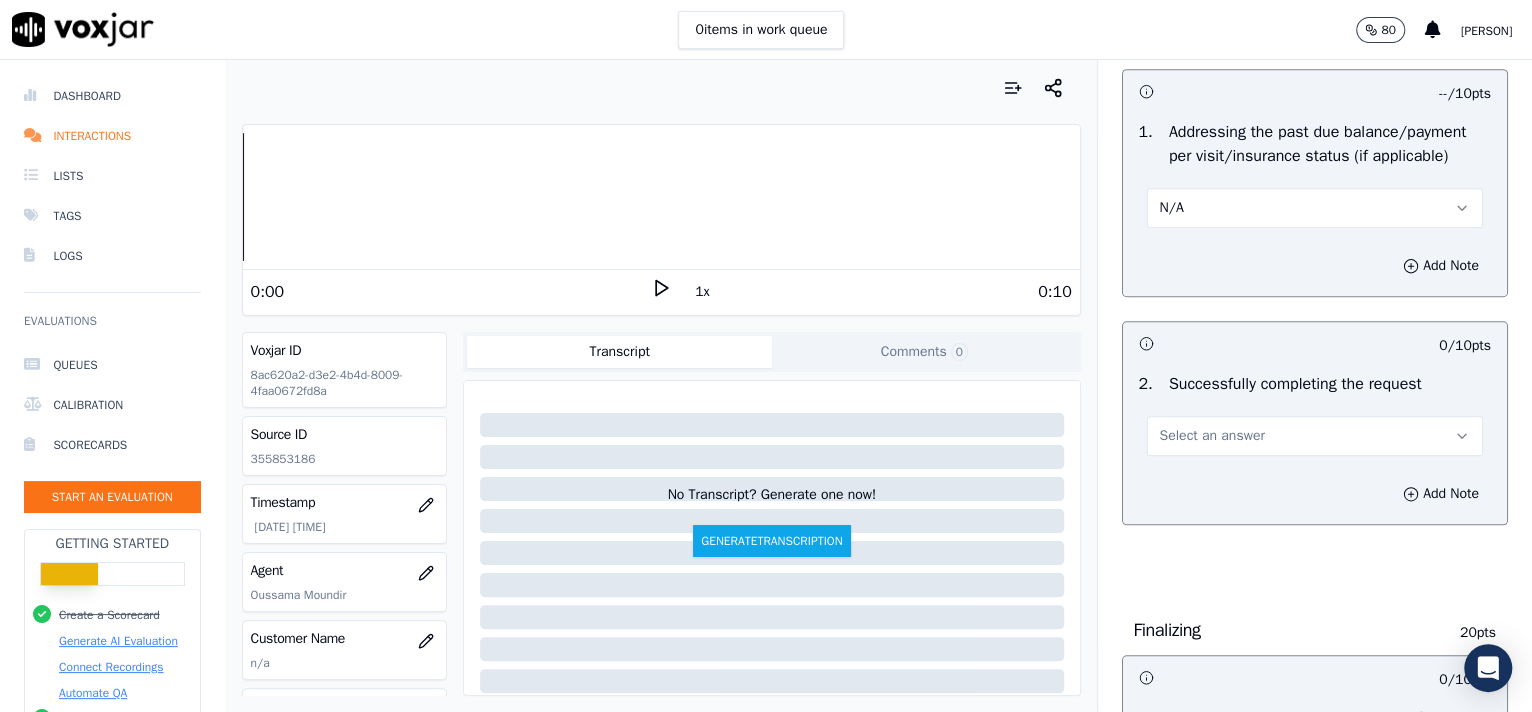 click on "Select an answer" at bounding box center [1315, 436] 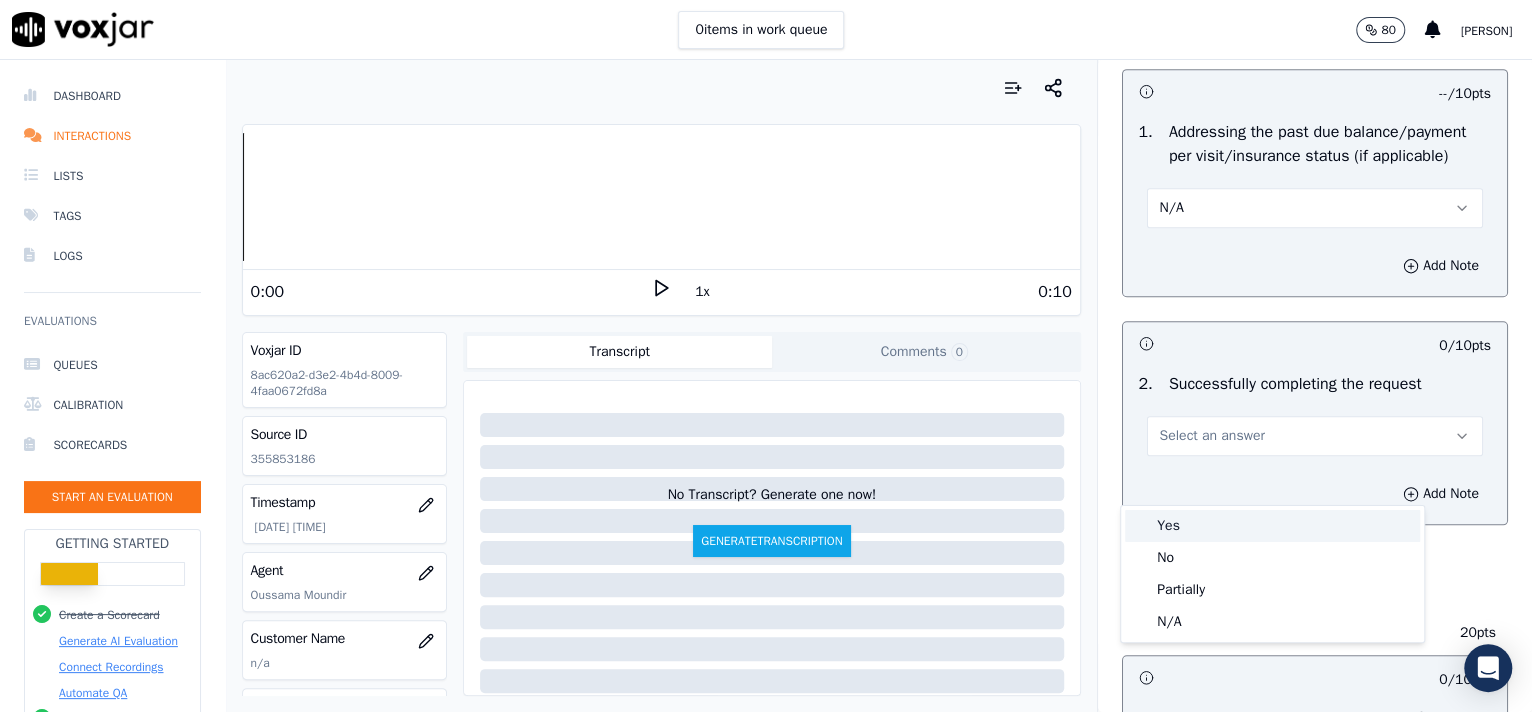 click on "Yes" at bounding box center (1272, 526) 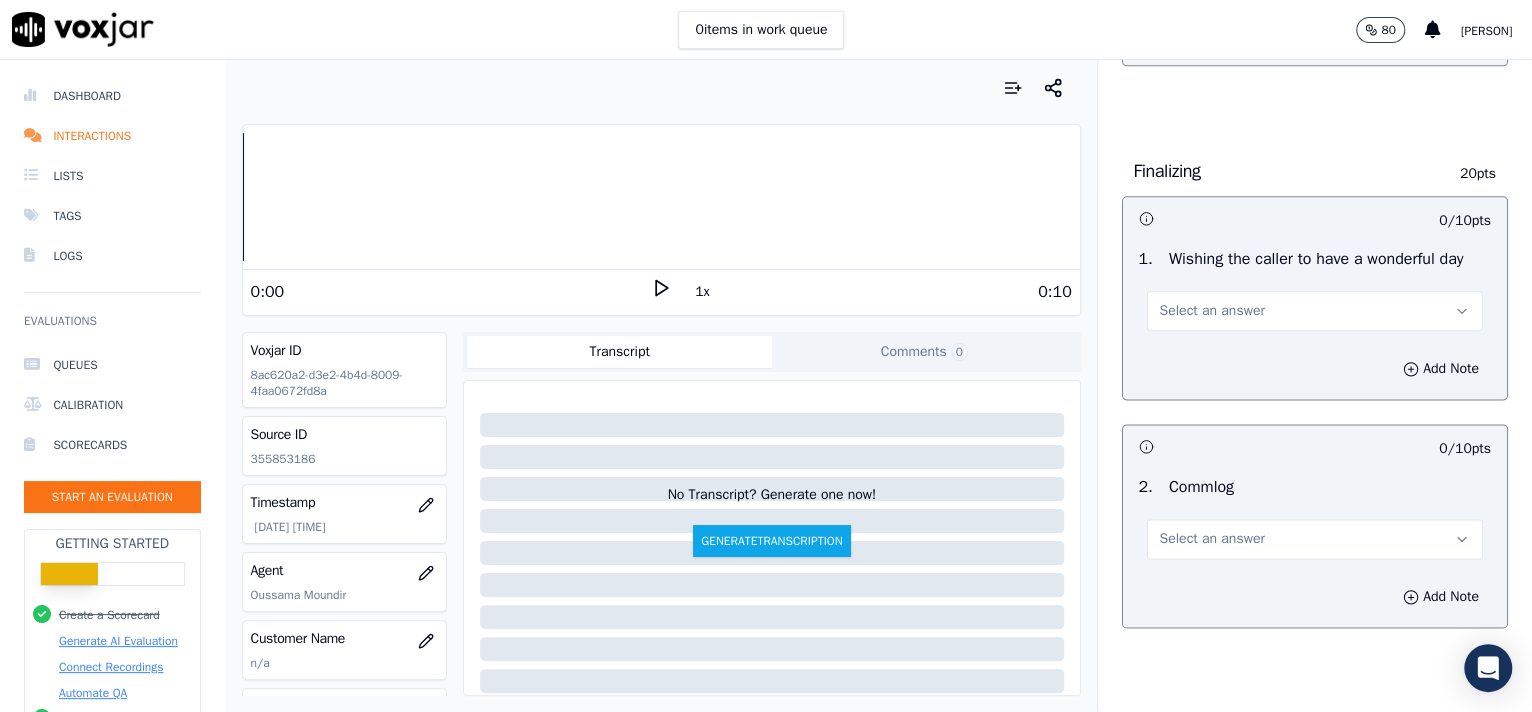 scroll, scrollTop: 1485, scrollLeft: 0, axis: vertical 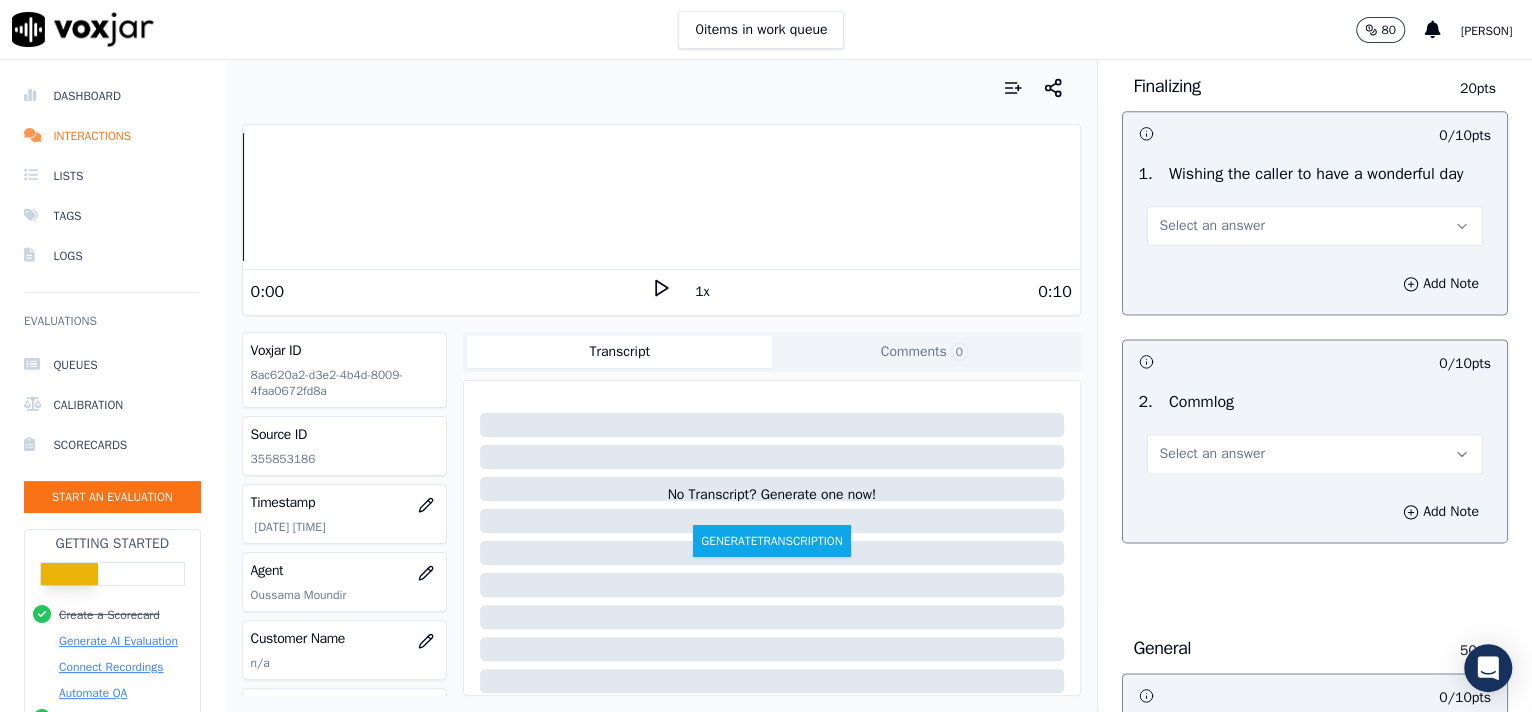 click on "Select an answer" at bounding box center (1212, 226) 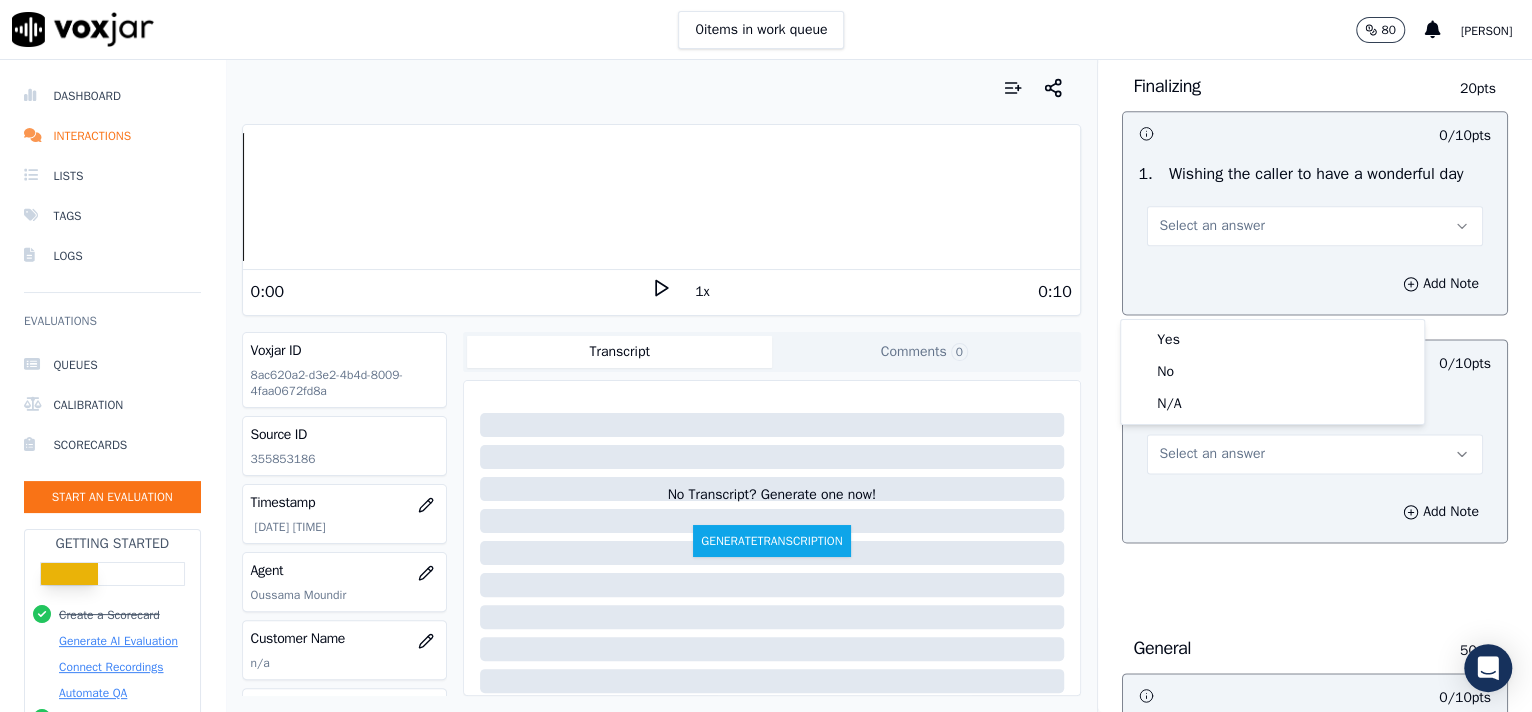 drag, startPoint x: 1247, startPoint y: 321, endPoint x: 1257, endPoint y: 329, distance: 12.806249 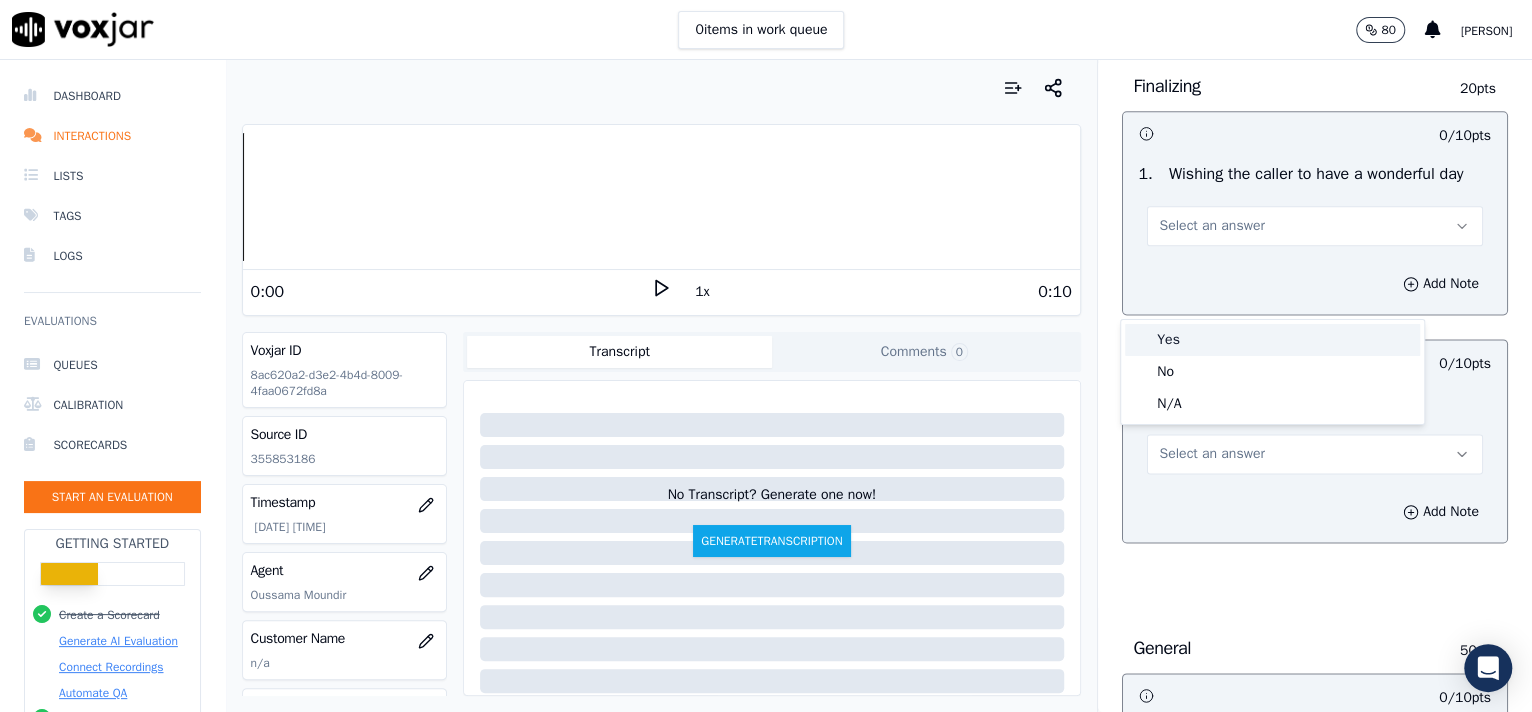 click on "Yes" at bounding box center (1272, 340) 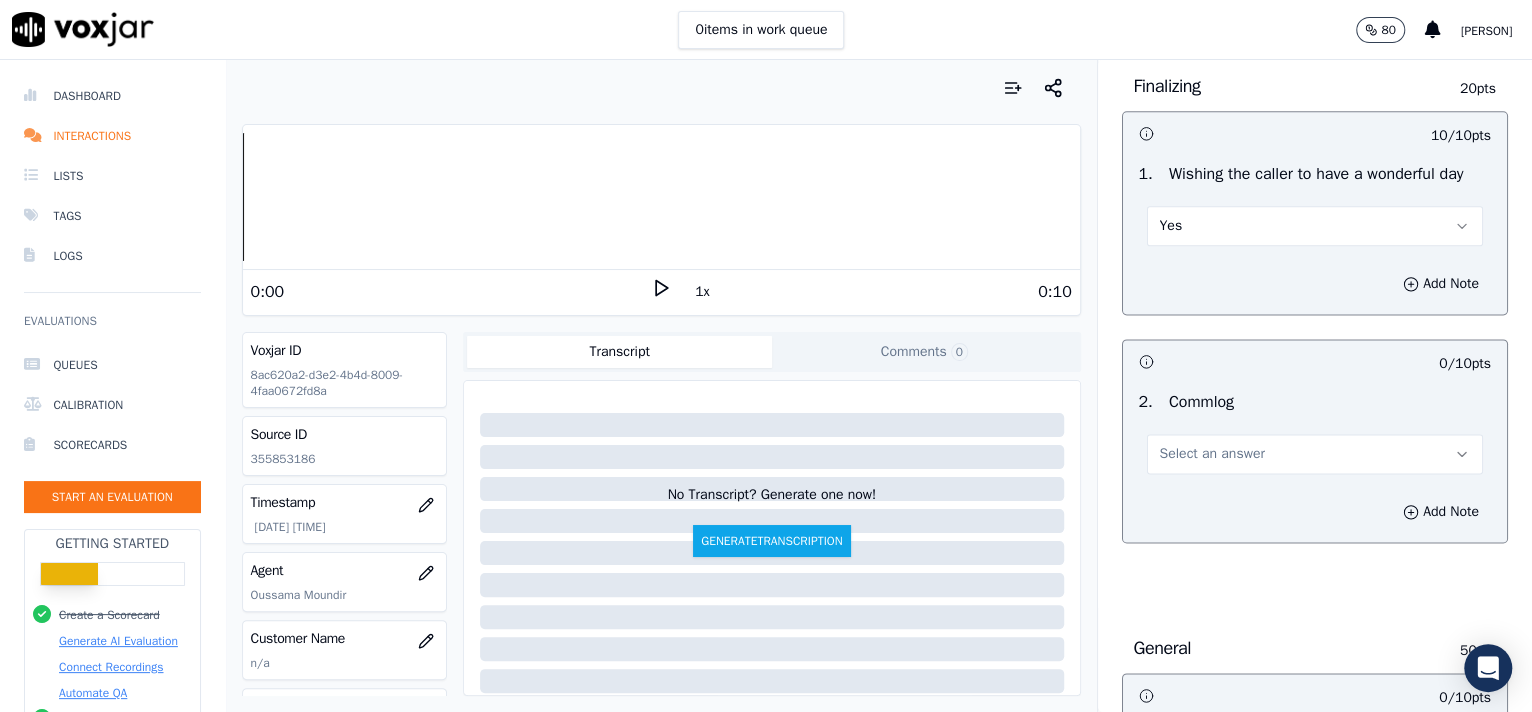 click on "Select an answer" at bounding box center (1315, 454) 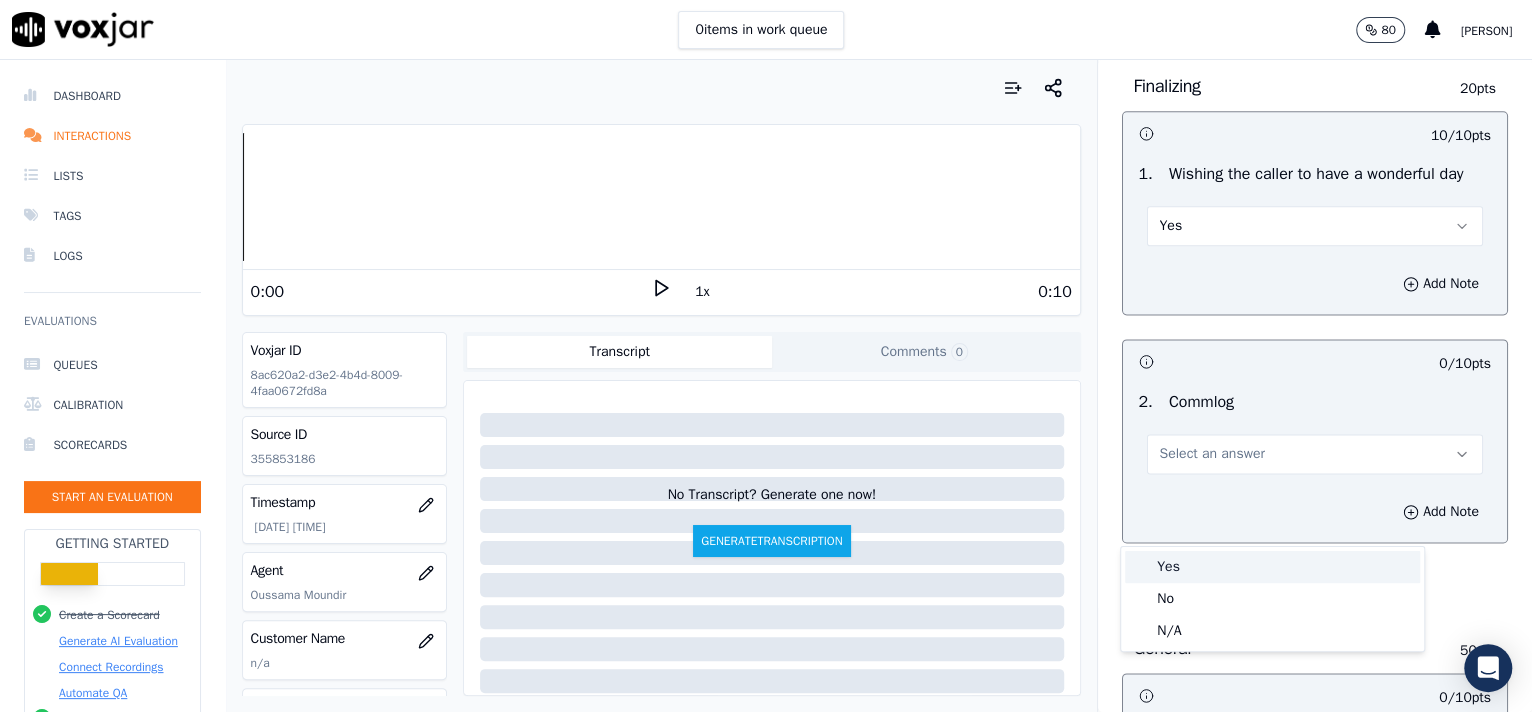 click on "Yes" at bounding box center (1272, 567) 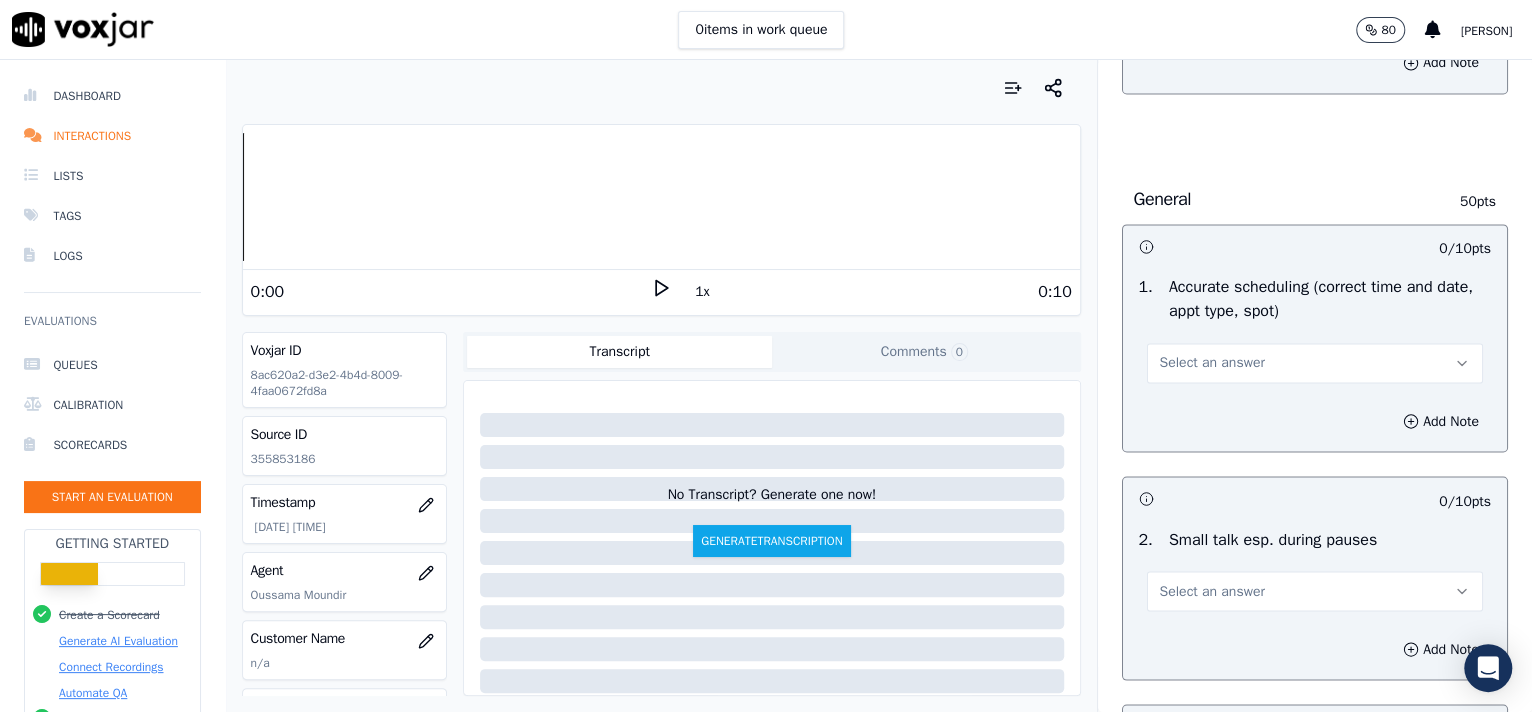 scroll, scrollTop: 1984, scrollLeft: 0, axis: vertical 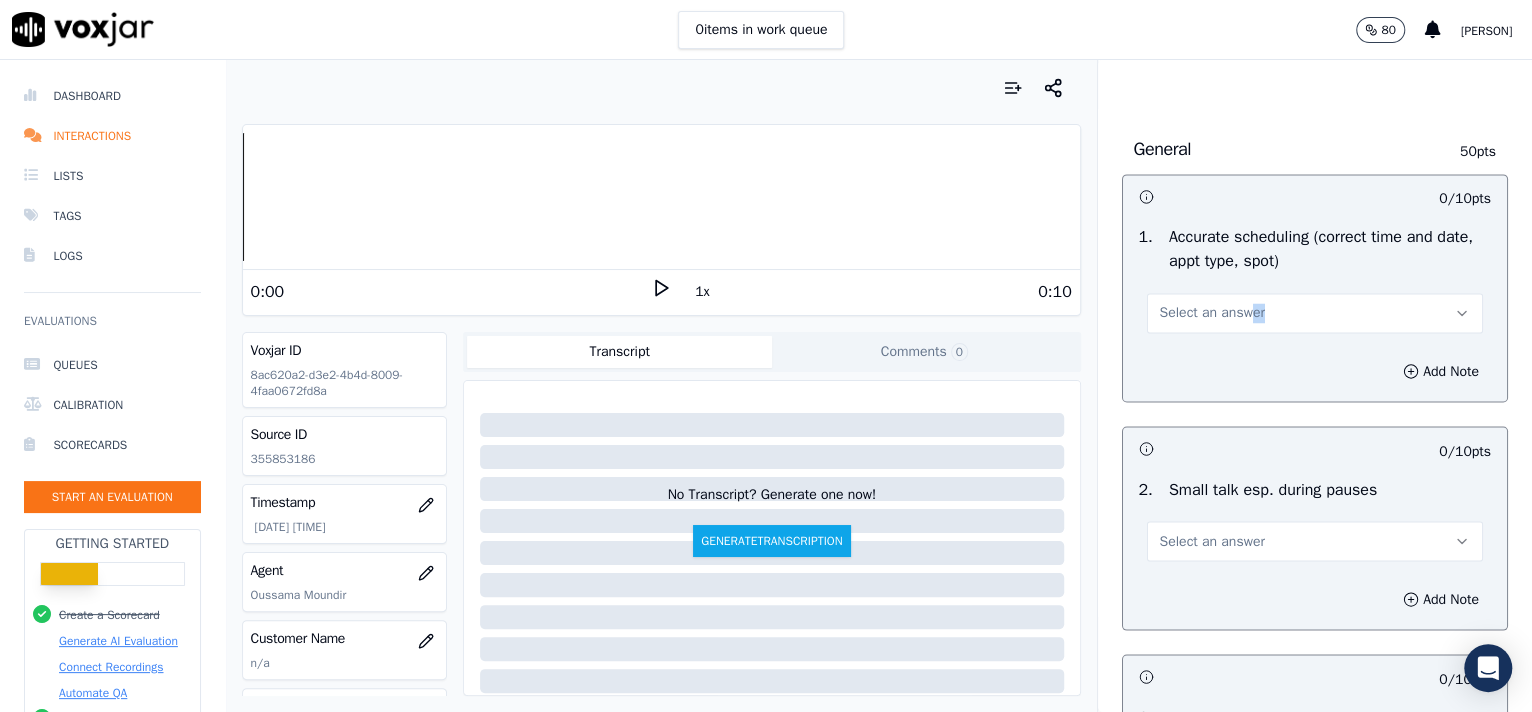drag, startPoint x: 1238, startPoint y: 413, endPoint x: 1222, endPoint y: 397, distance: 22.627417 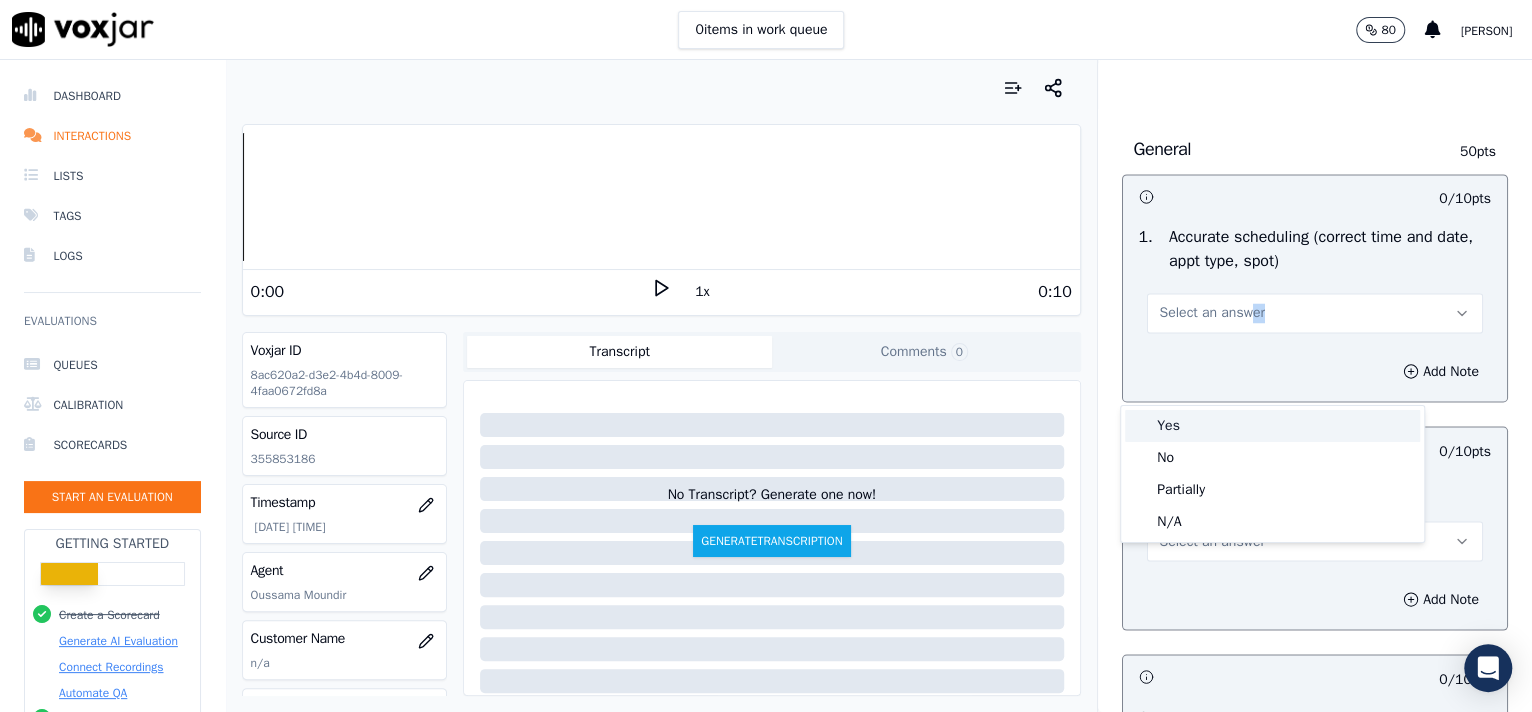 click on "Yes" at bounding box center [1272, 426] 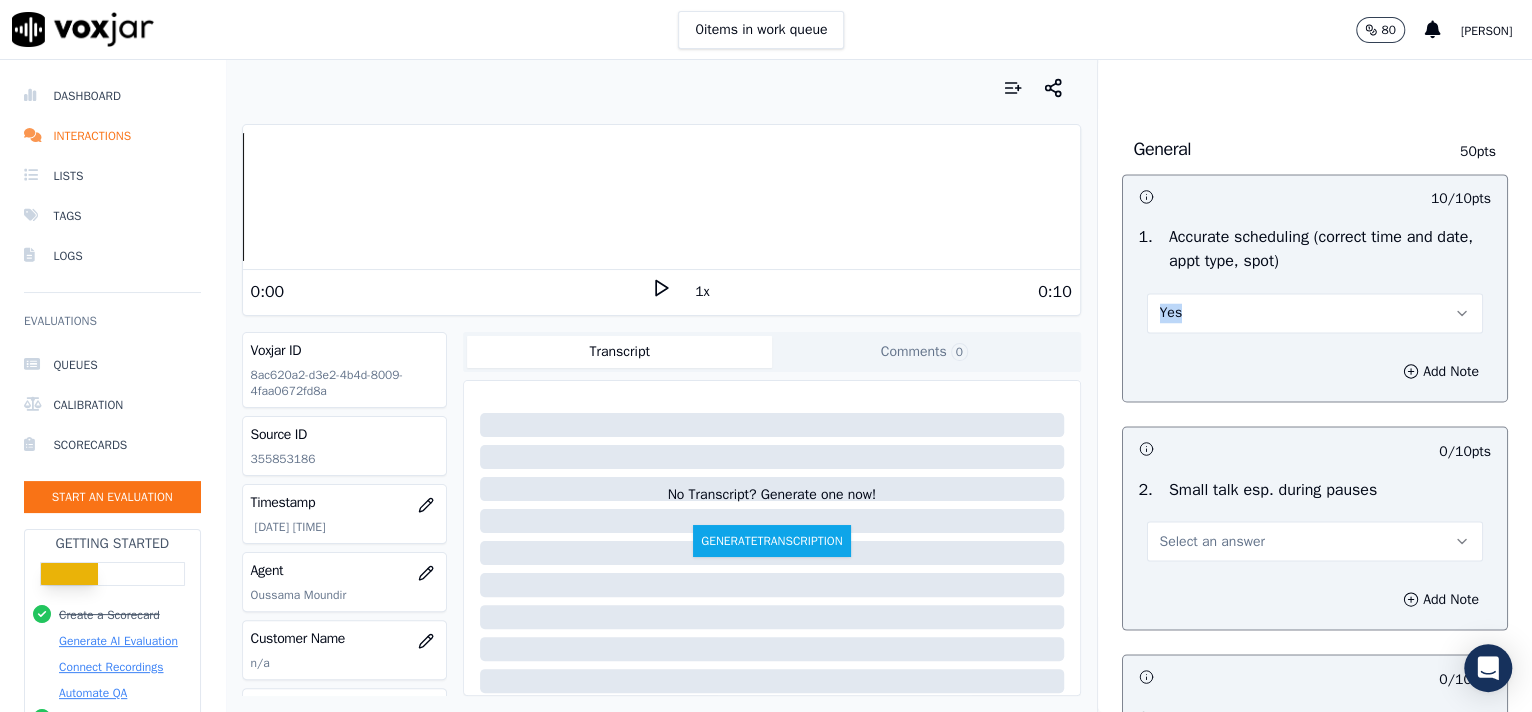 click on "Select an answer" at bounding box center (1212, 541) 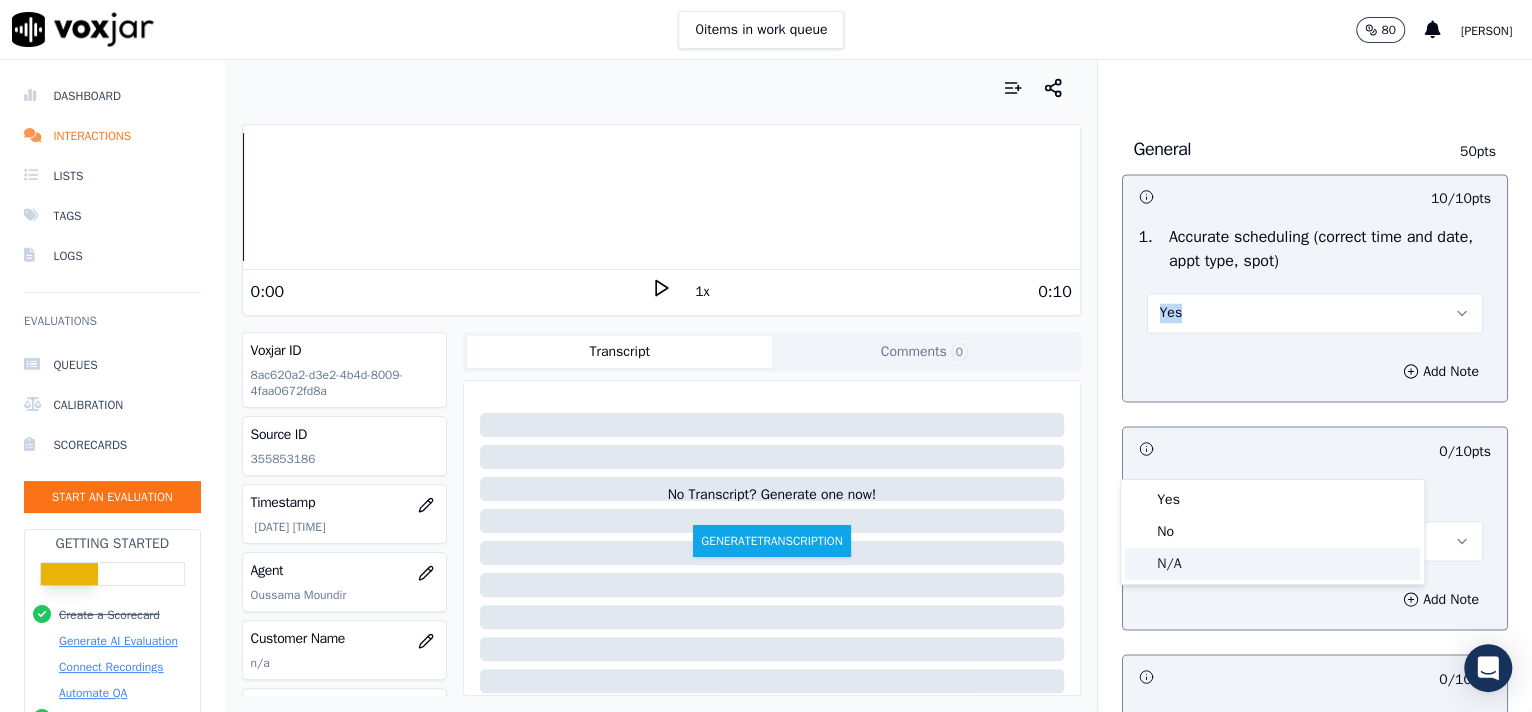 click on "Yes   No     N/A" at bounding box center [1272, 532] 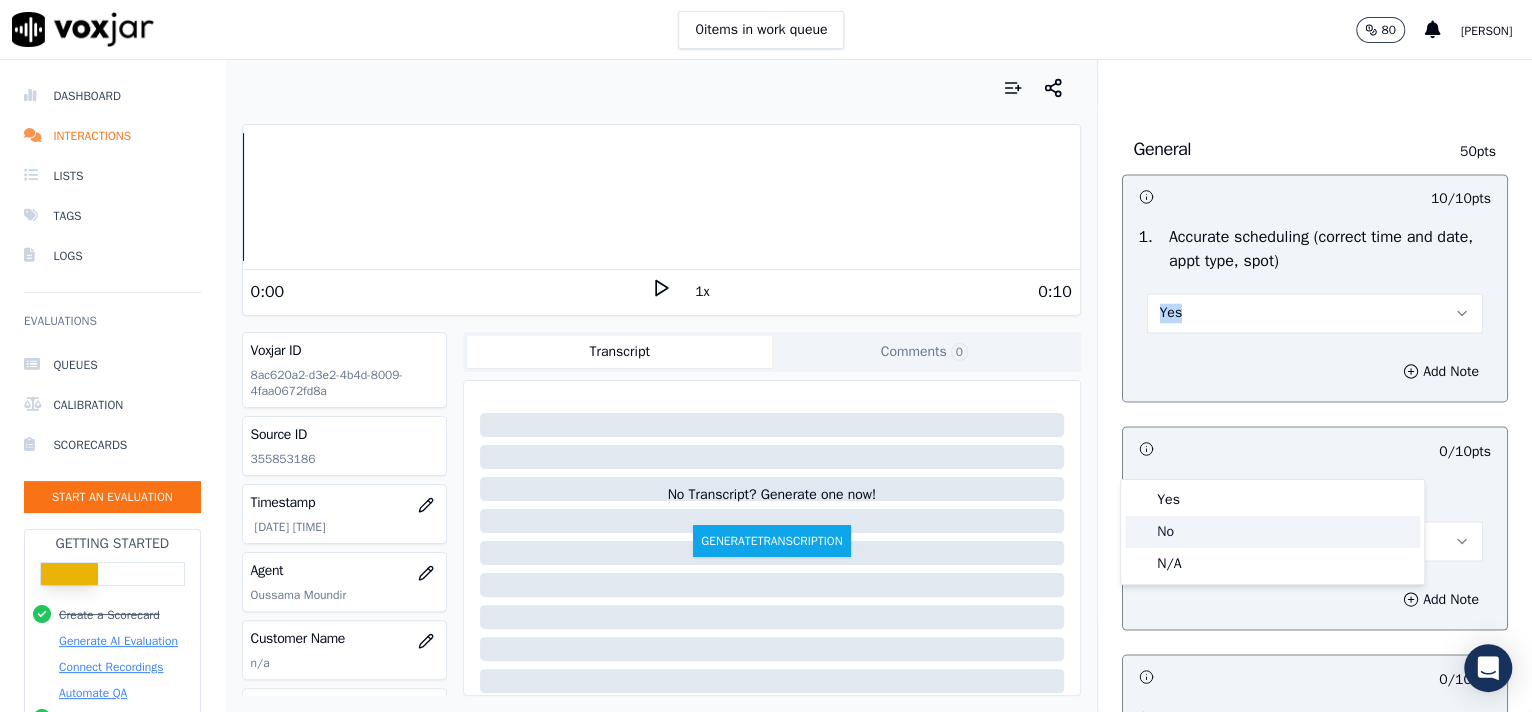 click on "No" 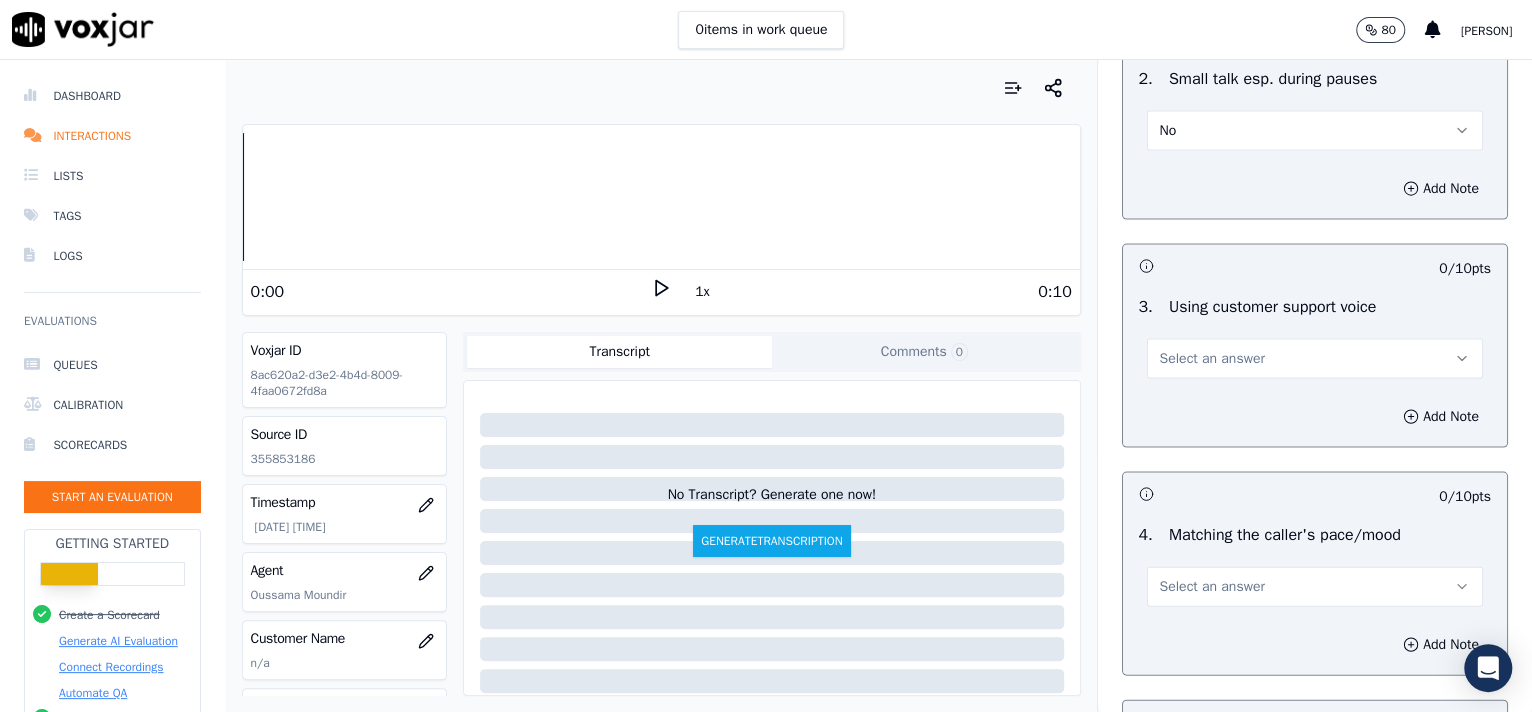 scroll, scrollTop: 2410, scrollLeft: 0, axis: vertical 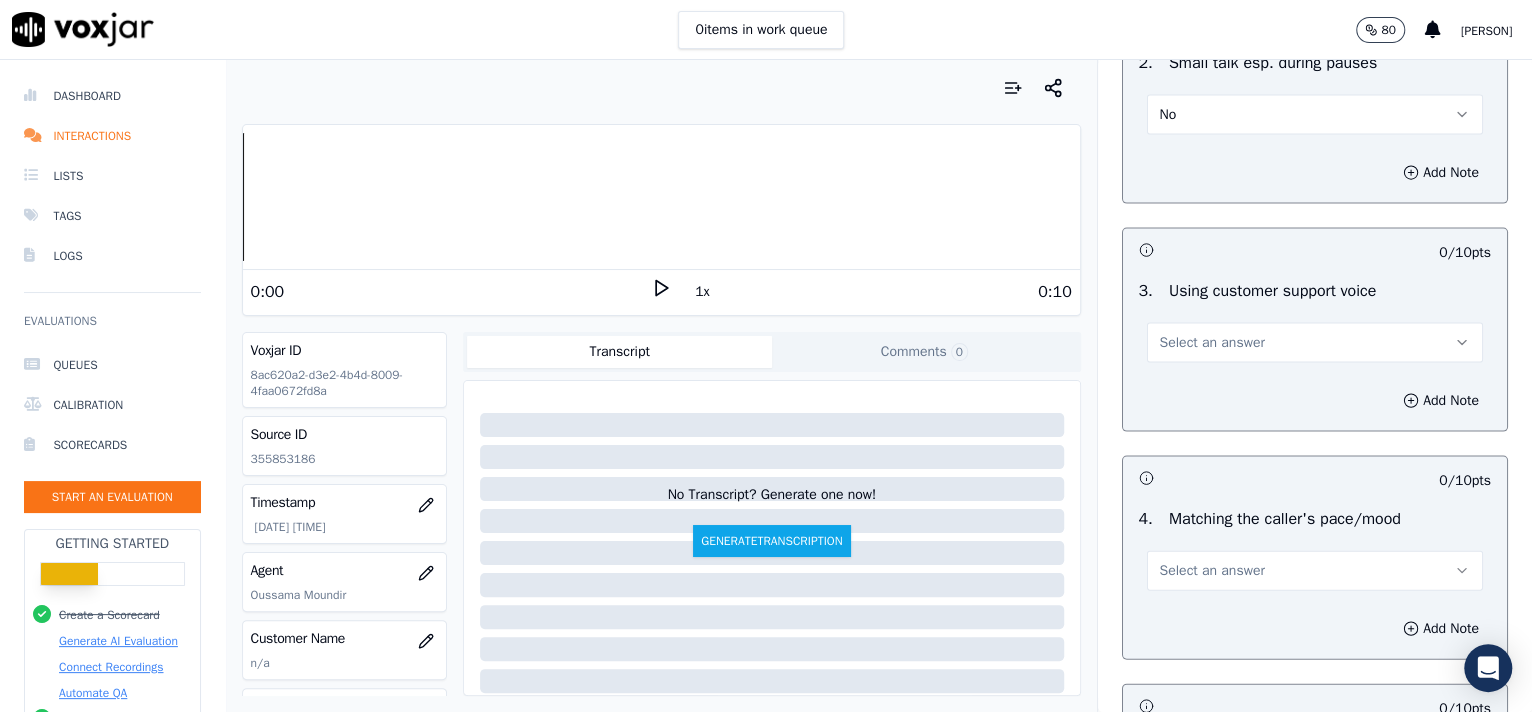 click on "Select an answer" at bounding box center (1212, 343) 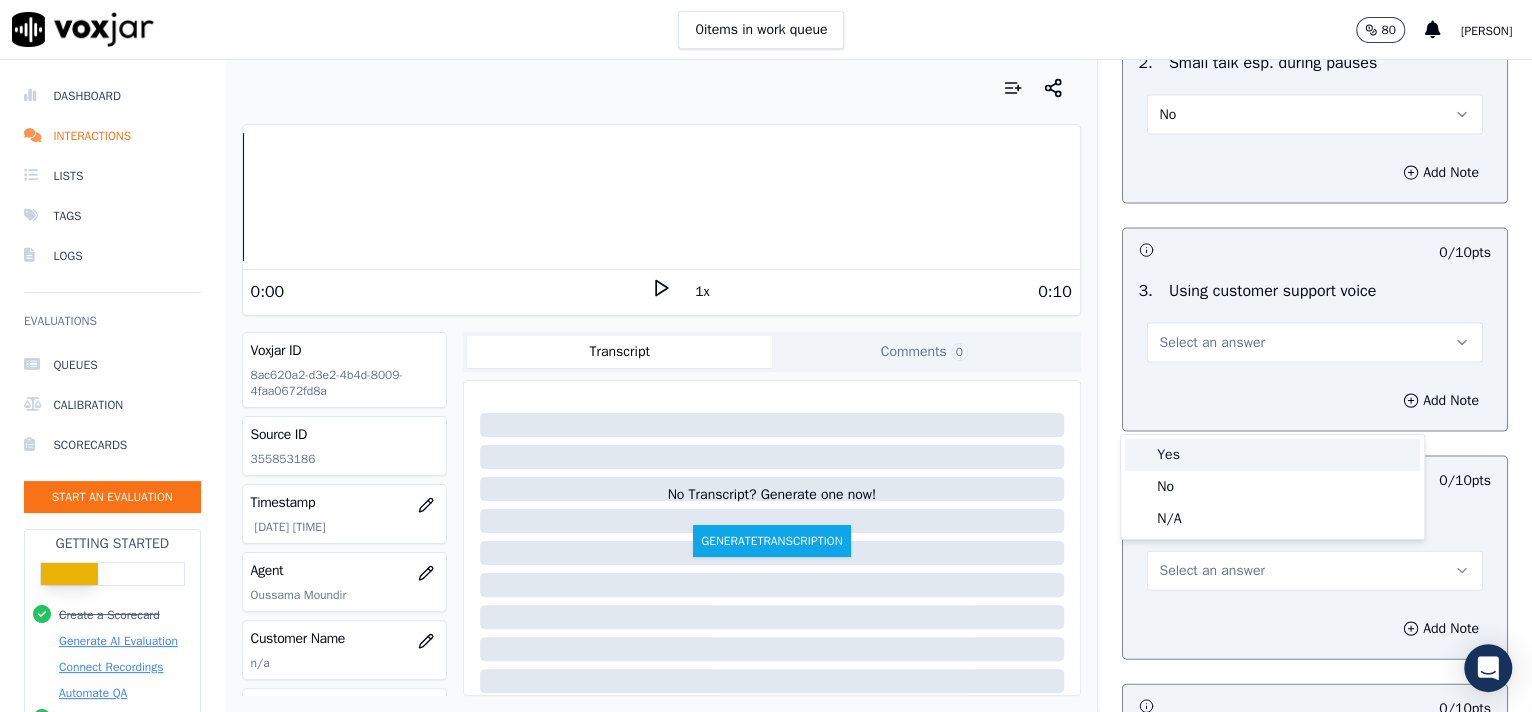 click on "Yes" at bounding box center (1272, 455) 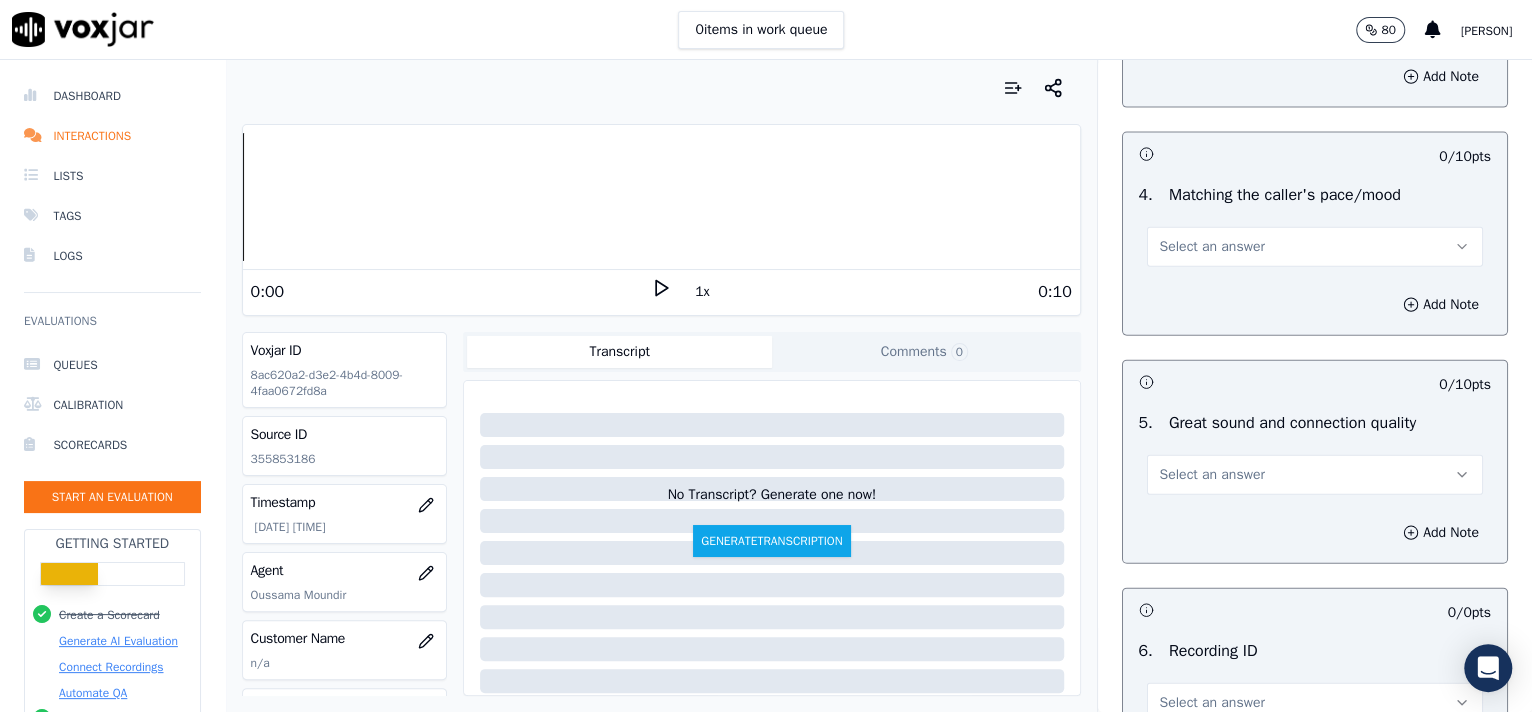 scroll, scrollTop: 2836, scrollLeft: 0, axis: vertical 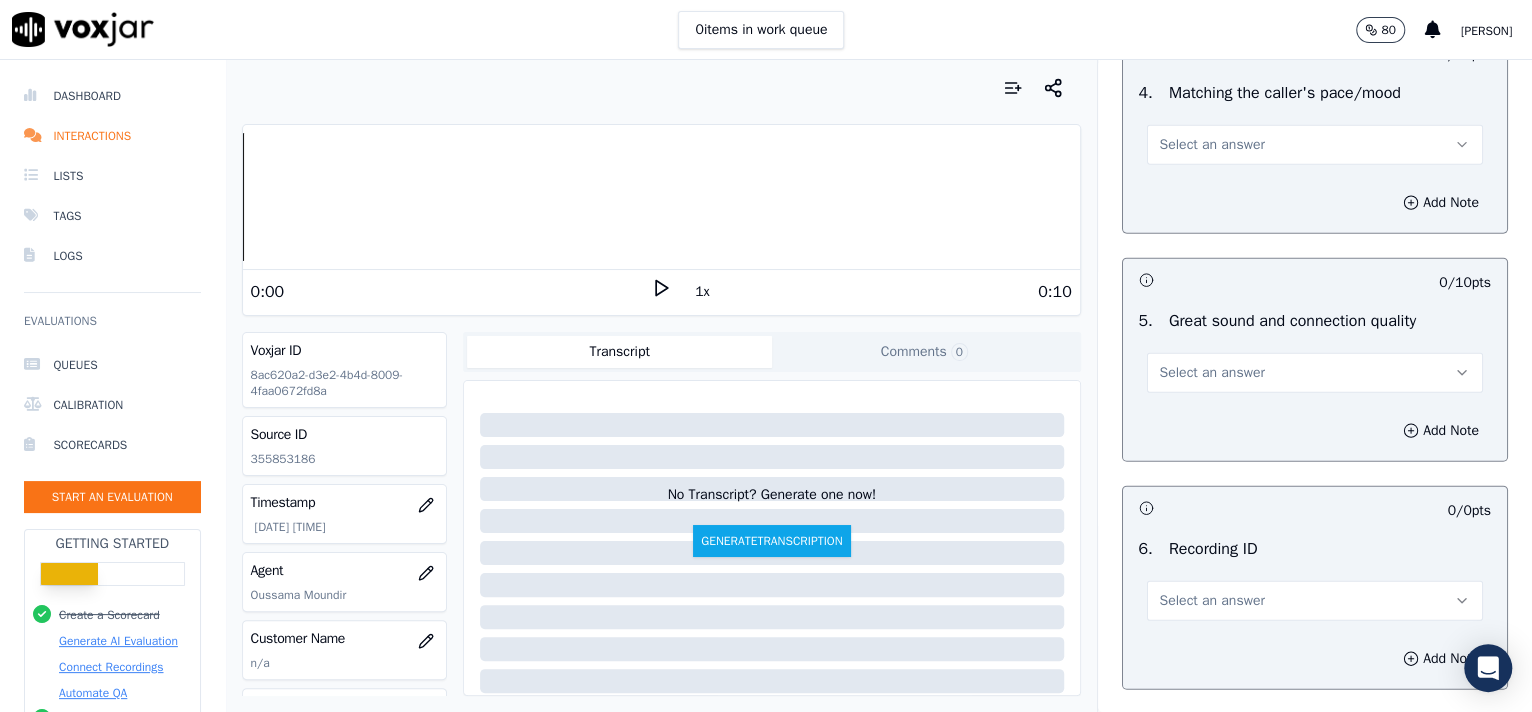 click on "Select an answer" at bounding box center (1315, 145) 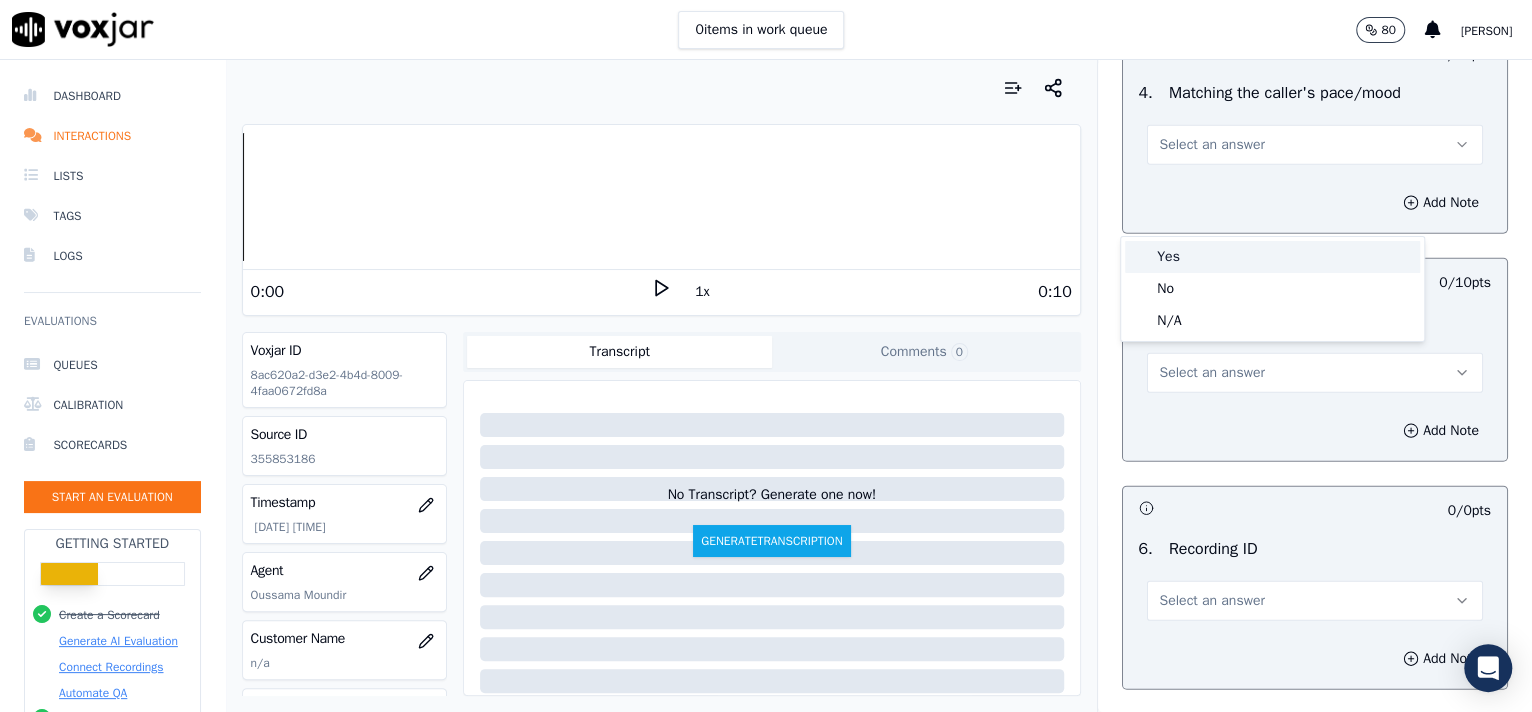 click on "Yes" at bounding box center (1272, 257) 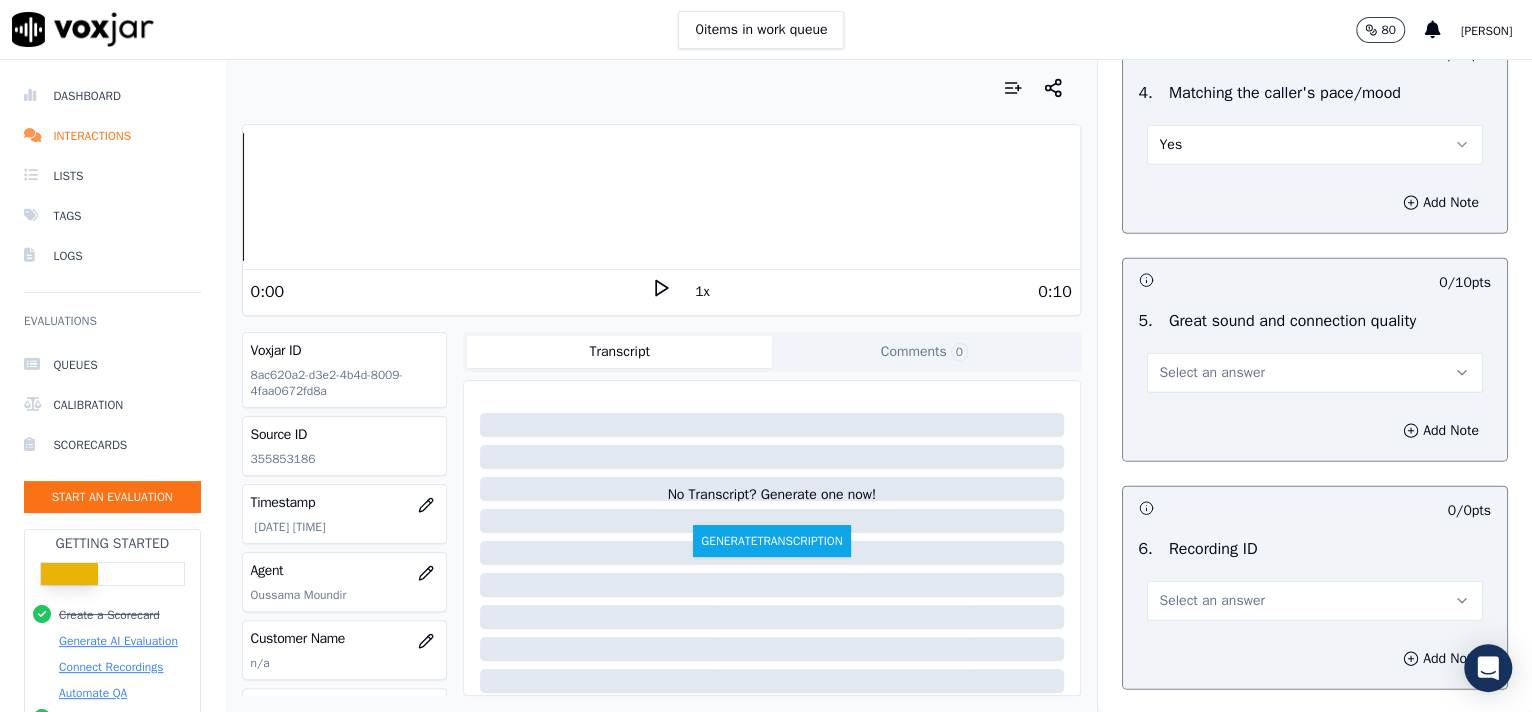 click on "Select an answer" at bounding box center [1212, 373] 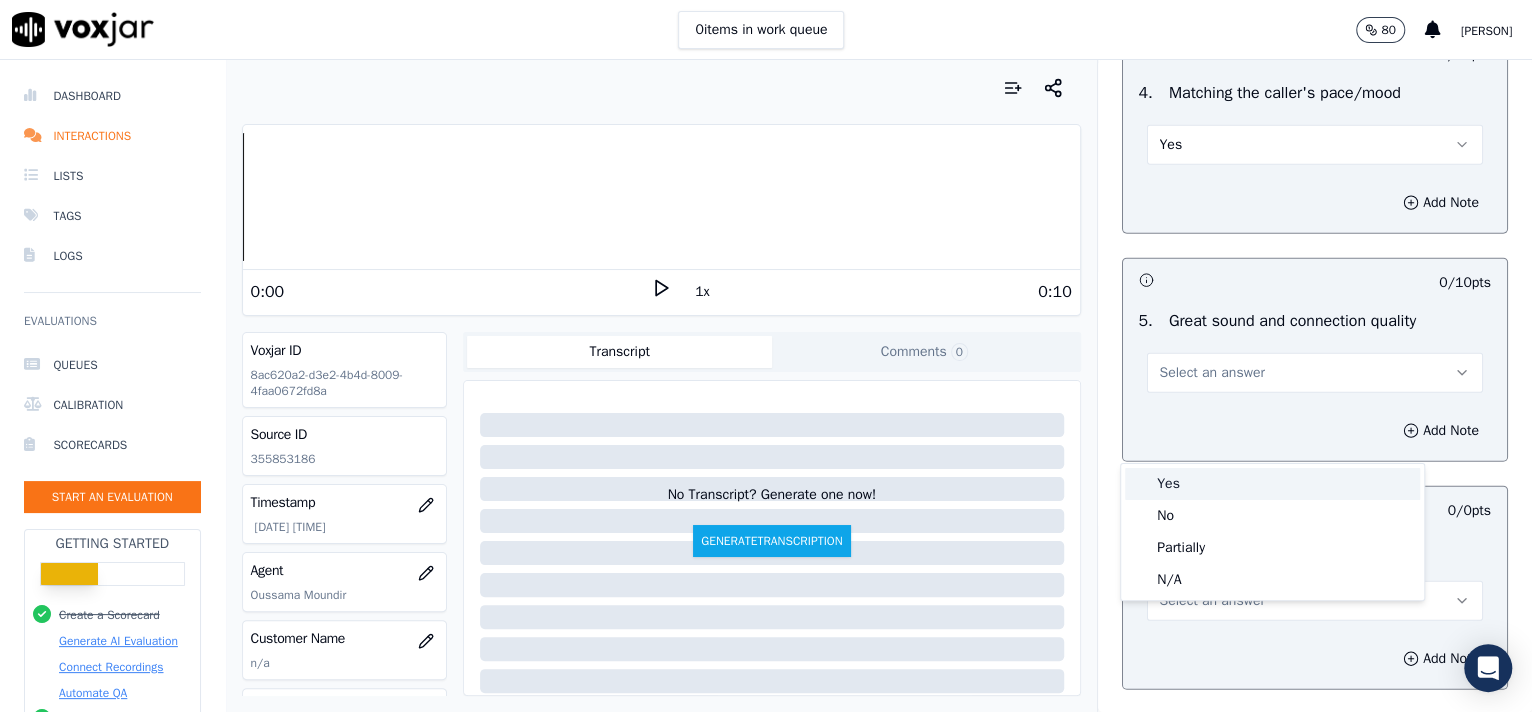 click on "Yes" at bounding box center [1272, 484] 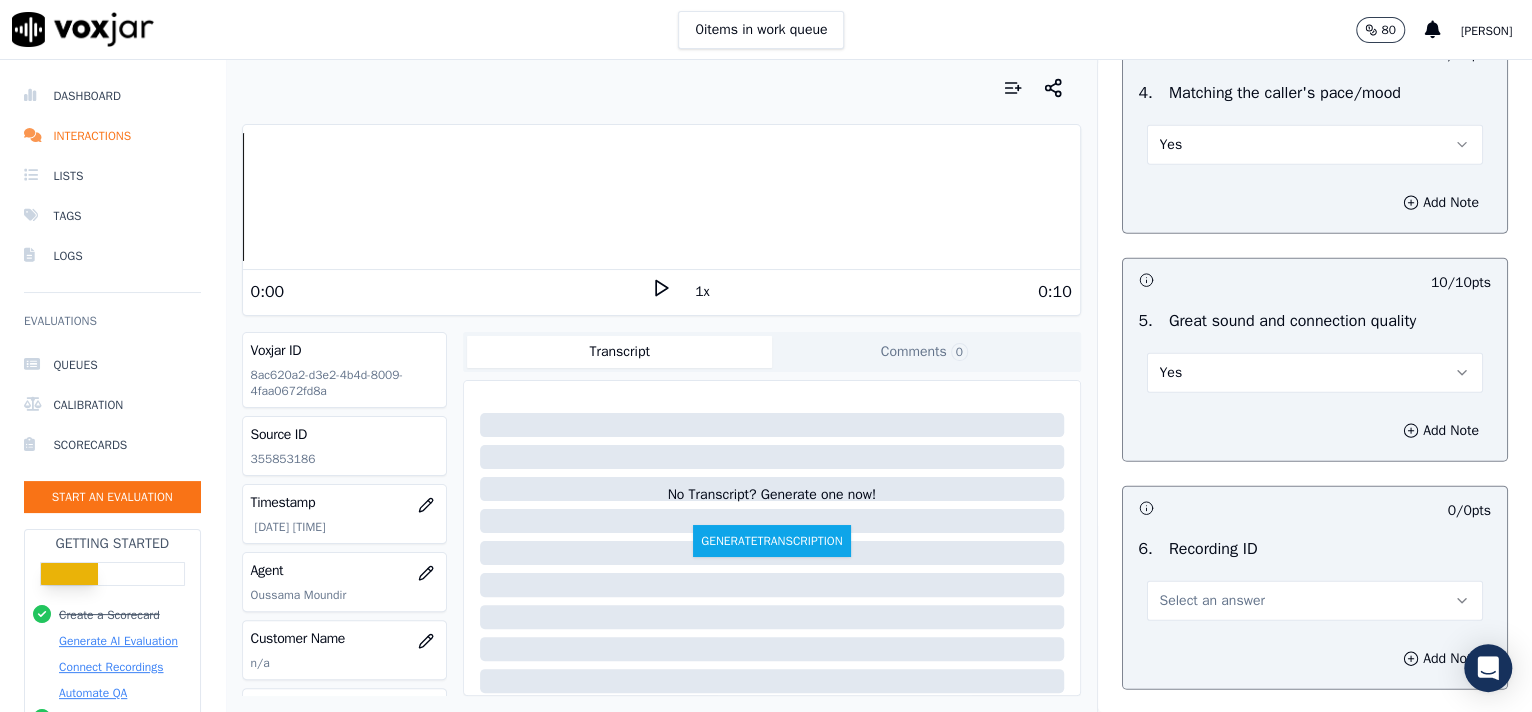scroll, scrollTop: 3057, scrollLeft: 0, axis: vertical 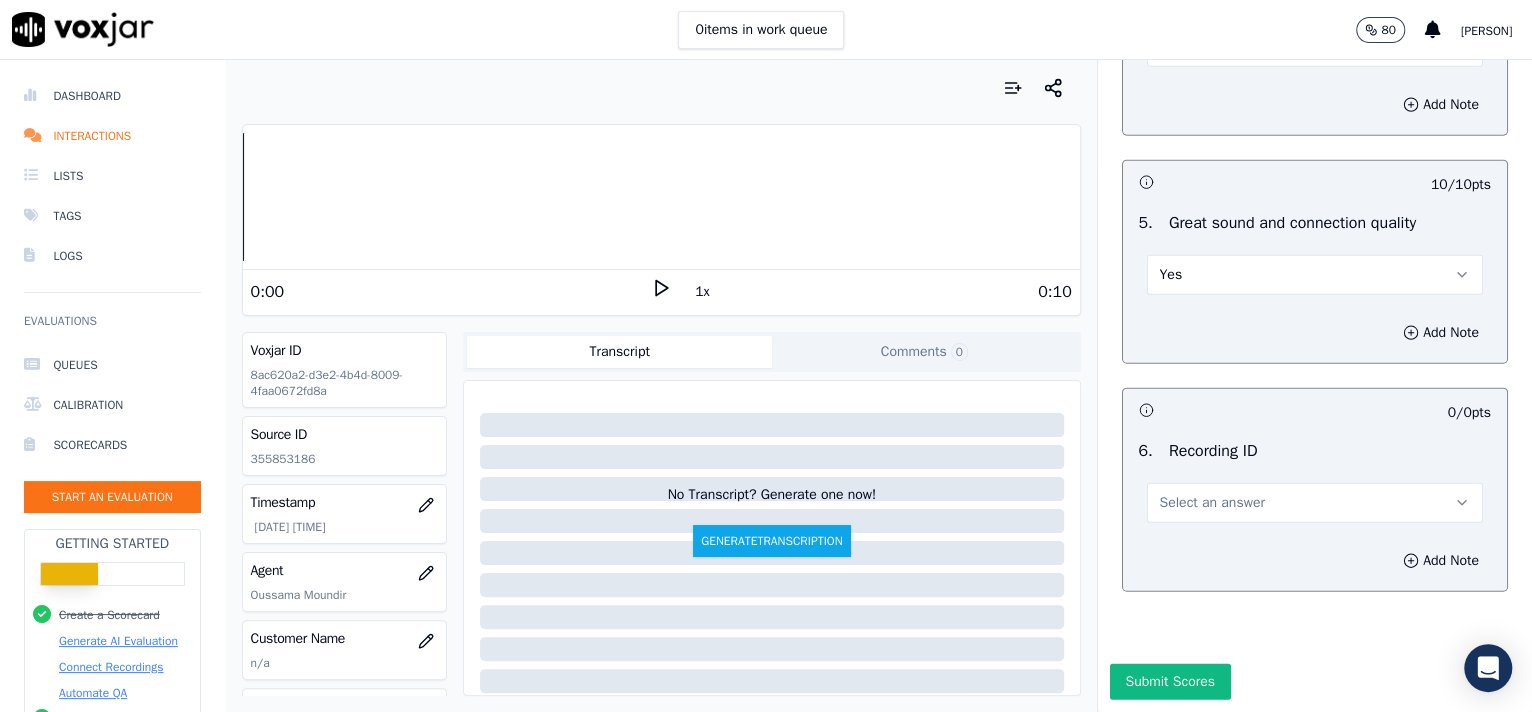 click on "Select an answer" at bounding box center (1212, 503) 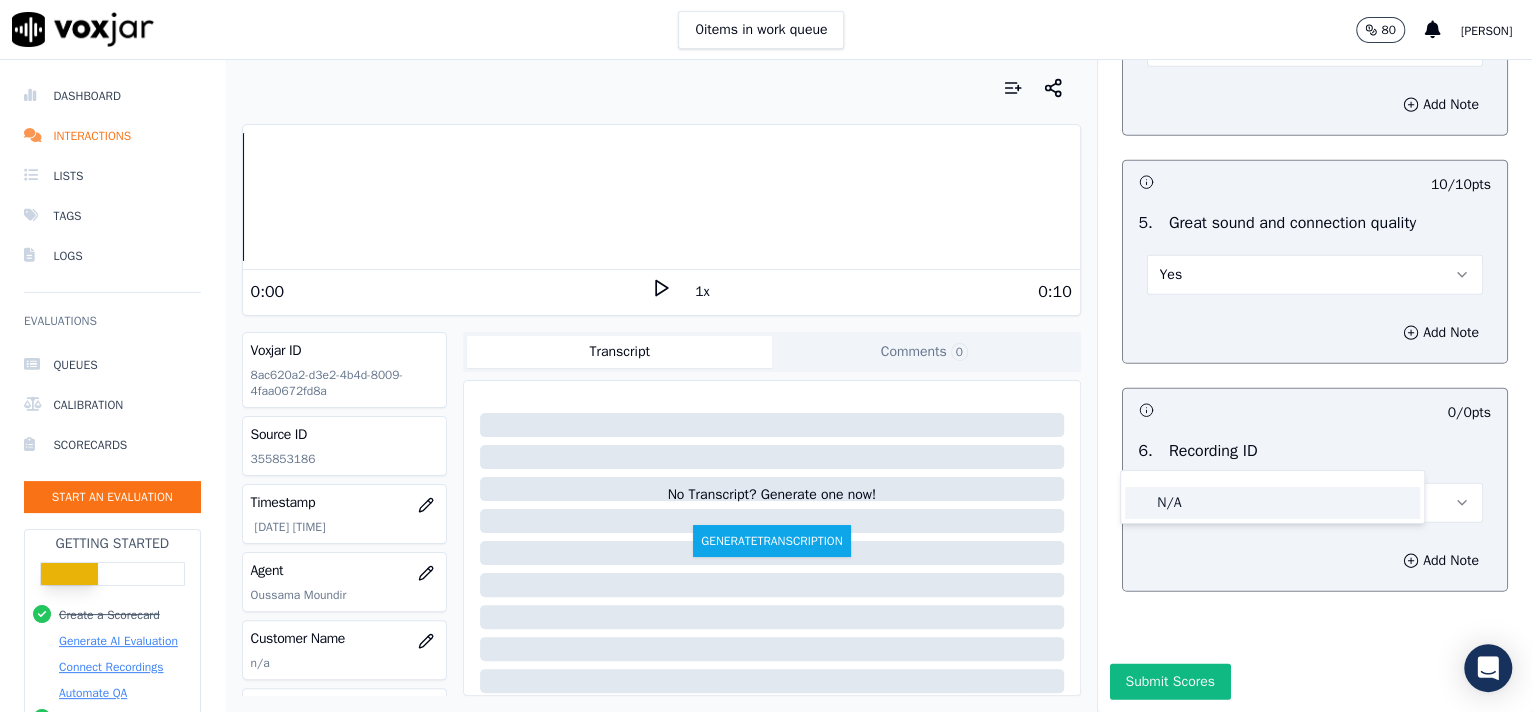 click on "N/A" 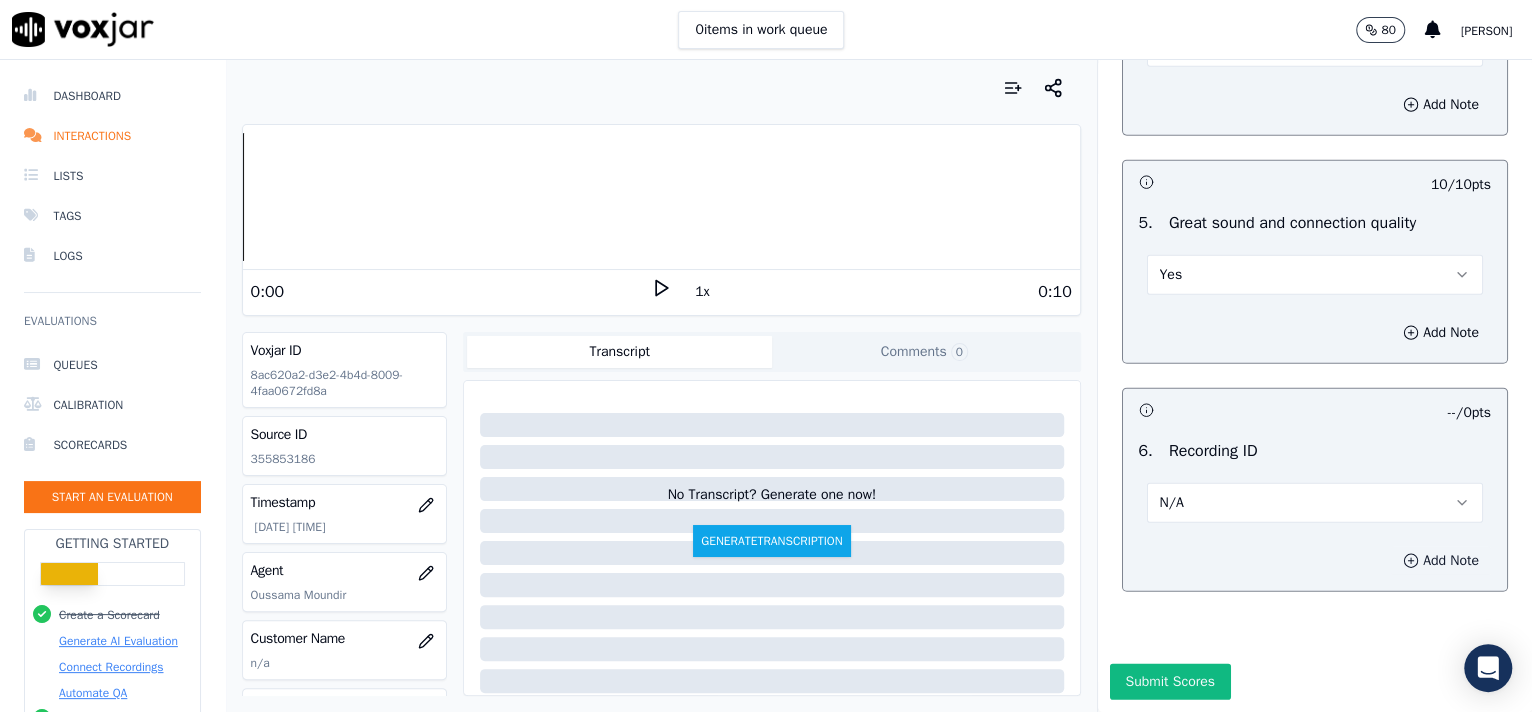 click on "Add Note" at bounding box center (1441, 561) 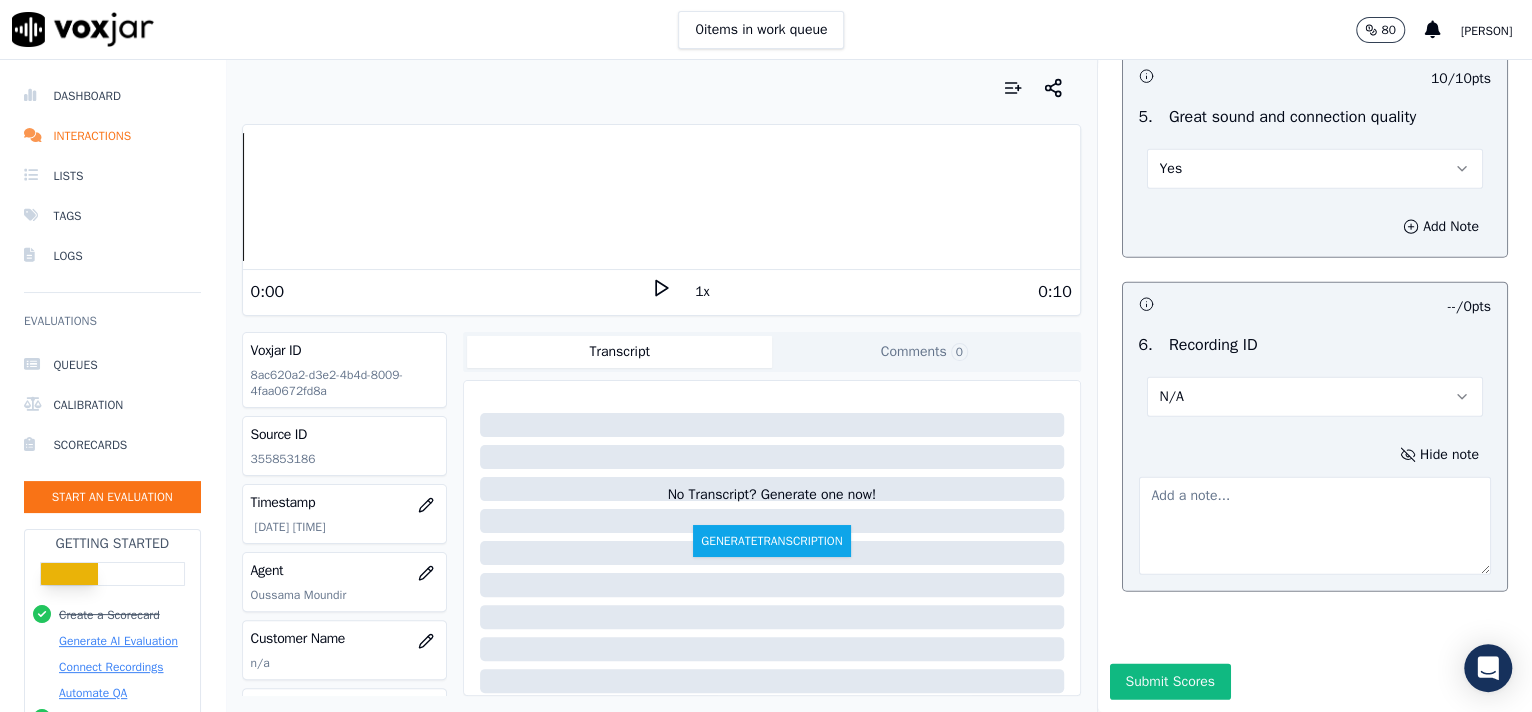 click at bounding box center (1315, 526) 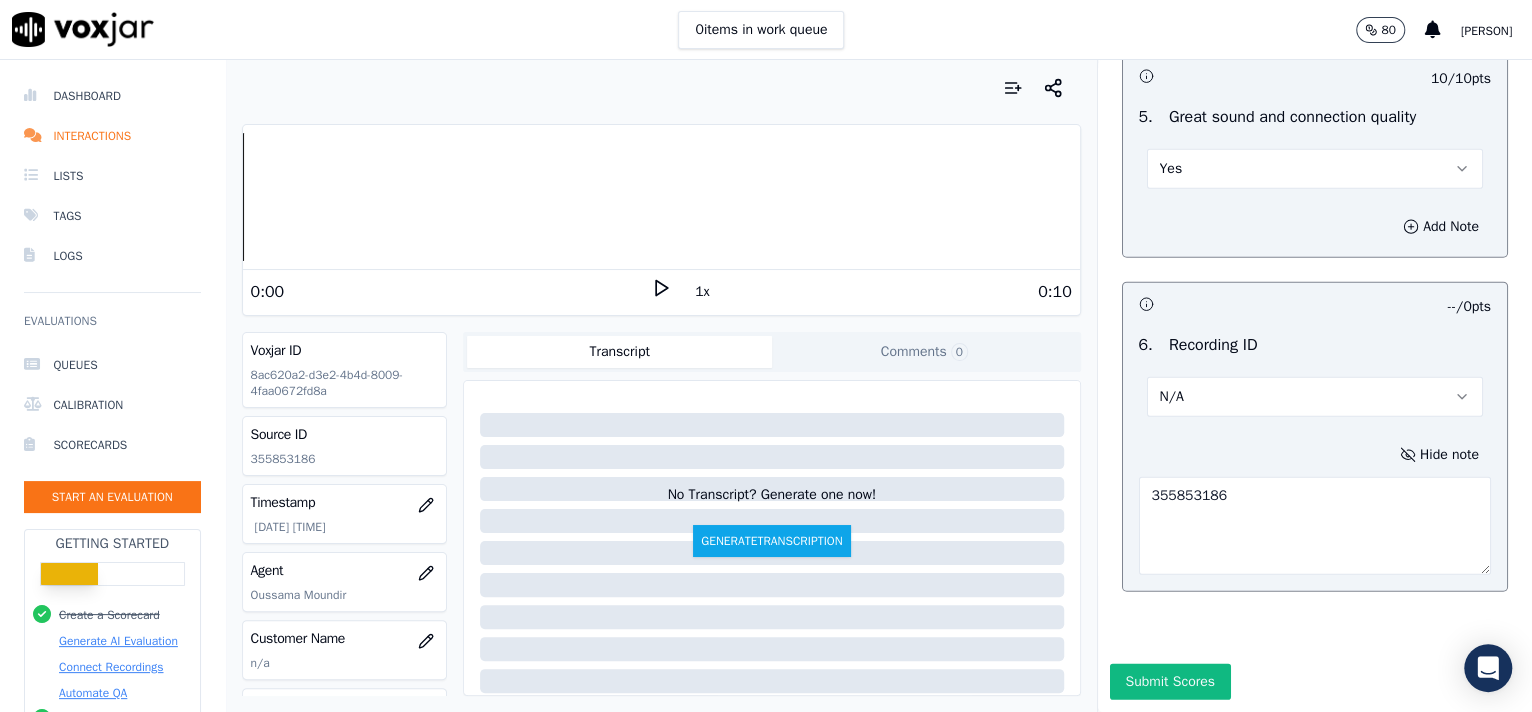 scroll, scrollTop: 3162, scrollLeft: 0, axis: vertical 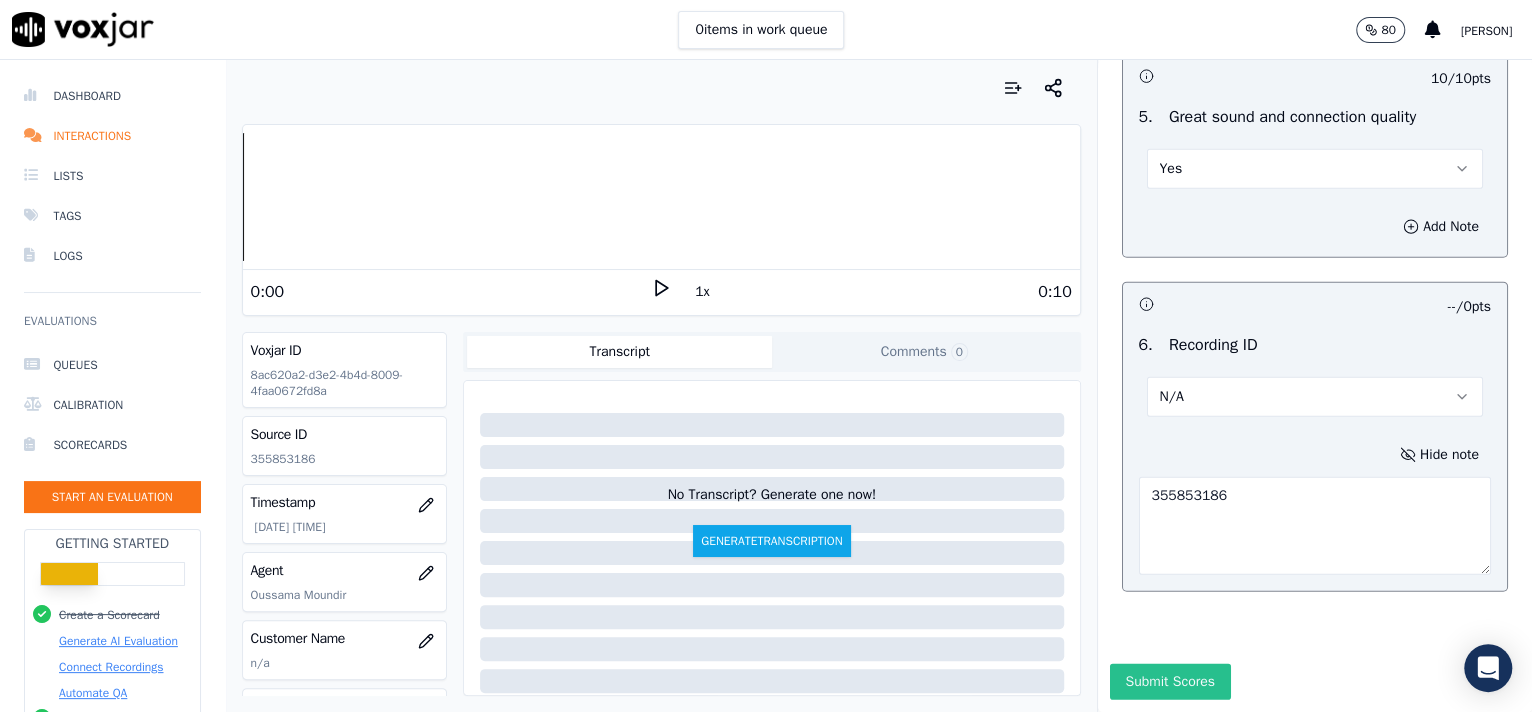 type on "355853186" 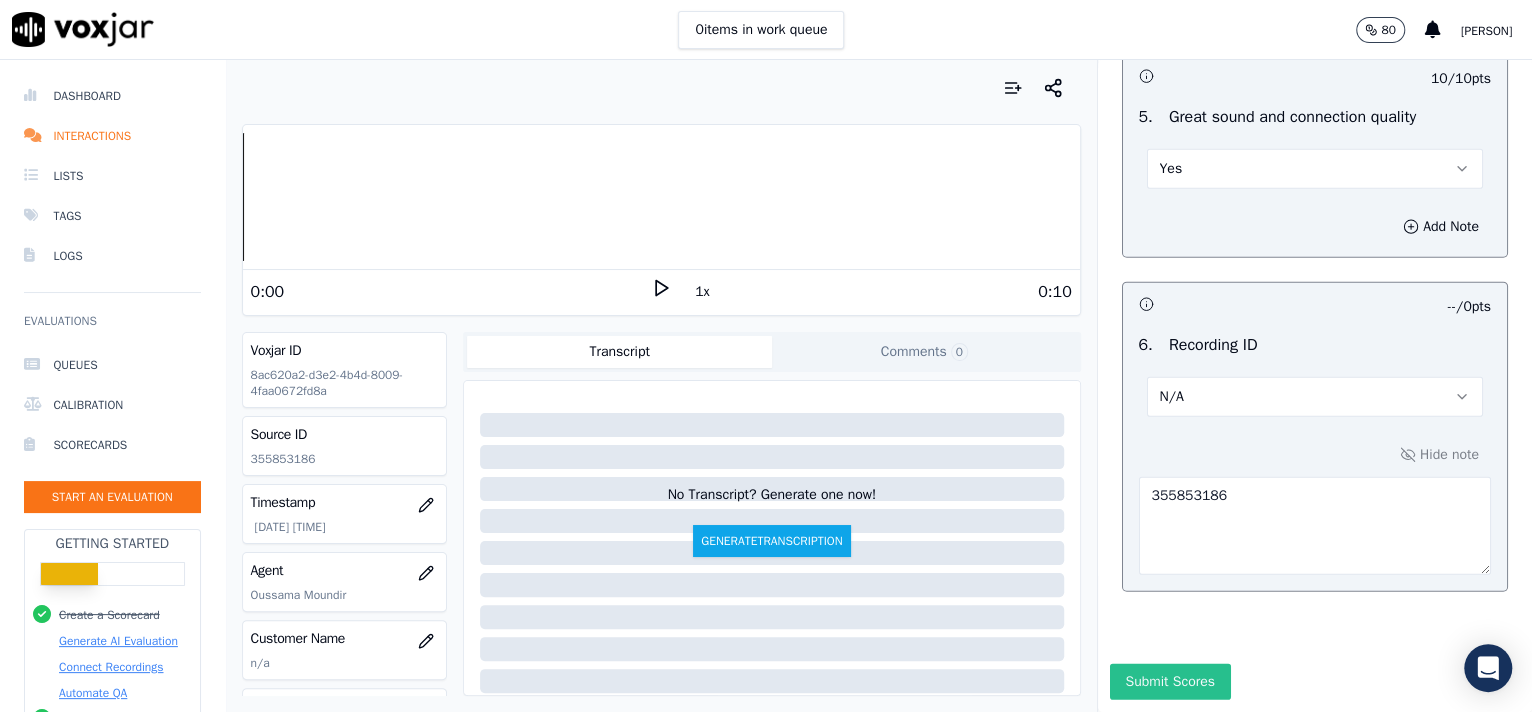 click on "Submit Scores" at bounding box center (1170, 682) 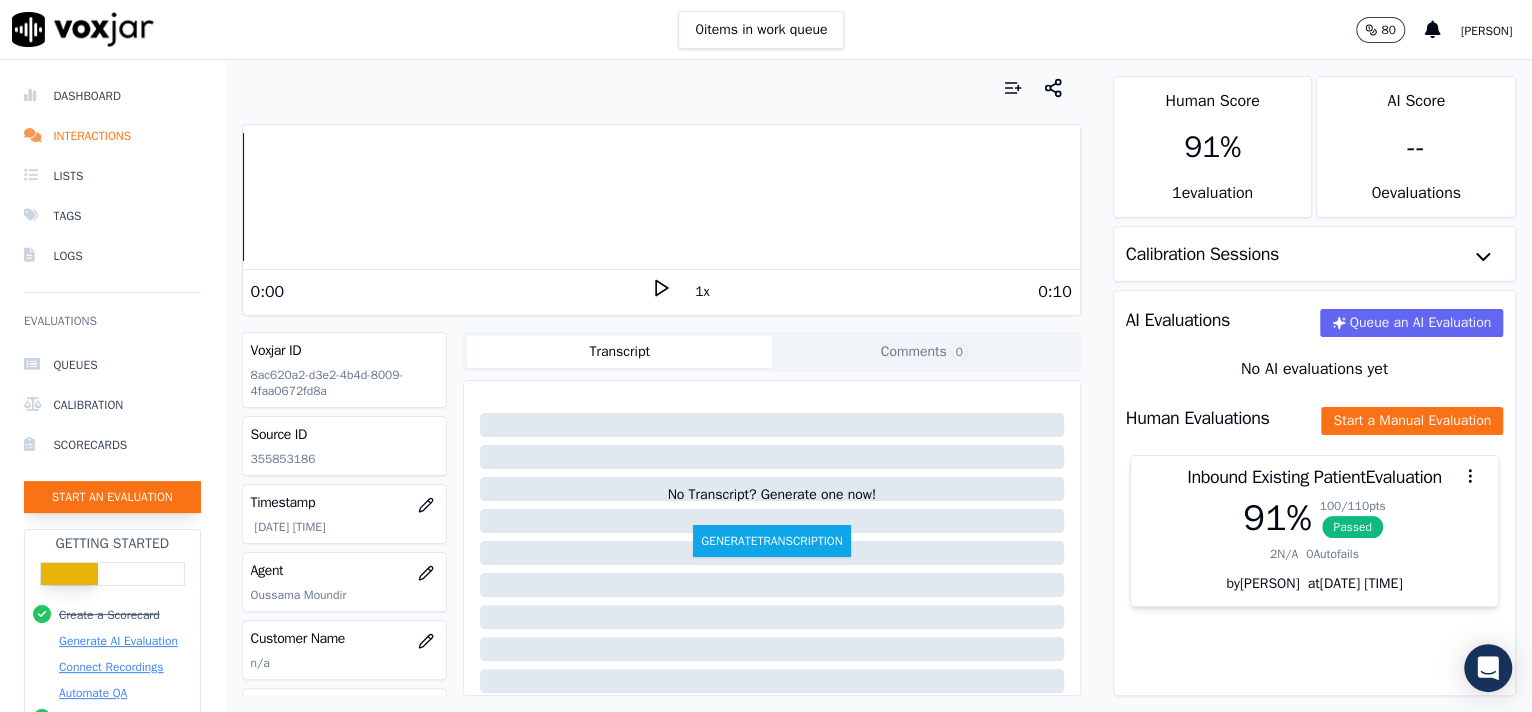 click on "Start an Evaluation" 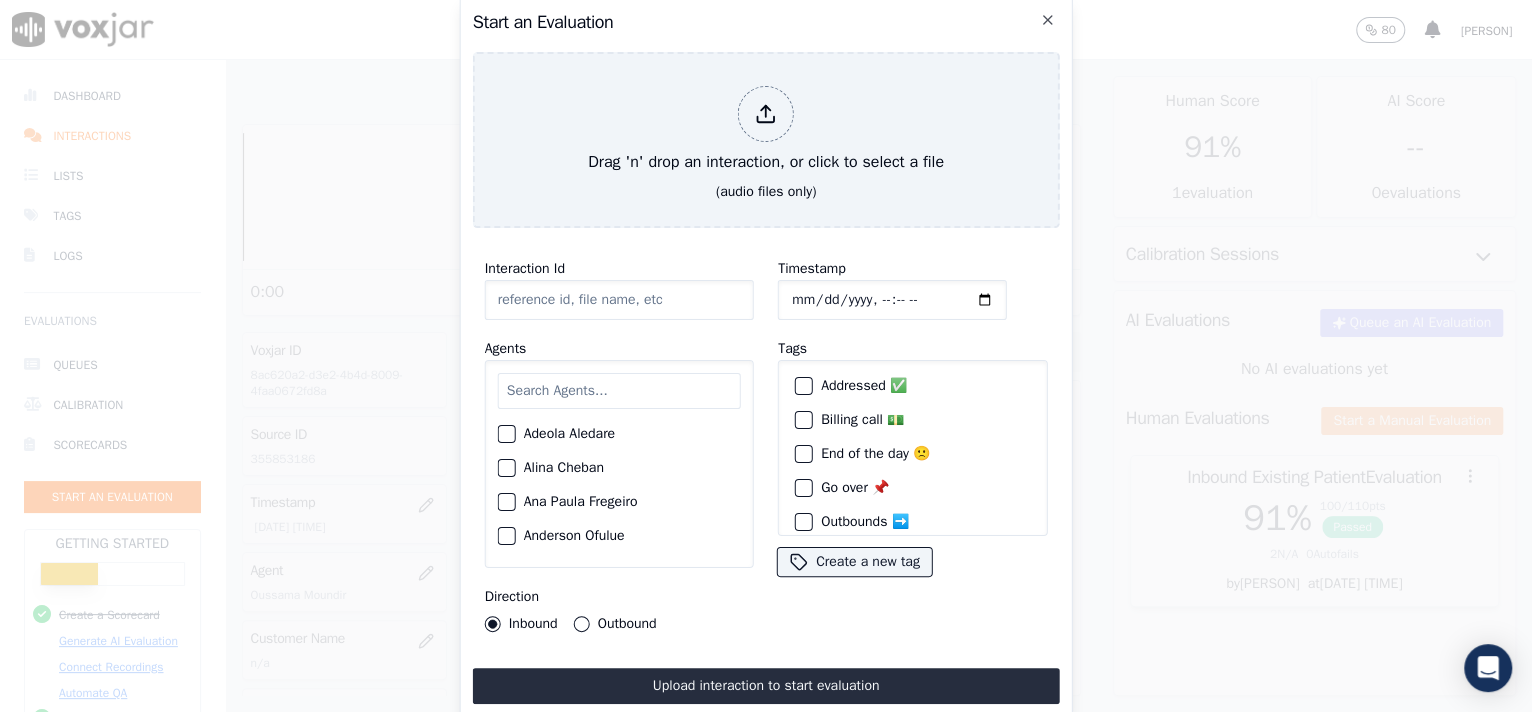 click on "Interaction Id" 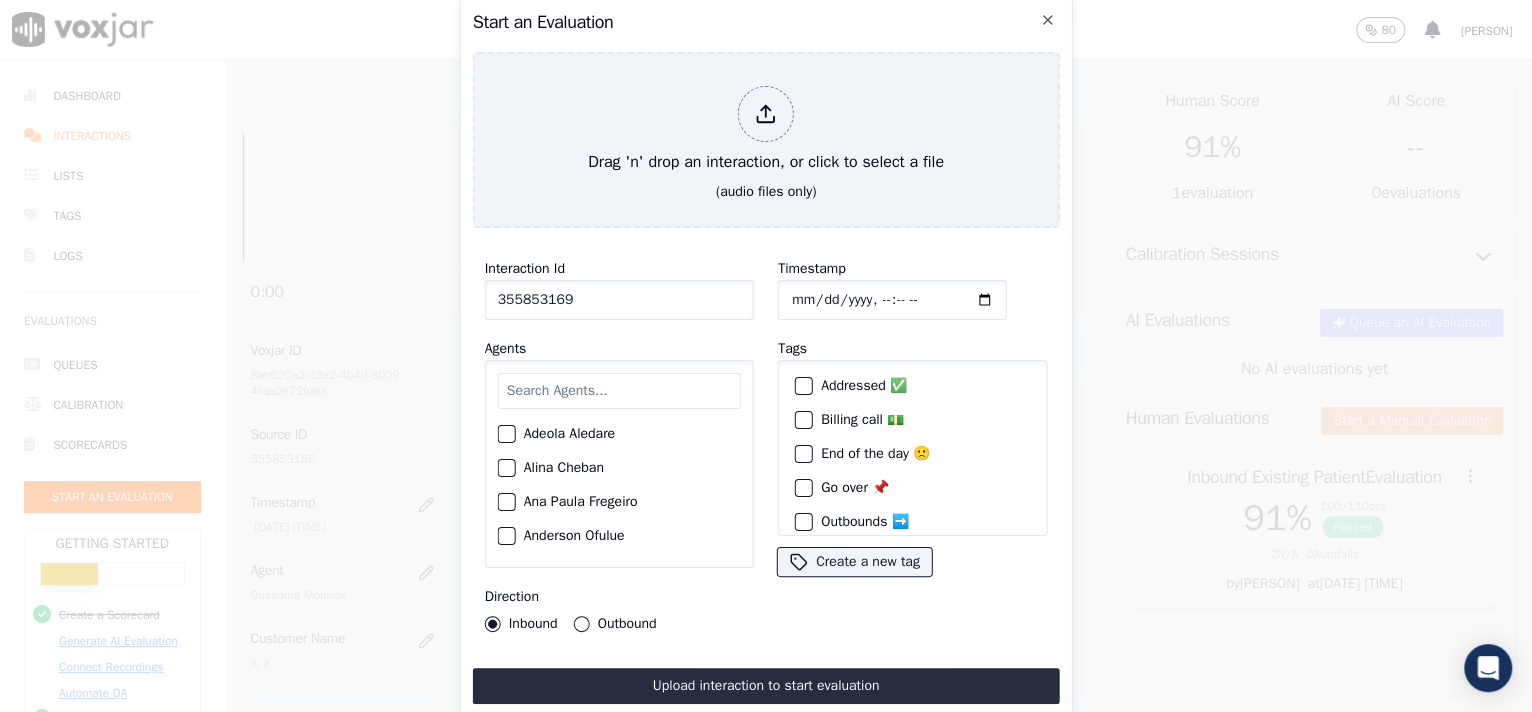 type on "355853169" 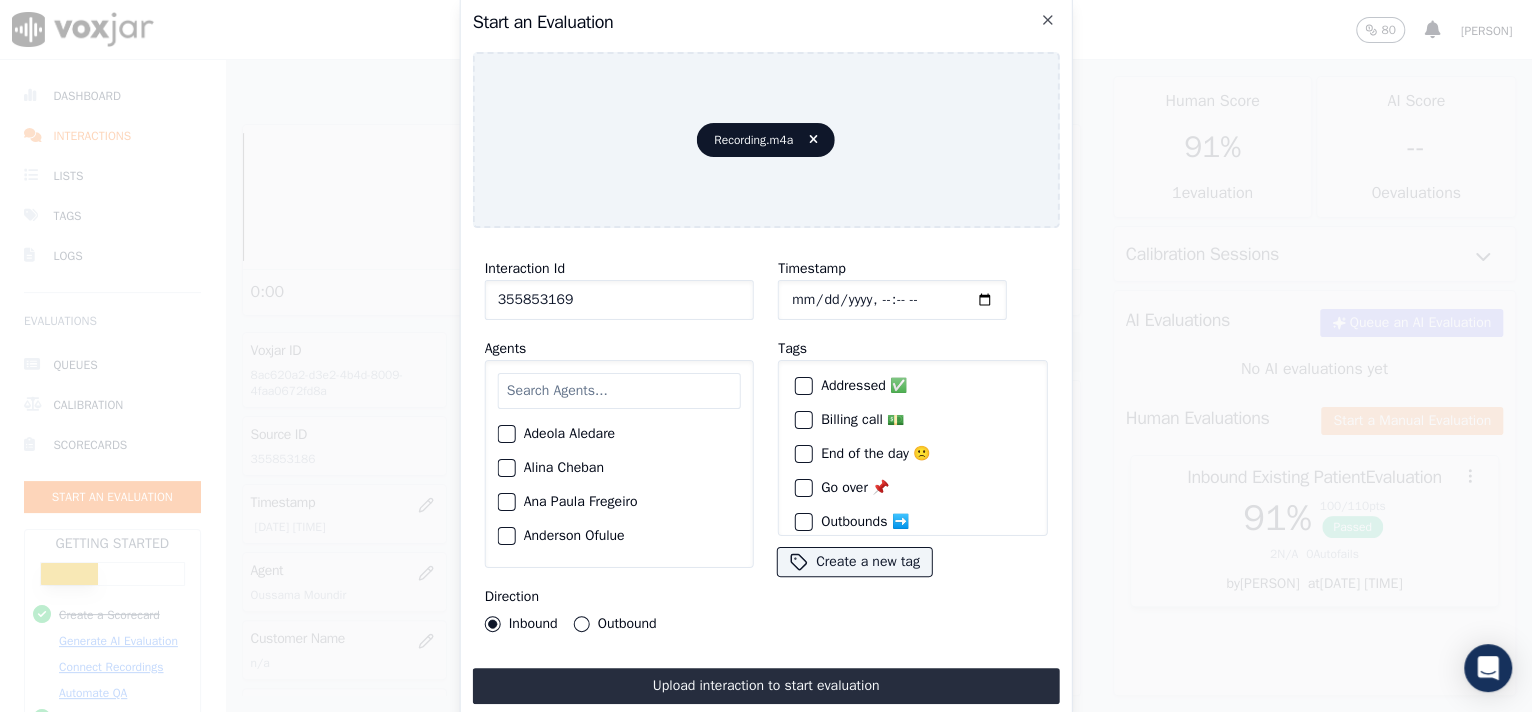 click on "Timestamp" 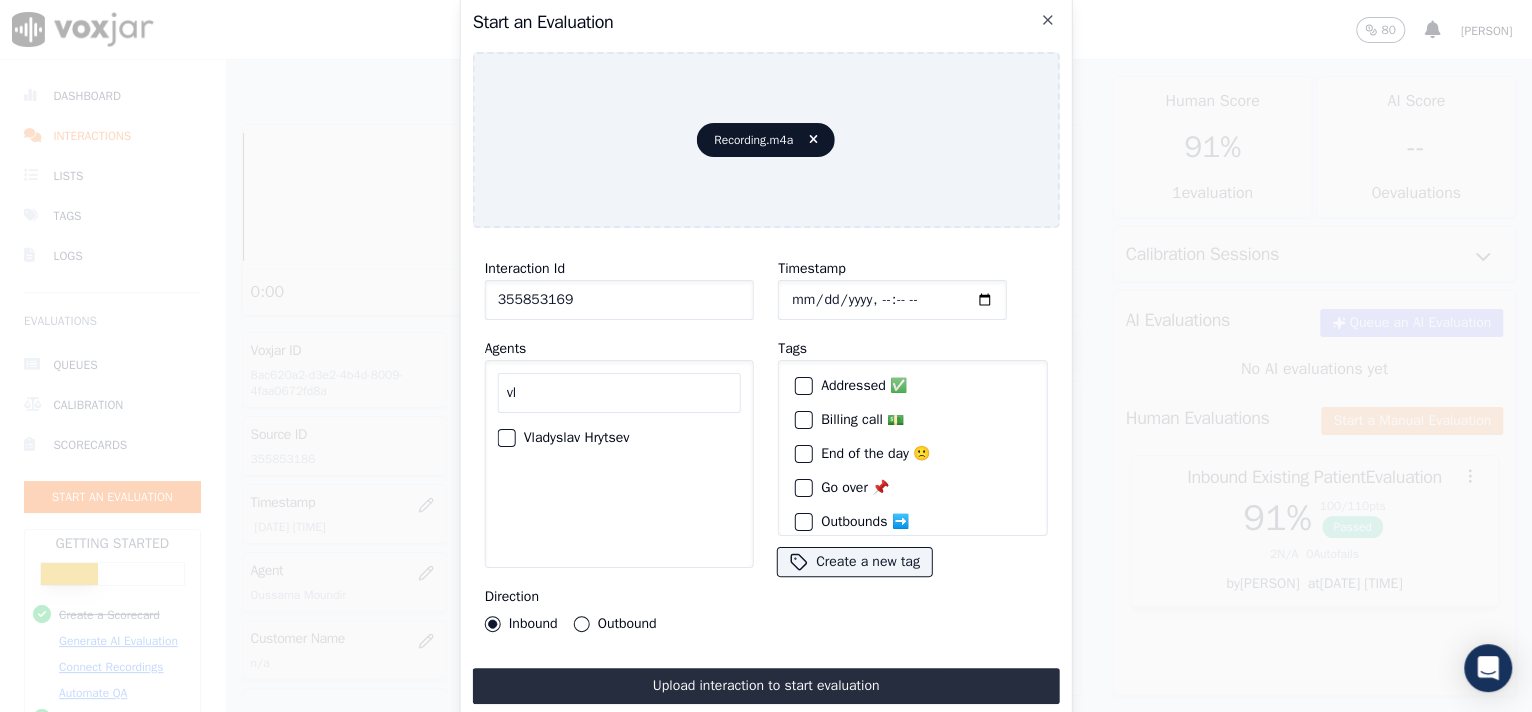 type on "vl" 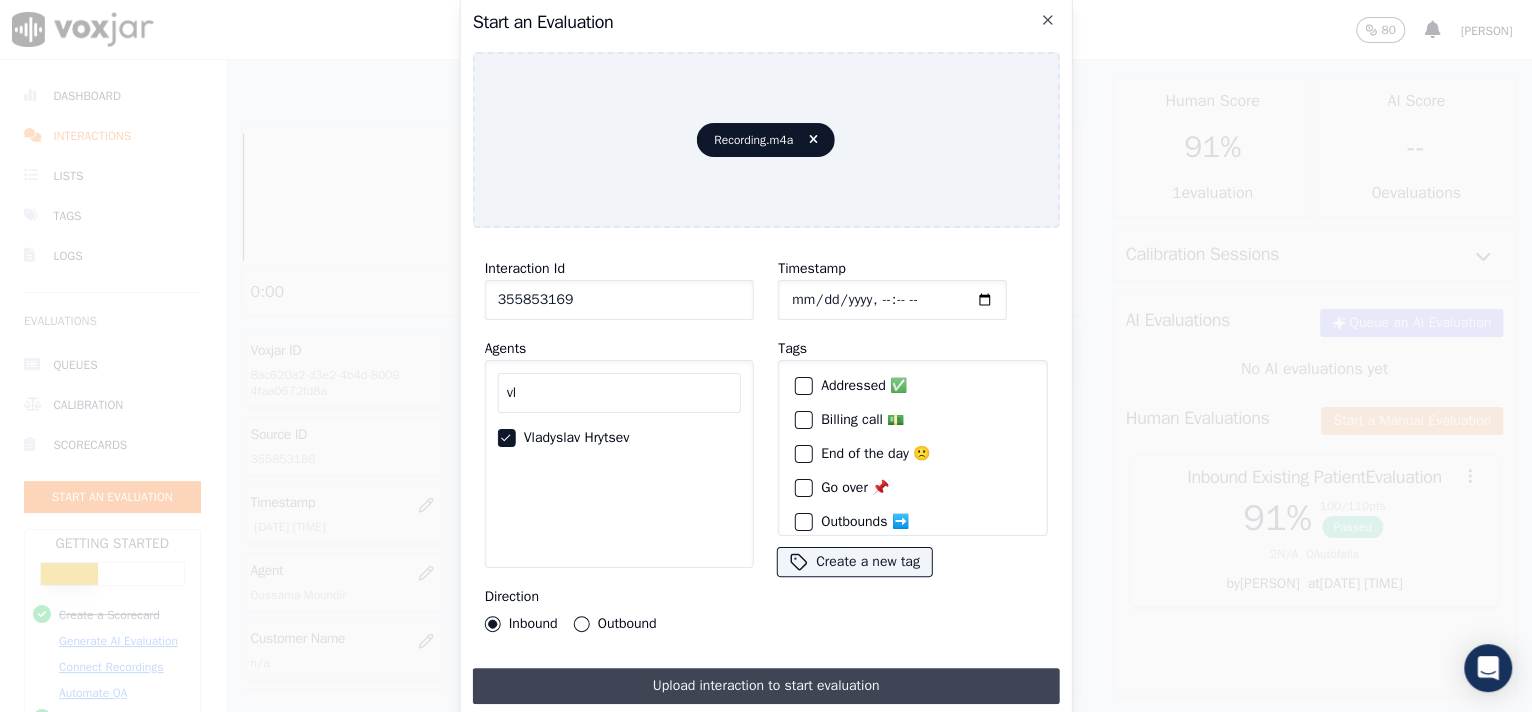 click on "Upload interaction to start evaluation" at bounding box center [766, 686] 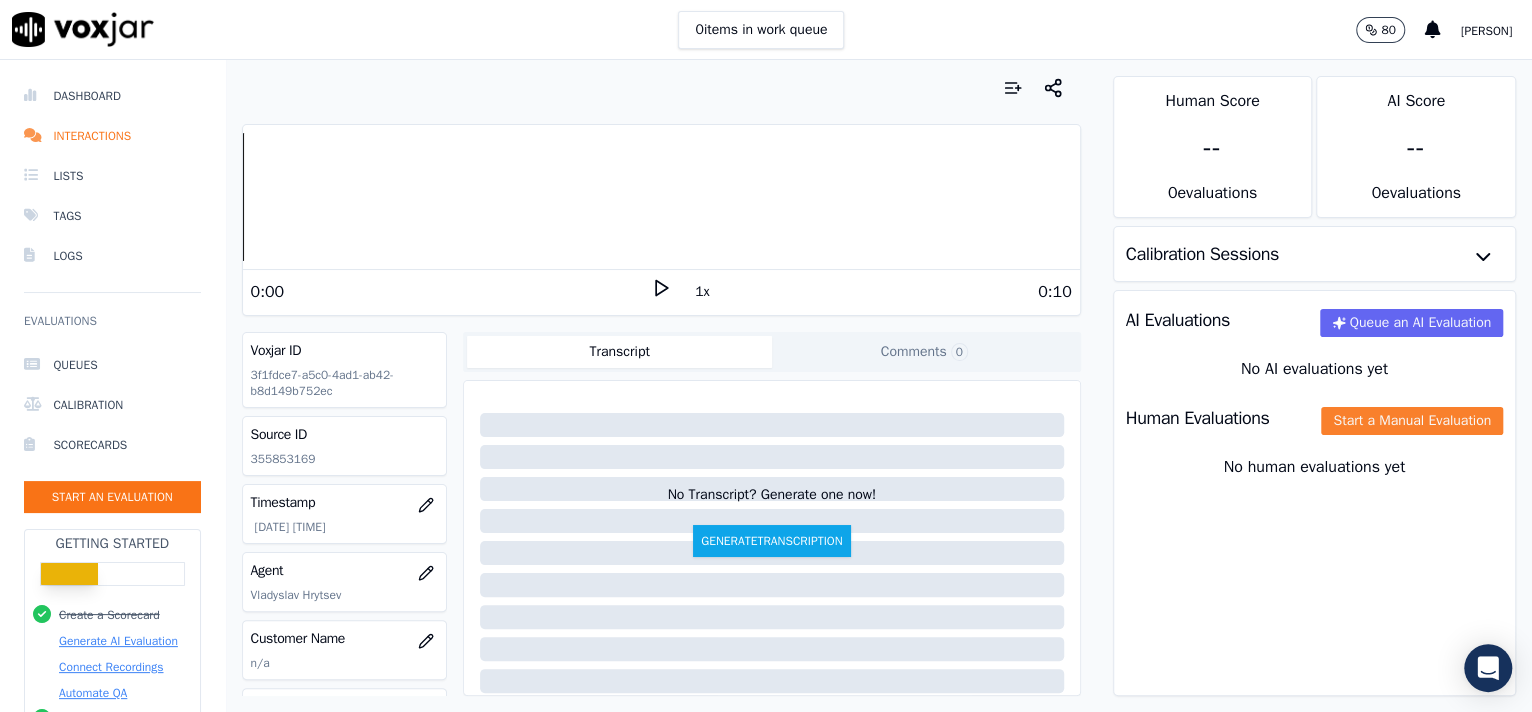 click on "Start a Manual Evaluation" 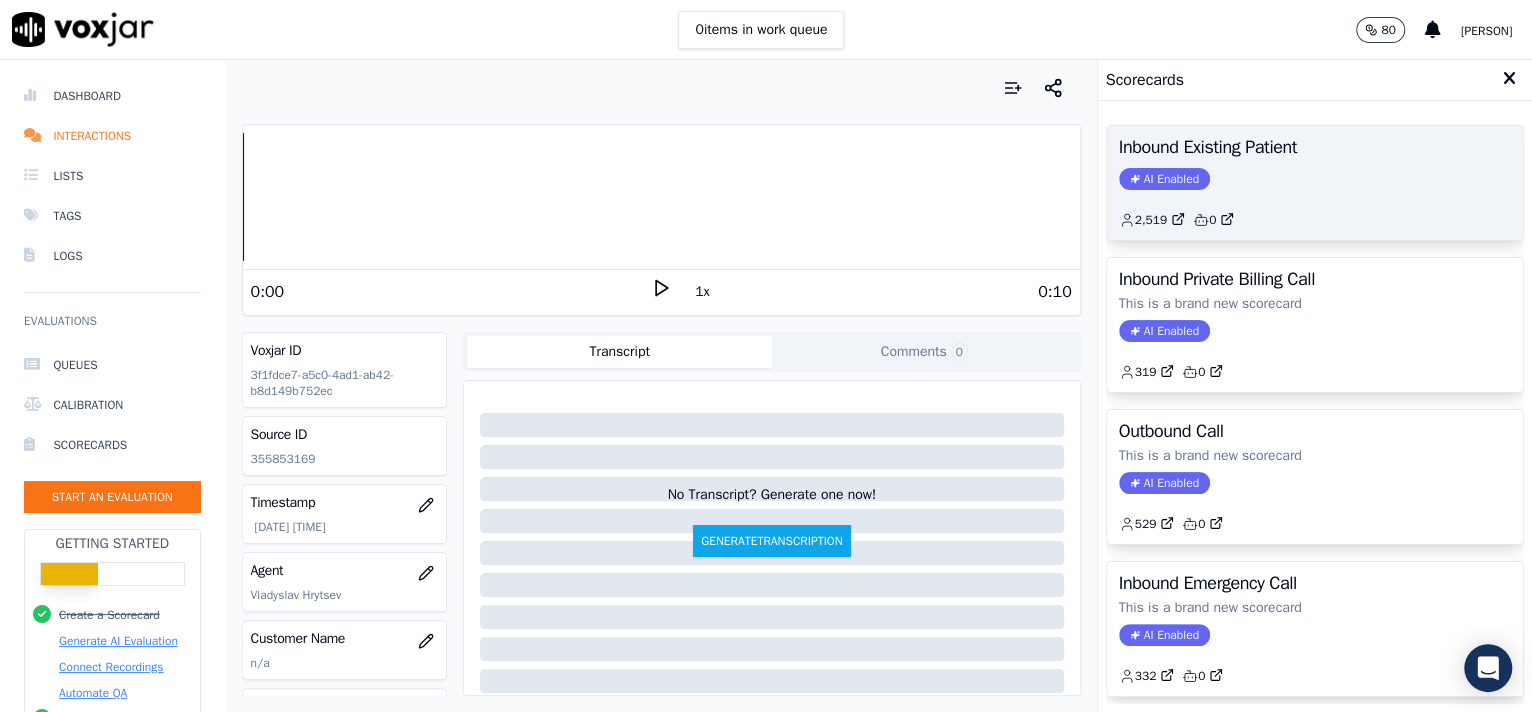 click on "Inbound Existing Patient       AI Enabled       2,519         0" at bounding box center [1315, 183] 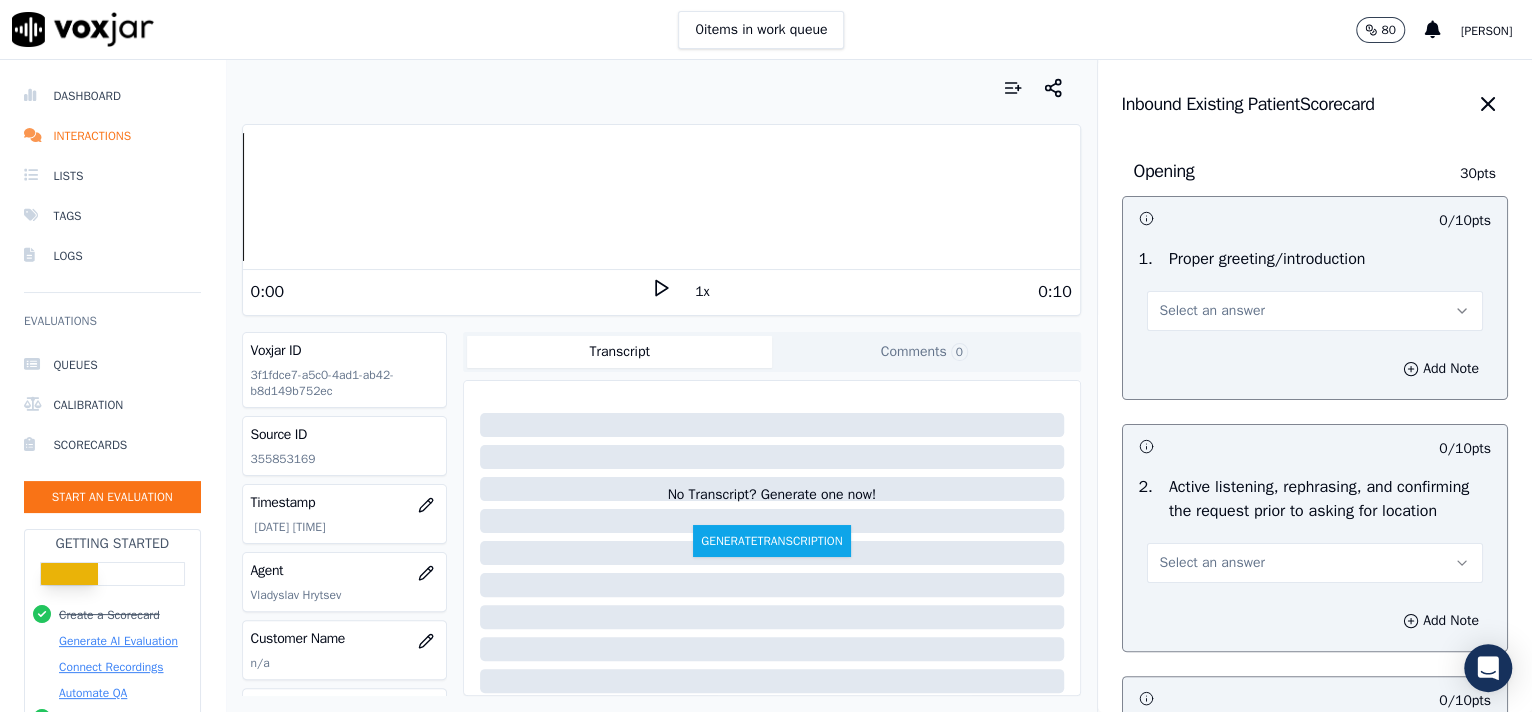 click on "Select an answer" at bounding box center [1212, 311] 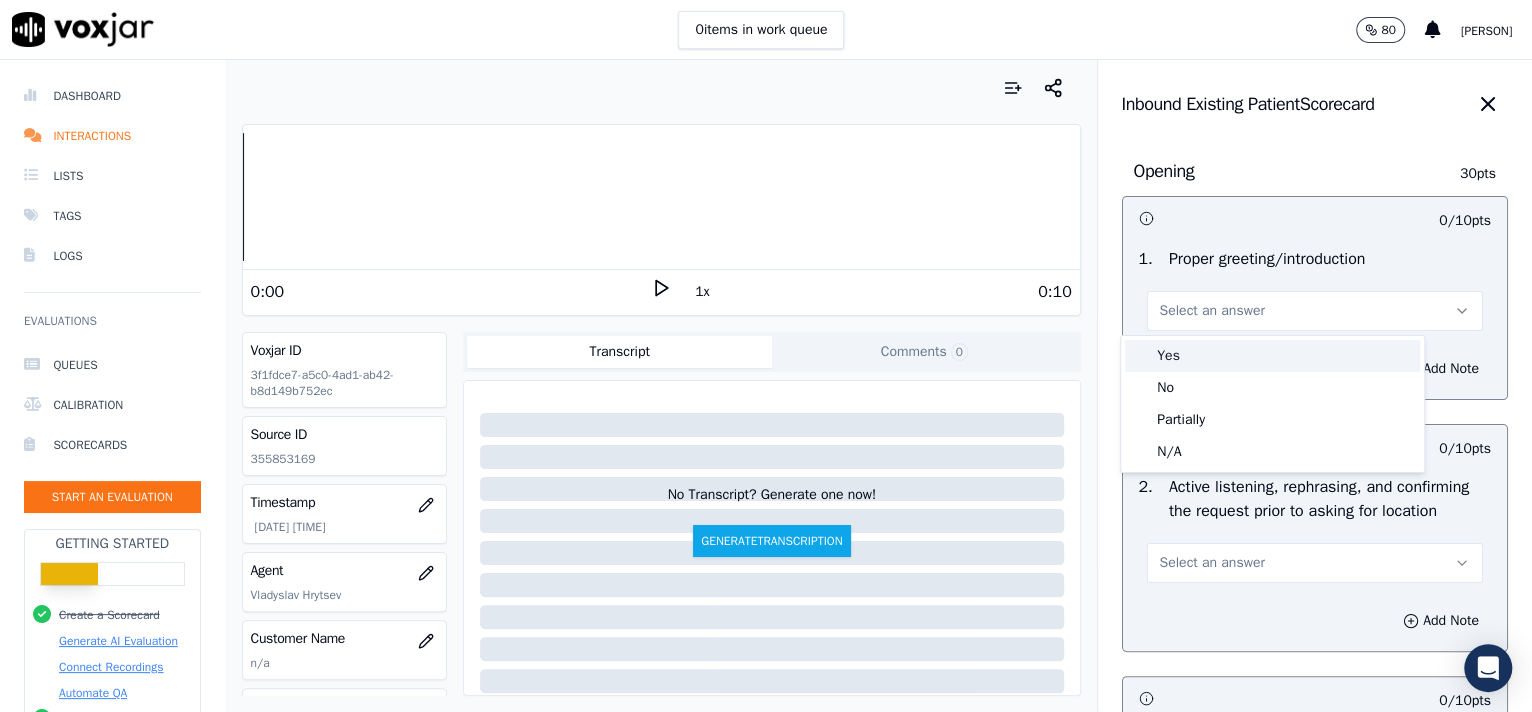 click on "Yes" at bounding box center (1272, 356) 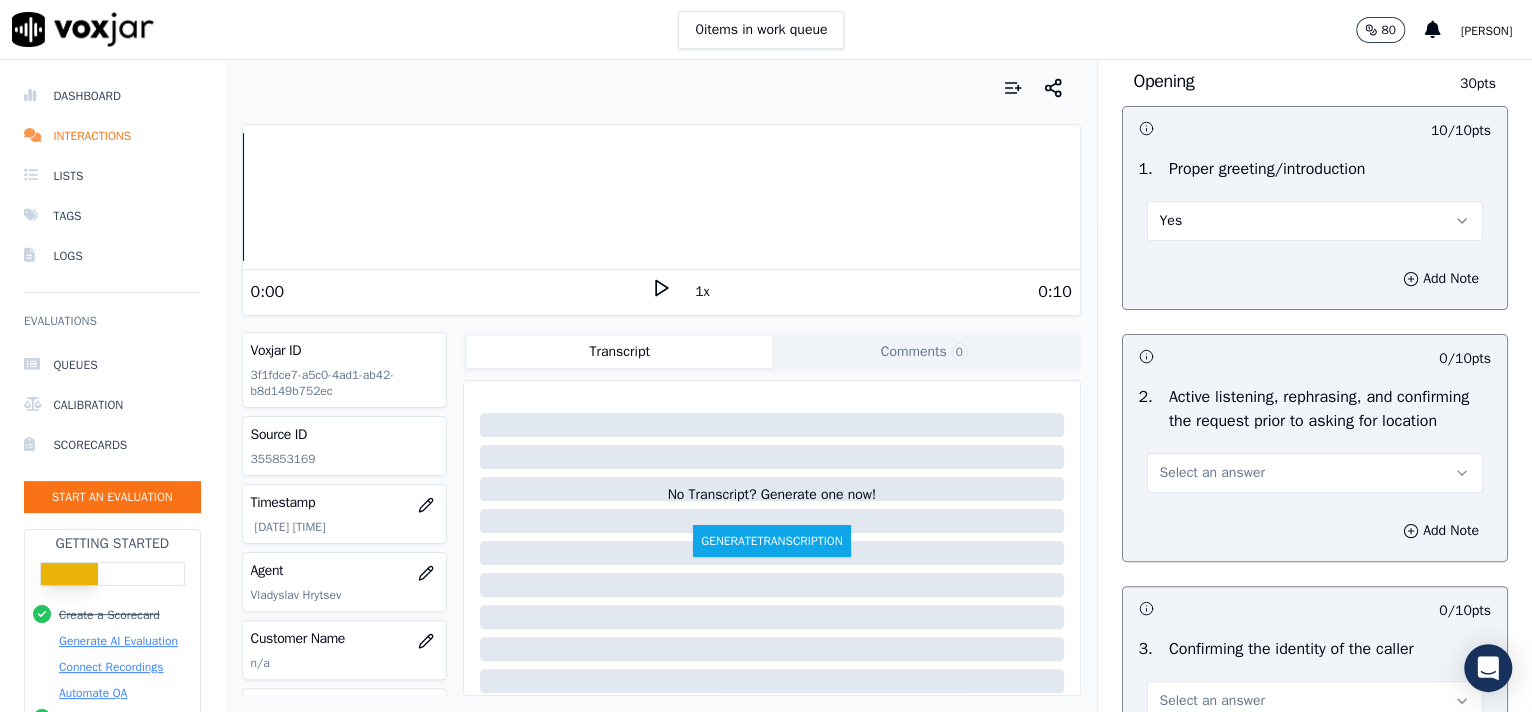 scroll, scrollTop: 266, scrollLeft: 0, axis: vertical 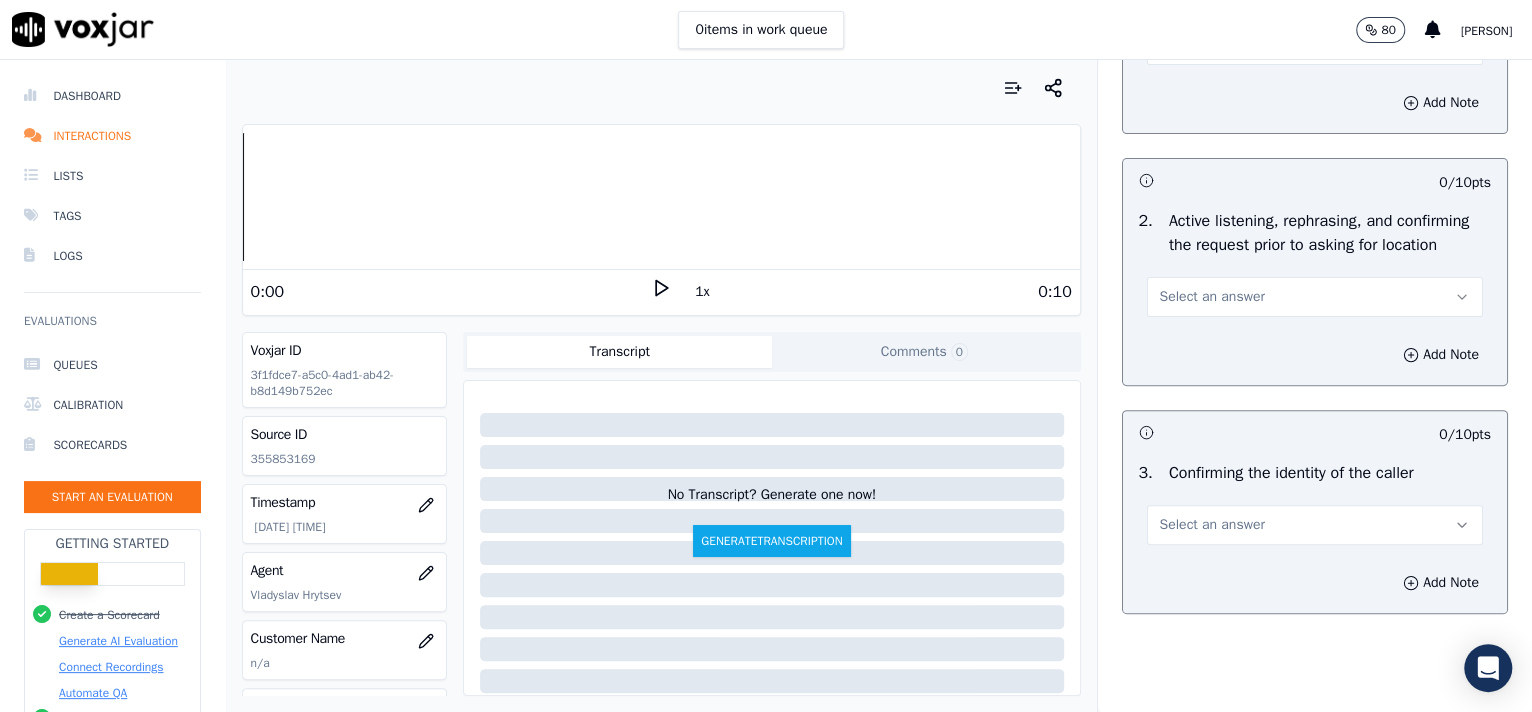 click on "Select an answer" at bounding box center [1212, 297] 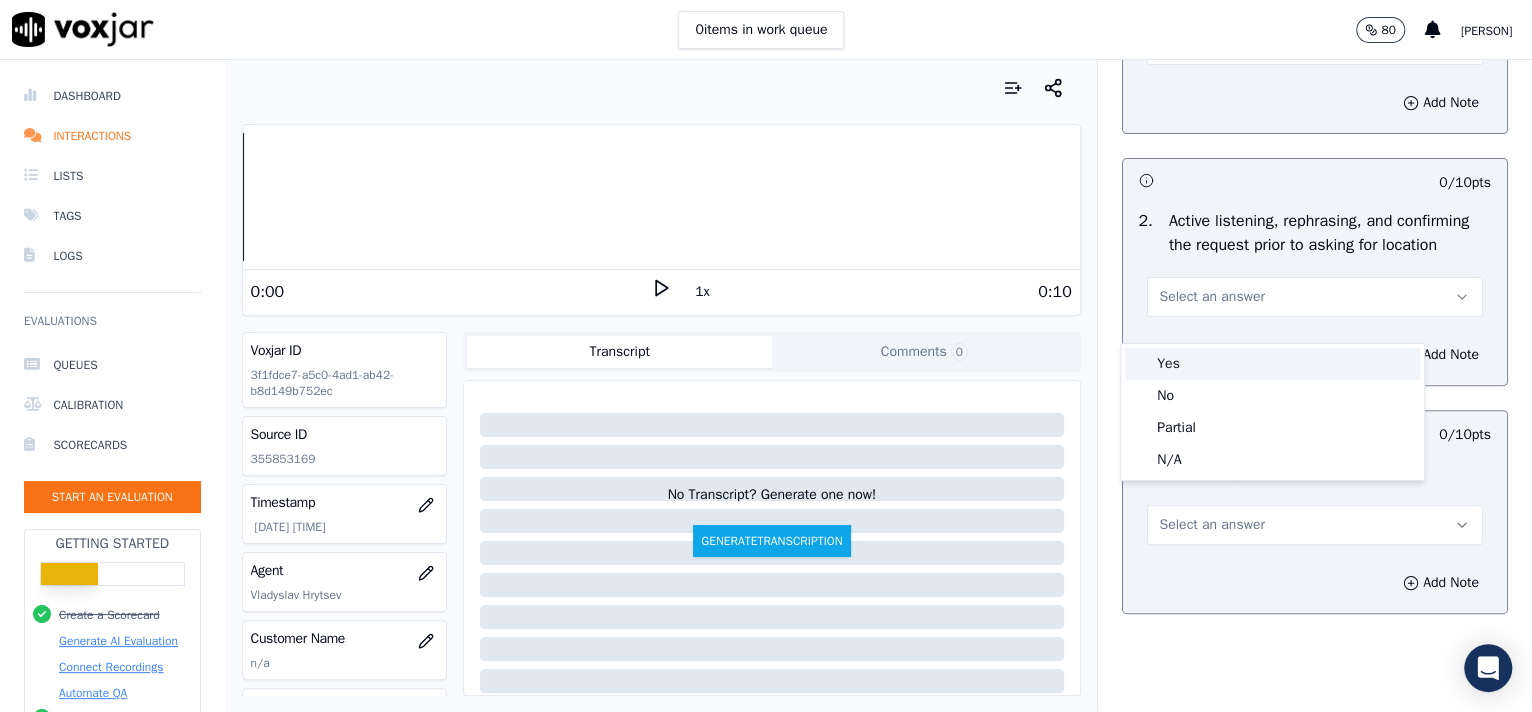 click on "Yes" at bounding box center [1272, 364] 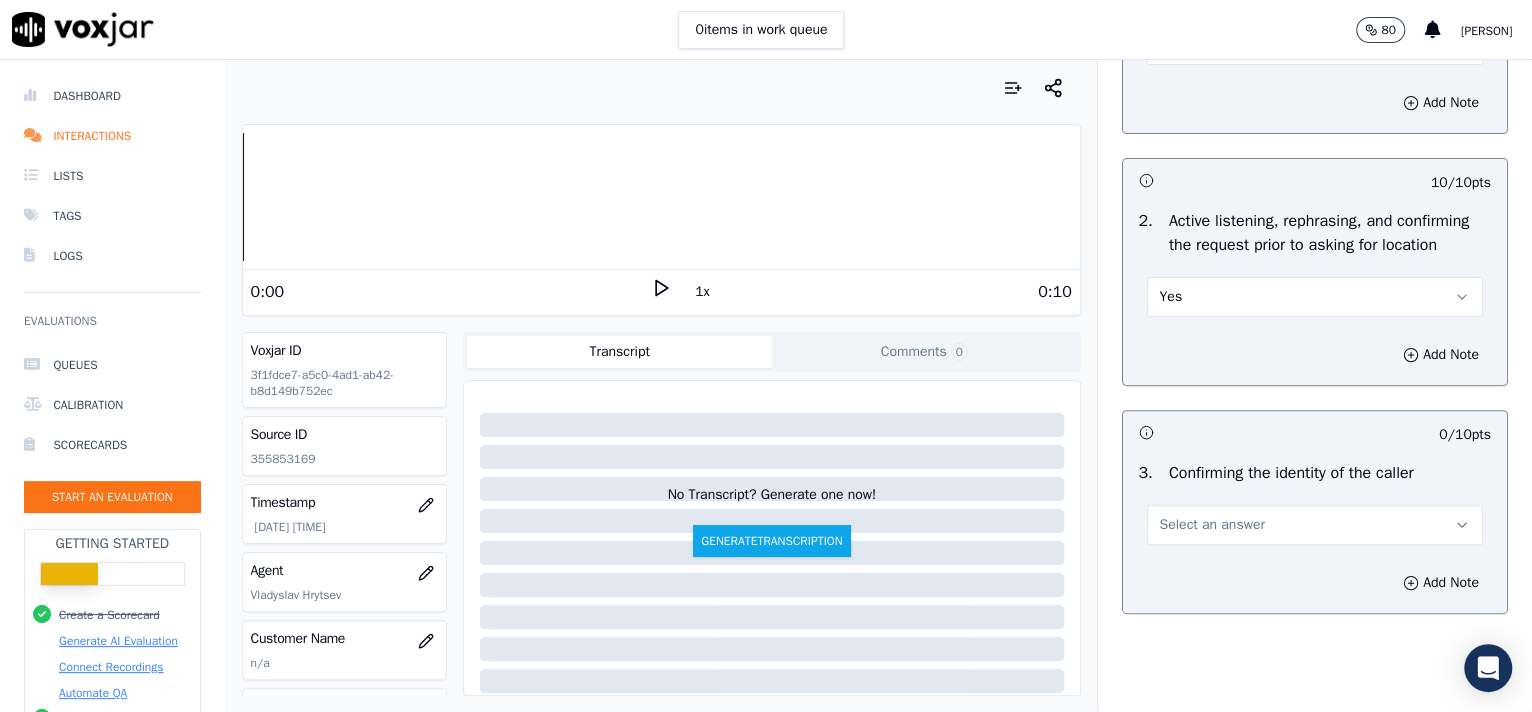 click on "Select an answer" at bounding box center (1212, 525) 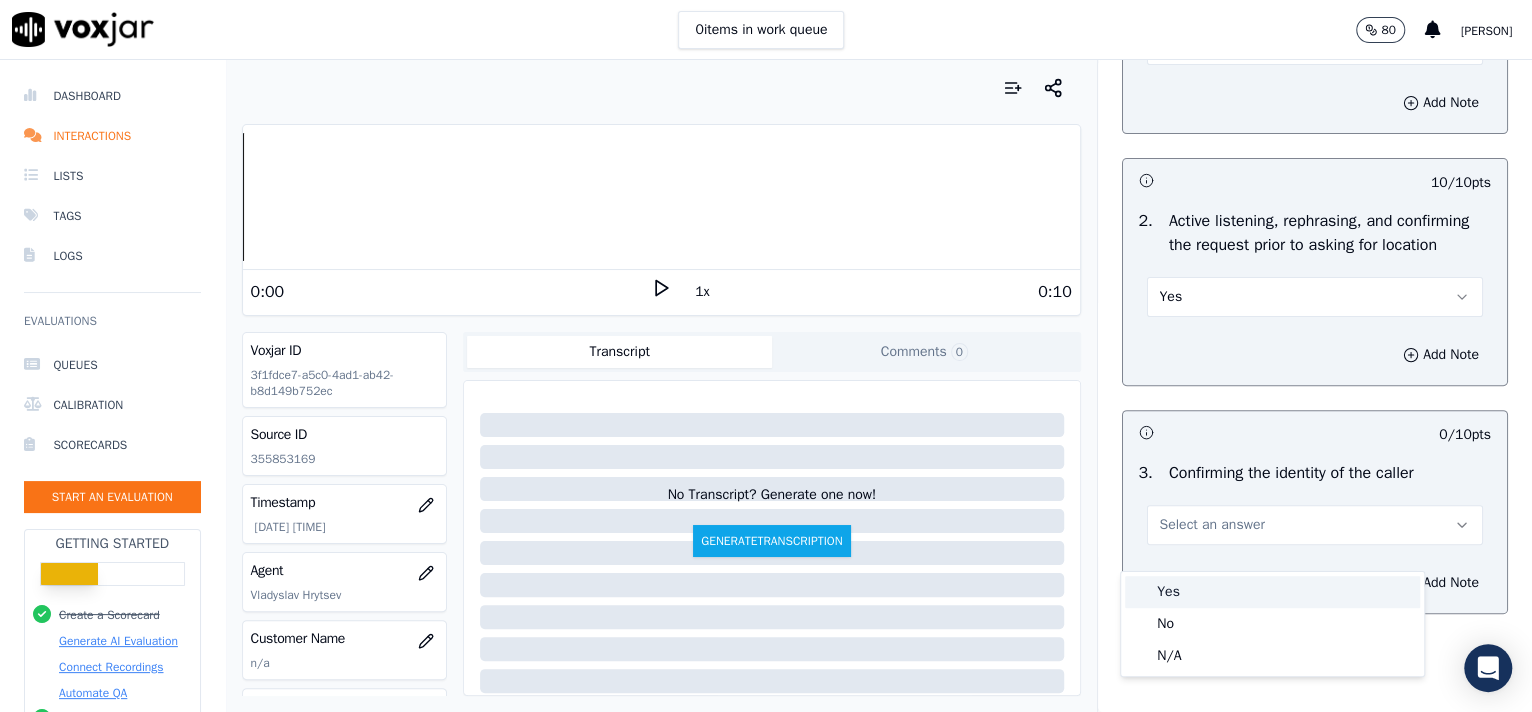 click on "Yes" at bounding box center [1272, 592] 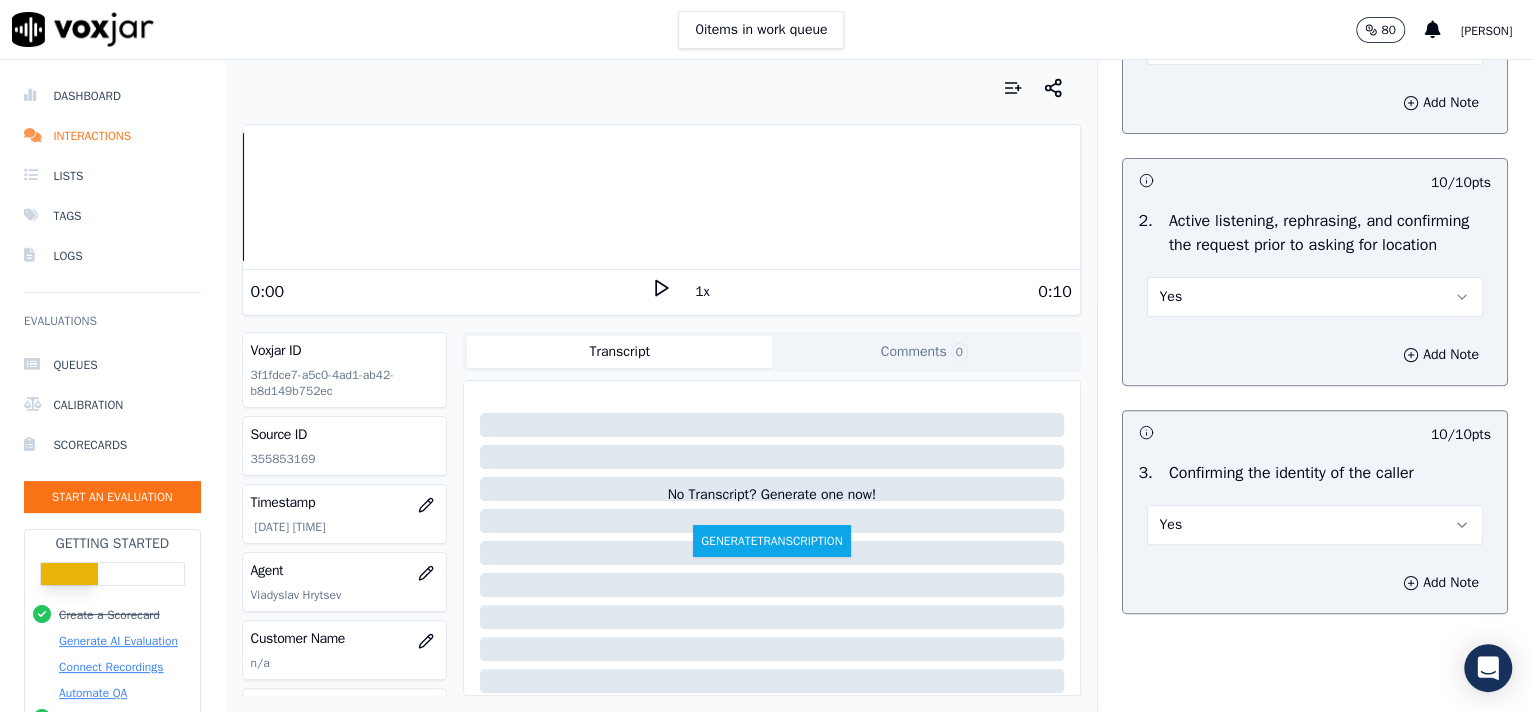 scroll, scrollTop: 3057, scrollLeft: 0, axis: vertical 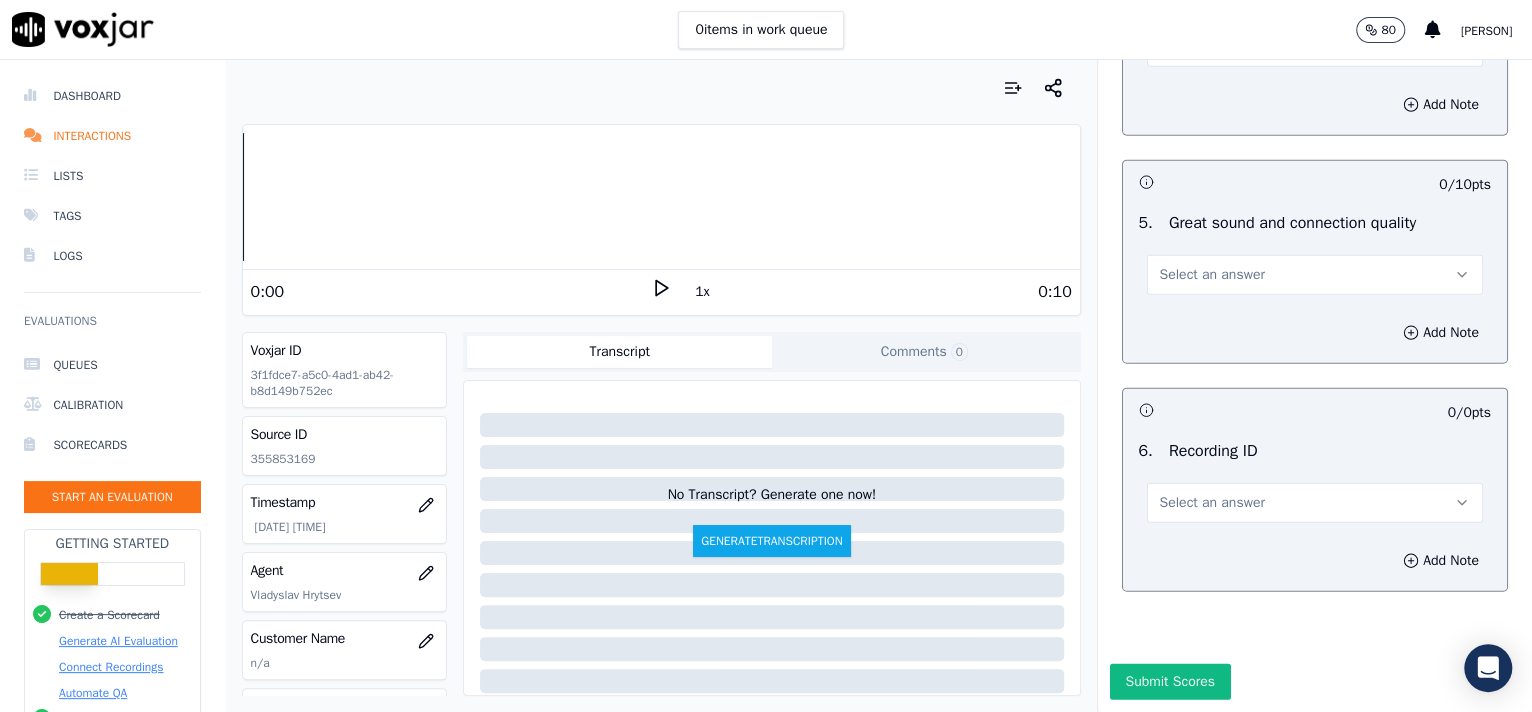 click on "Select an answer" at bounding box center [1315, 503] 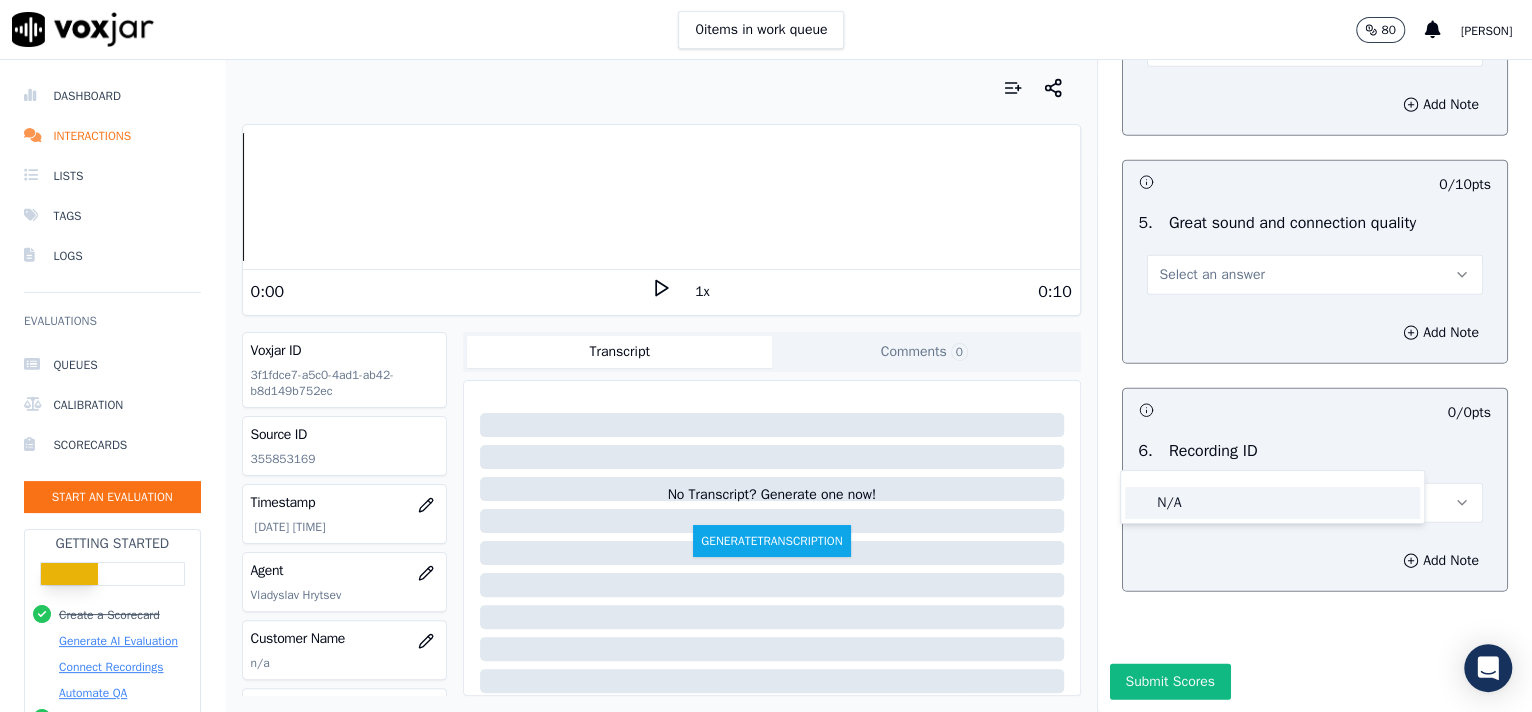 click on "N/A" 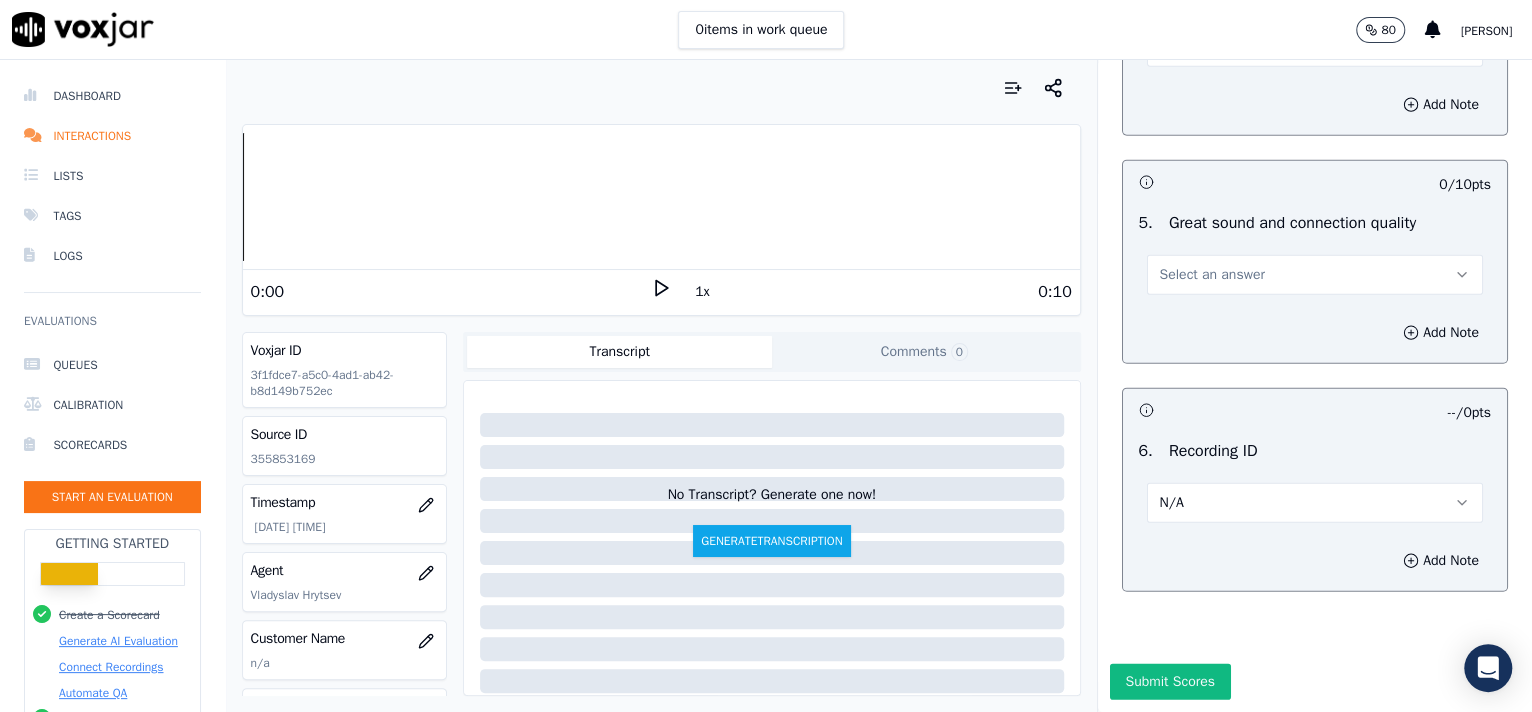 drag, startPoint x: 1425, startPoint y: 490, endPoint x: 1245, endPoint y: 549, distance: 189.4228 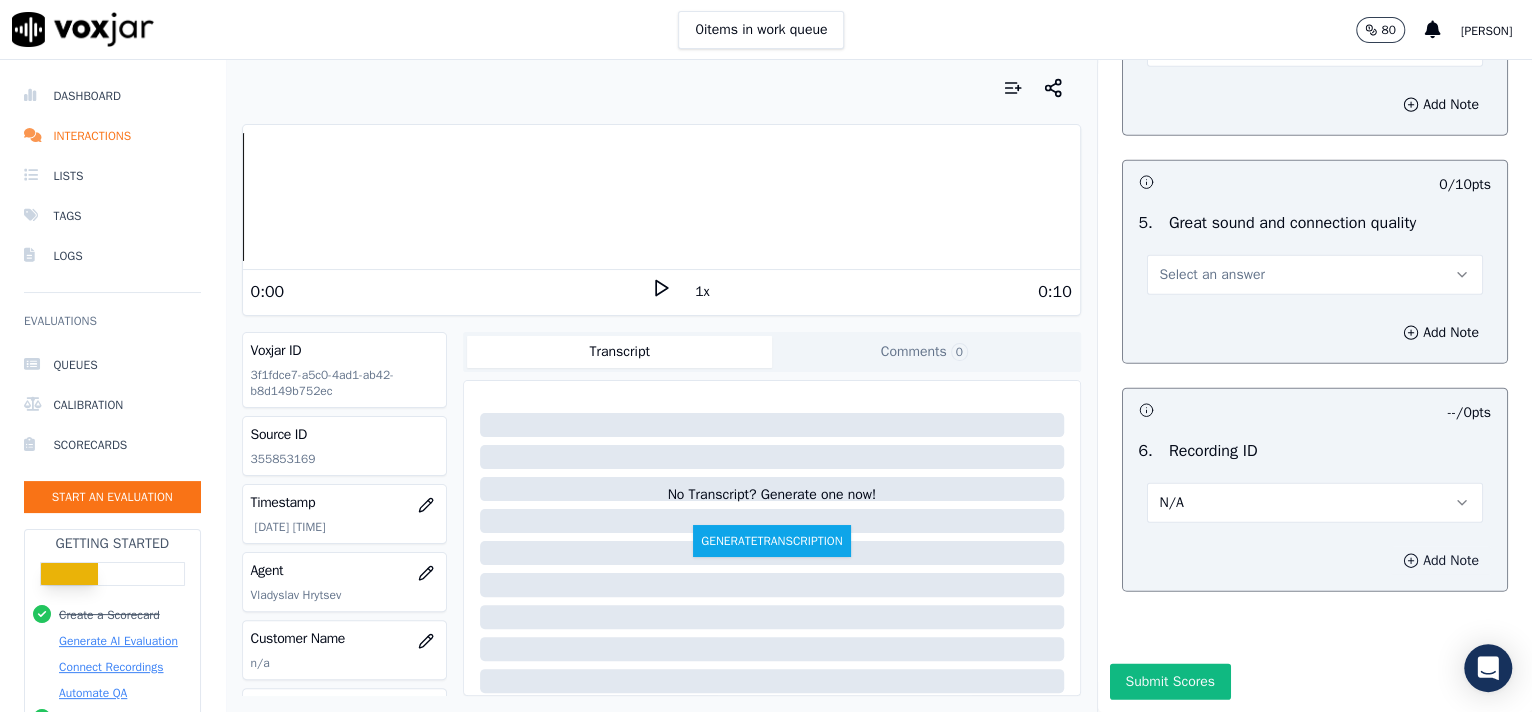 click on "Add Note" at bounding box center [1441, 561] 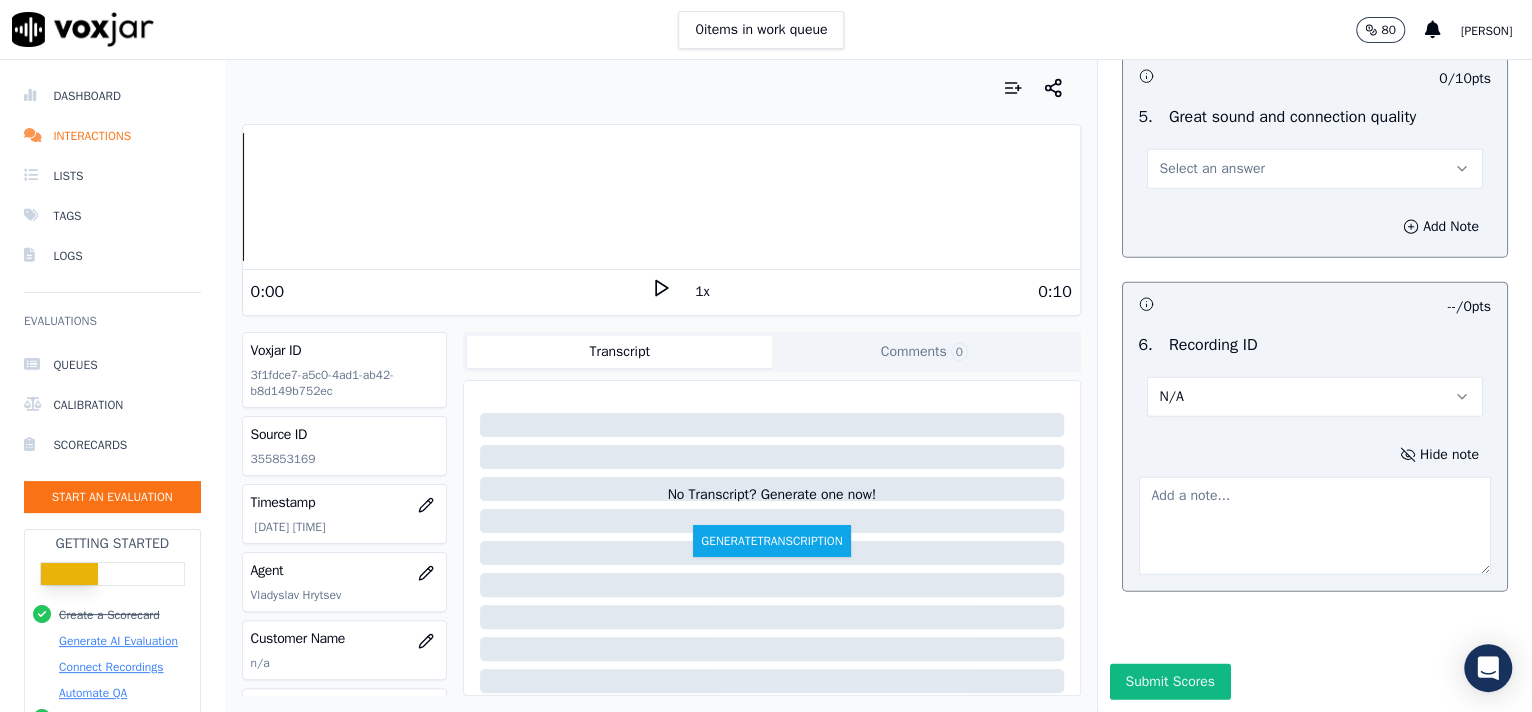 click at bounding box center [1315, 526] 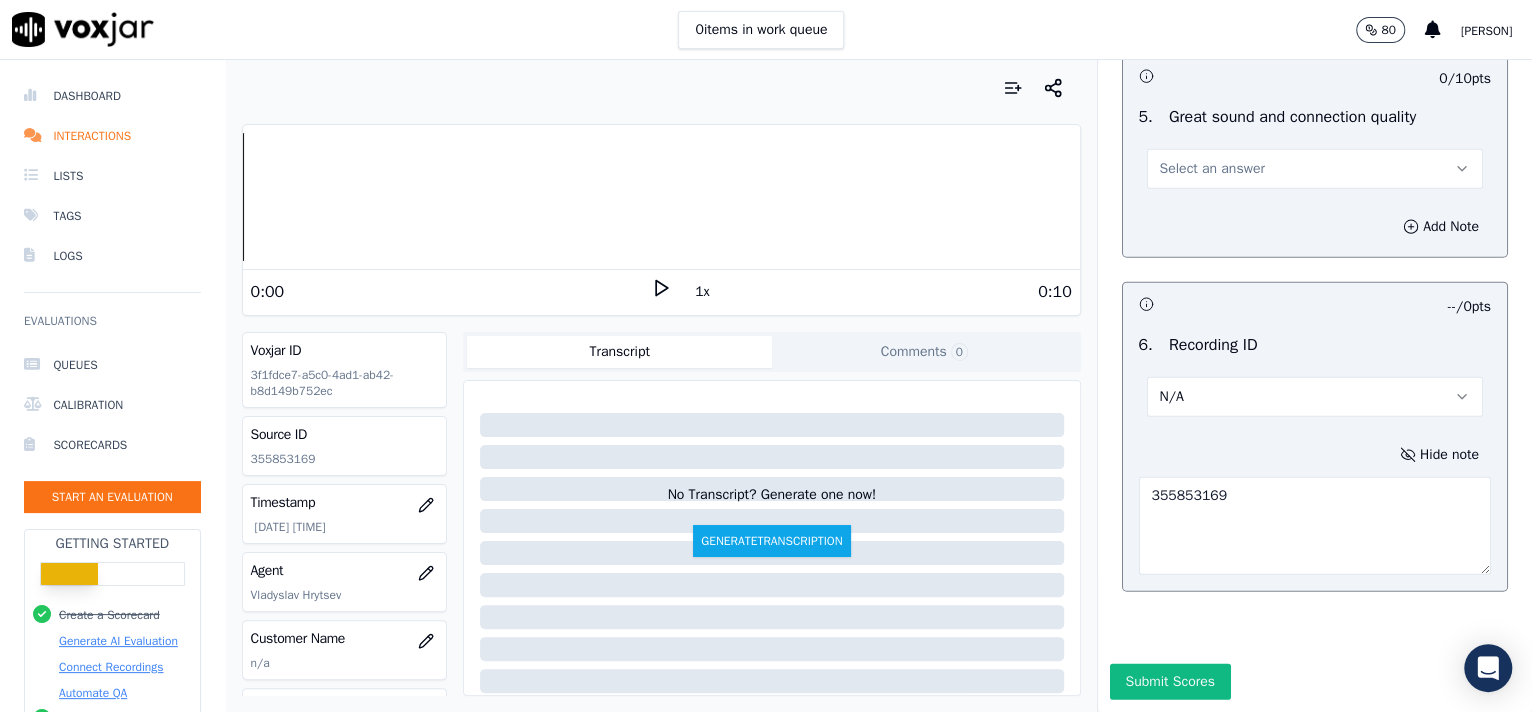 type on "355853169" 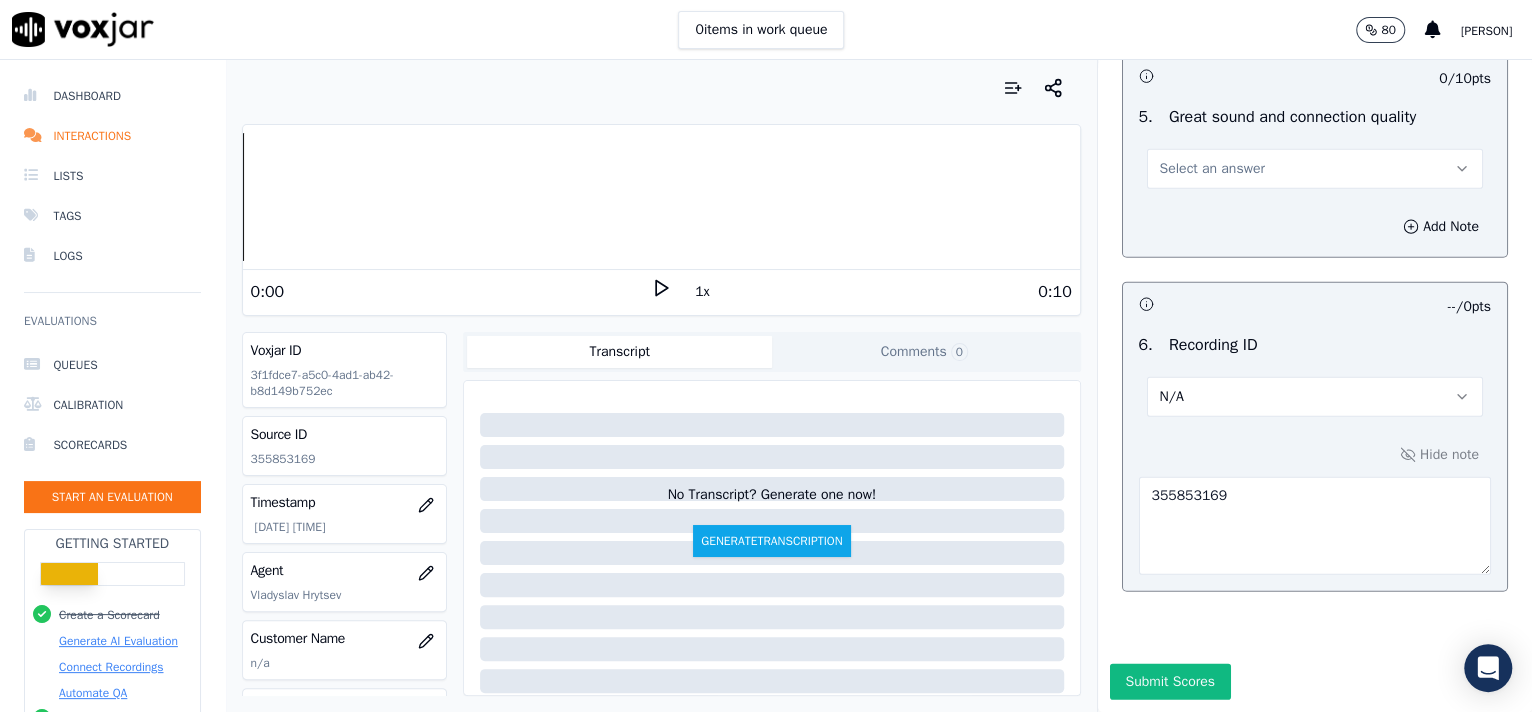 click on "Select an answer" at bounding box center (1212, 169) 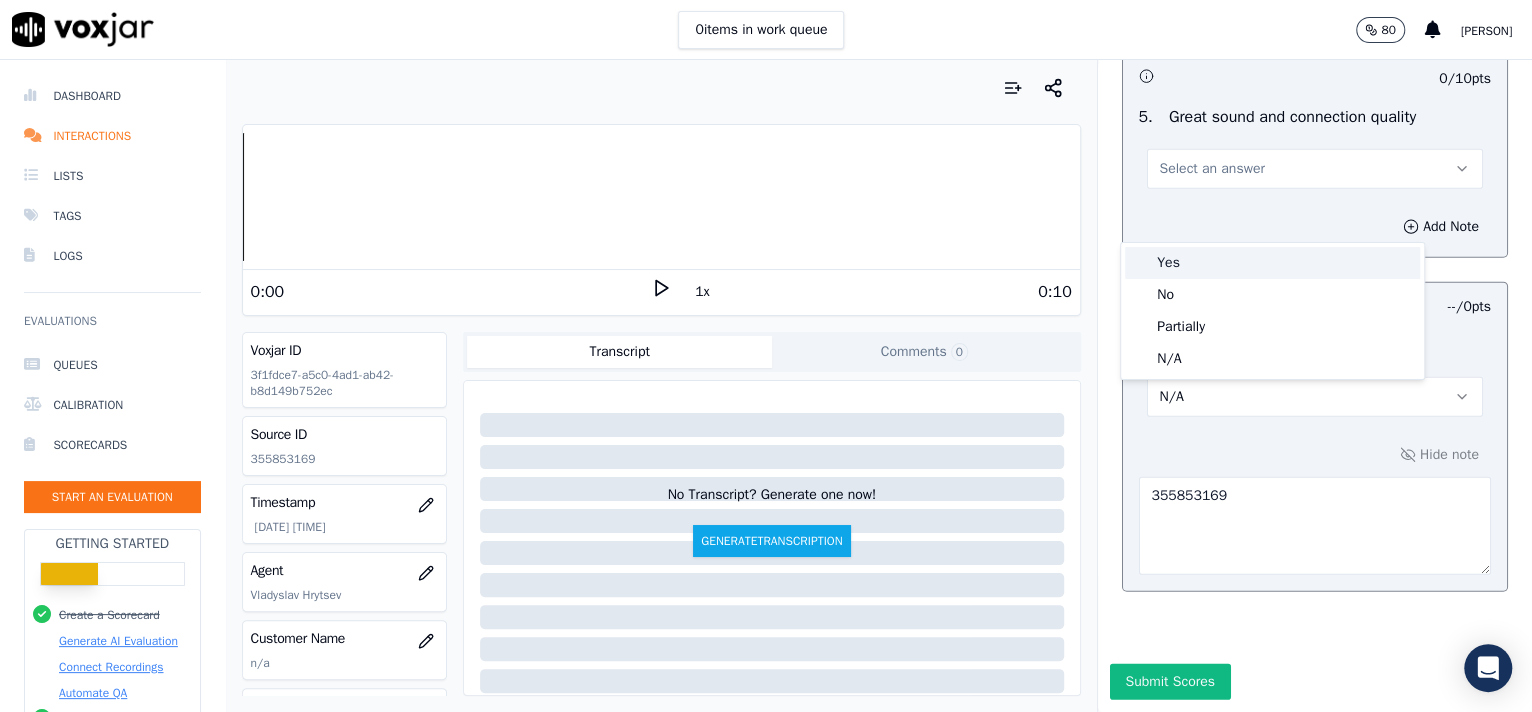 click on "Yes" at bounding box center [1272, 263] 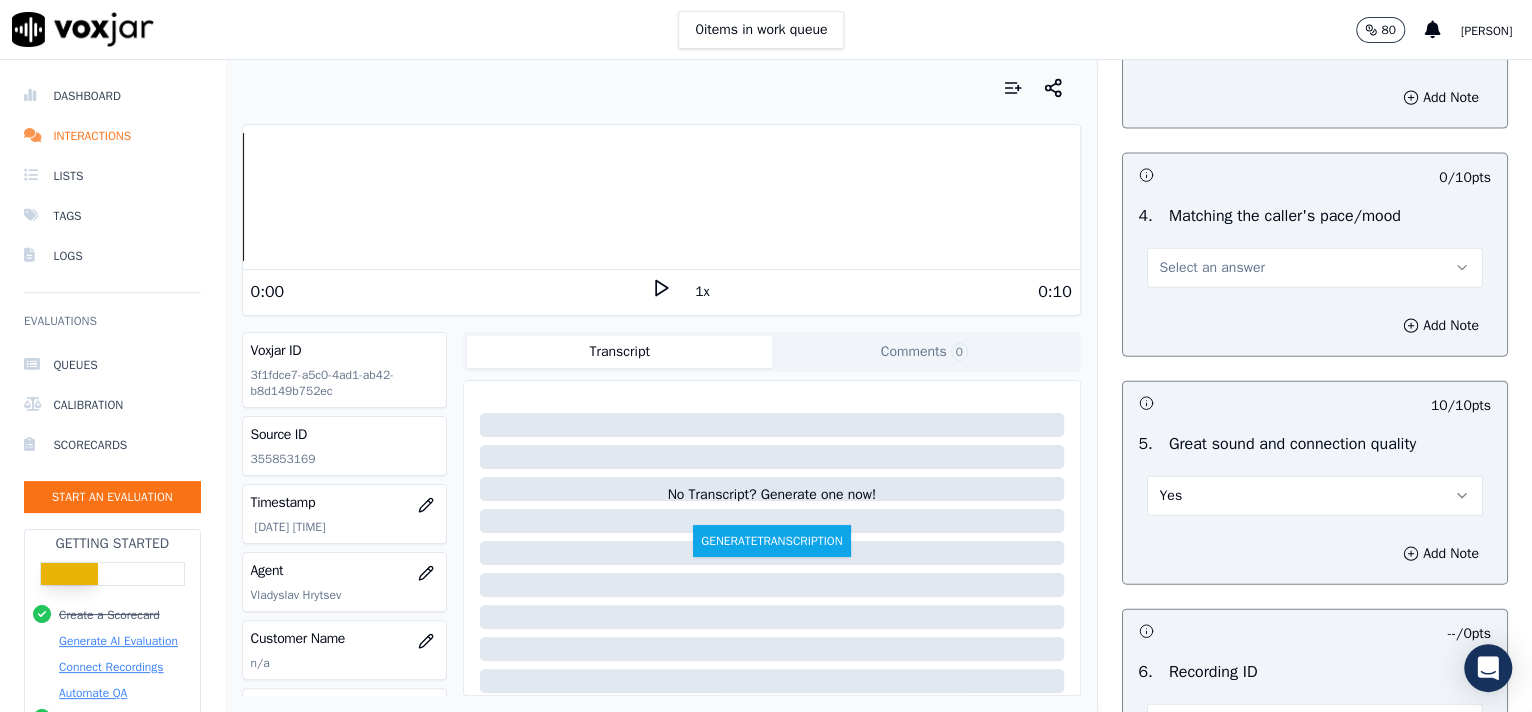 scroll, scrollTop: 2585, scrollLeft: 0, axis: vertical 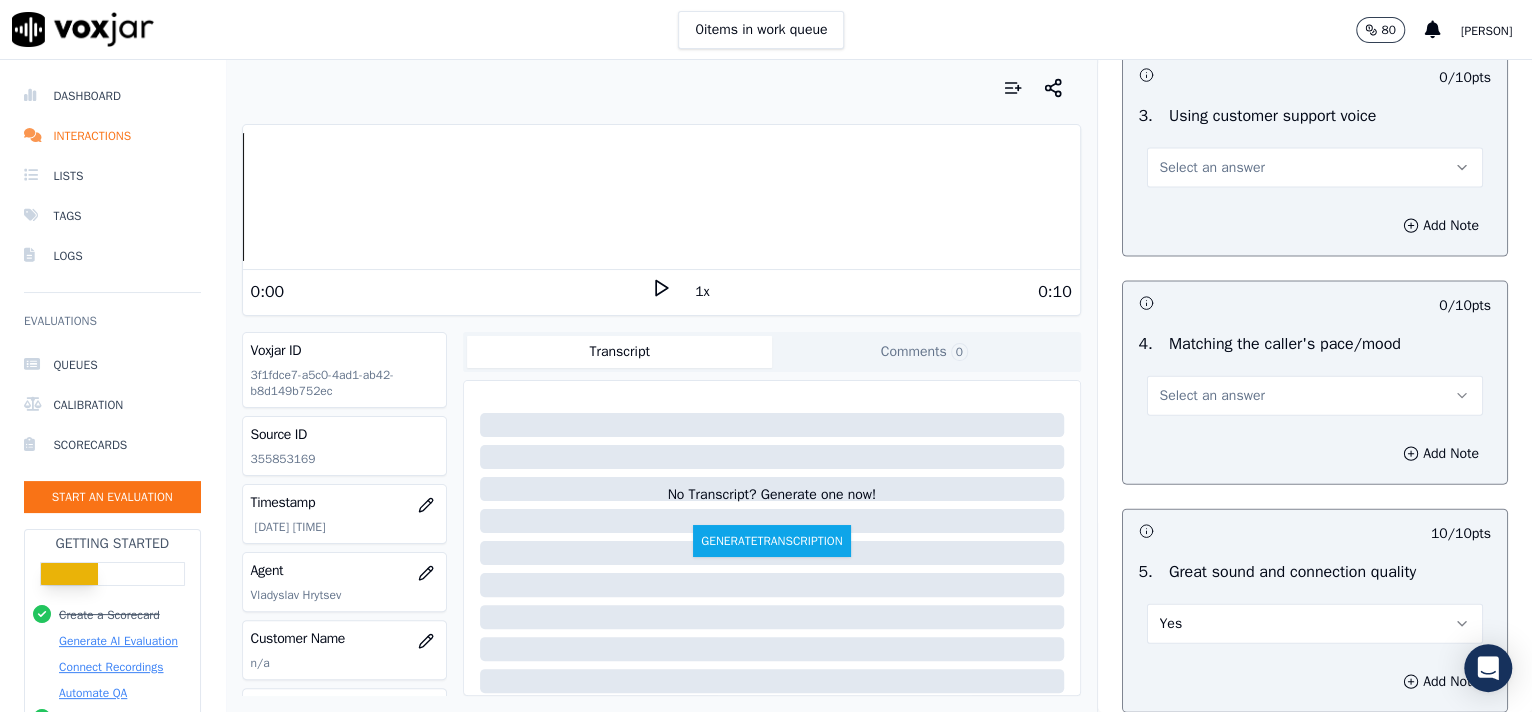 click on "Select an answer" at bounding box center (1212, 396) 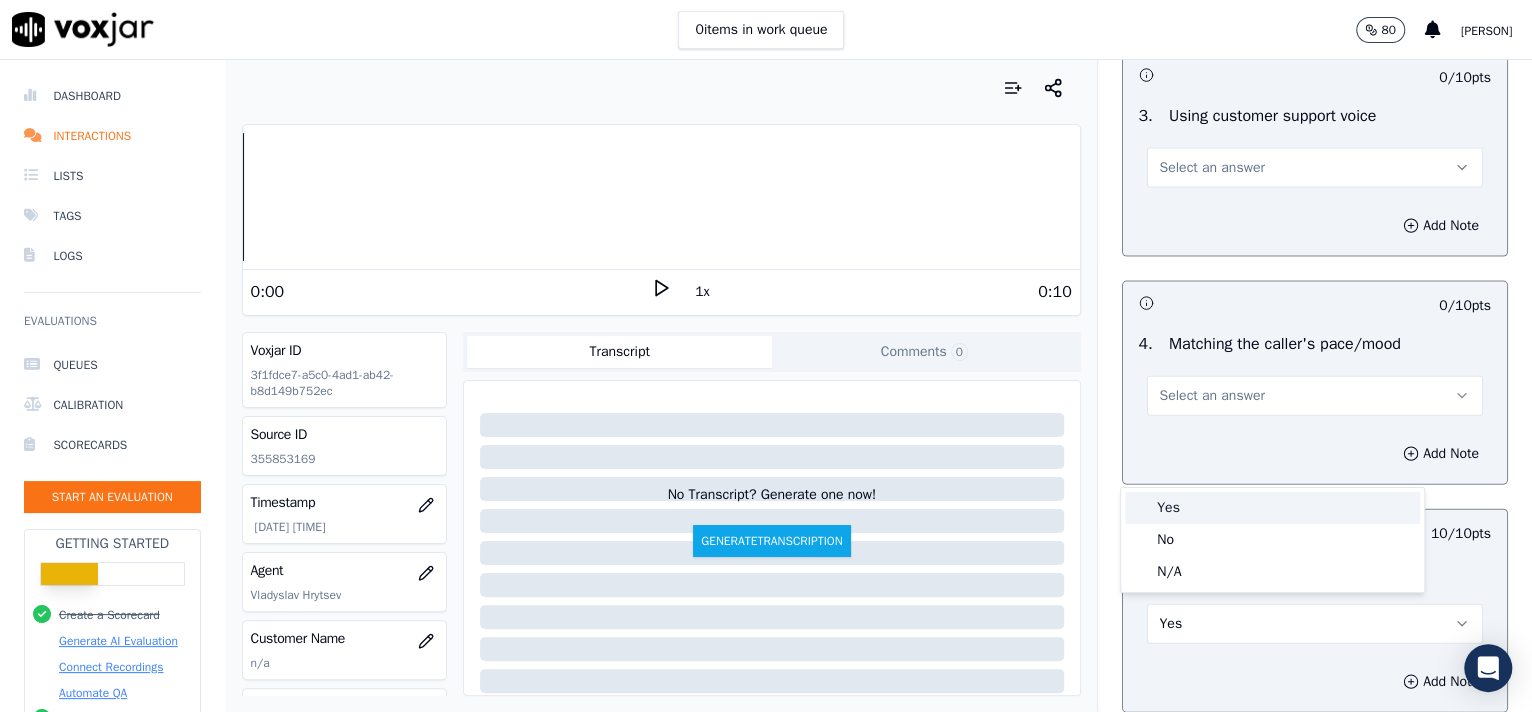 click on "Yes" at bounding box center (1272, 508) 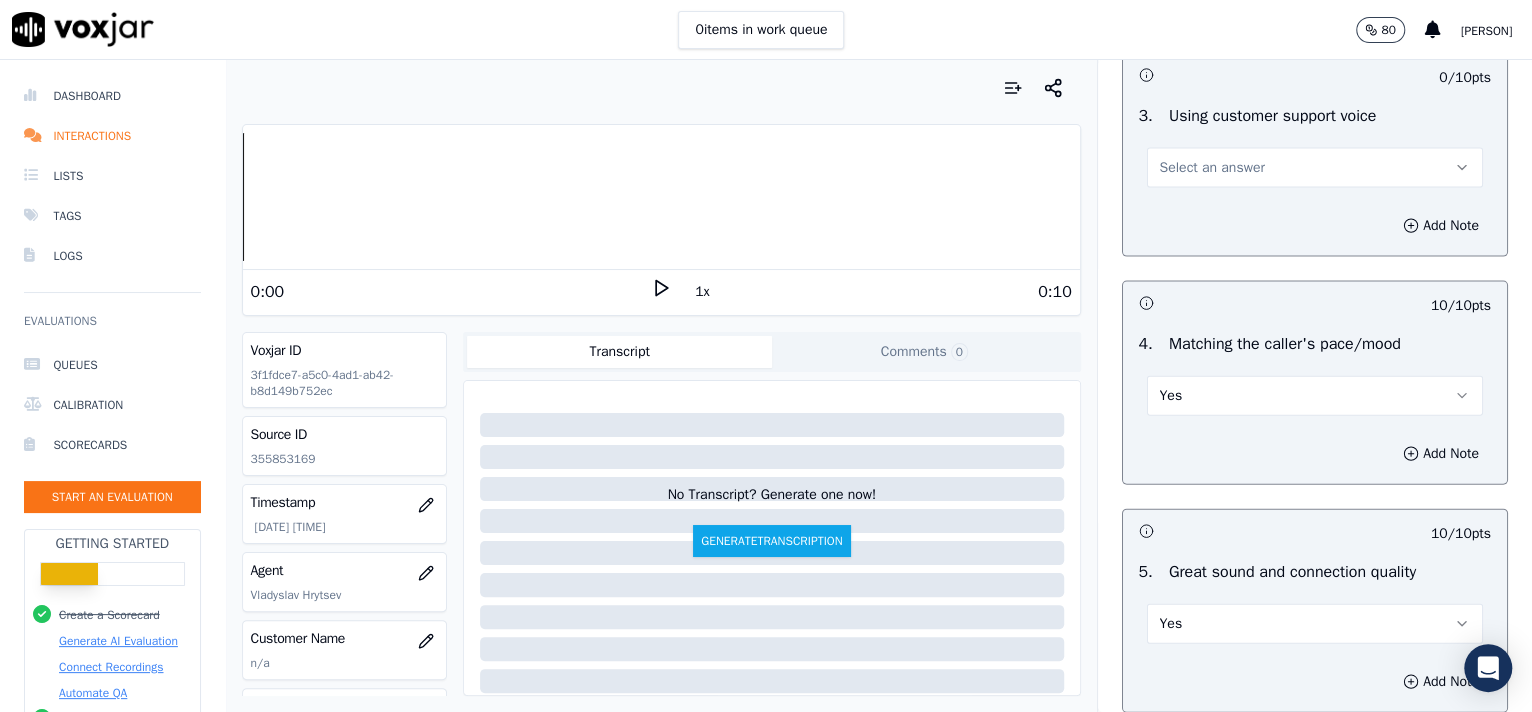 click on "Select an answer" at bounding box center [1315, 168] 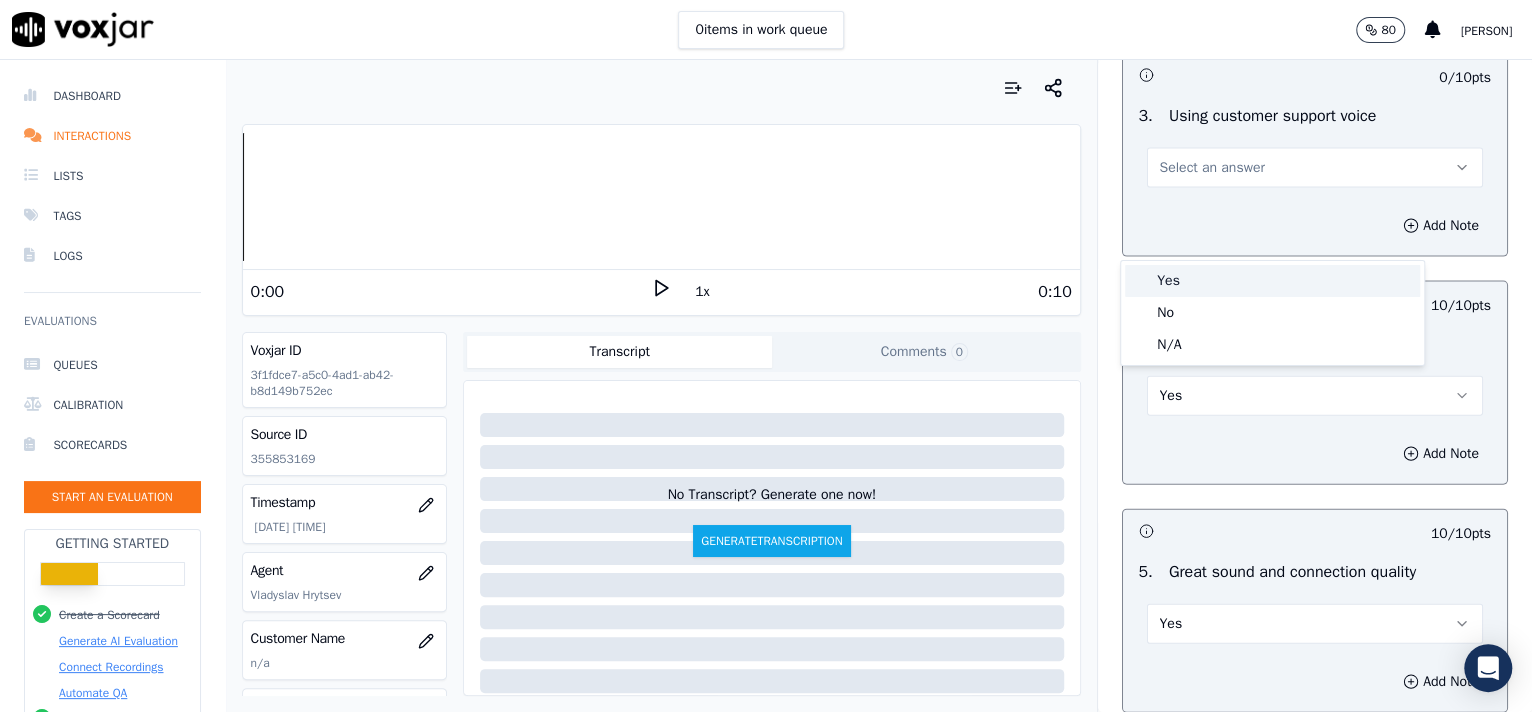 click on "Yes" at bounding box center (1272, 281) 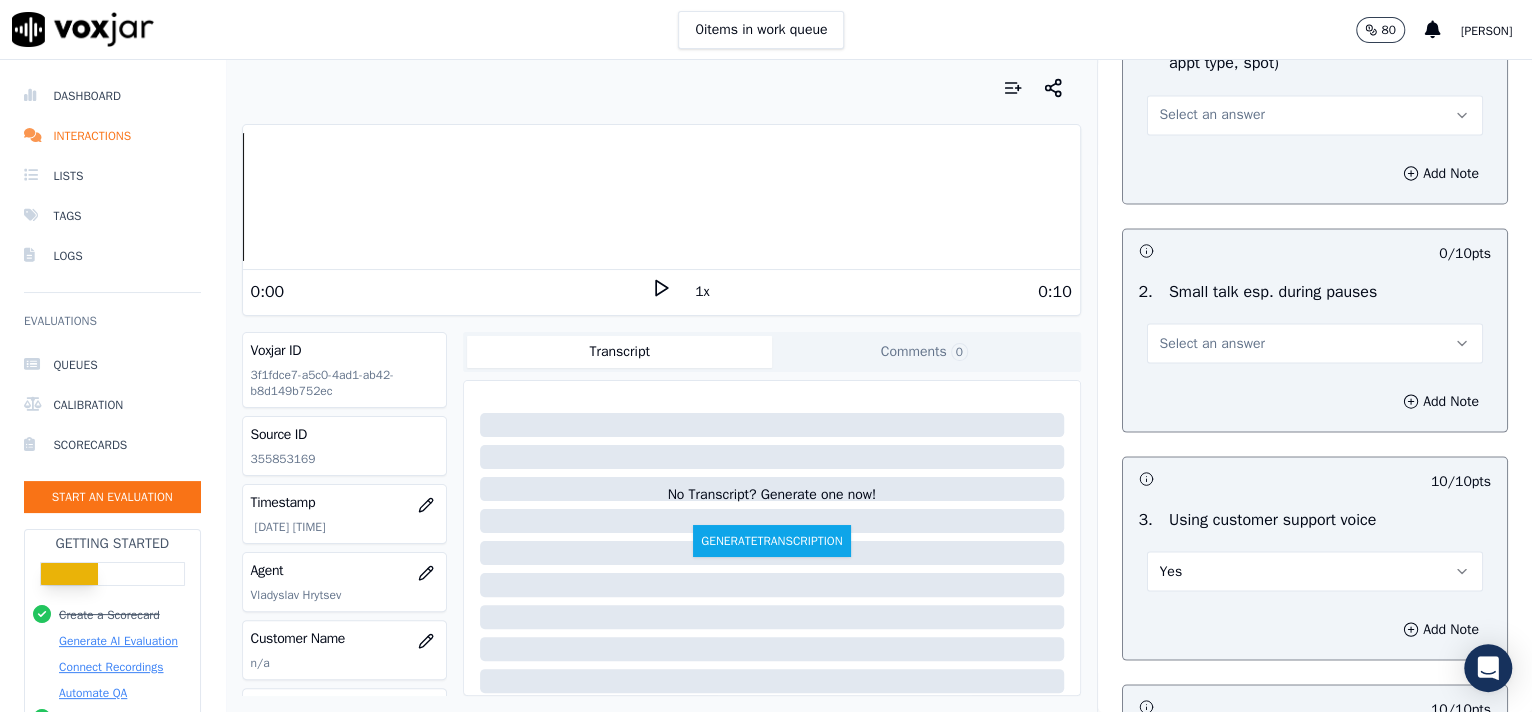 scroll, scrollTop: 2141, scrollLeft: 0, axis: vertical 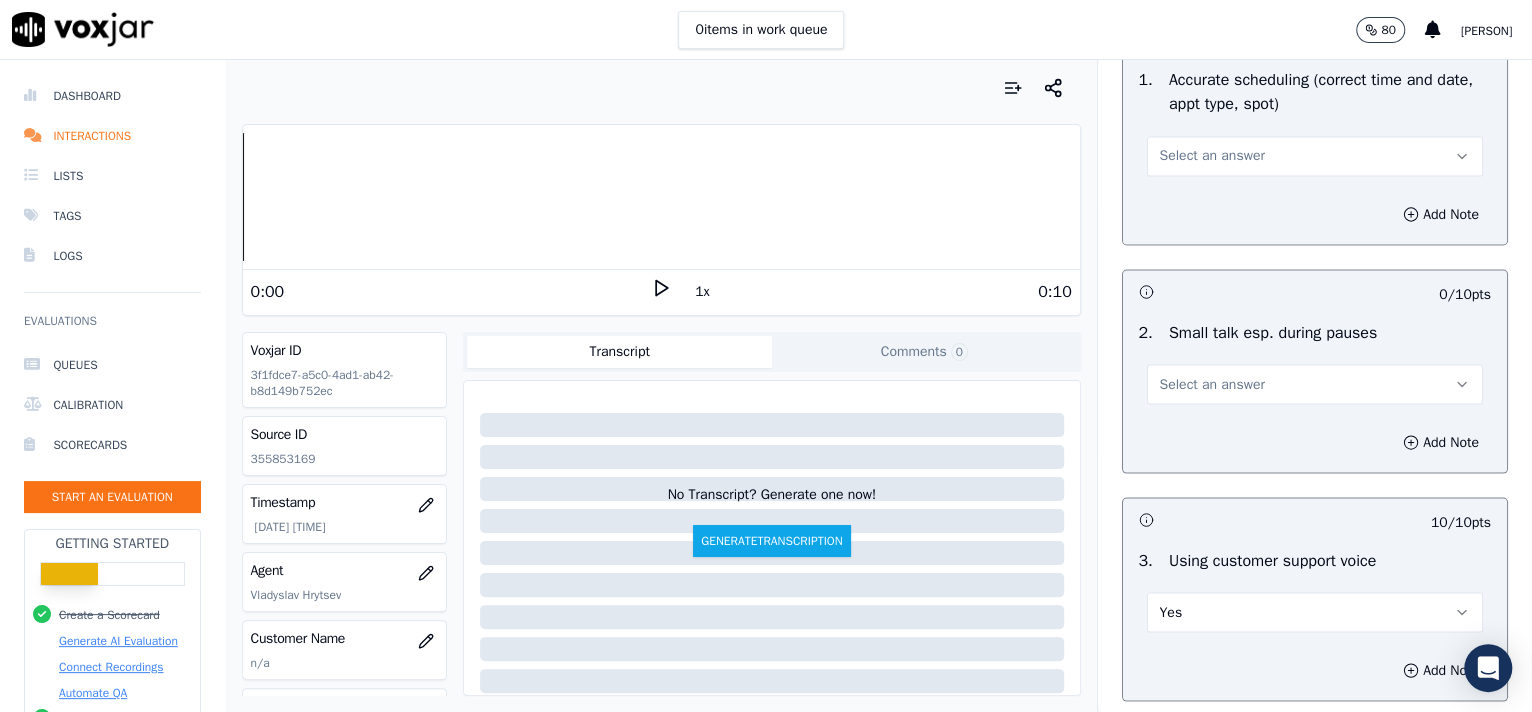 click on "Select an answer" at bounding box center (1212, 384) 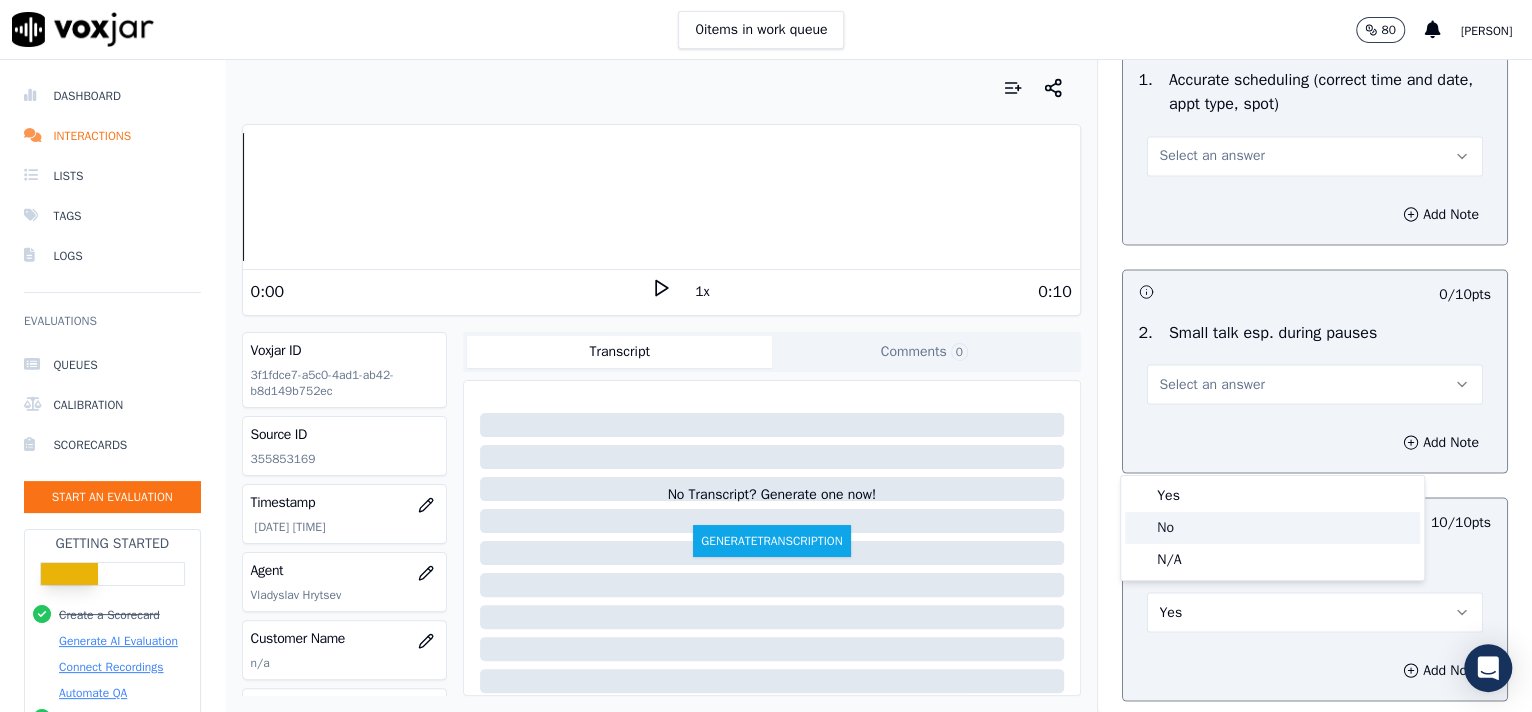 click on "No" 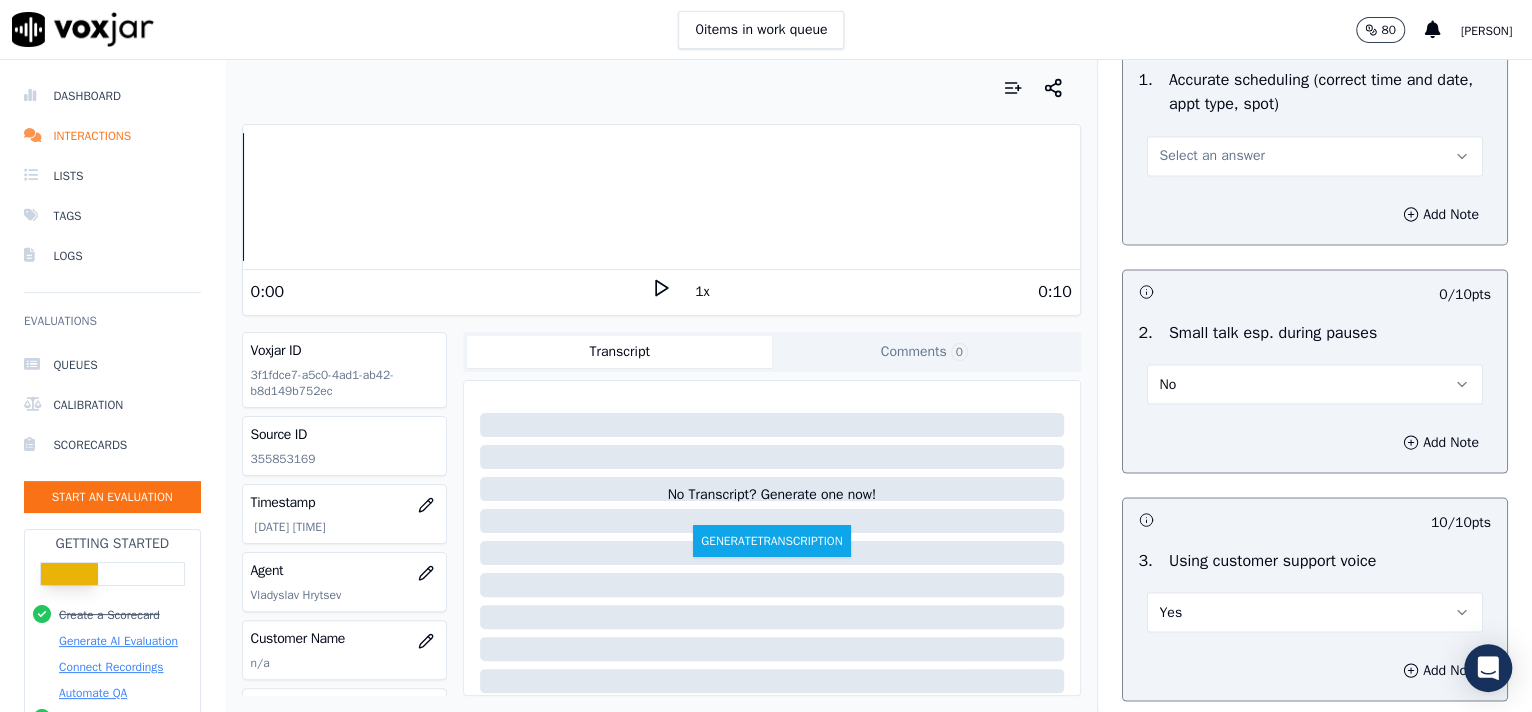 click on "Select an answer" at bounding box center (1315, 156) 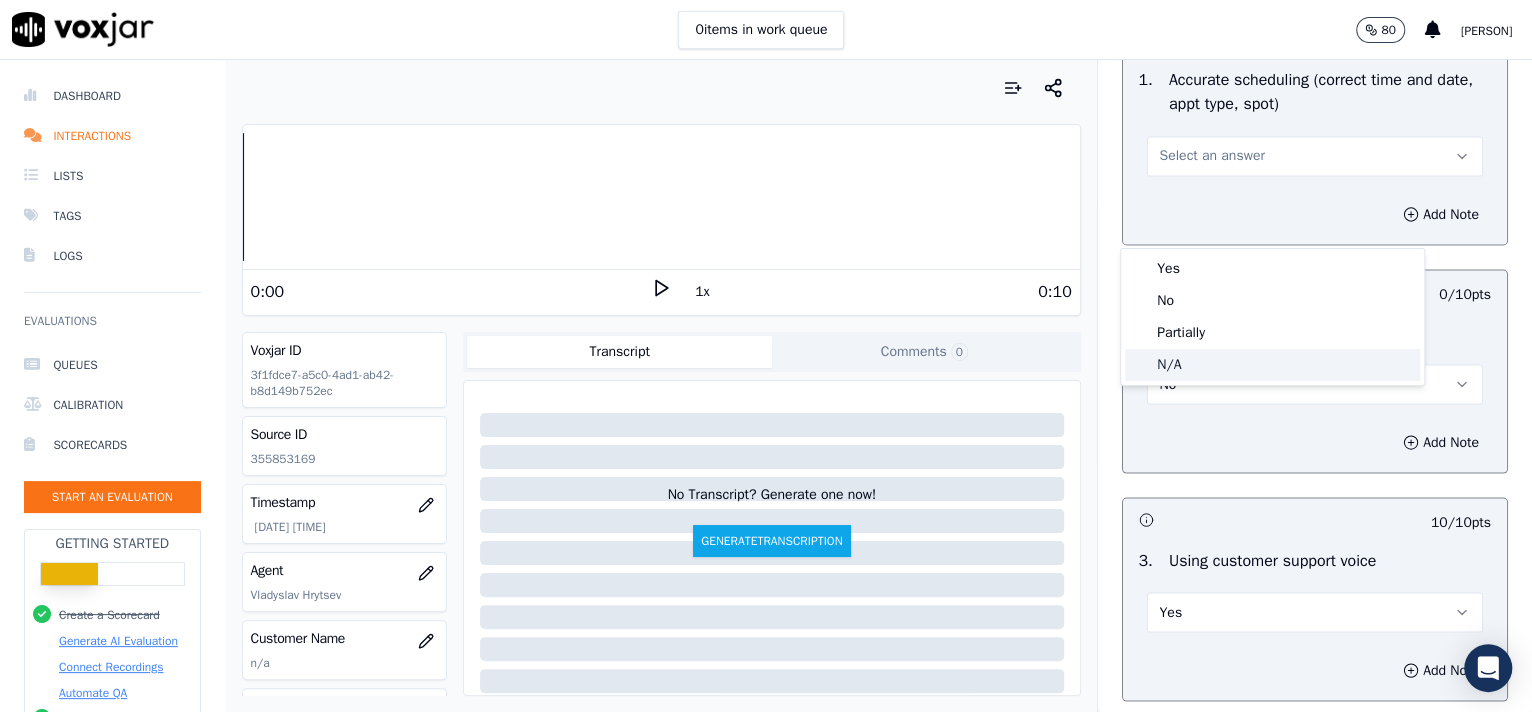 click on "N/A" 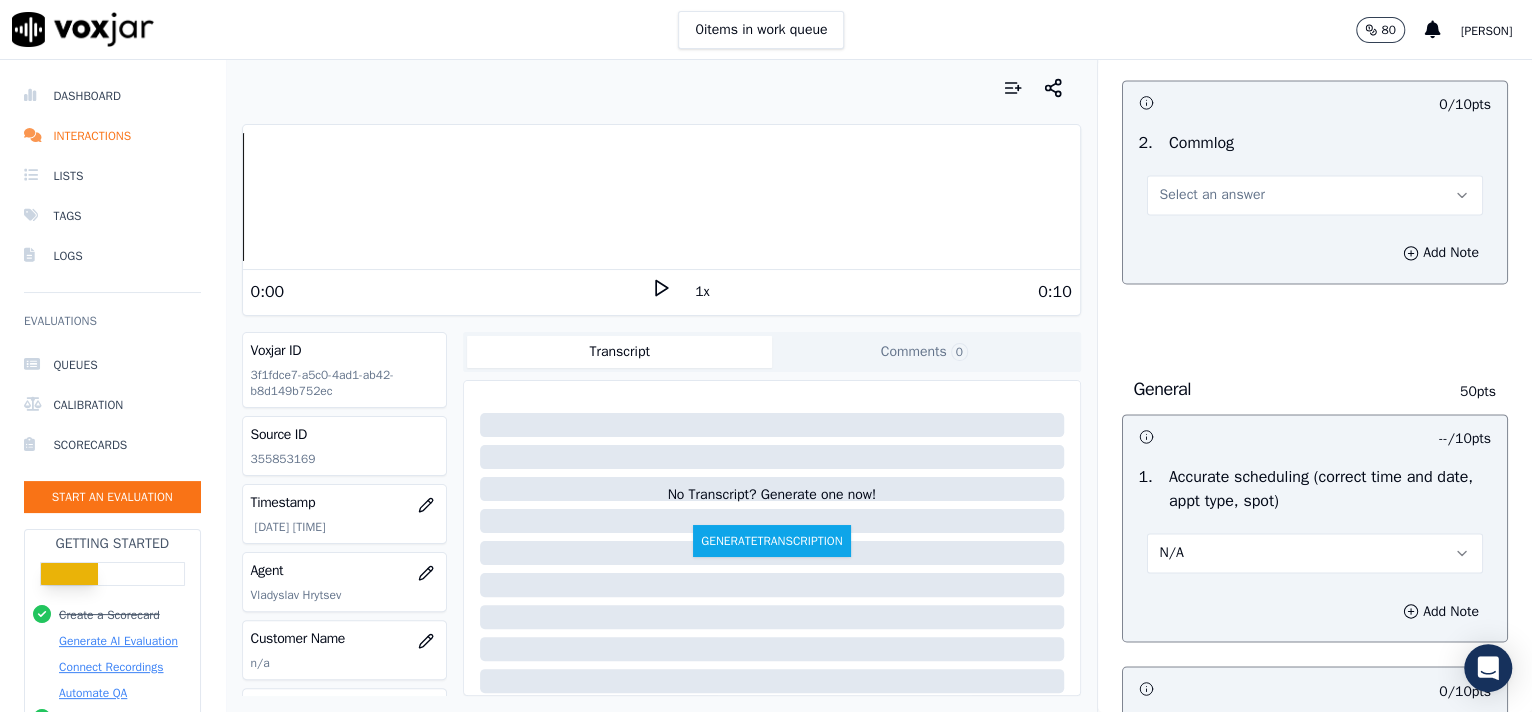 scroll, scrollTop: 1639, scrollLeft: 0, axis: vertical 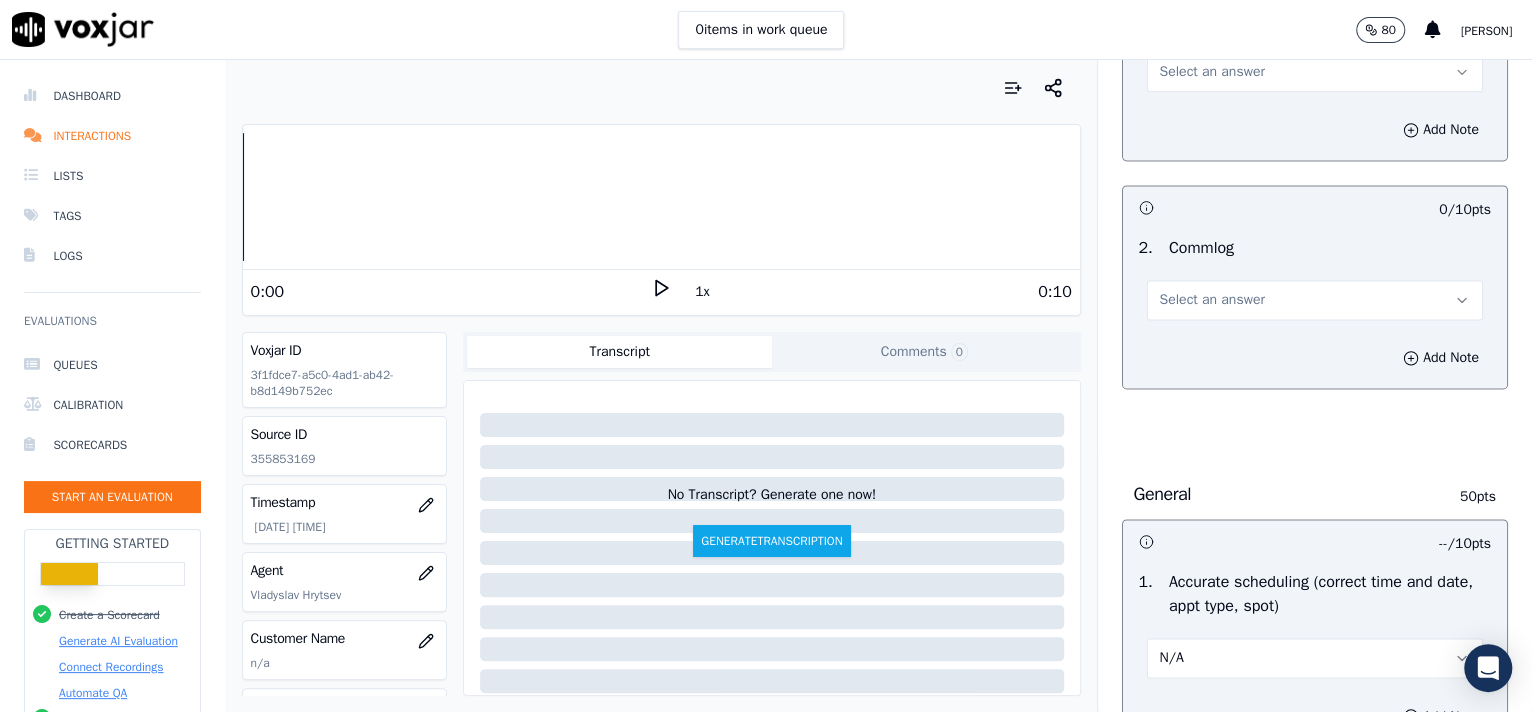 click on "Select an answer" at bounding box center [1212, 300] 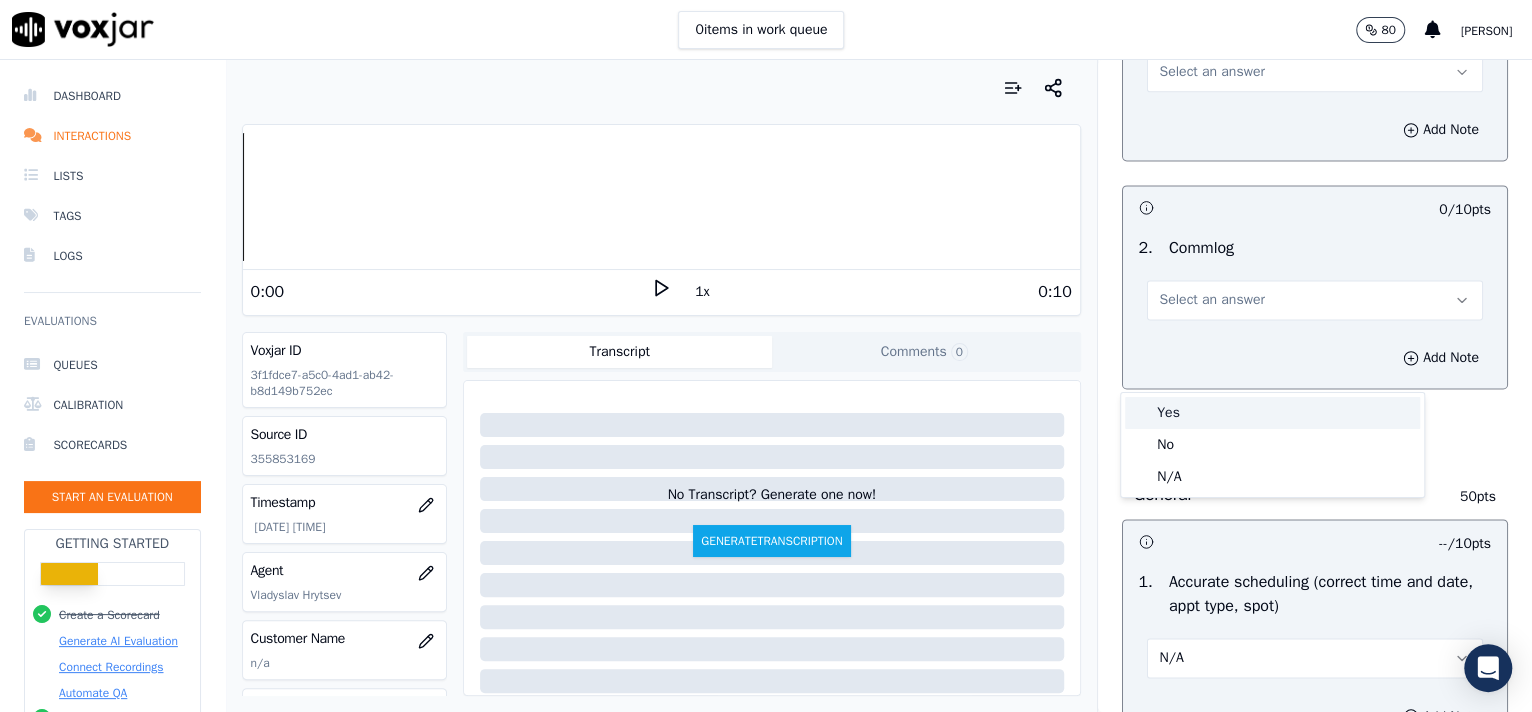 click on "Yes" at bounding box center (1272, 413) 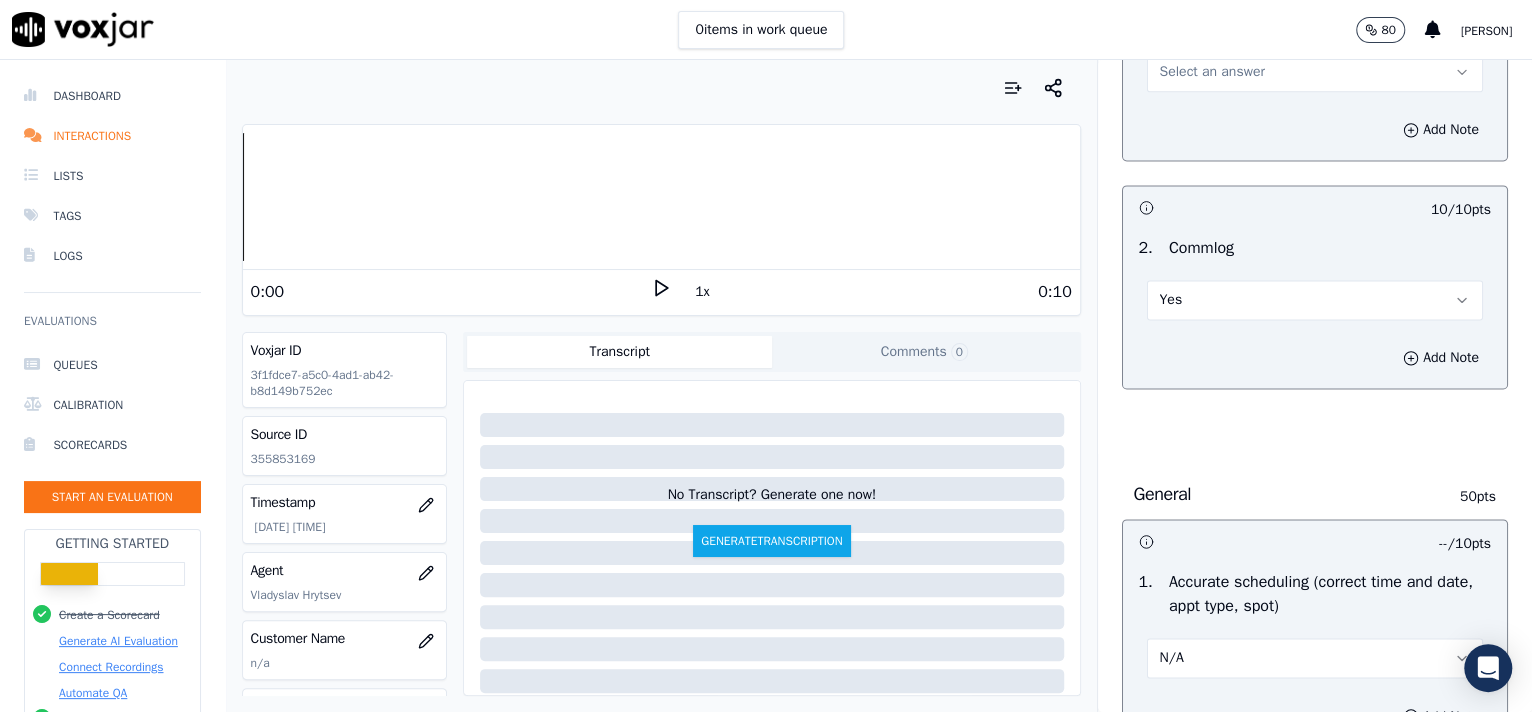 click on "Select an answer" at bounding box center [1212, 72] 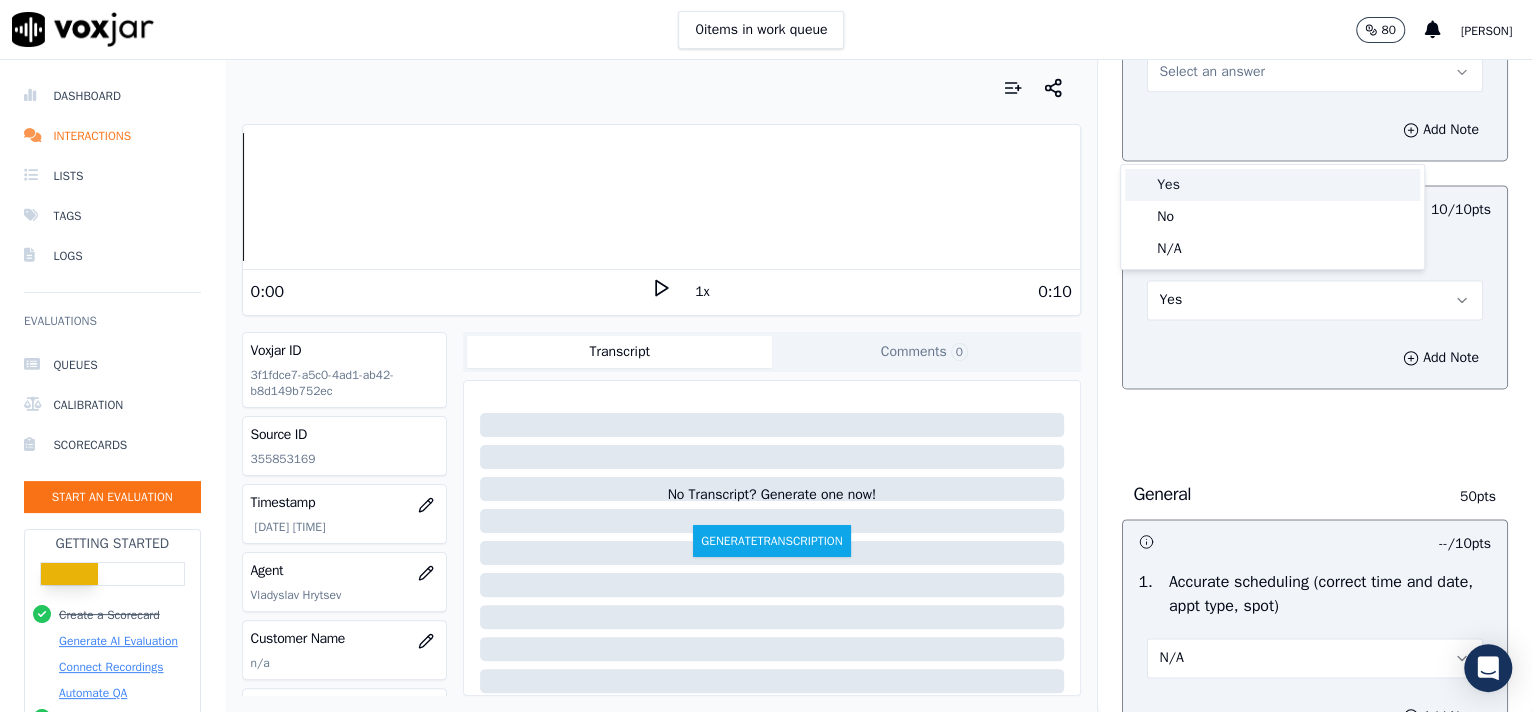 click on "Yes" at bounding box center (1272, 185) 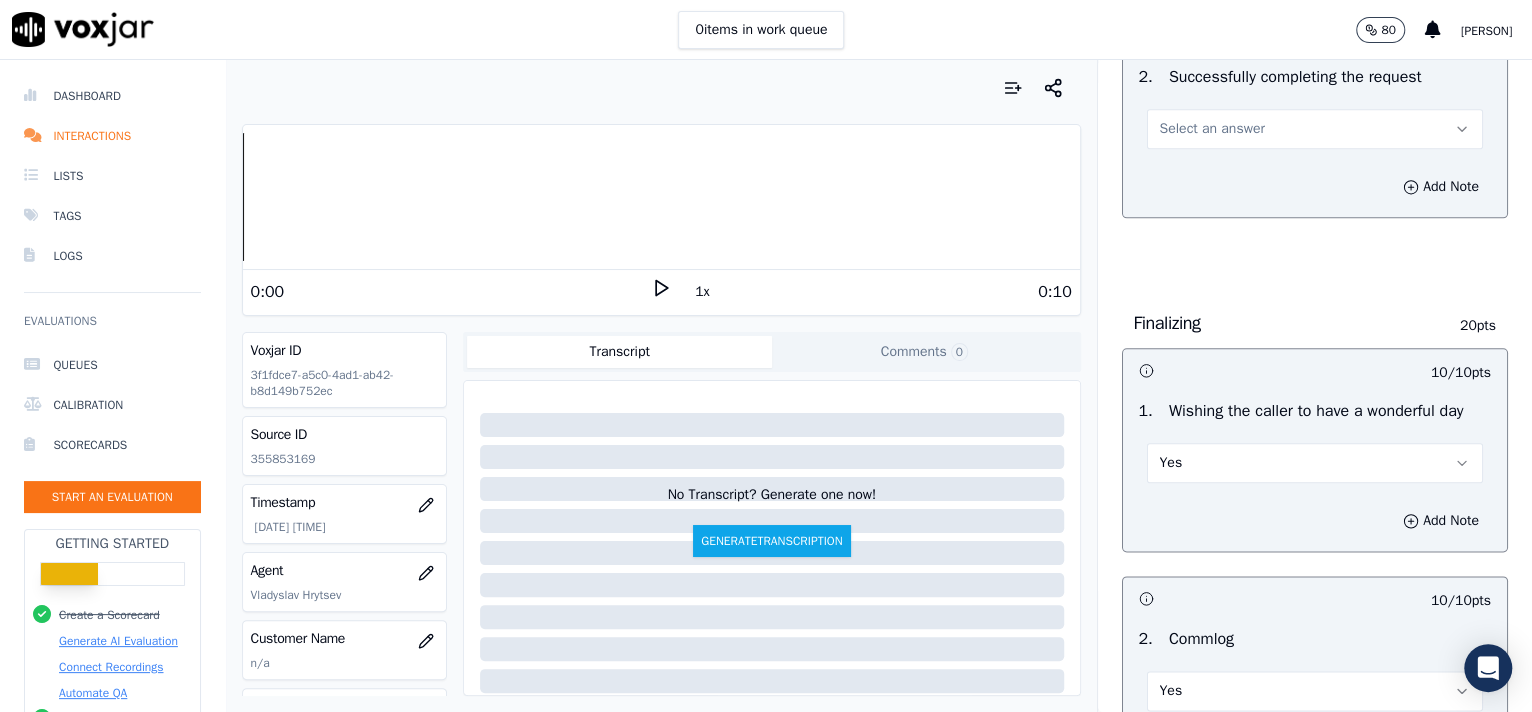 scroll, scrollTop: 1055, scrollLeft: 0, axis: vertical 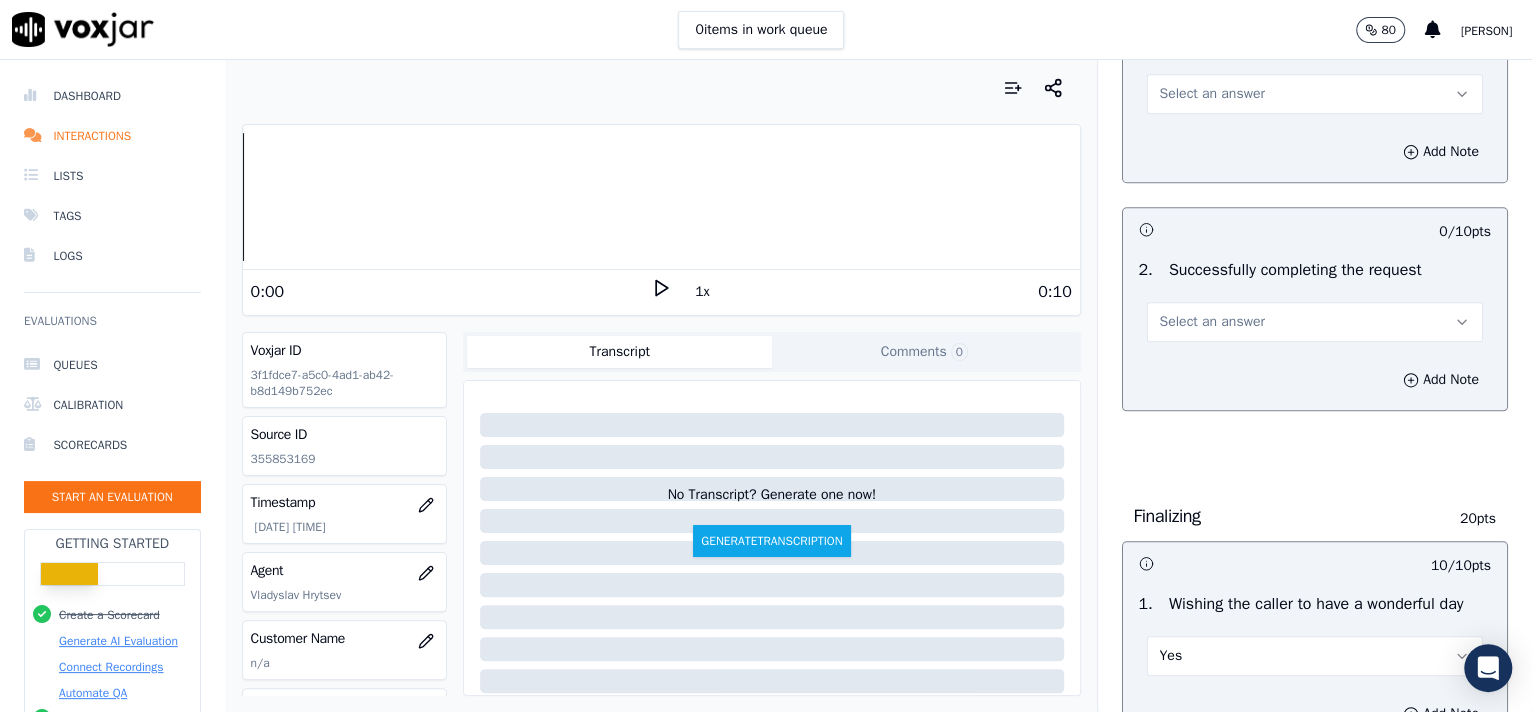 click on "Select an answer" at bounding box center [1212, 322] 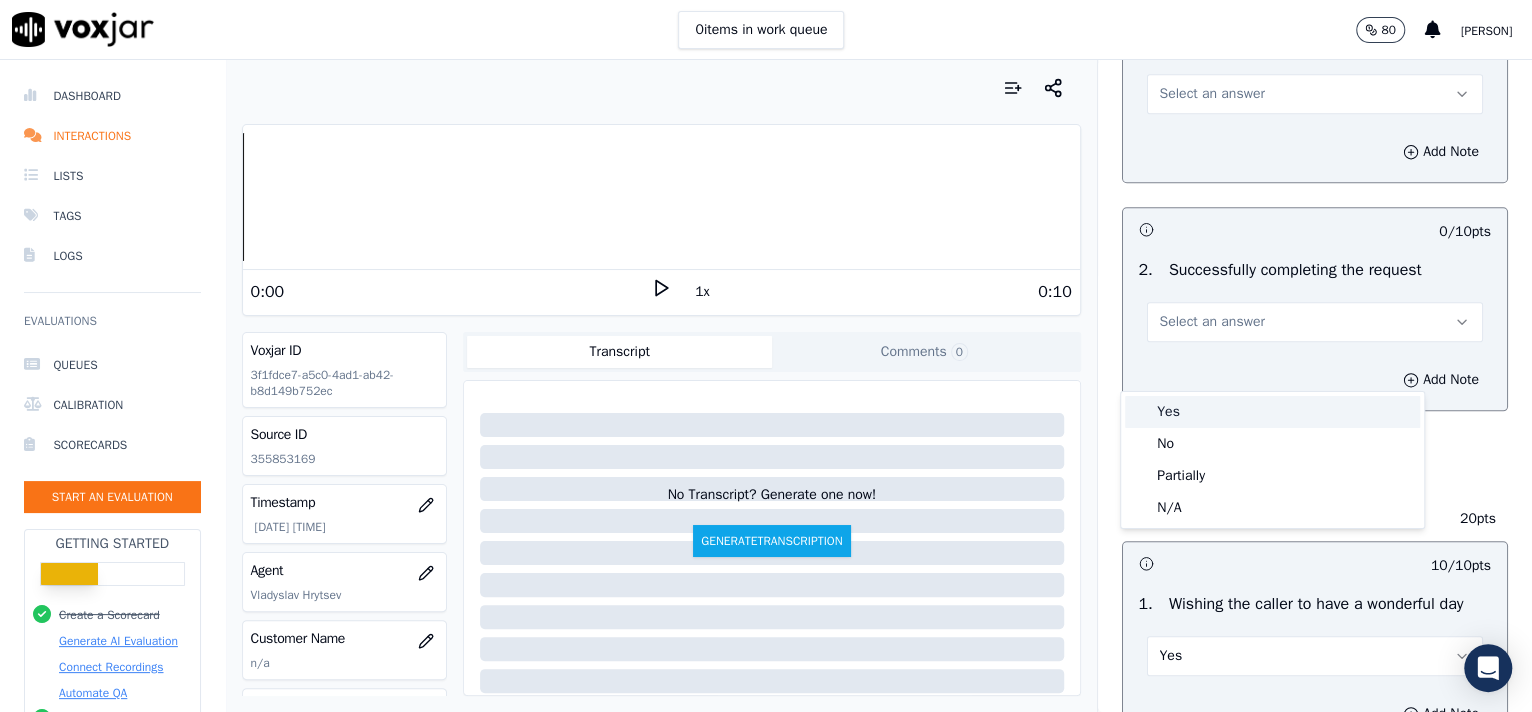 click on "Yes" at bounding box center [1272, 412] 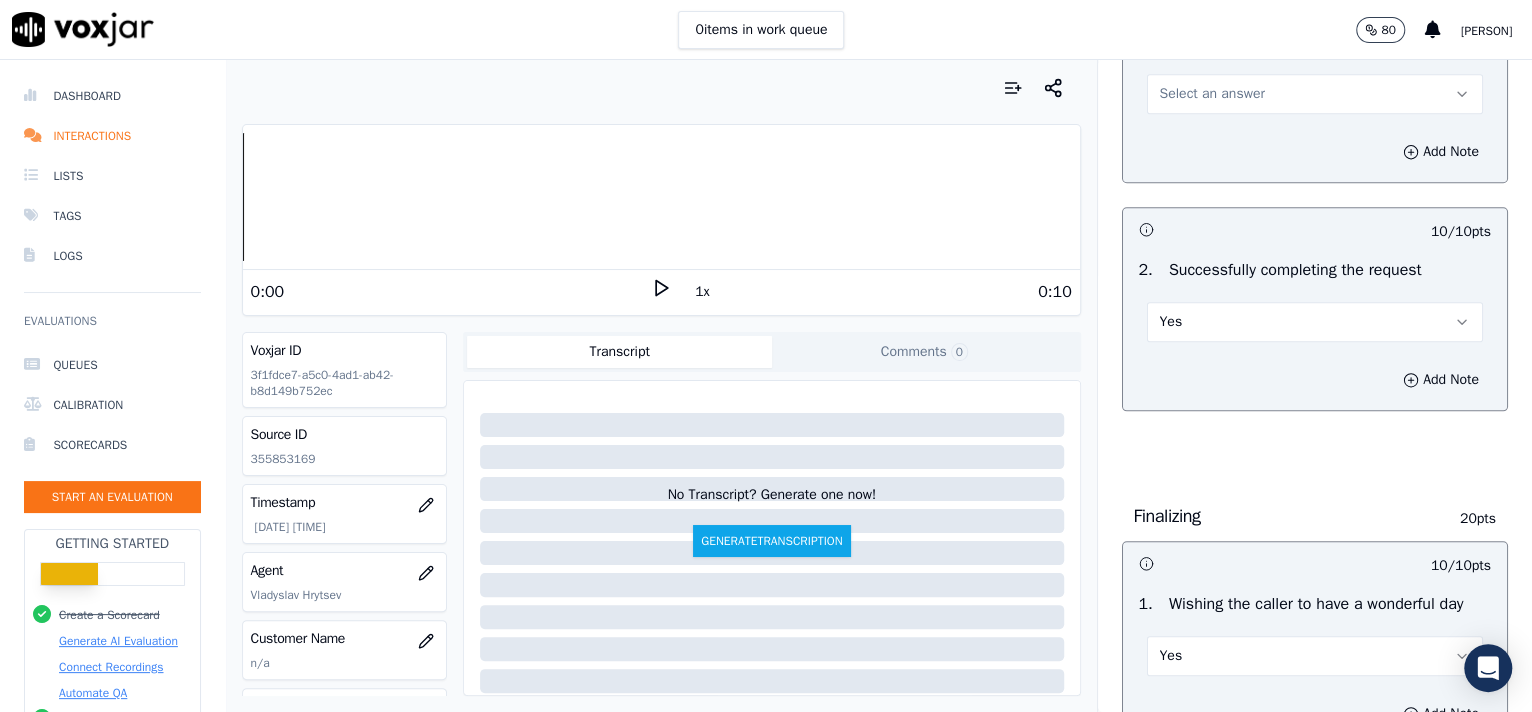 click on "Select an answer" at bounding box center [1212, 94] 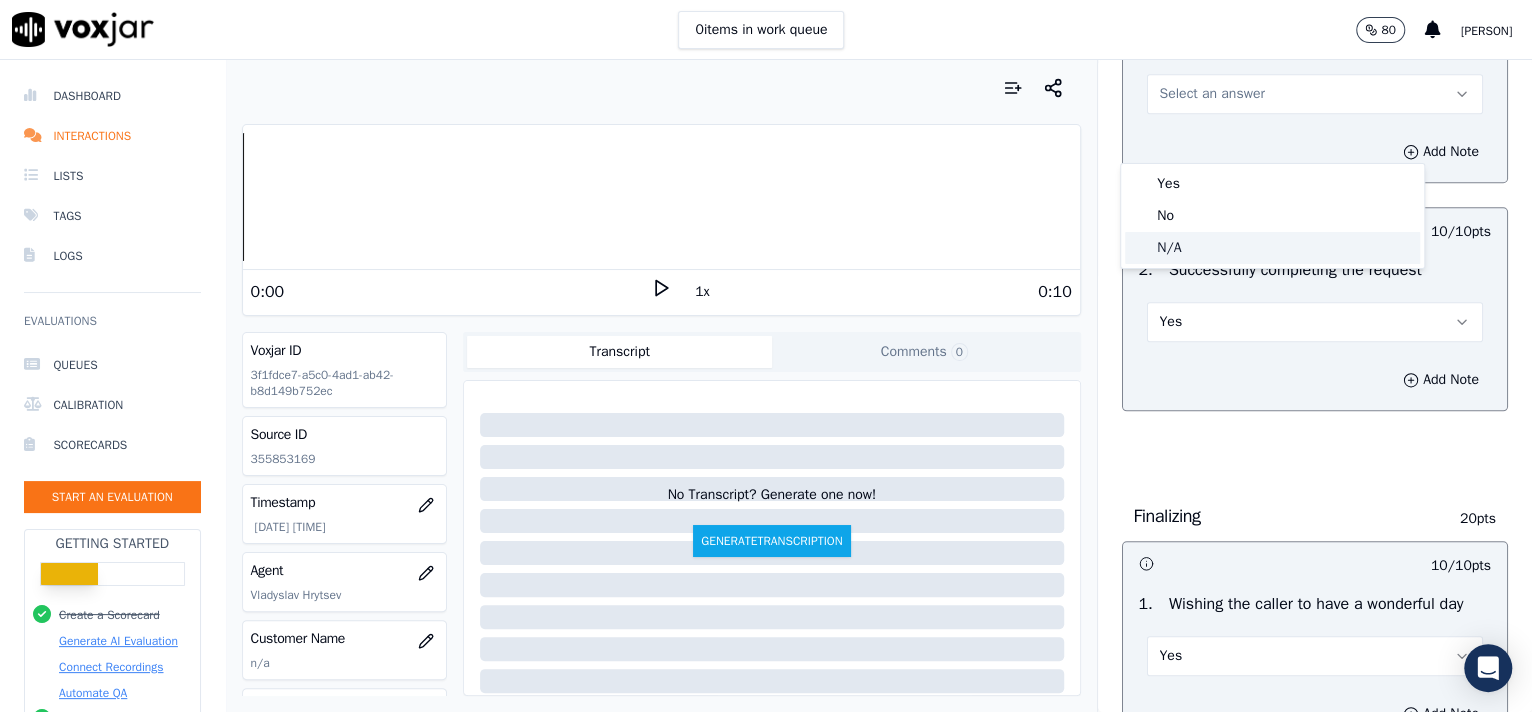 click on "N/A" 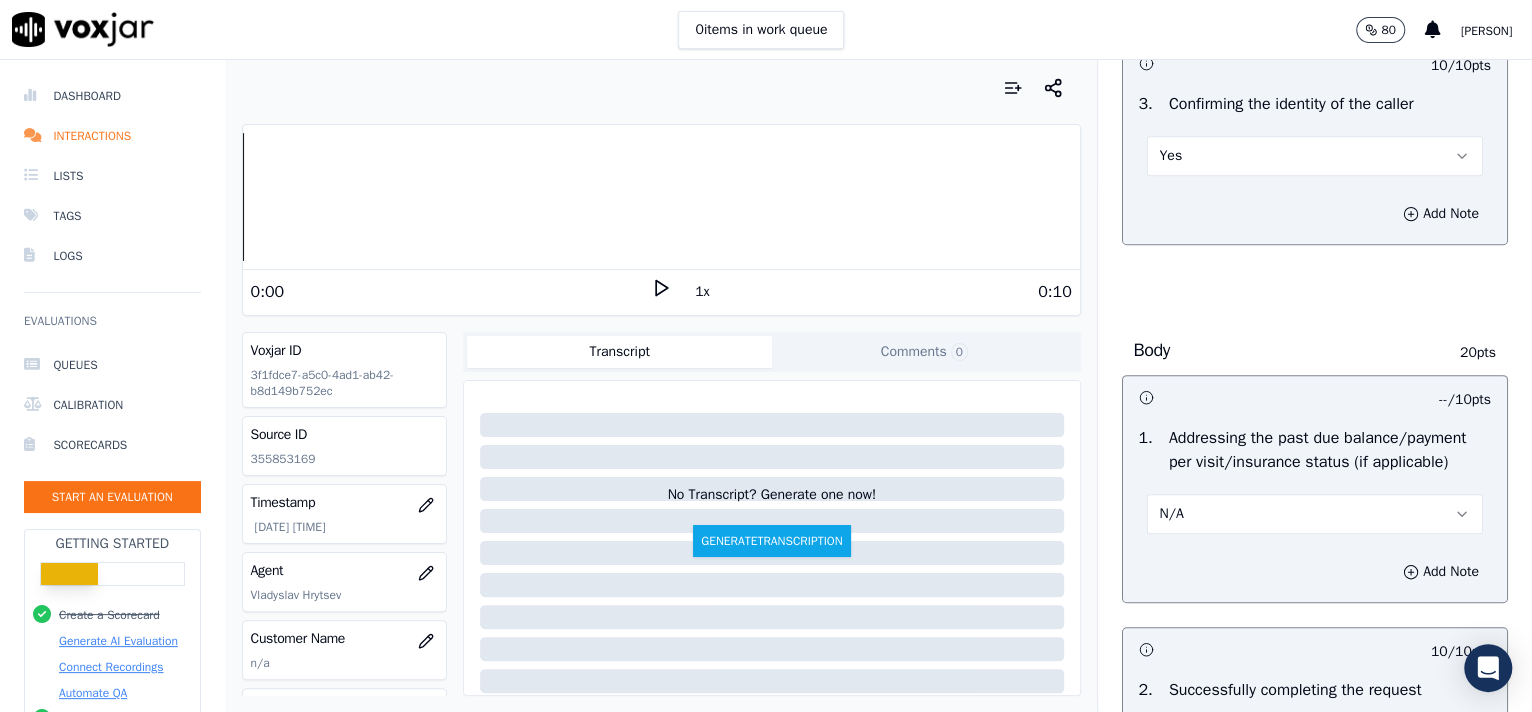 scroll, scrollTop: 3162, scrollLeft: 0, axis: vertical 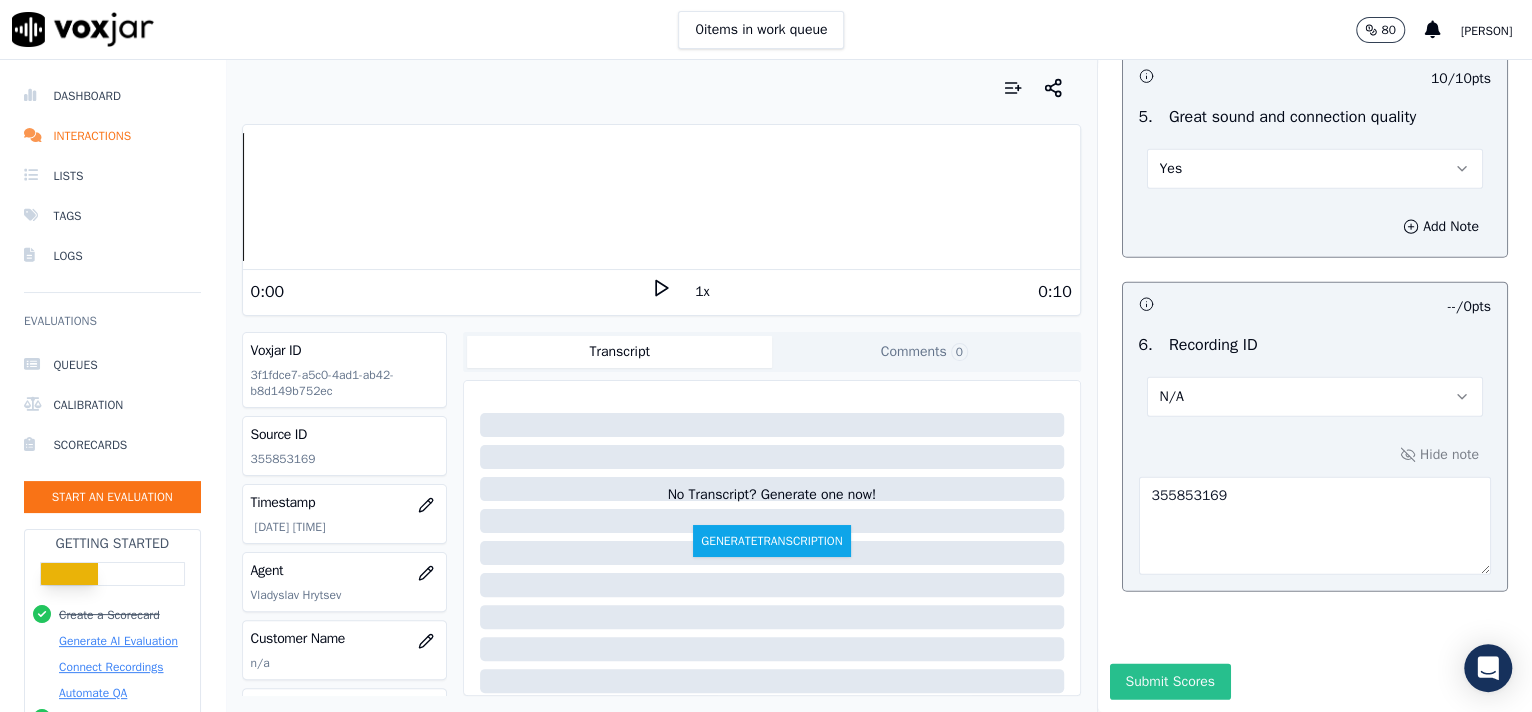 click on "Submit Scores" at bounding box center (1170, 682) 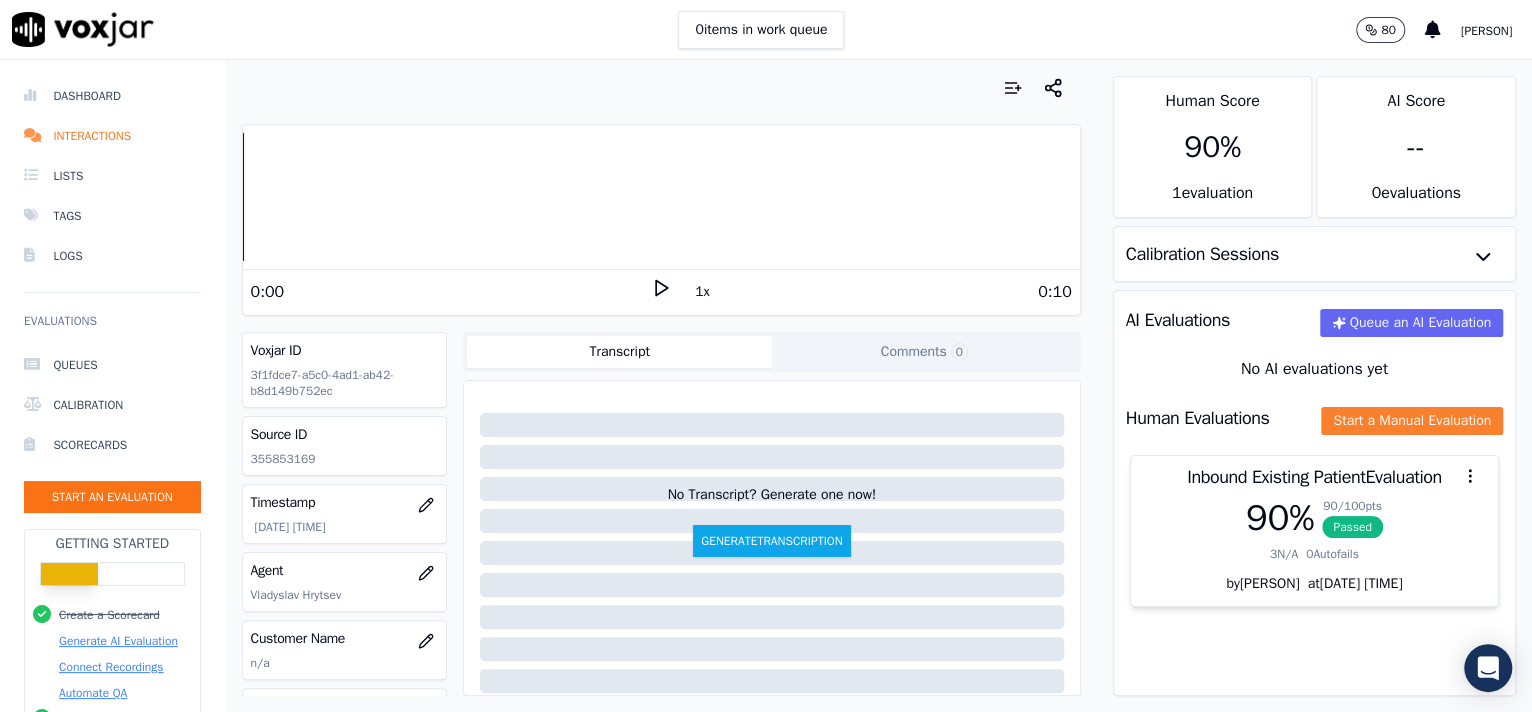 click on "Start a Manual Evaluation" 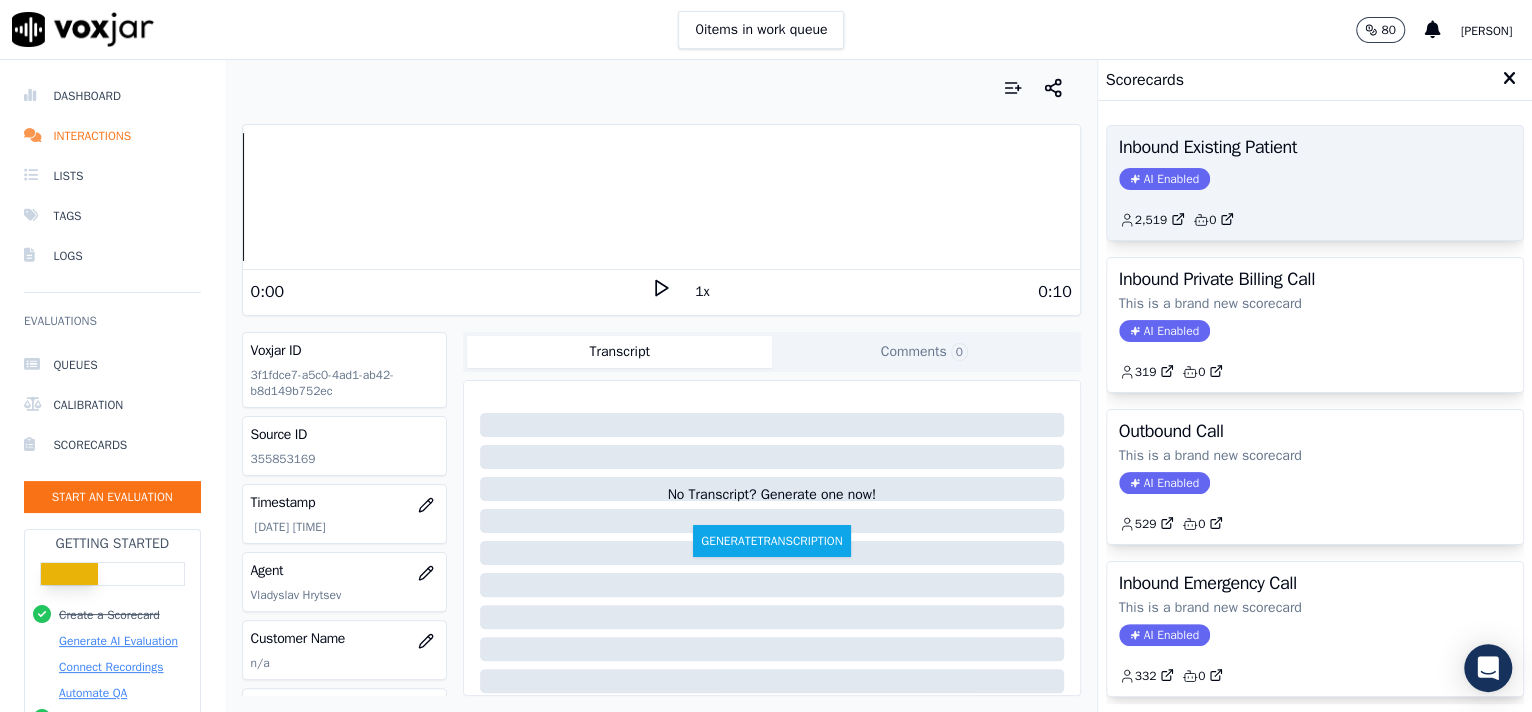click on "AI Enabled" 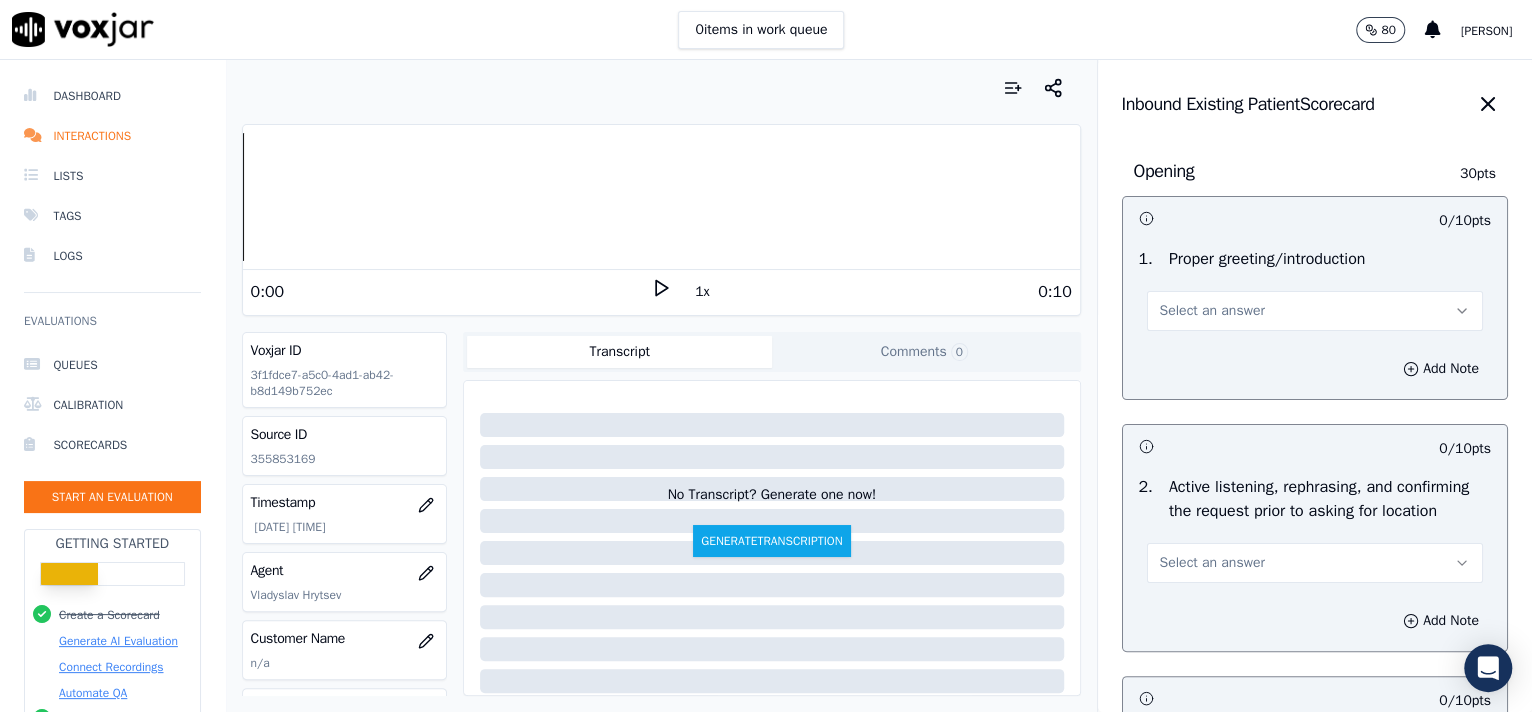 click on "Select an answer" at bounding box center [1212, 311] 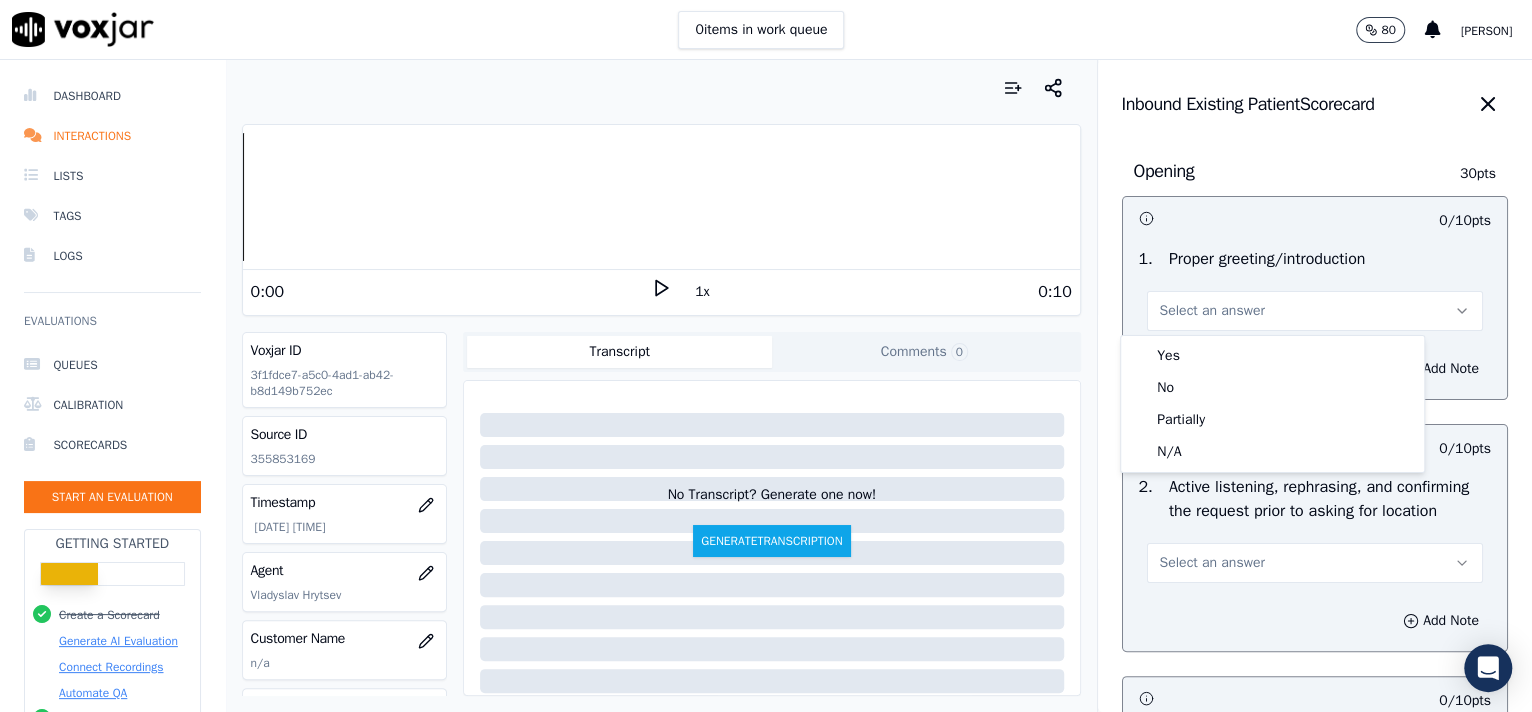 click on "Select an answer" at bounding box center [1212, 311] 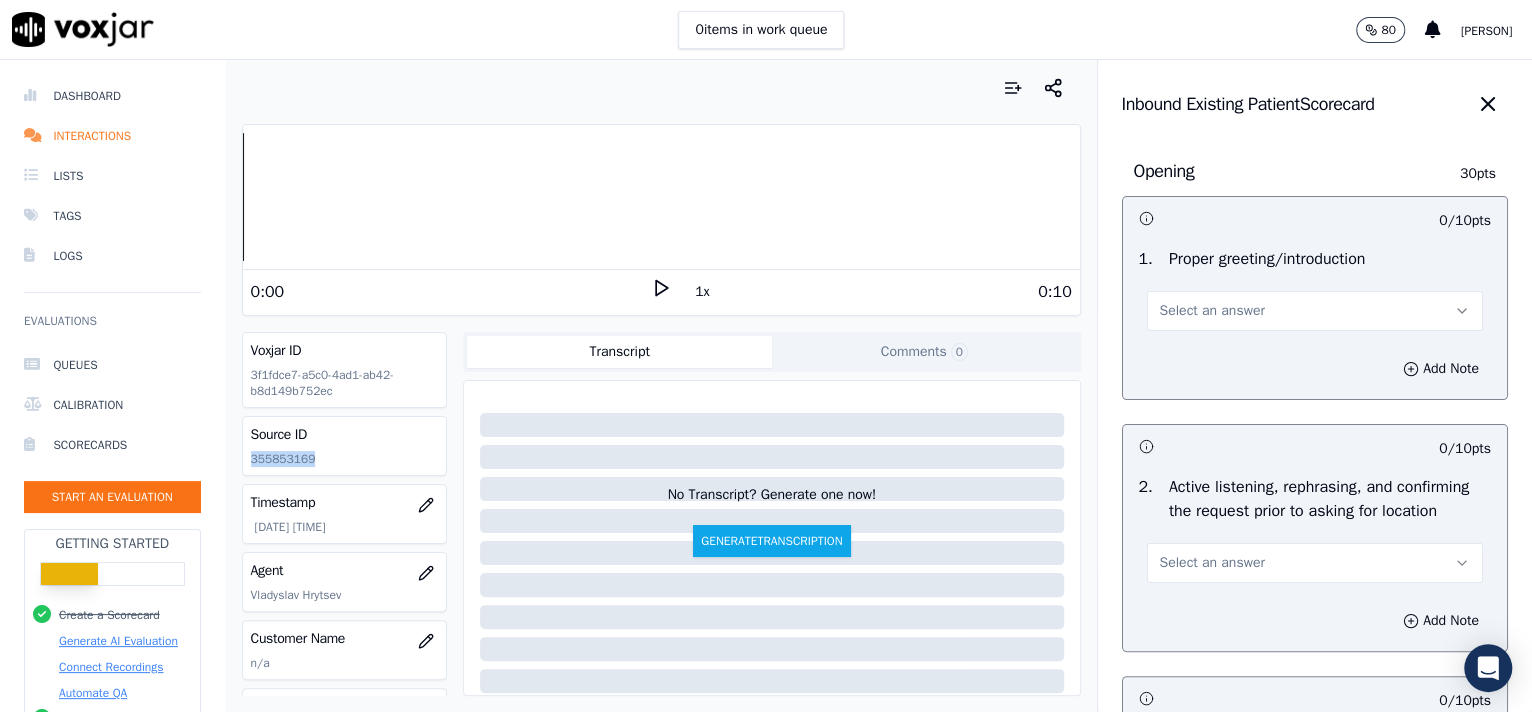 drag, startPoint x: 323, startPoint y: 458, endPoint x: 252, endPoint y: 457, distance: 71.00704 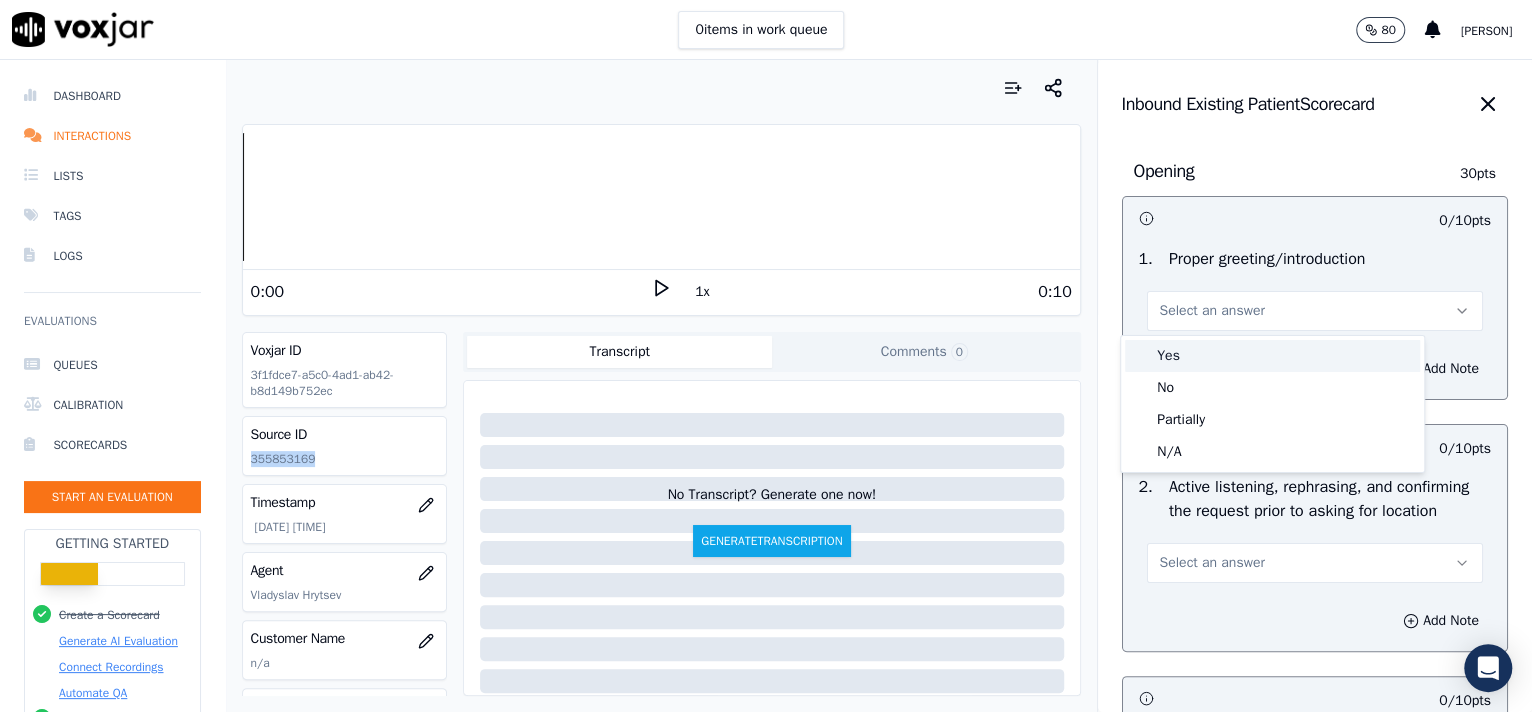 click on "Yes" at bounding box center (1272, 356) 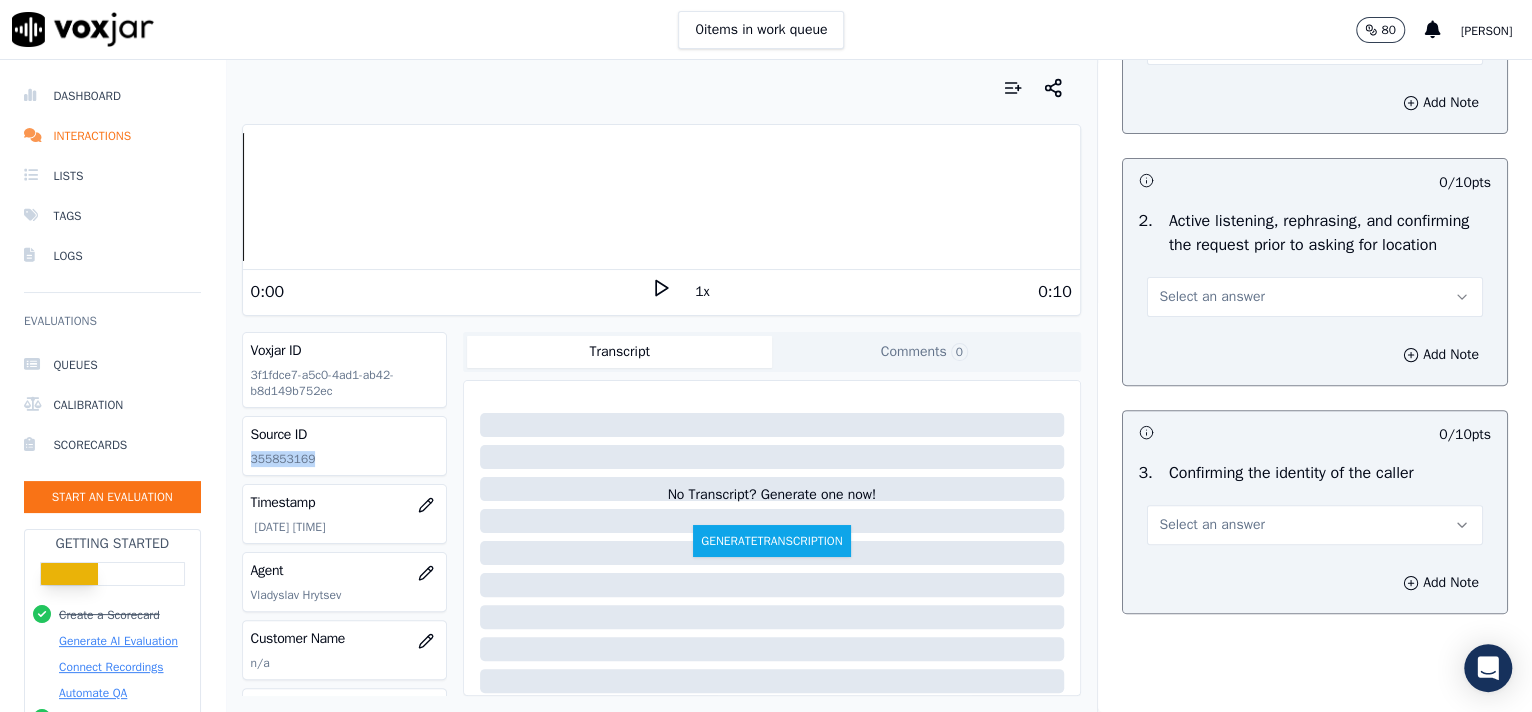 scroll, scrollTop: 295, scrollLeft: 0, axis: vertical 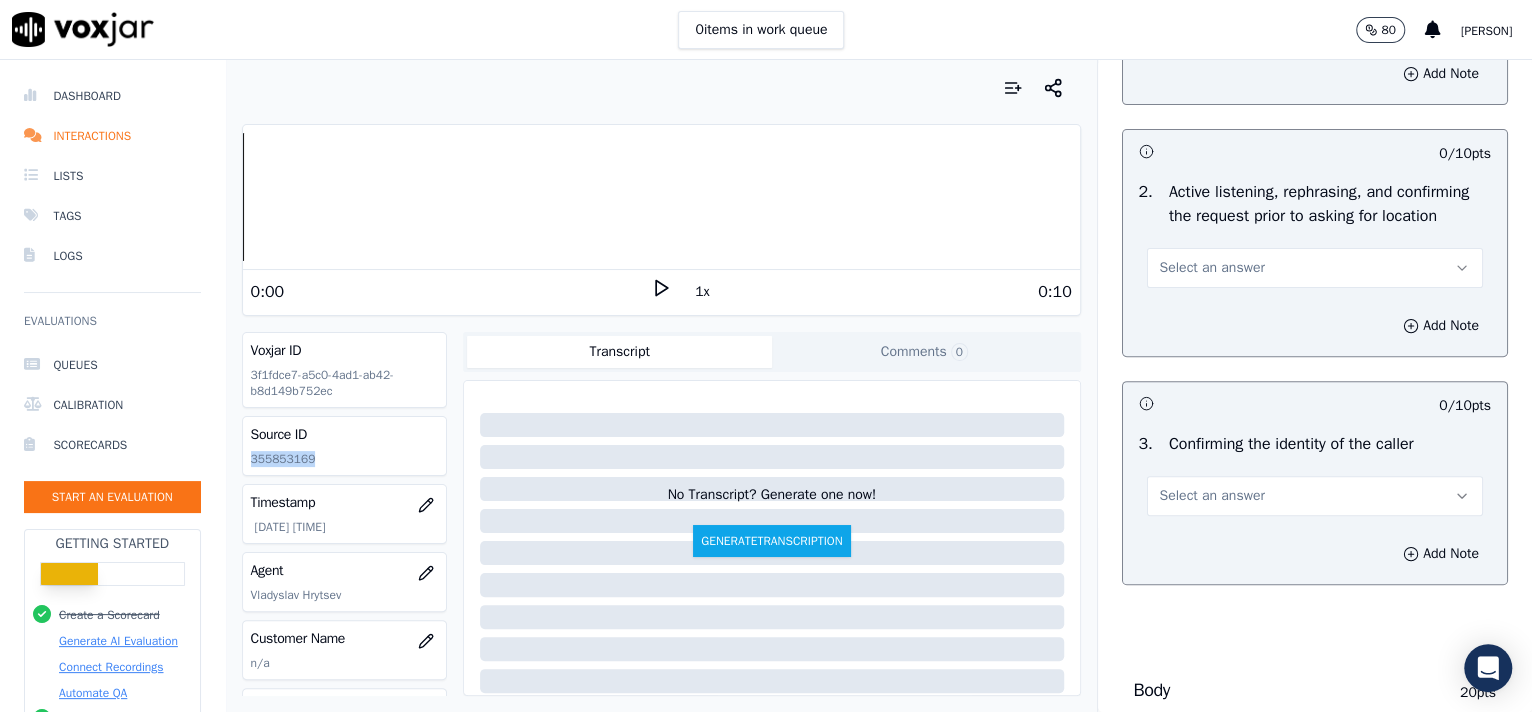 click on "Select an answer" at bounding box center (1315, 268) 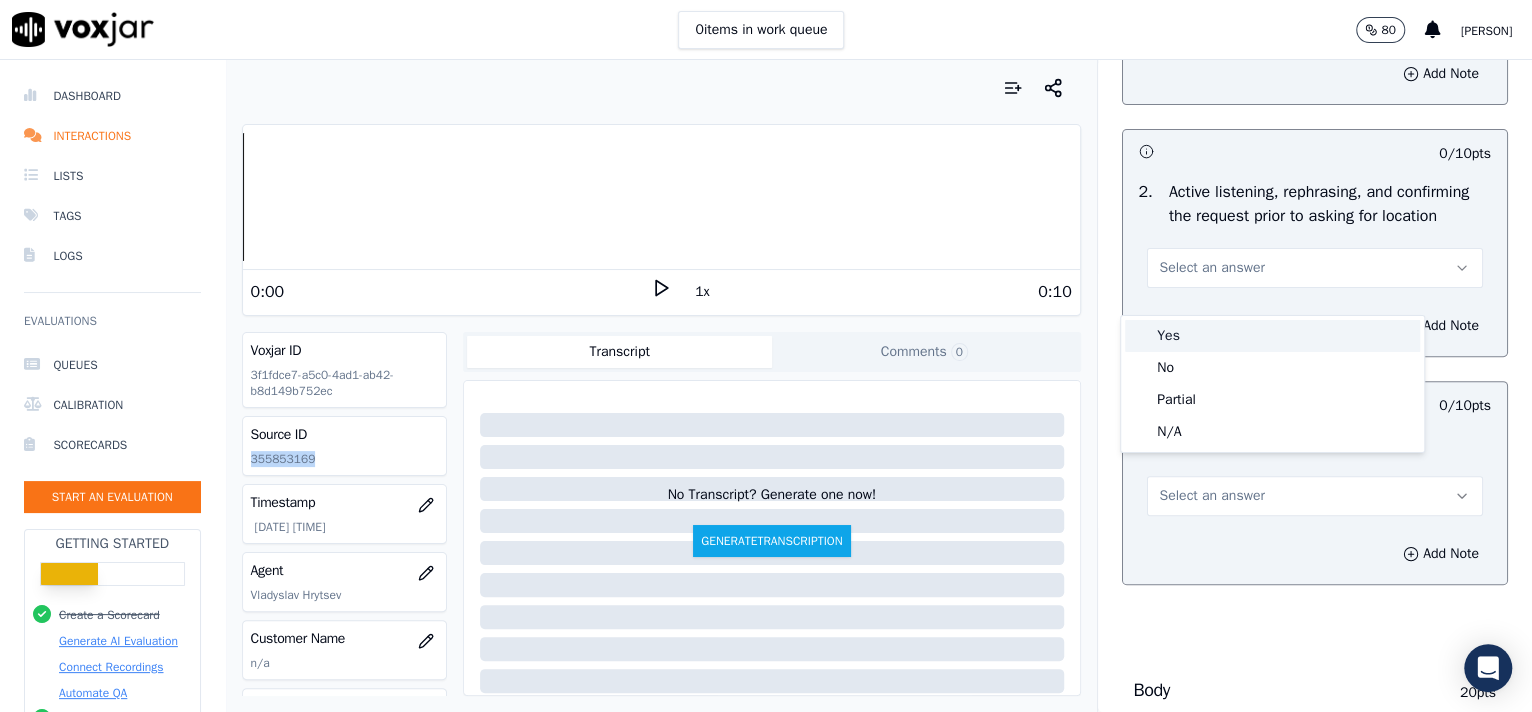 click on "Yes" at bounding box center [1272, 336] 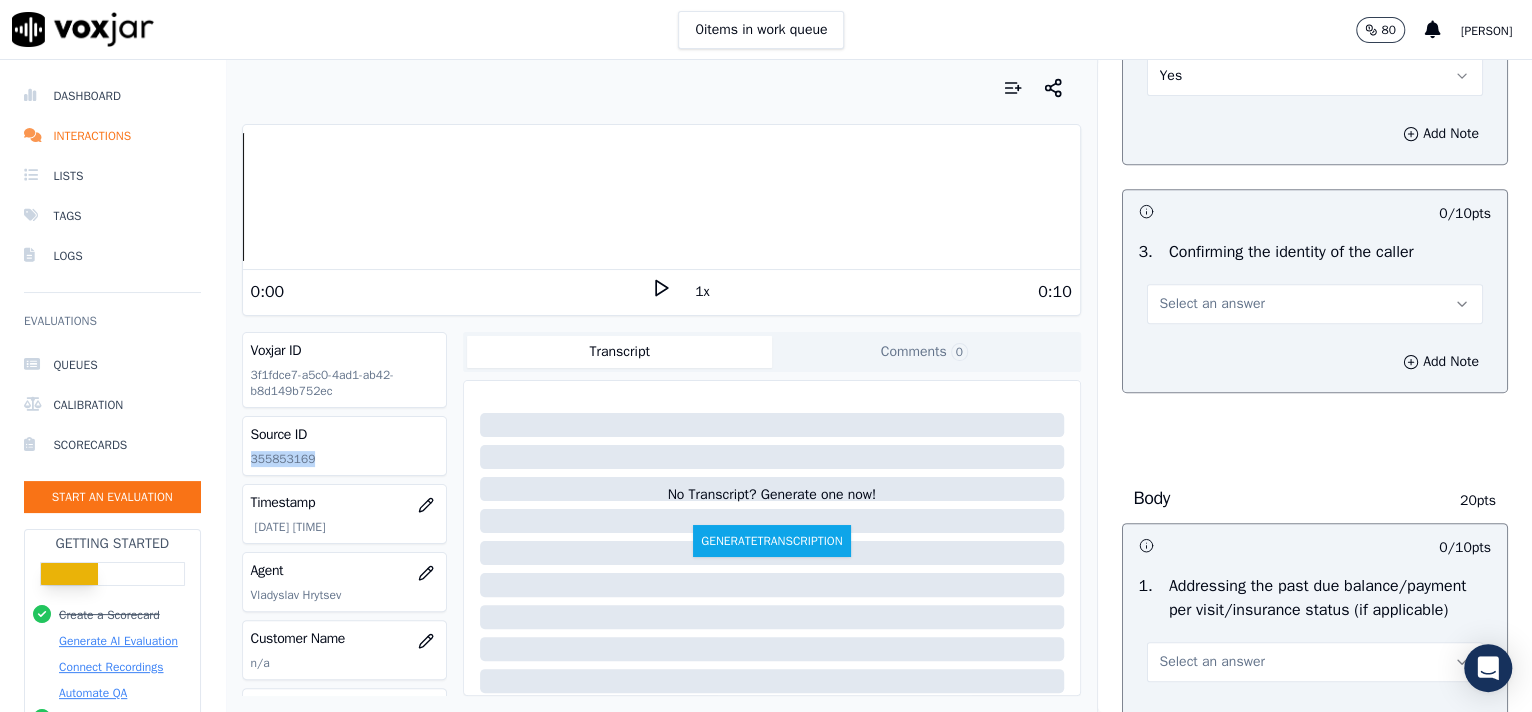 scroll, scrollTop: 578, scrollLeft: 0, axis: vertical 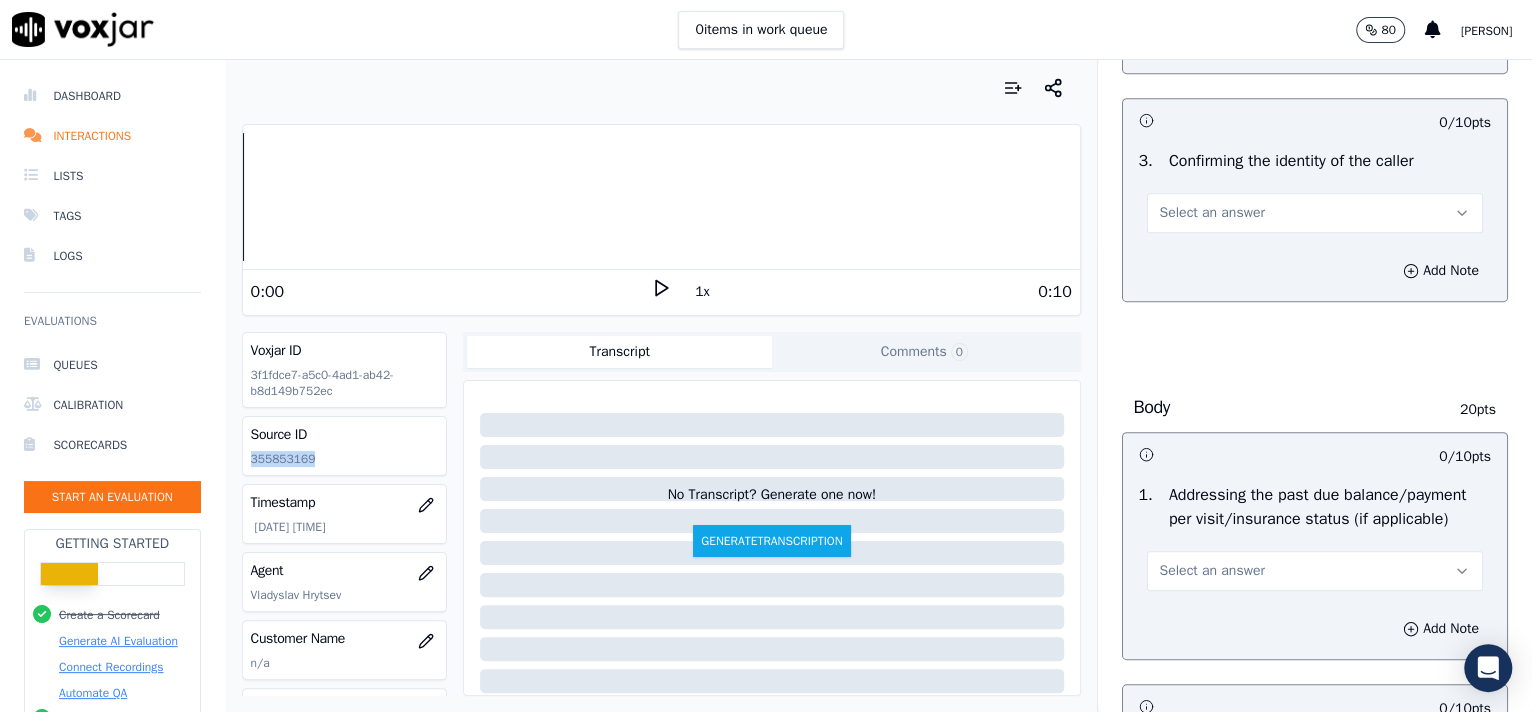click on "Select an answer" at bounding box center (1315, 213) 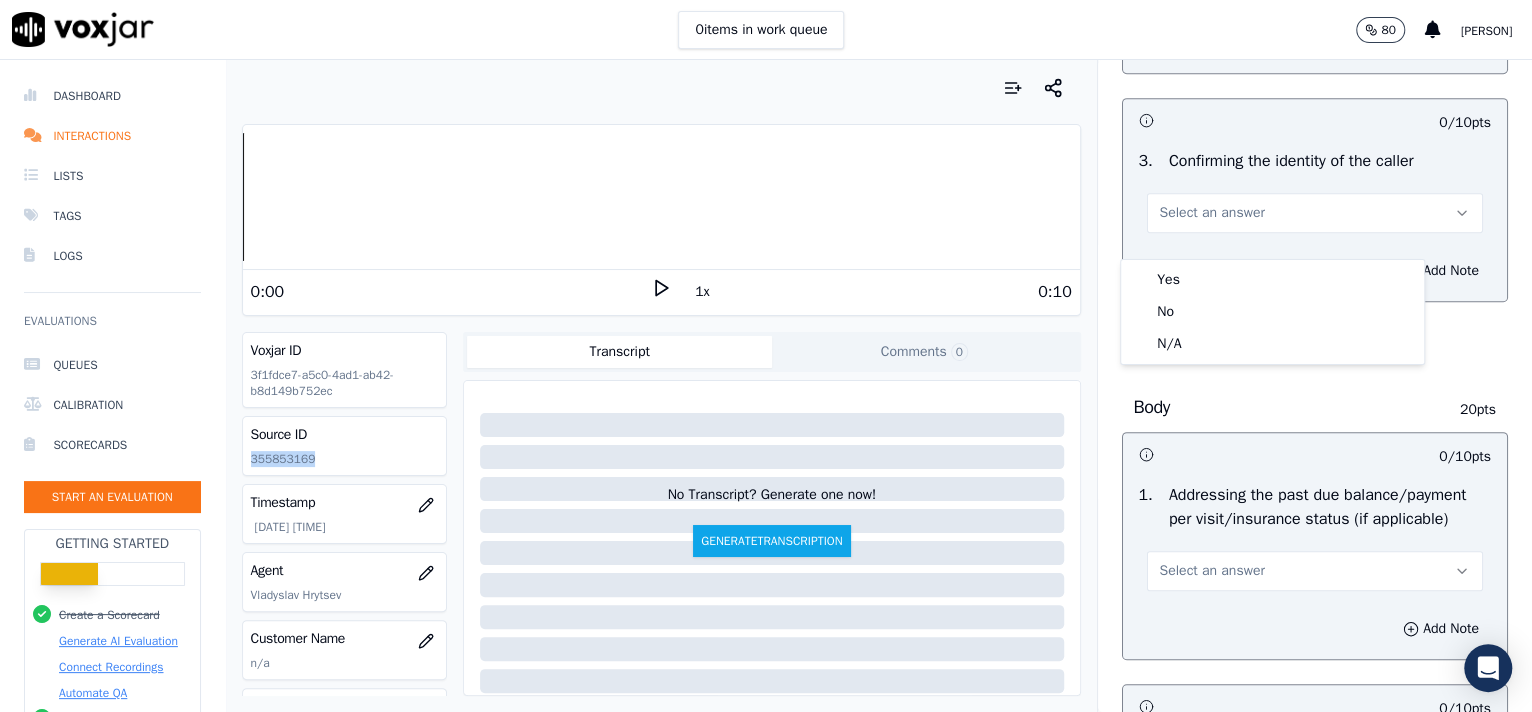 drag, startPoint x: 1240, startPoint y: 263, endPoint x: 1278, endPoint y: 281, distance: 42.047592 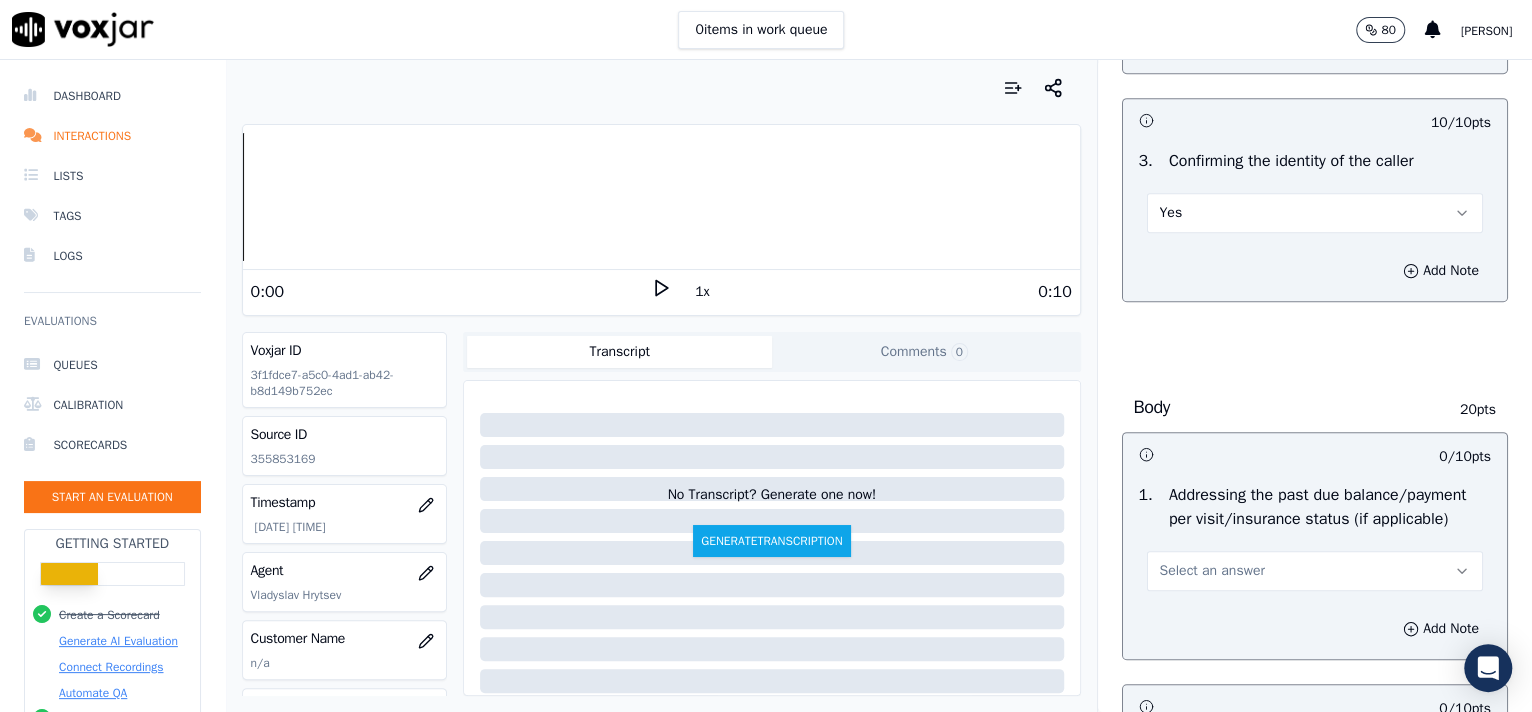 click on "Add Note" at bounding box center [1315, 271] 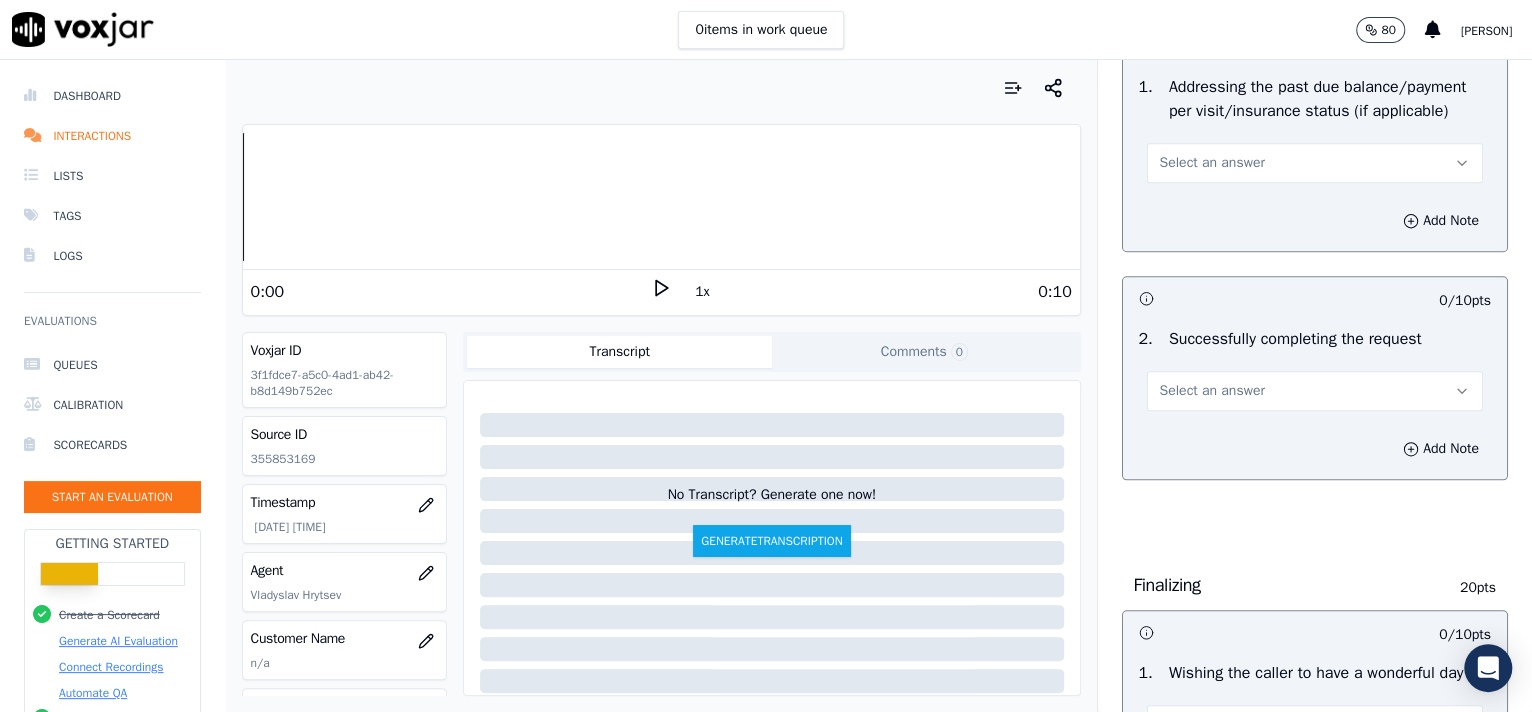 scroll, scrollTop: 998, scrollLeft: 0, axis: vertical 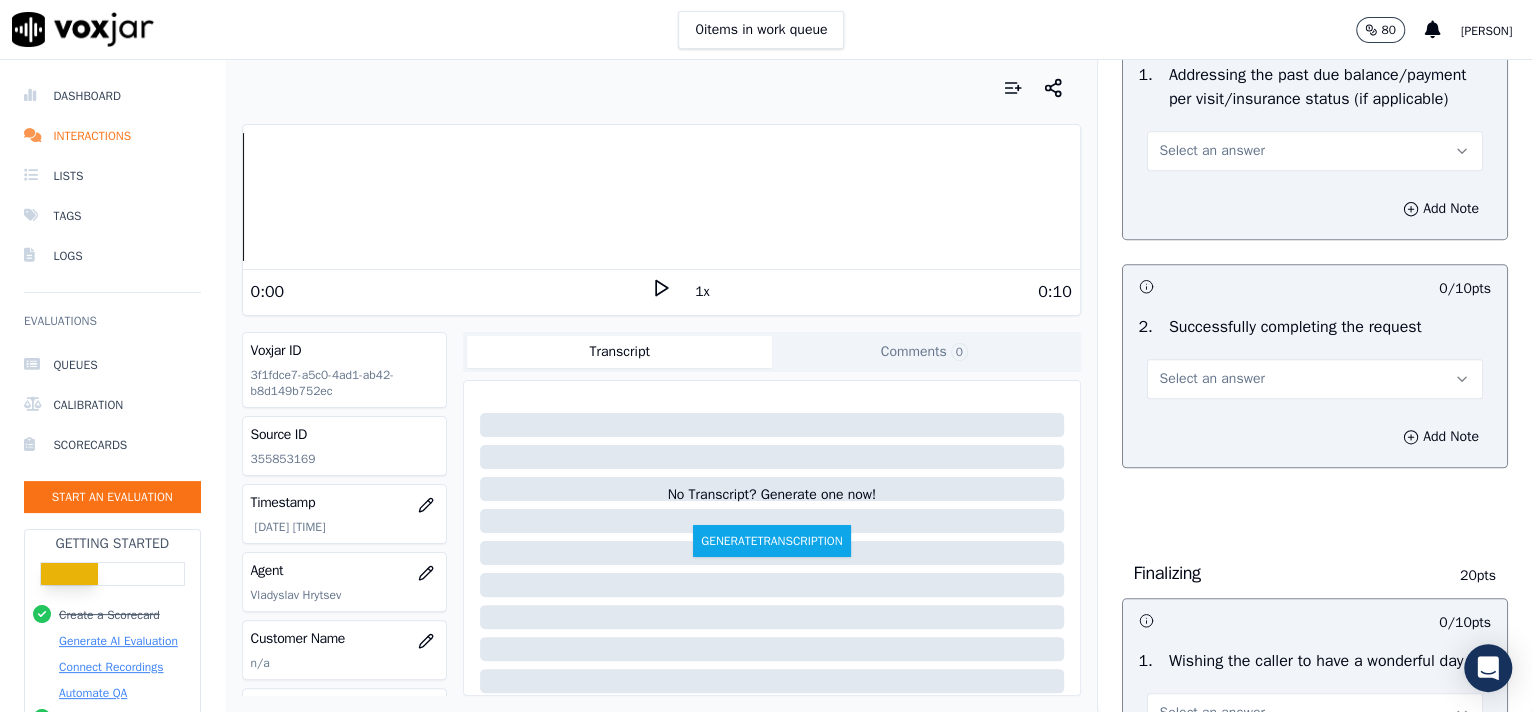 click on "Select an answer" at bounding box center [1212, 151] 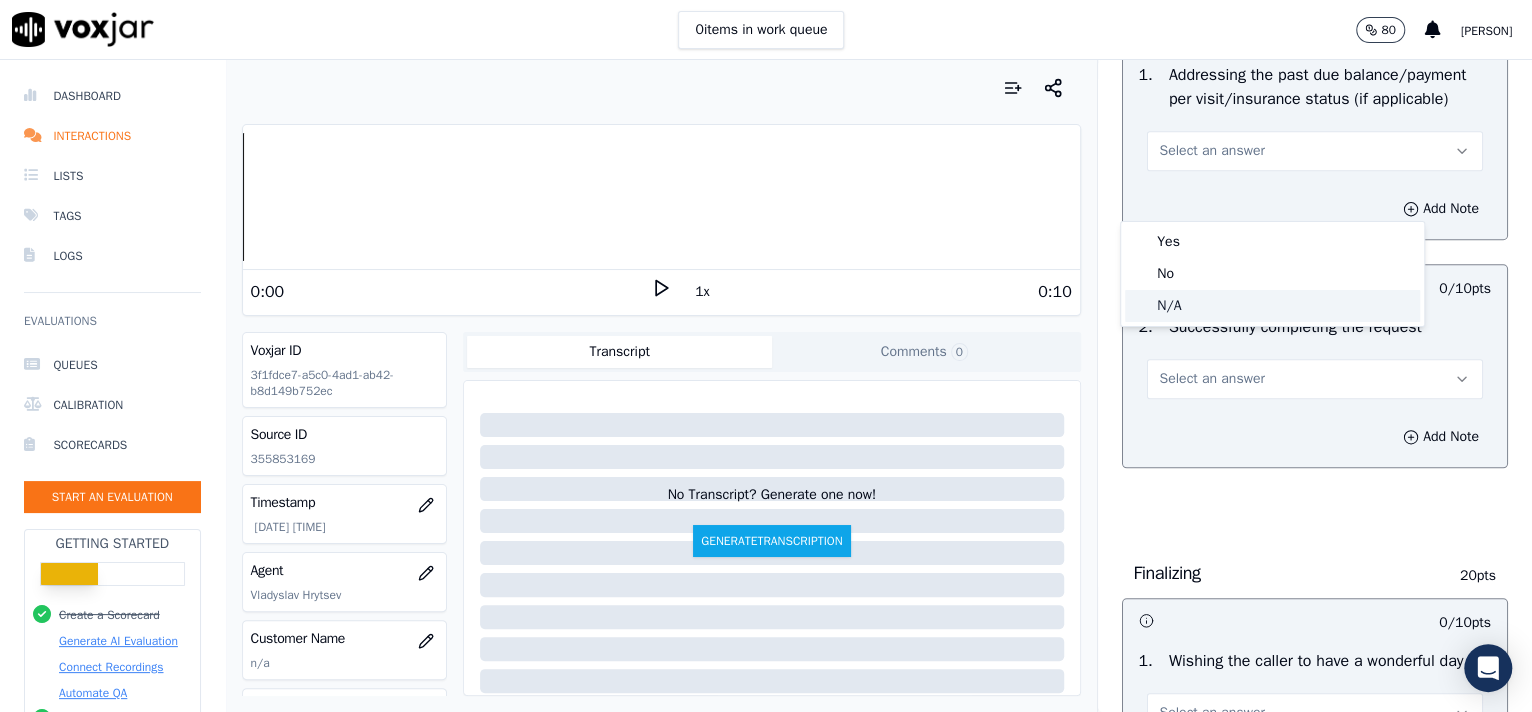 click on "N/A" 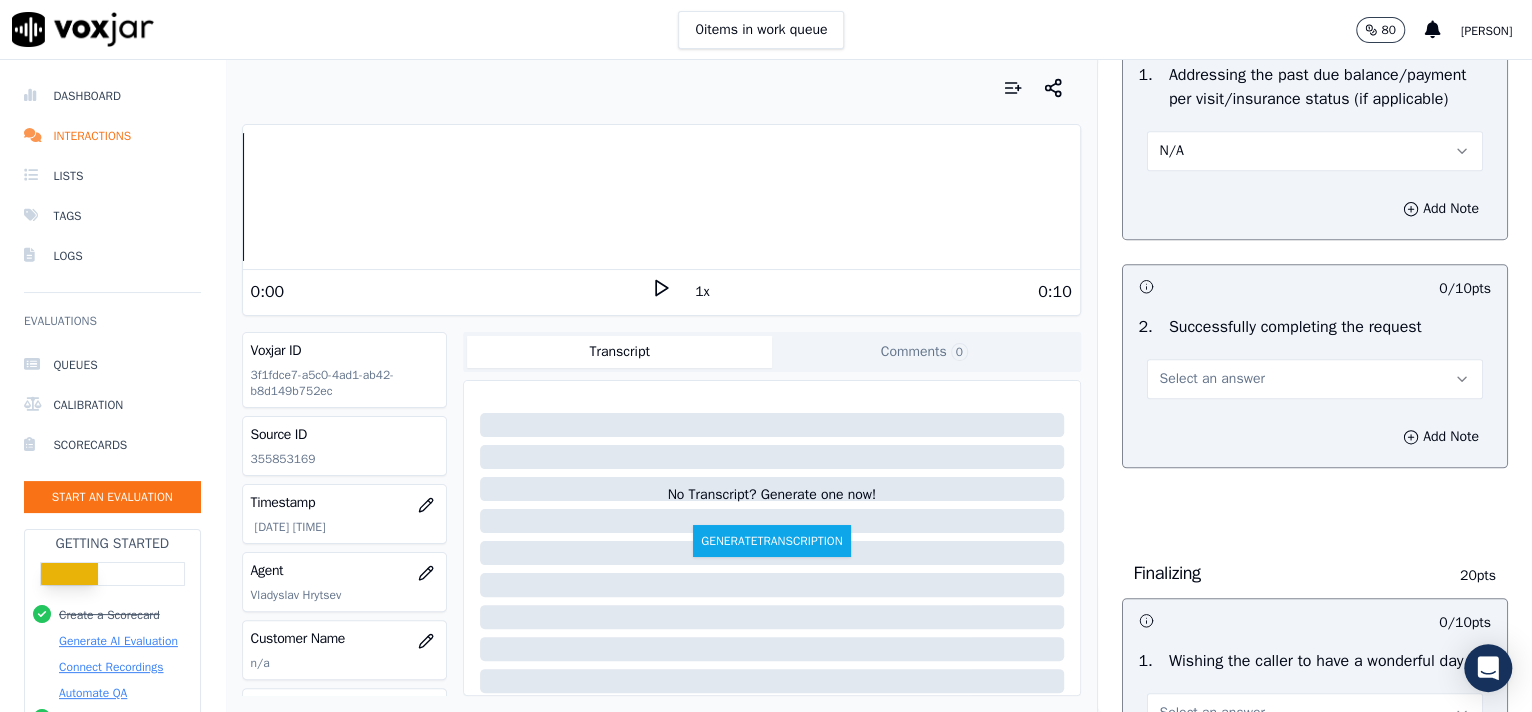 click on "Select an answer" at bounding box center [1212, 379] 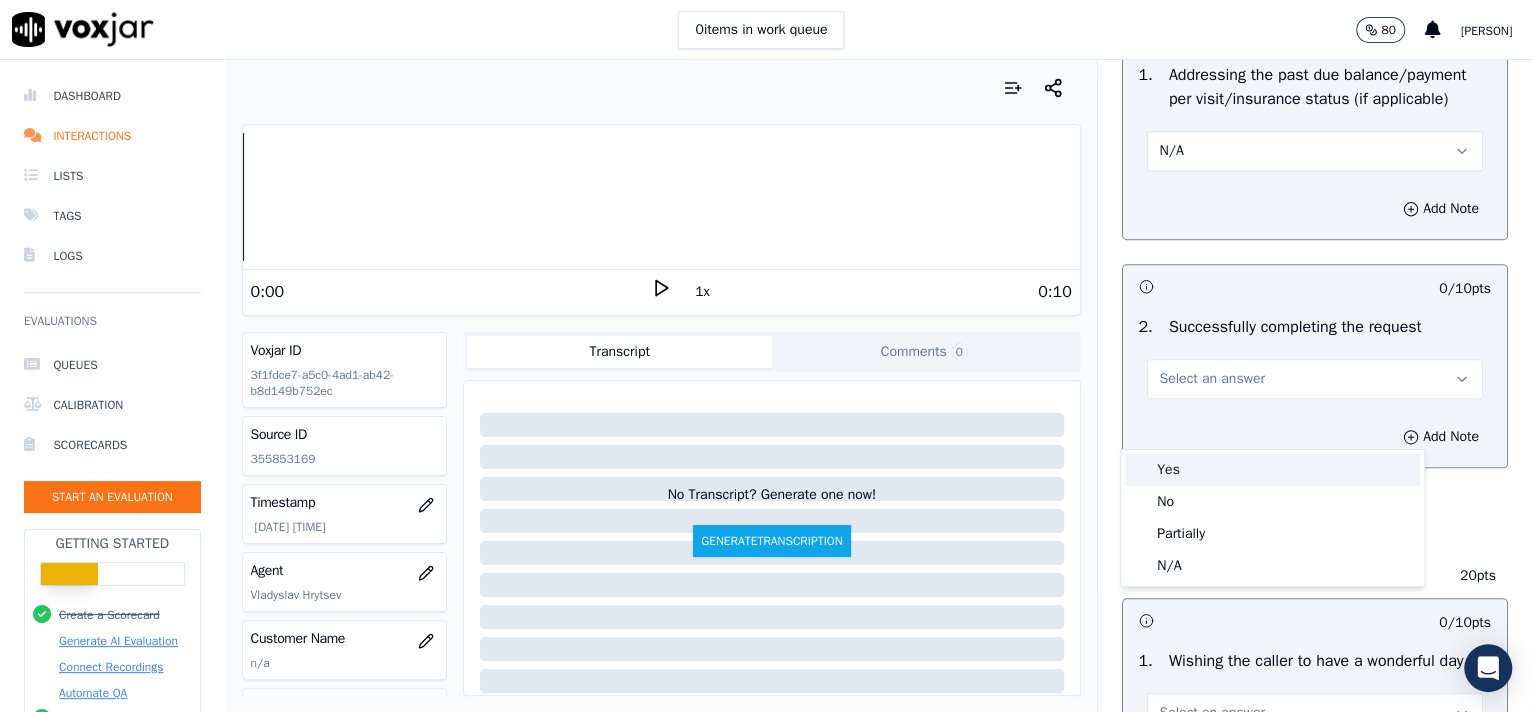 click on "Yes" at bounding box center (1272, 470) 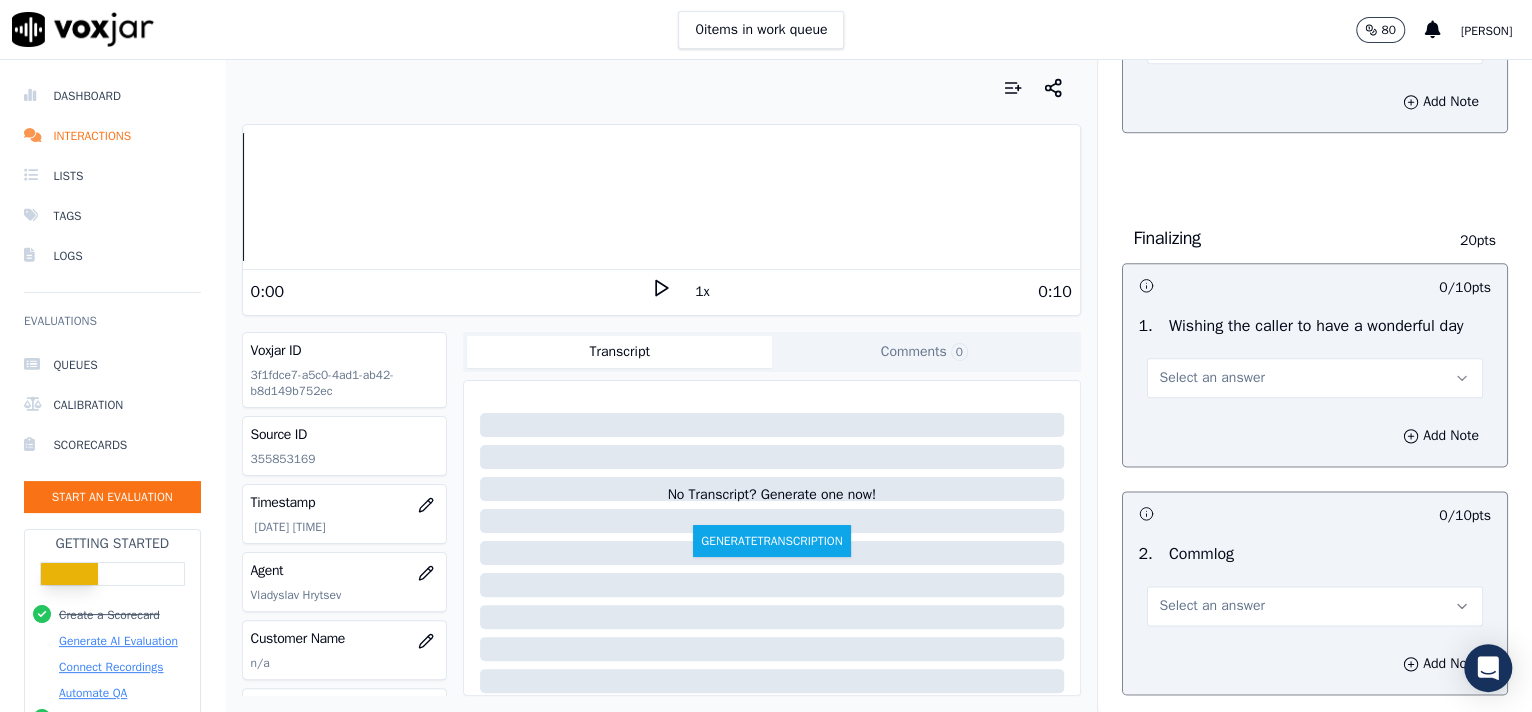 scroll, scrollTop: 1350, scrollLeft: 0, axis: vertical 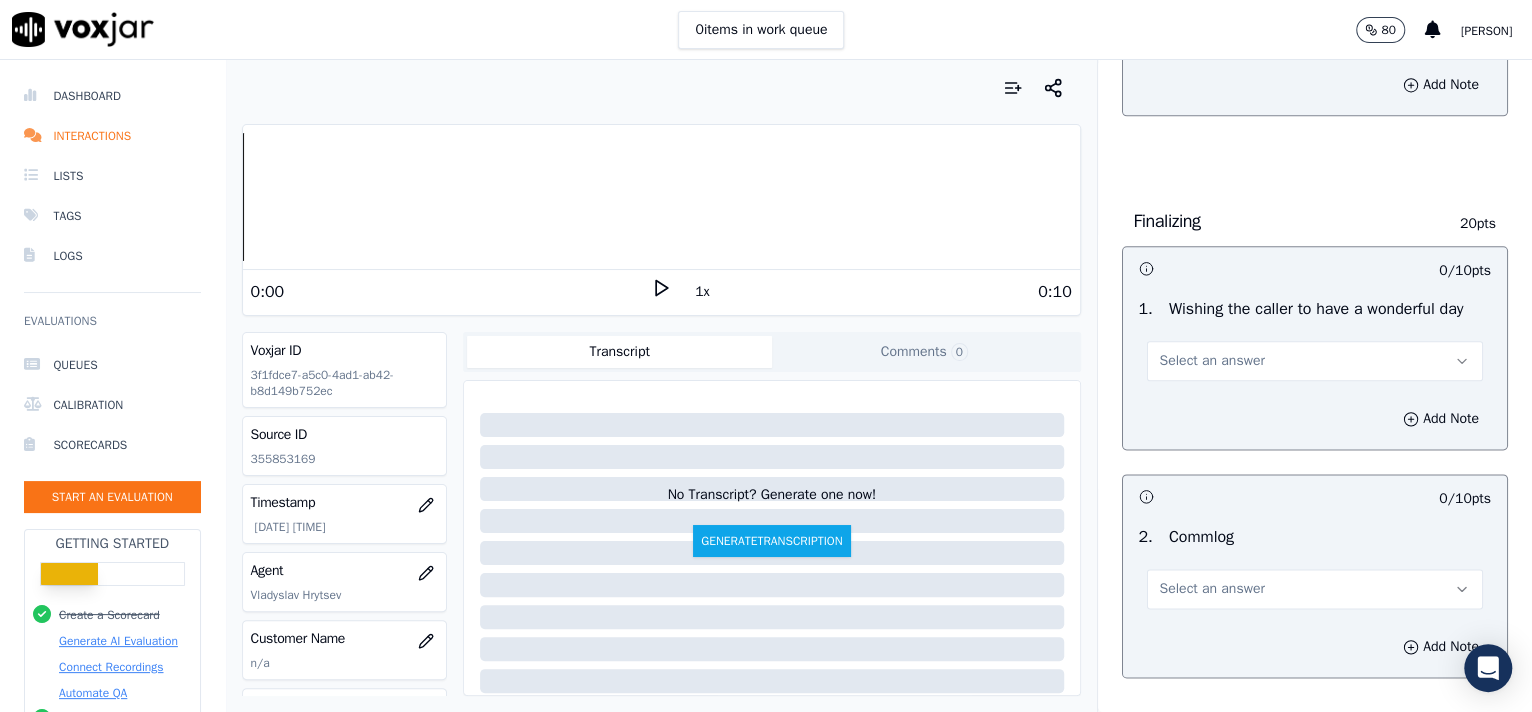 click on "Select an answer" at bounding box center (1212, 361) 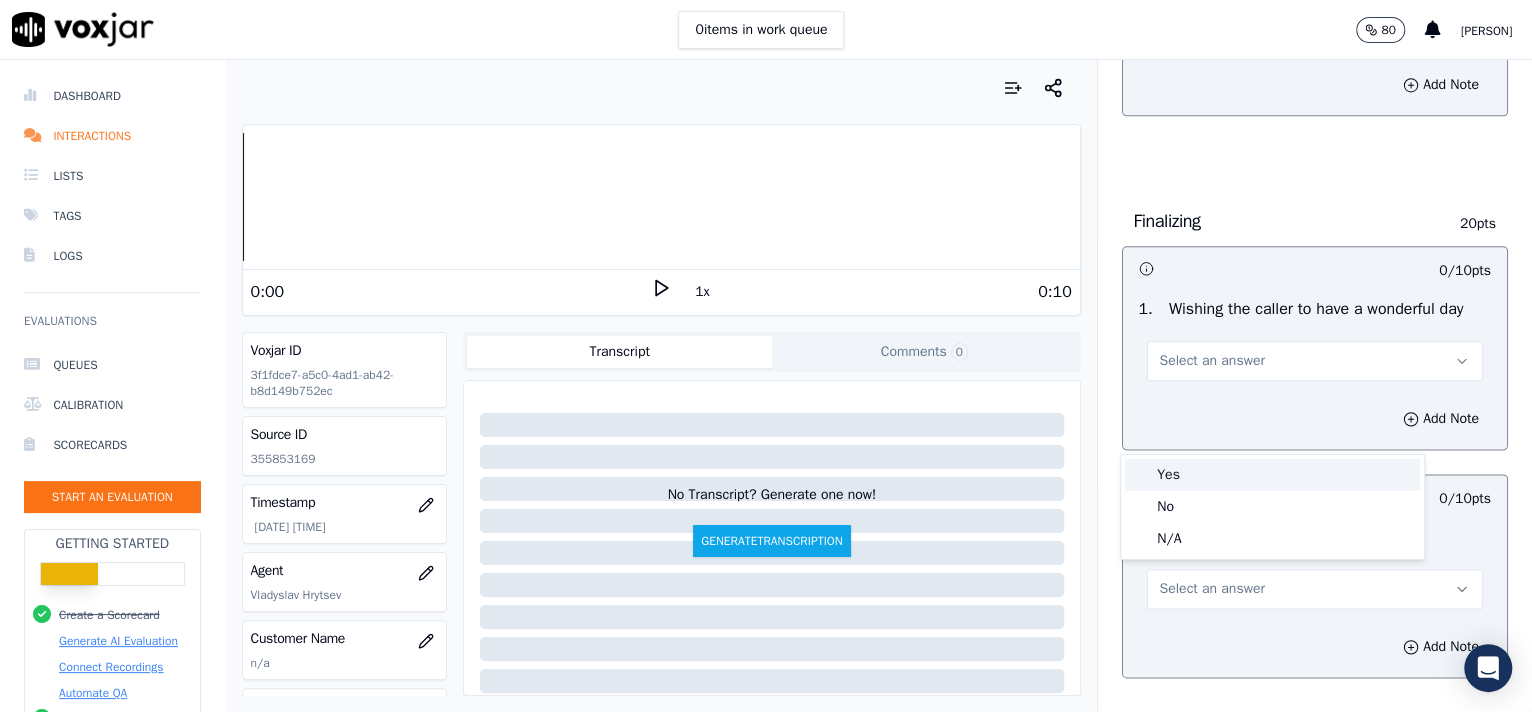 click on "Yes" at bounding box center (1272, 475) 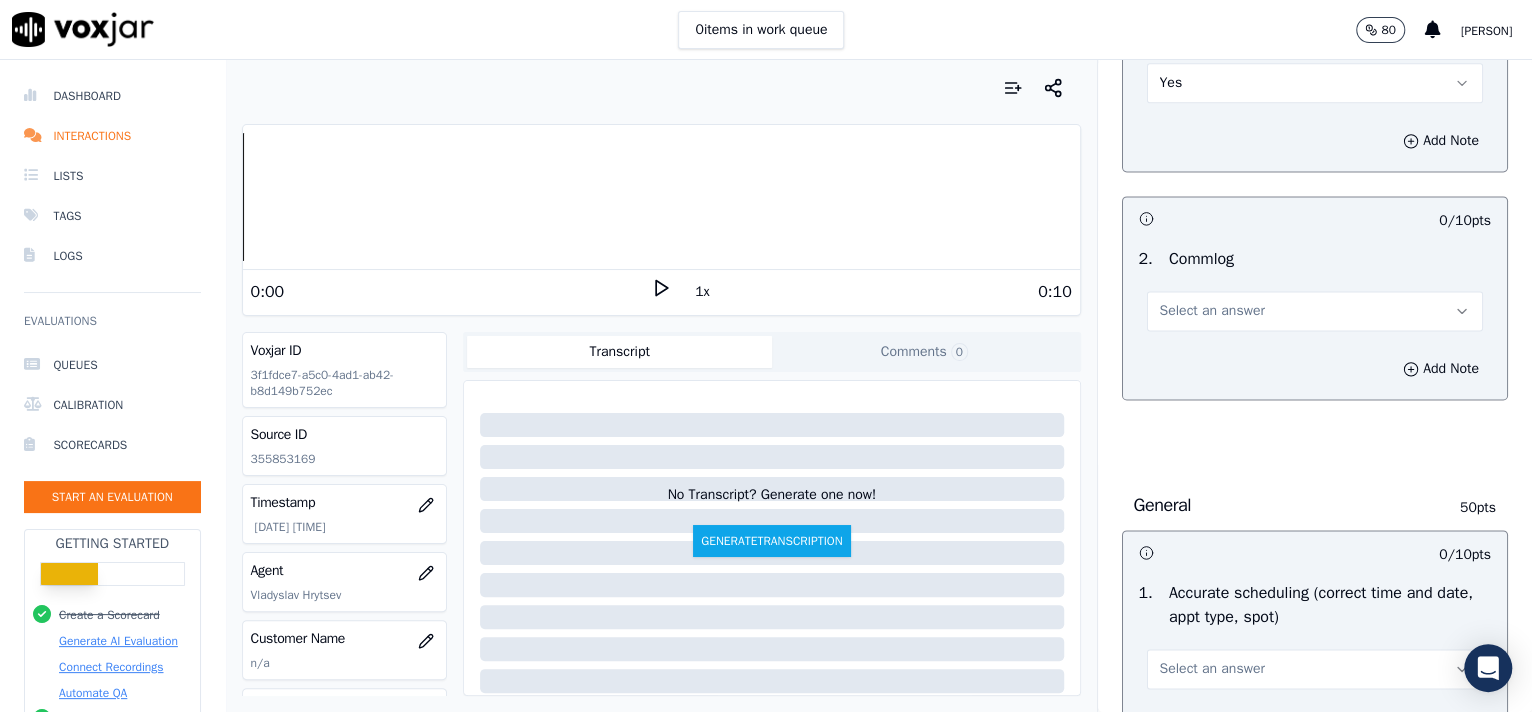 scroll, scrollTop: 1639, scrollLeft: 0, axis: vertical 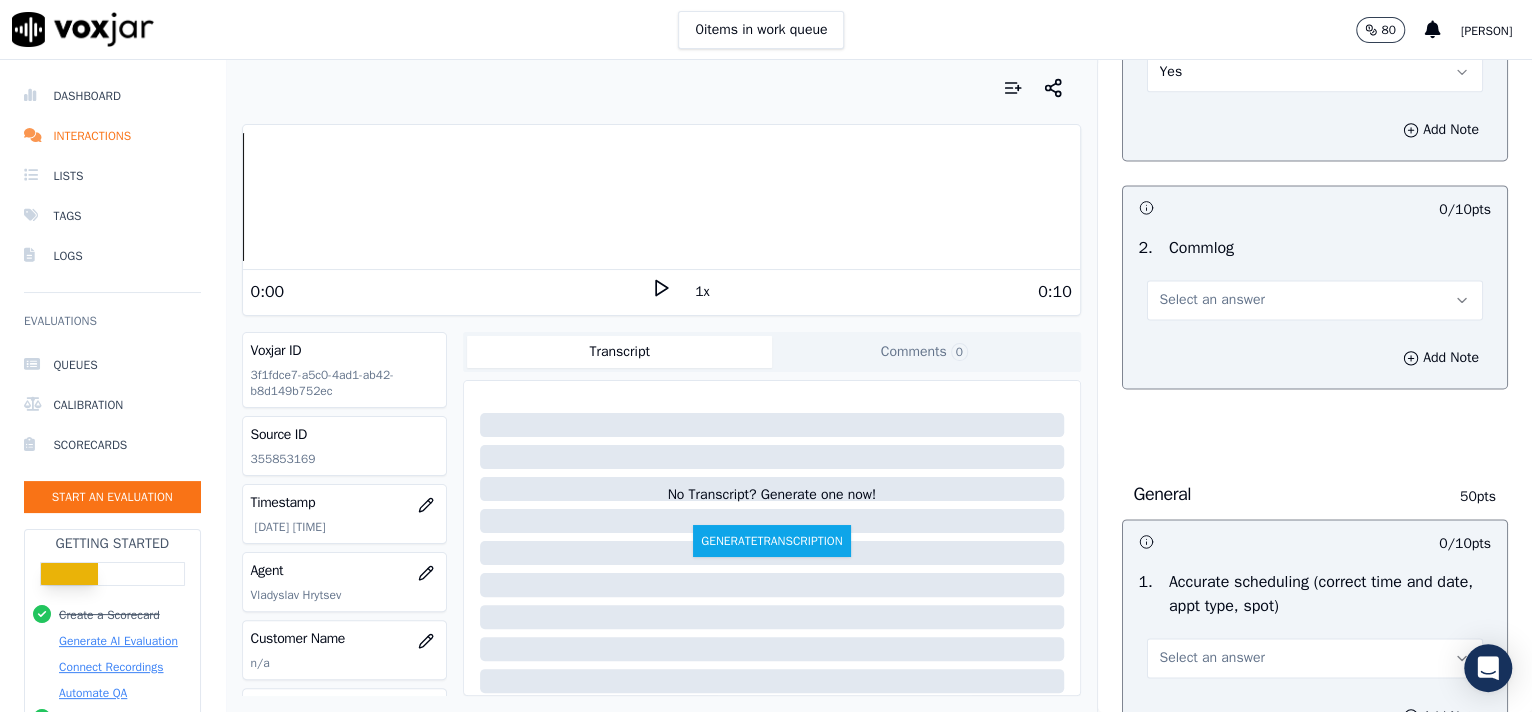 click on "Select an answer" at bounding box center (1315, 300) 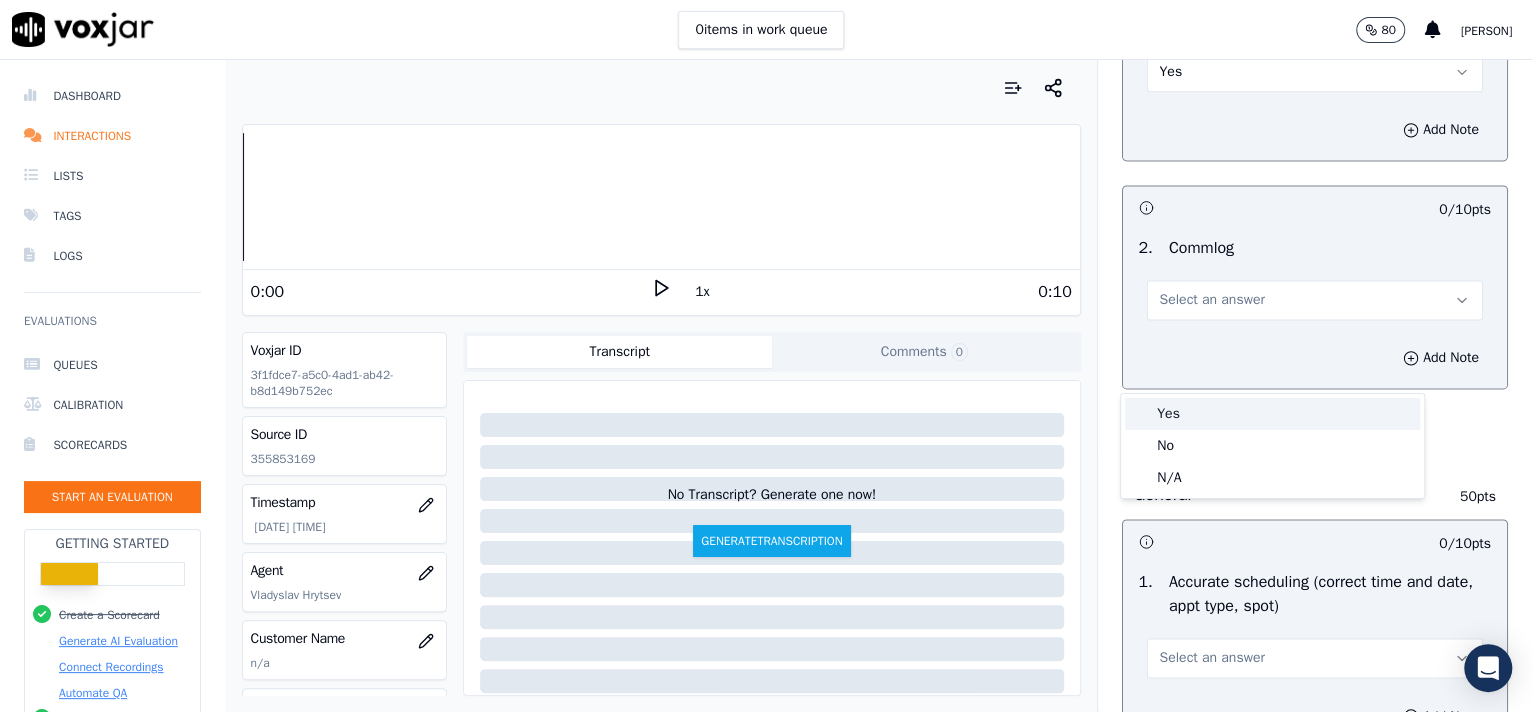 click on "Yes" at bounding box center (1272, 414) 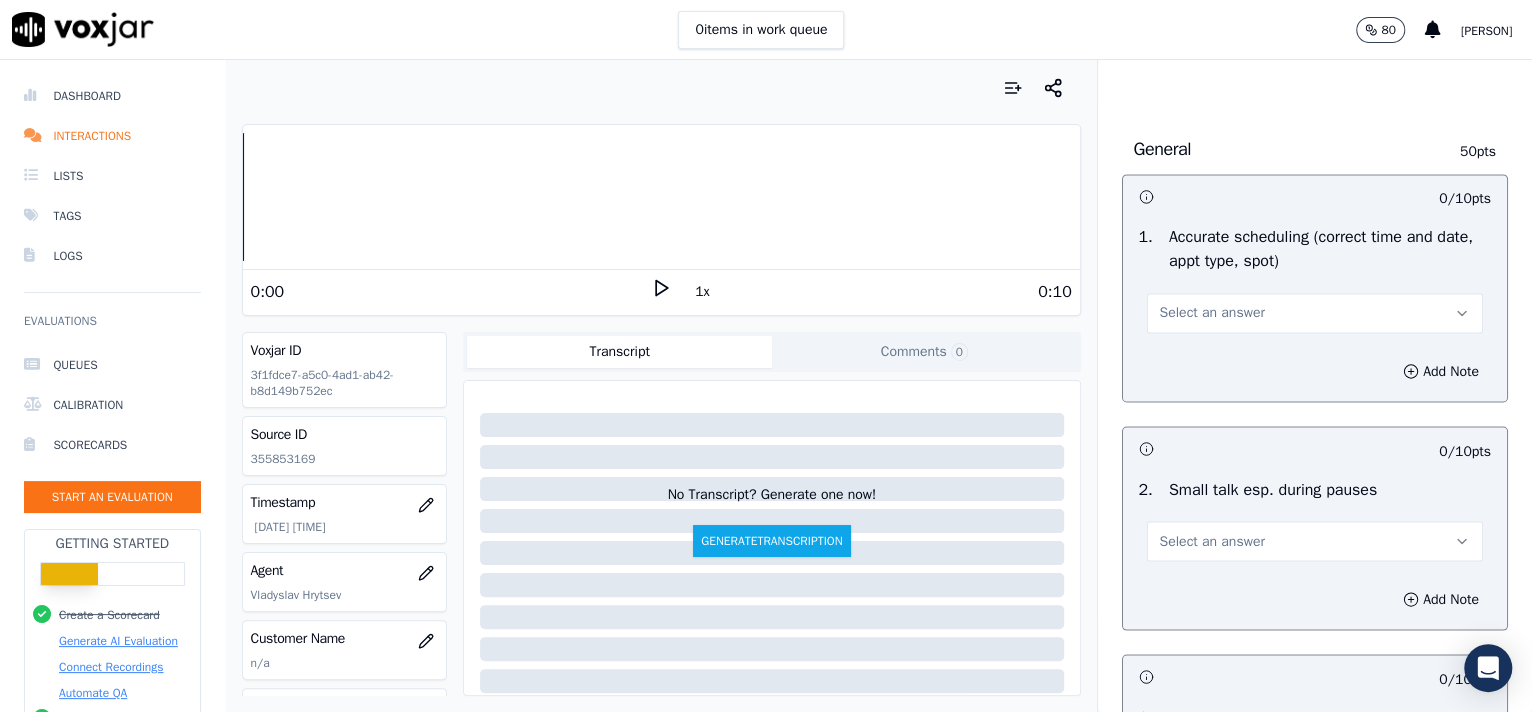 scroll, scrollTop: 2059, scrollLeft: 0, axis: vertical 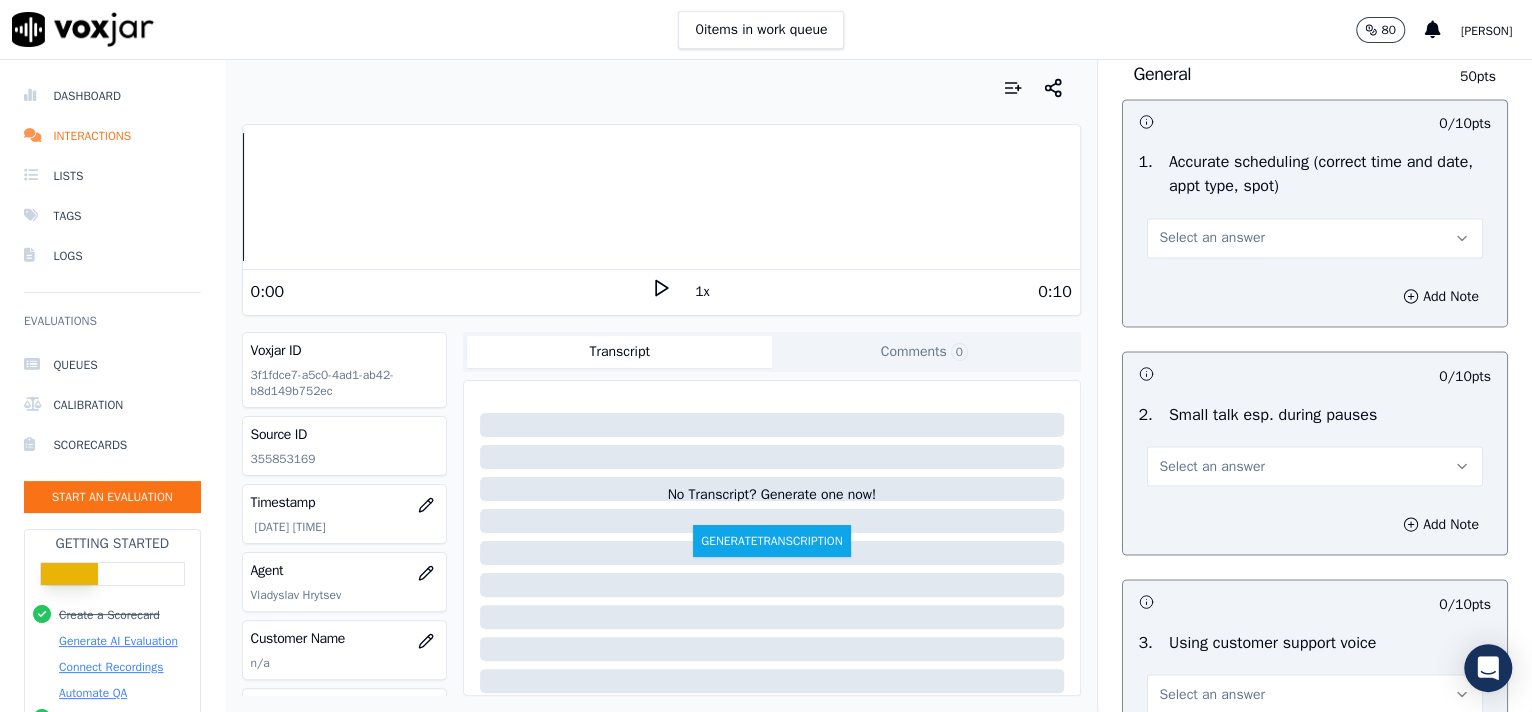 click on "Select an answer" at bounding box center (1212, 238) 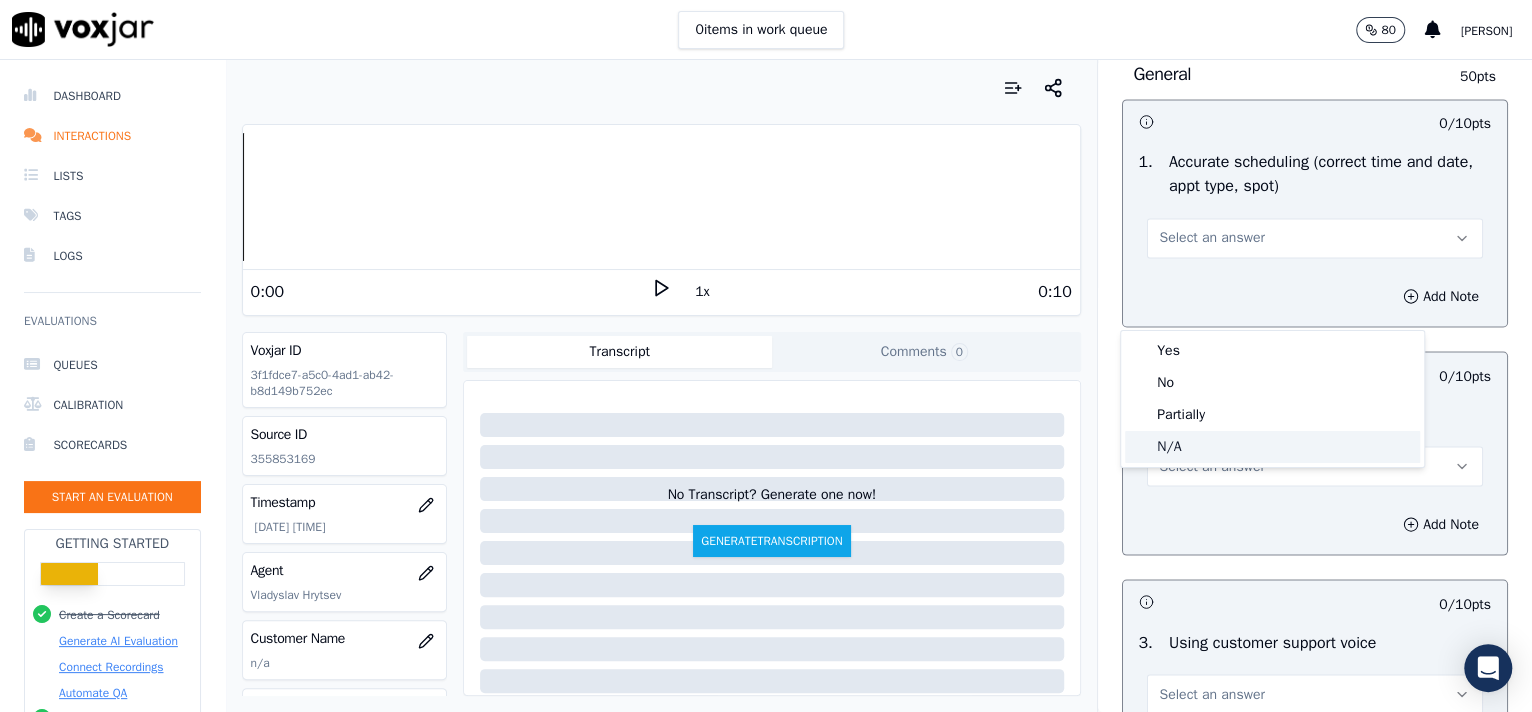click on "N/A" 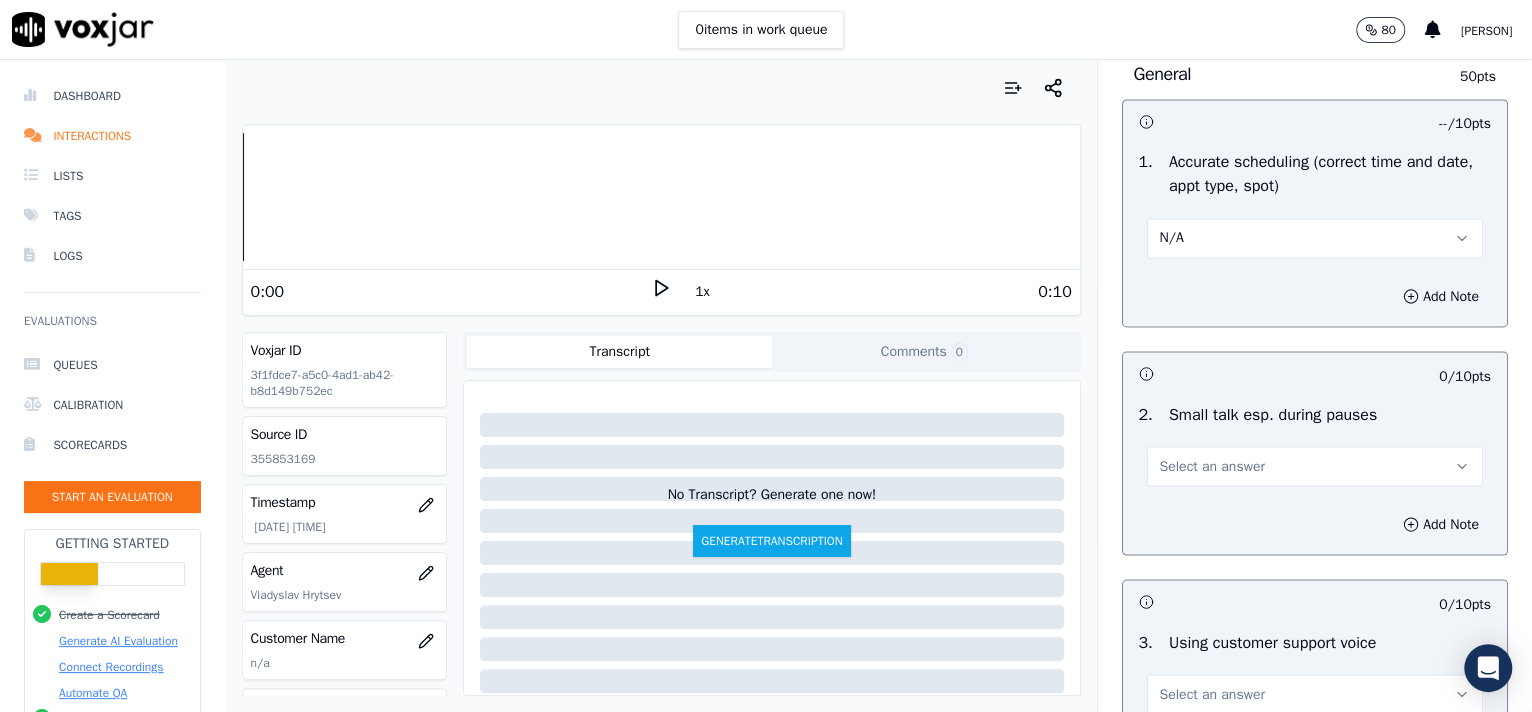click on "Select an answer" at bounding box center (1315, 466) 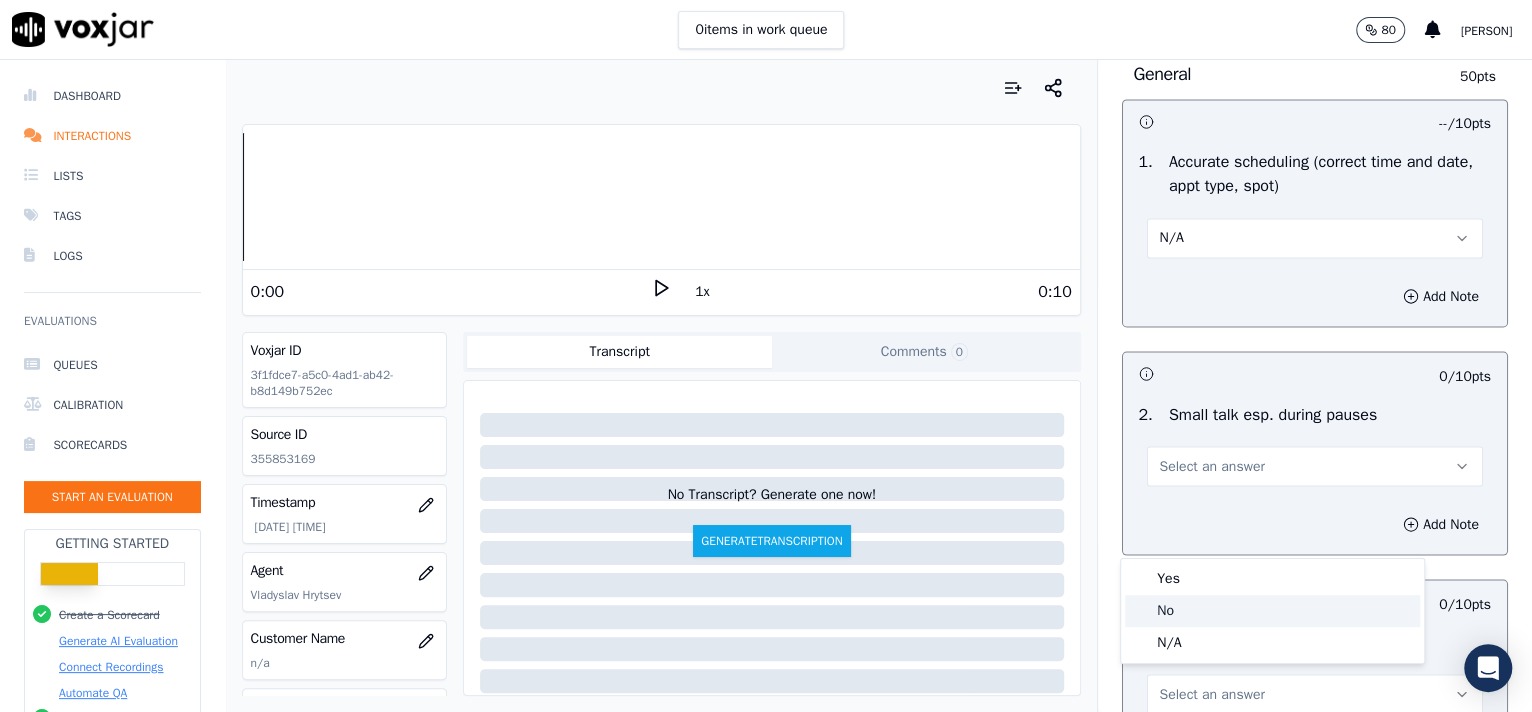 click on "No" 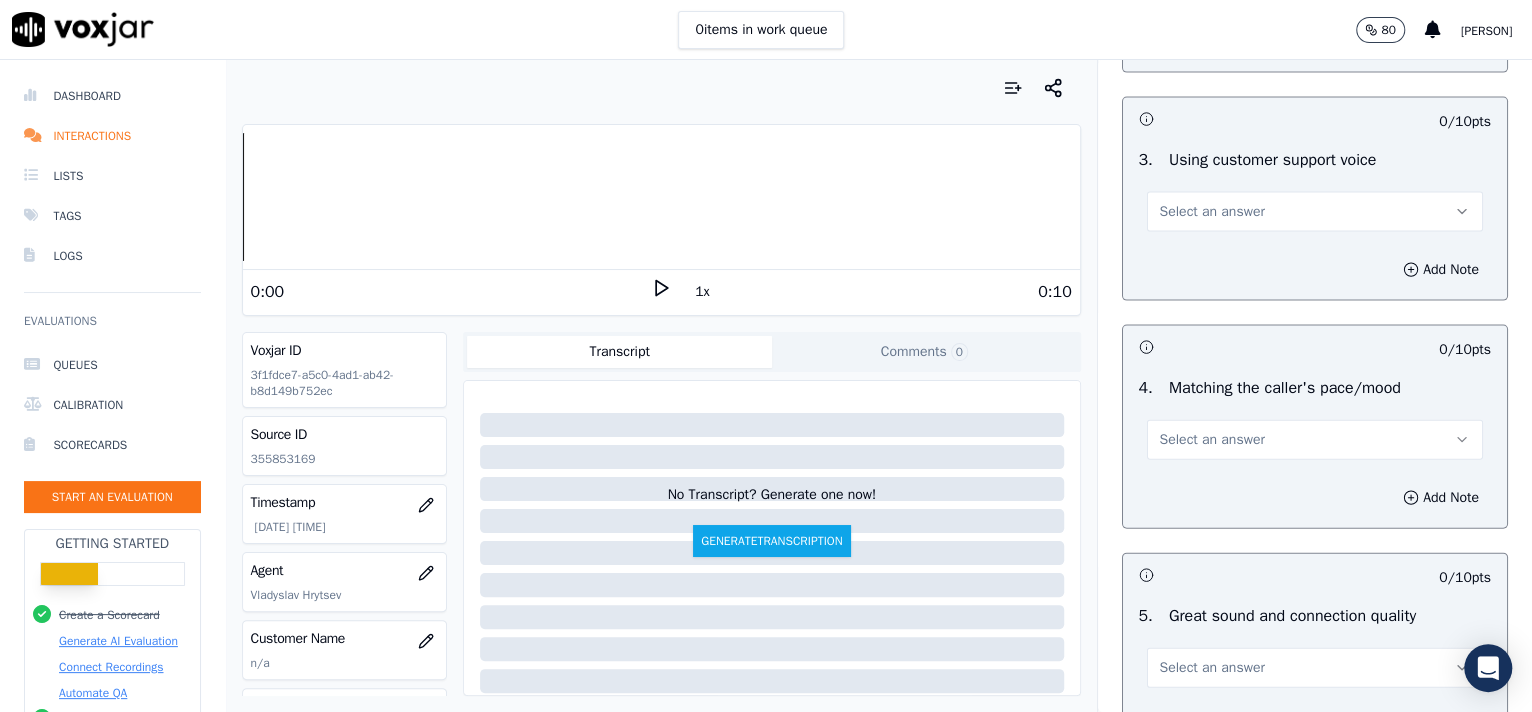 scroll, scrollTop: 2558, scrollLeft: 0, axis: vertical 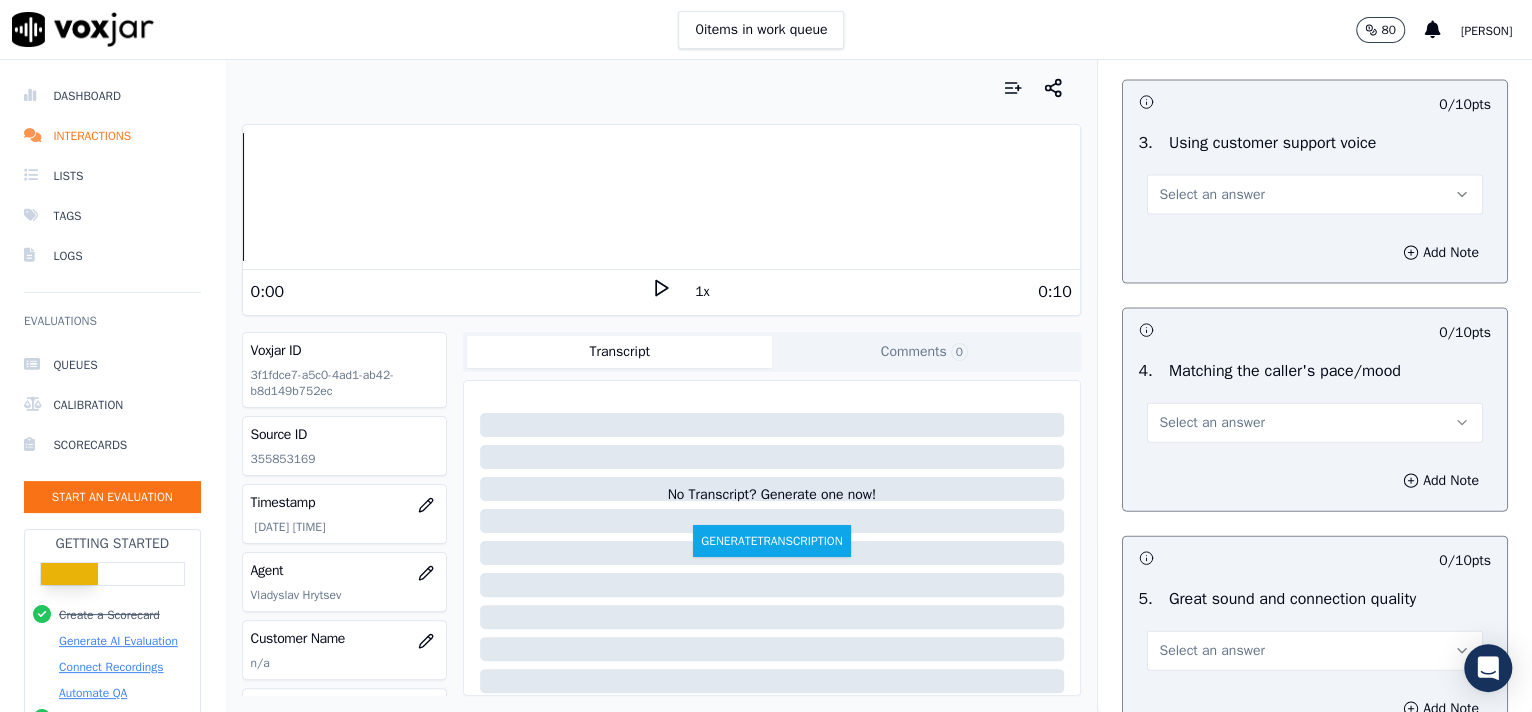 click on "Select an answer" at bounding box center [1315, 195] 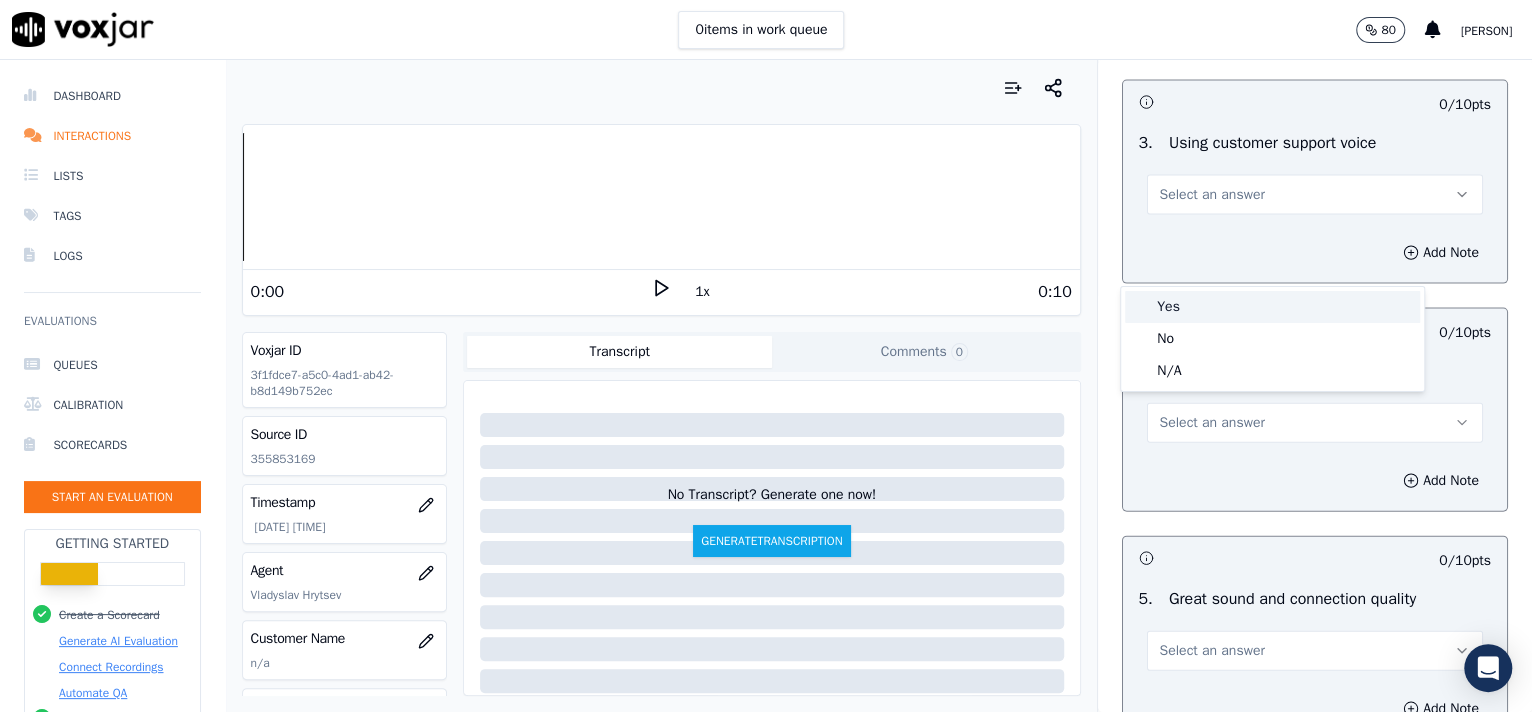 click on "Yes" at bounding box center [1272, 307] 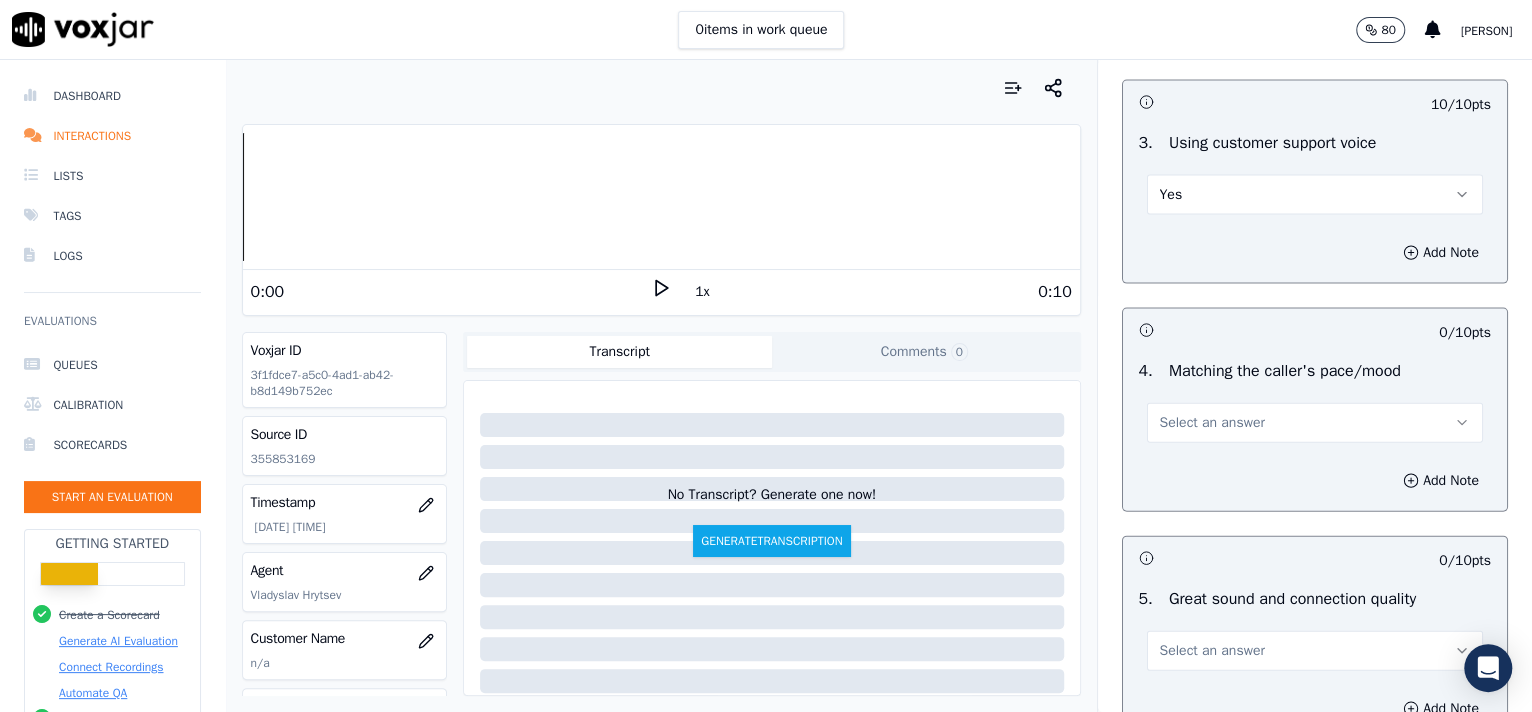 click on "Select an answer" at bounding box center (1315, 423) 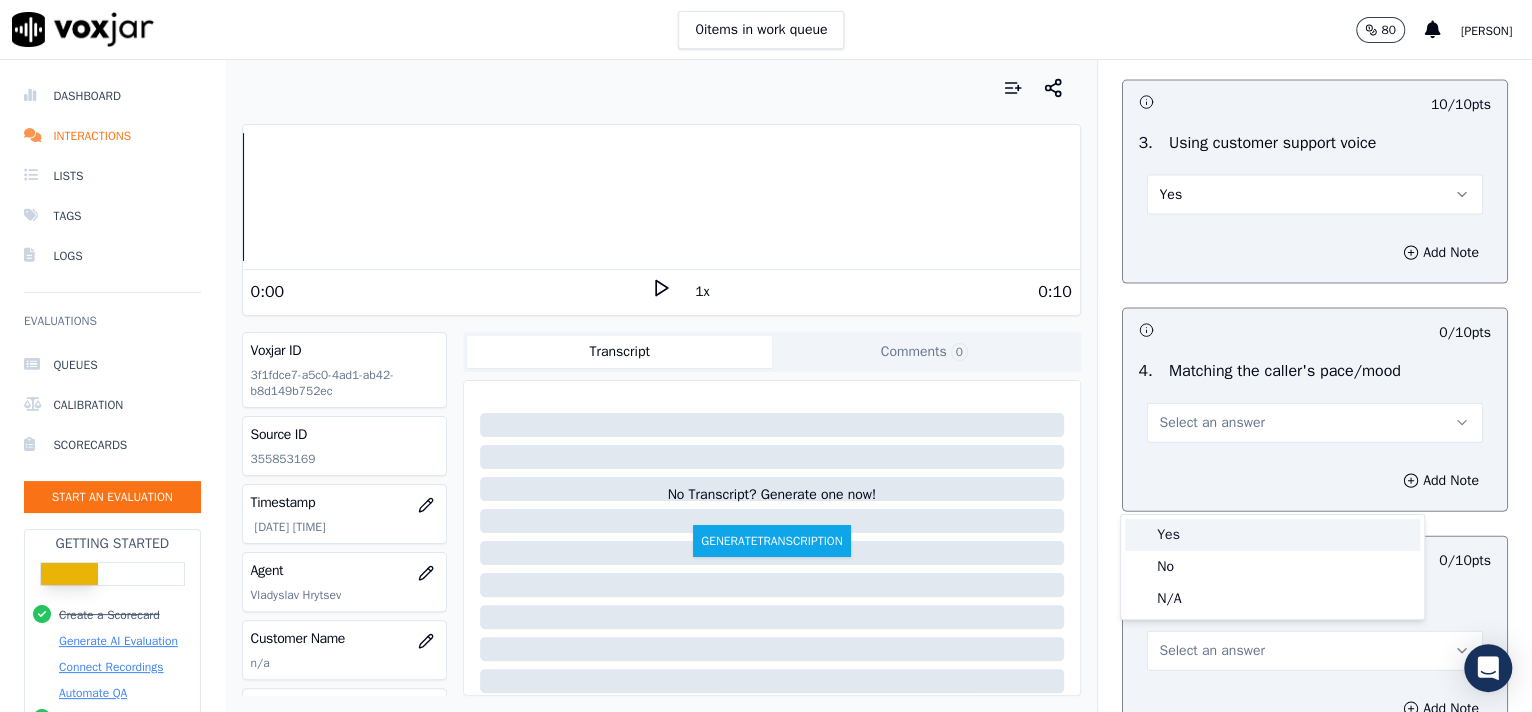 click on "Yes" at bounding box center [1272, 535] 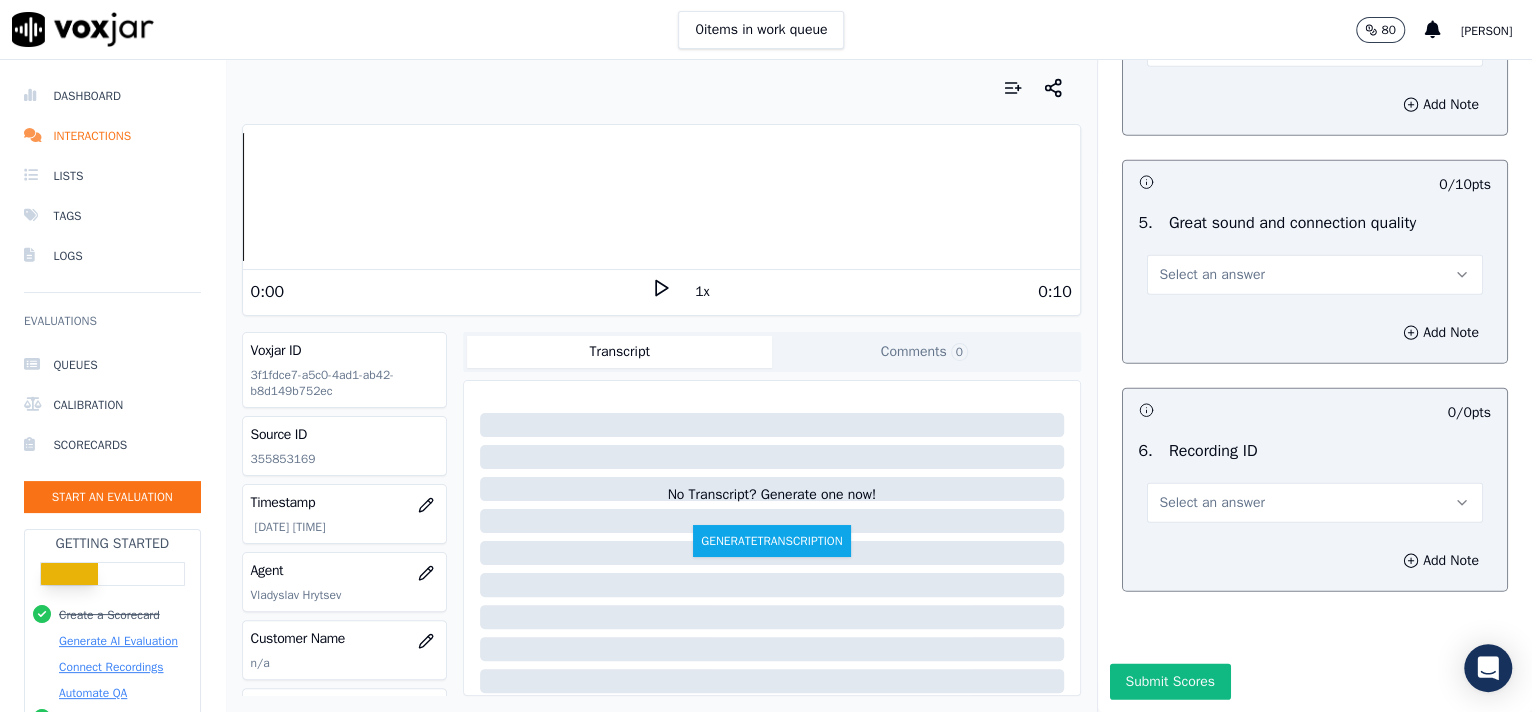 scroll, scrollTop: 3057, scrollLeft: 0, axis: vertical 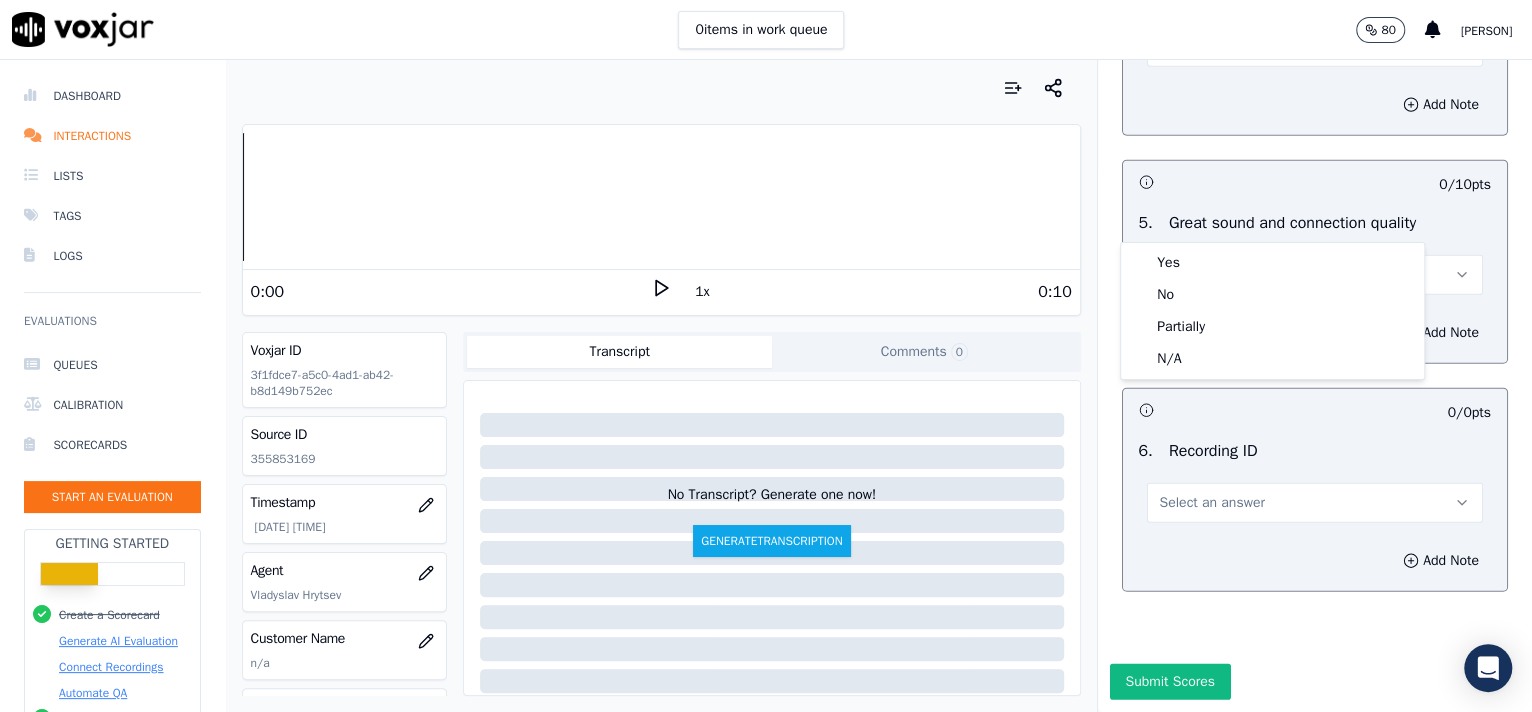 click on "0  items in work queue     80         [PERSON]             Dashboard   Interactions   Lists   Tags   Logs       Evaluations     Queues   Calibration   Scorecards   Start an Evaluation     Getting Started       Create a Scorecard     Generate AI Evaluation     Connect Recordings     Automate QA     Invite your team
Report a Bug       2025   Voxjar   TOS   Privacy             Your browser does not support the audio element.   0:00     1x   0:10   Voxjar ID   3f1fdce7-a5c0-4ad1-ab42-b8d149b752ec   Source ID   355853169   Timestamp
[DATE] [TIME]     Agent
[FIRST] [LAST]     Customer Name     n/a     Customer Phone     n/a     Tags
No Tags     Source     manualUpload   Type     AUDIO       Transcript   Comments  0   No Transcript? Generate one now!   Generate  Transcription         Add Comment   Scores   Transcript   Metadata   Comments         Human Score   90 %   1  evaluation   AI Score   --   0  evaluation s   Calibration Sessions" at bounding box center [766, 356] 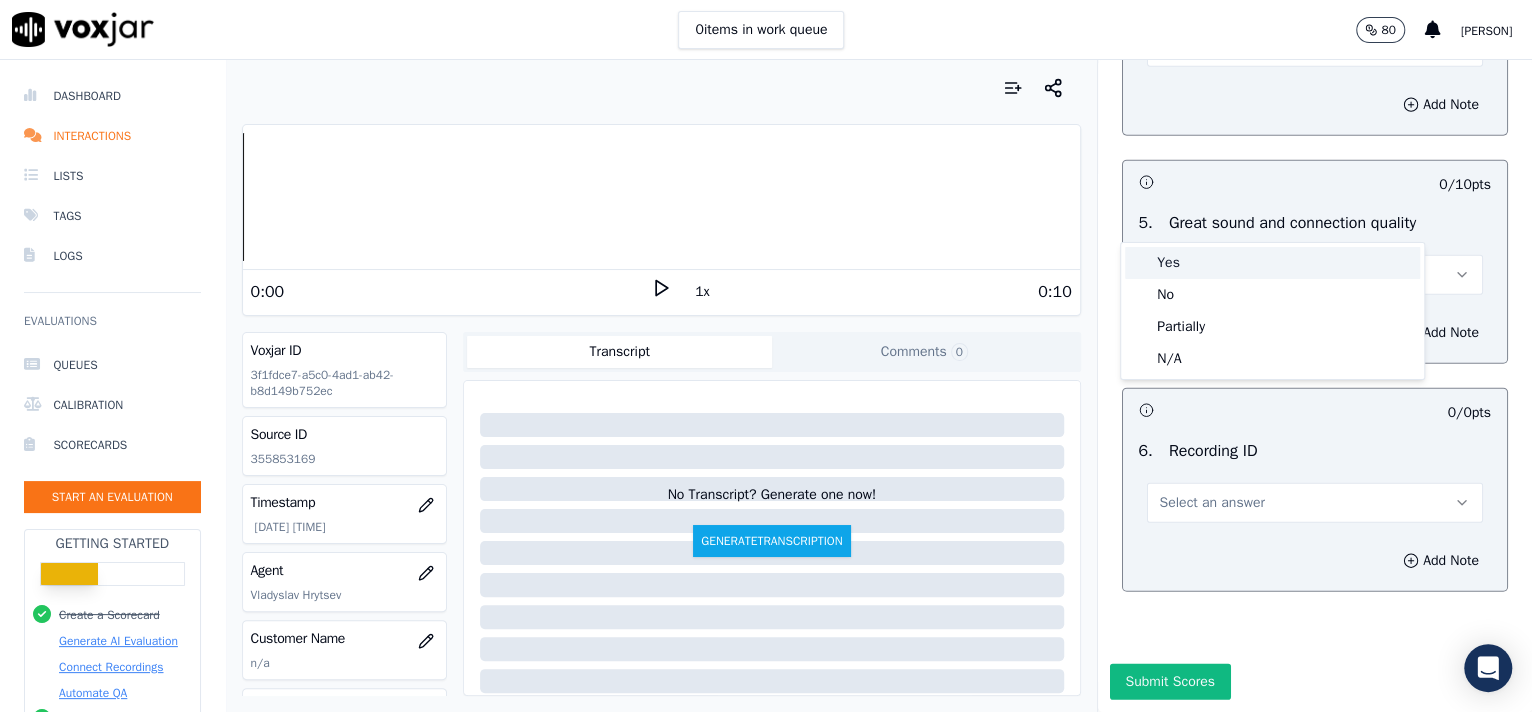 click on "Yes" at bounding box center (1272, 263) 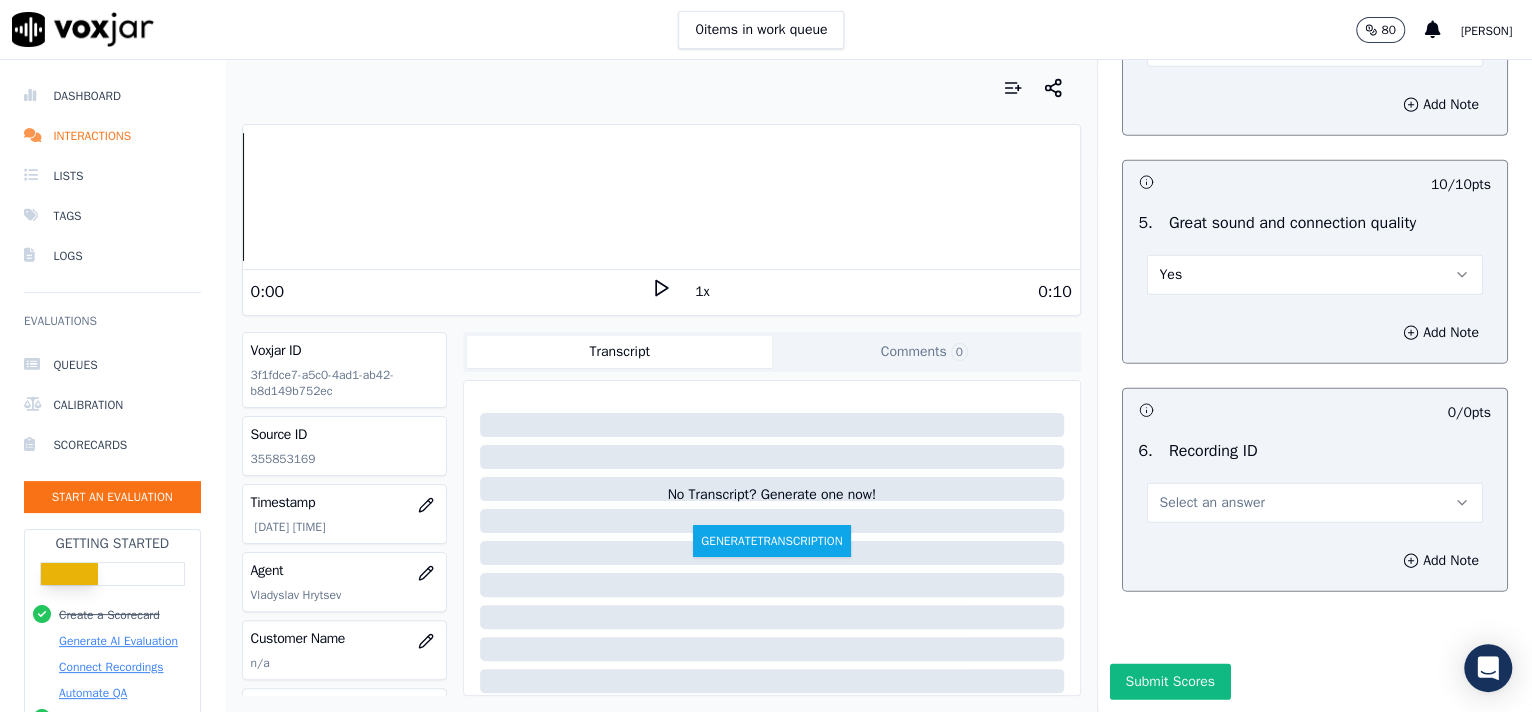 click on "Select an answer" at bounding box center [1212, 503] 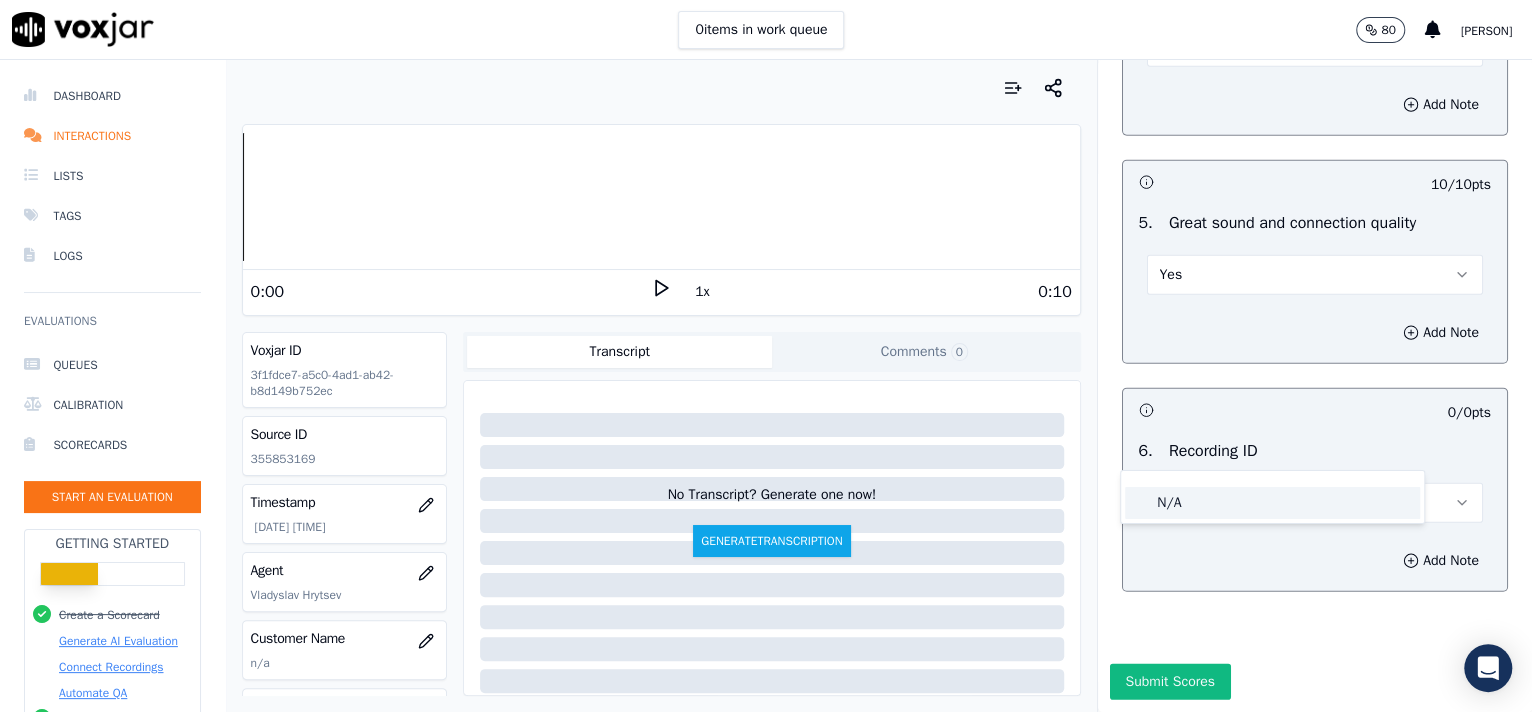click on "N/A" 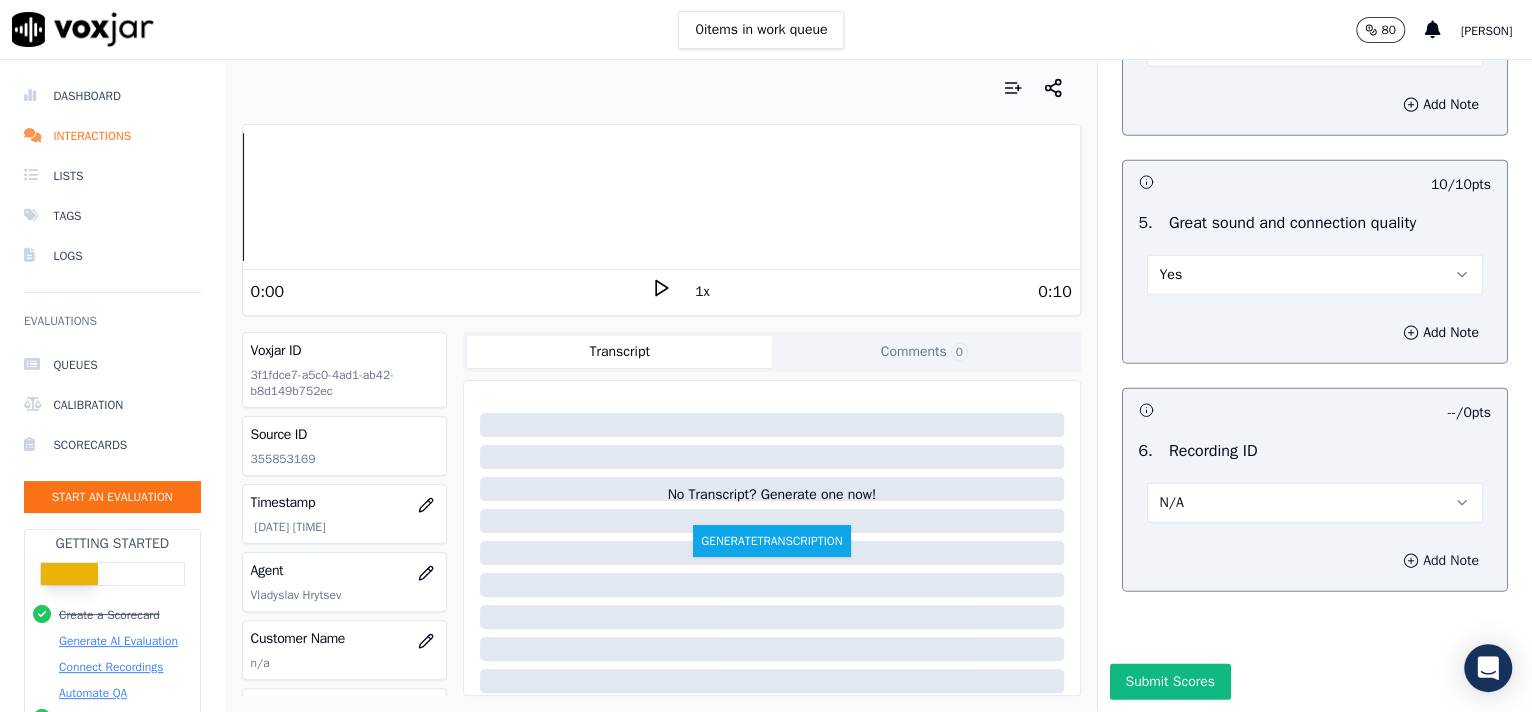 click on "Add Note" at bounding box center (1441, 561) 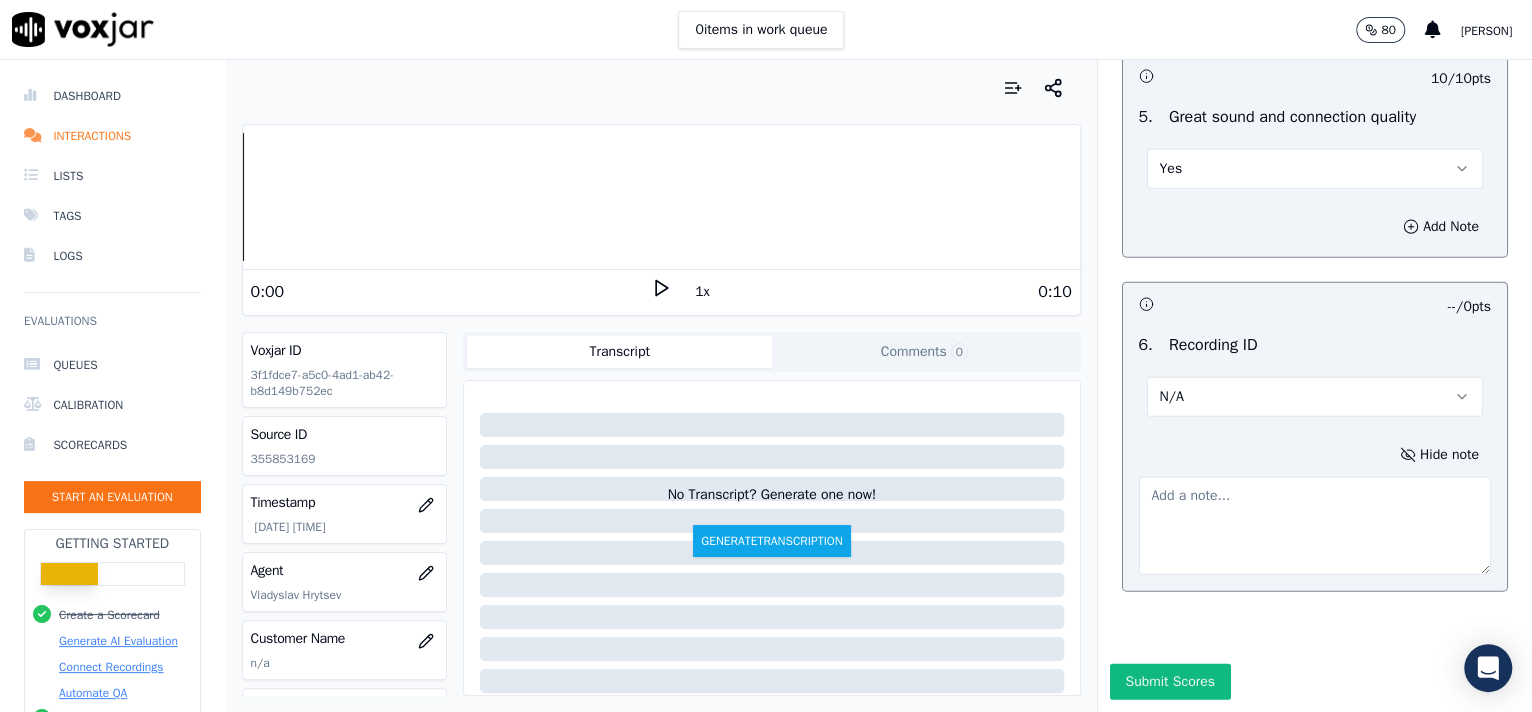 click 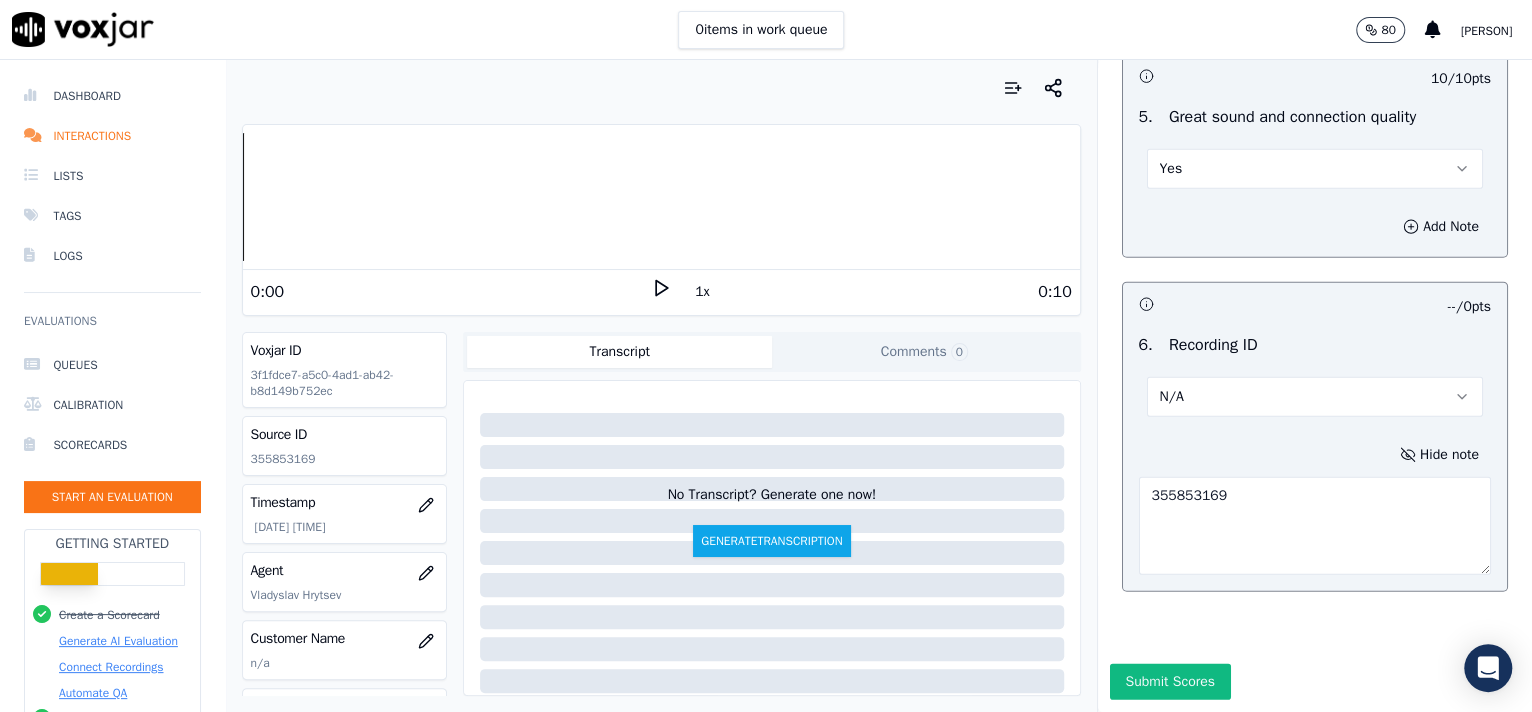 scroll, scrollTop: 3162, scrollLeft: 0, axis: vertical 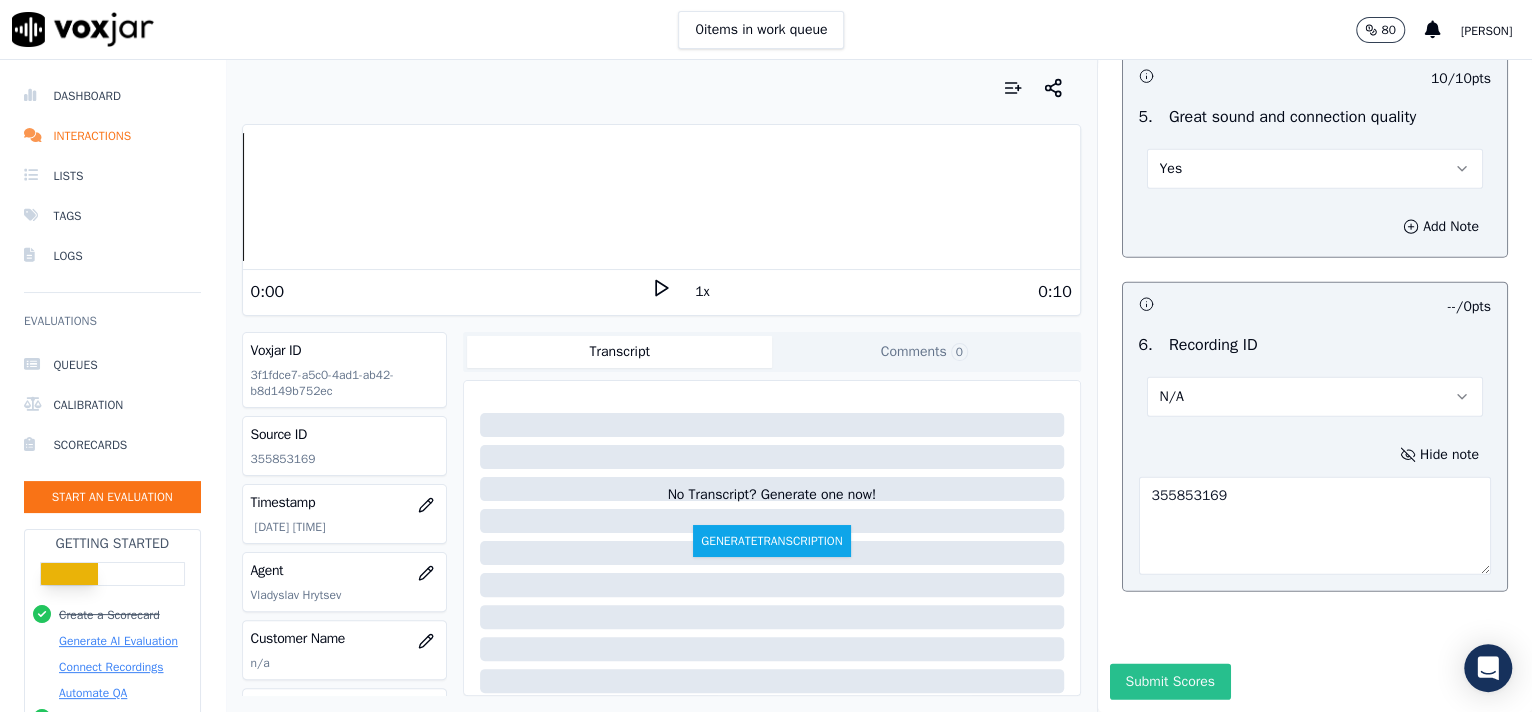 type on "355853169" 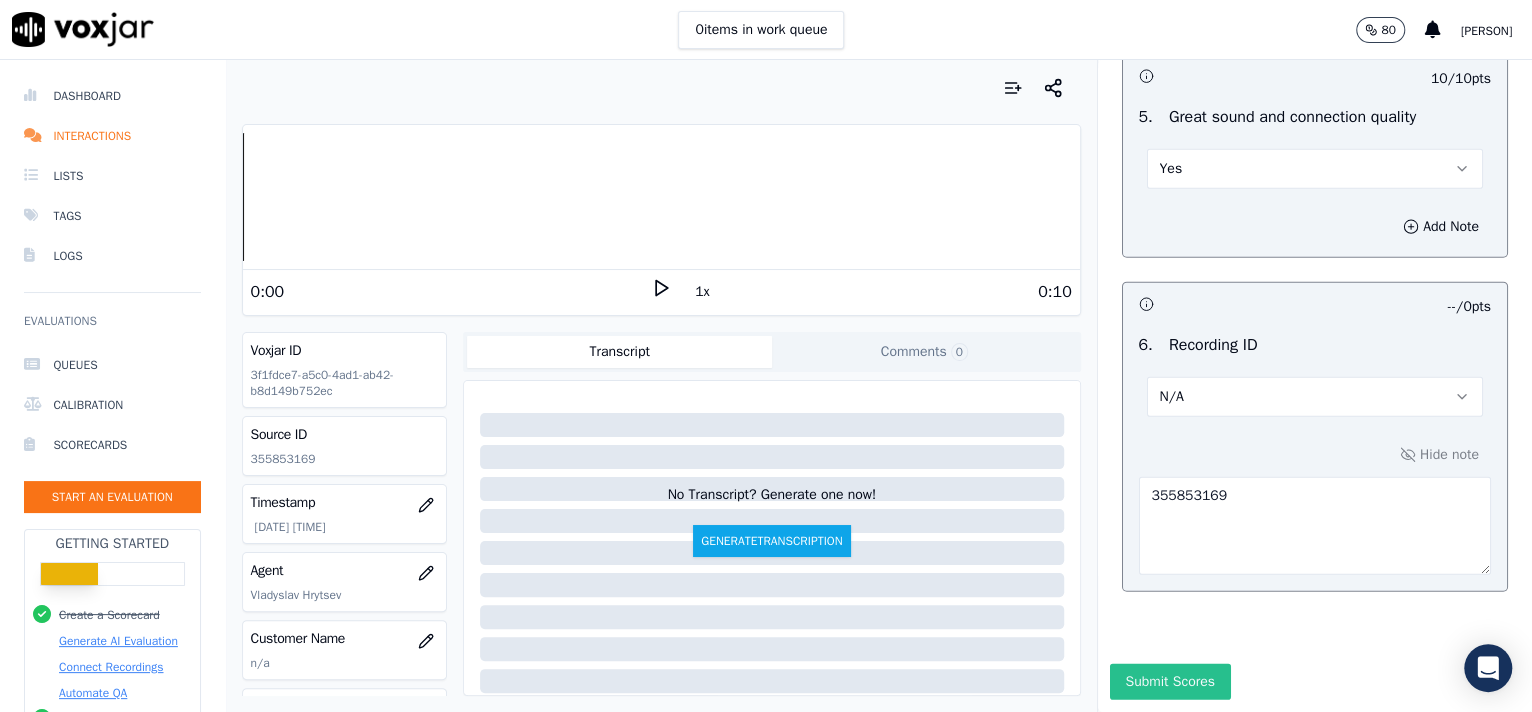 click on "Submit Scores" at bounding box center (1170, 682) 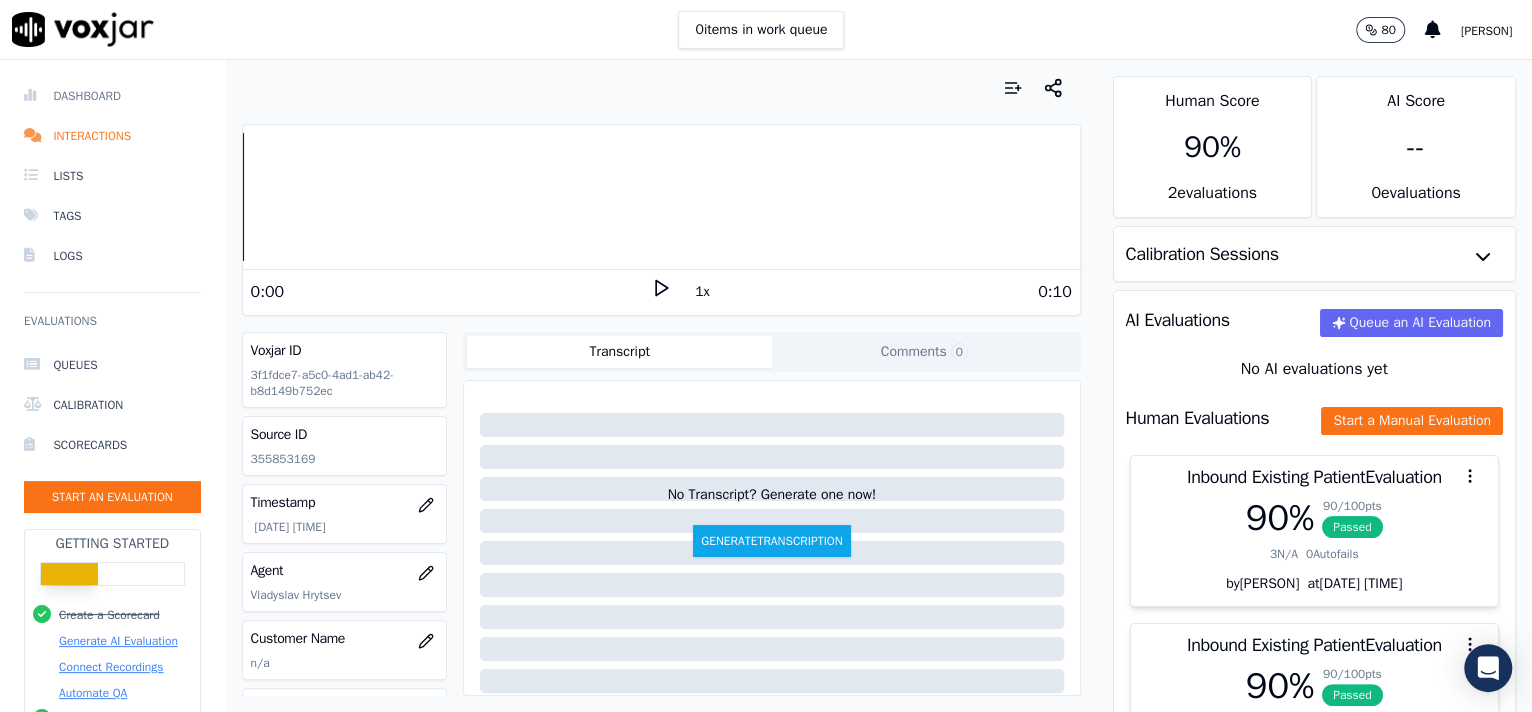 click on "Dashboard" at bounding box center [112, 96] 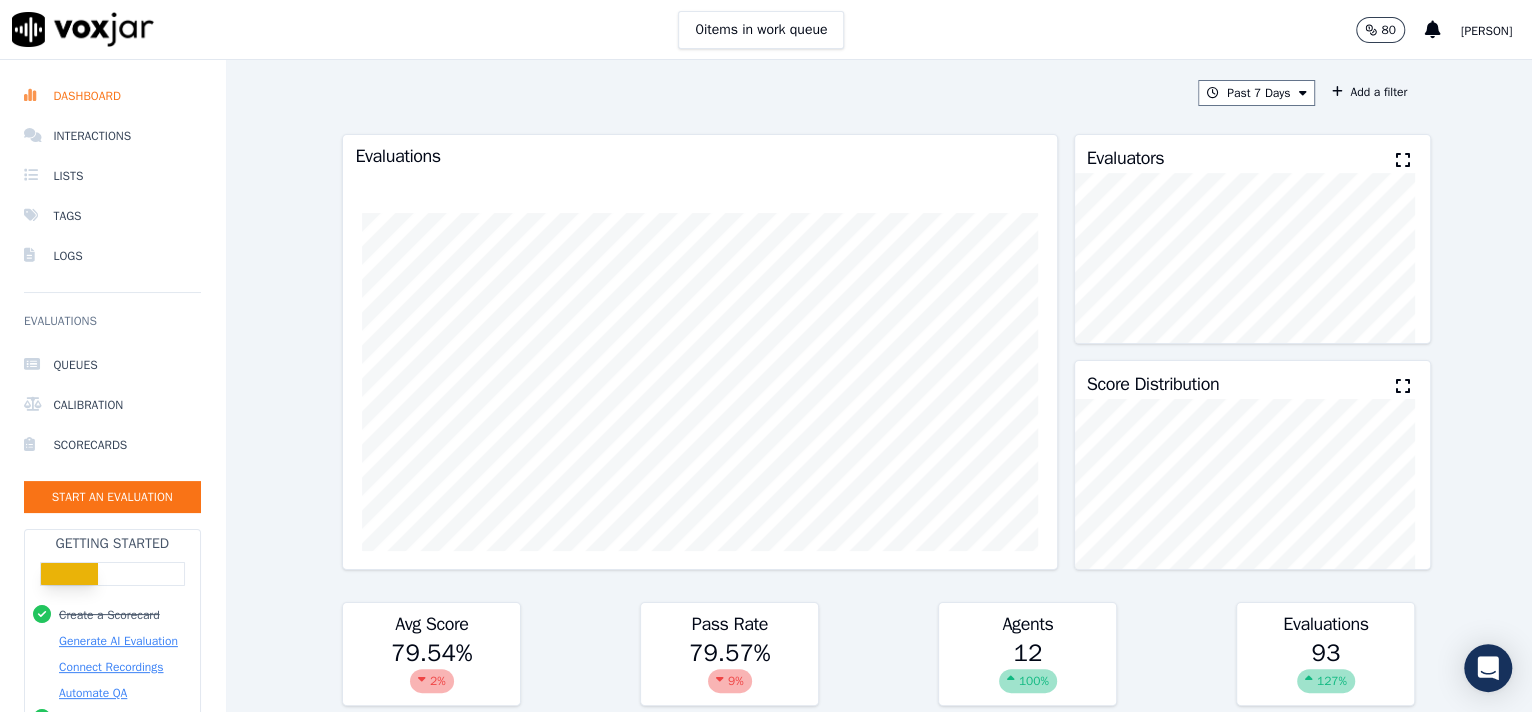 scroll, scrollTop: 1017, scrollLeft: 0, axis: vertical 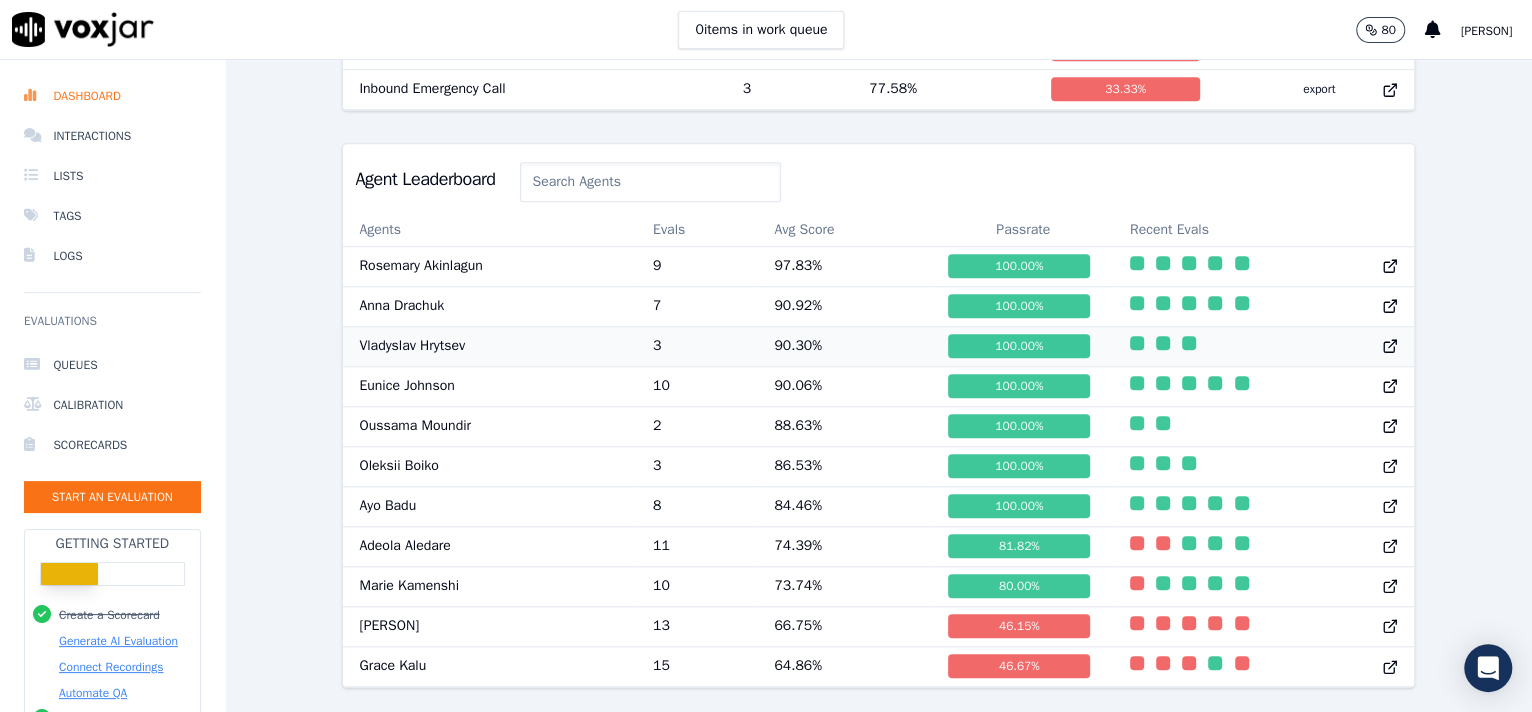 click on "3" at bounding box center (697, 346) 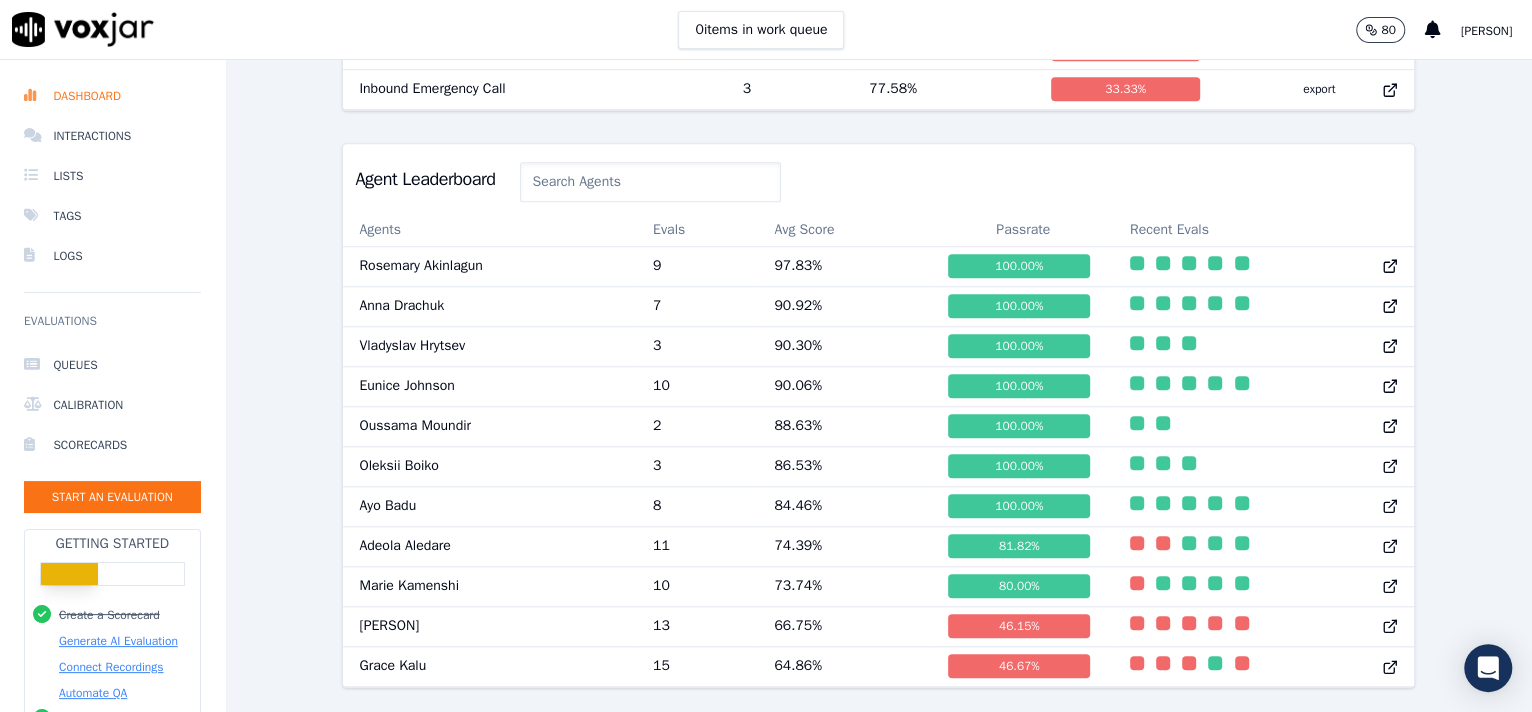scroll, scrollTop: 1017, scrollLeft: 0, axis: vertical 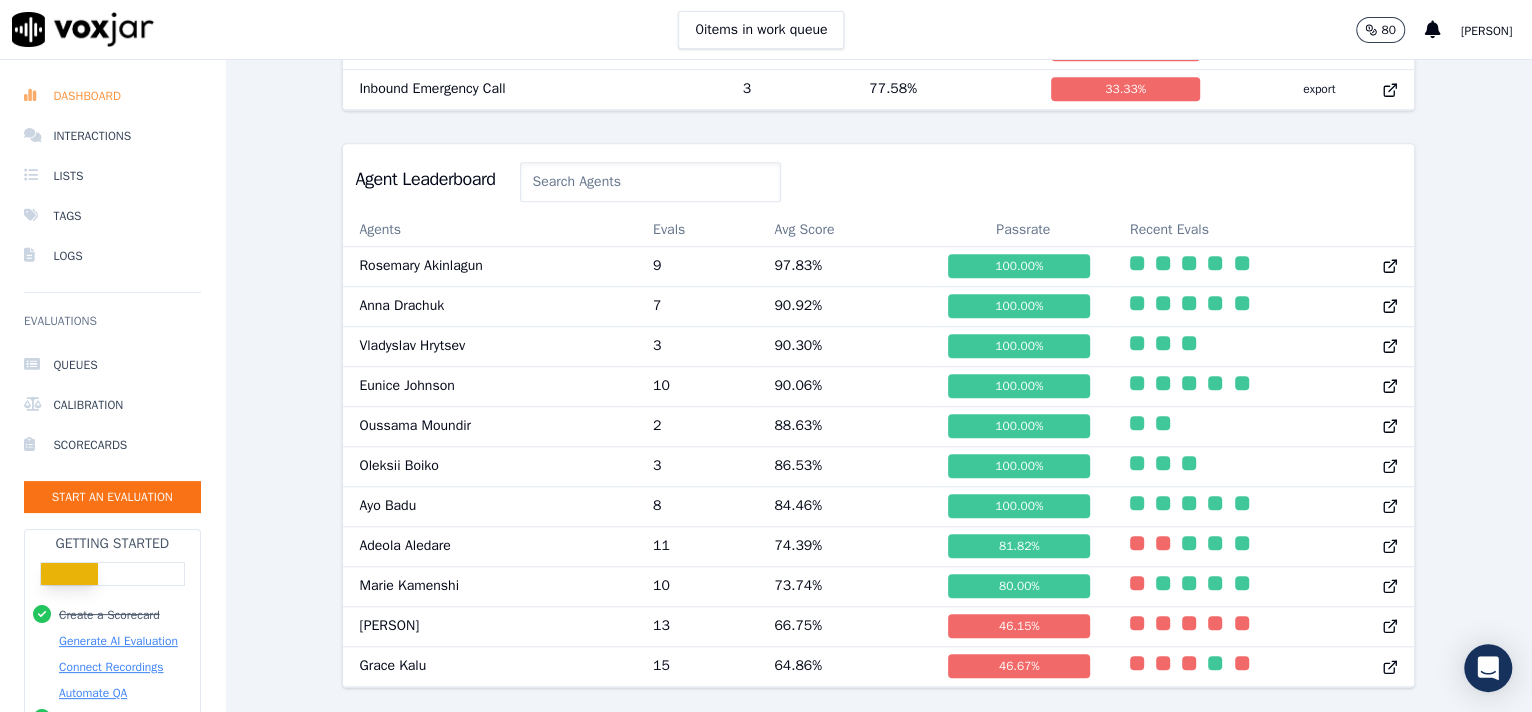 click on "Dashboard" at bounding box center (112, 96) 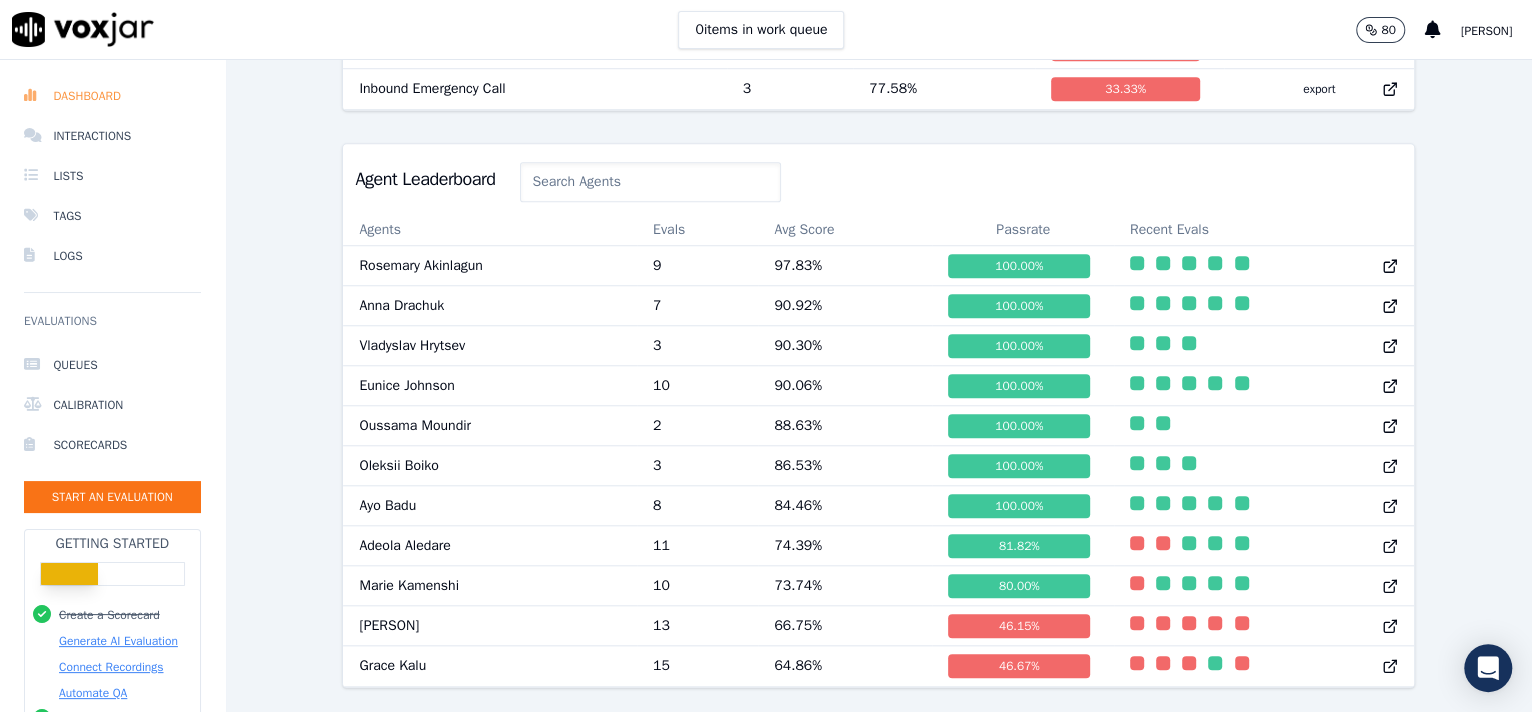 scroll, scrollTop: 1017, scrollLeft: 0, axis: vertical 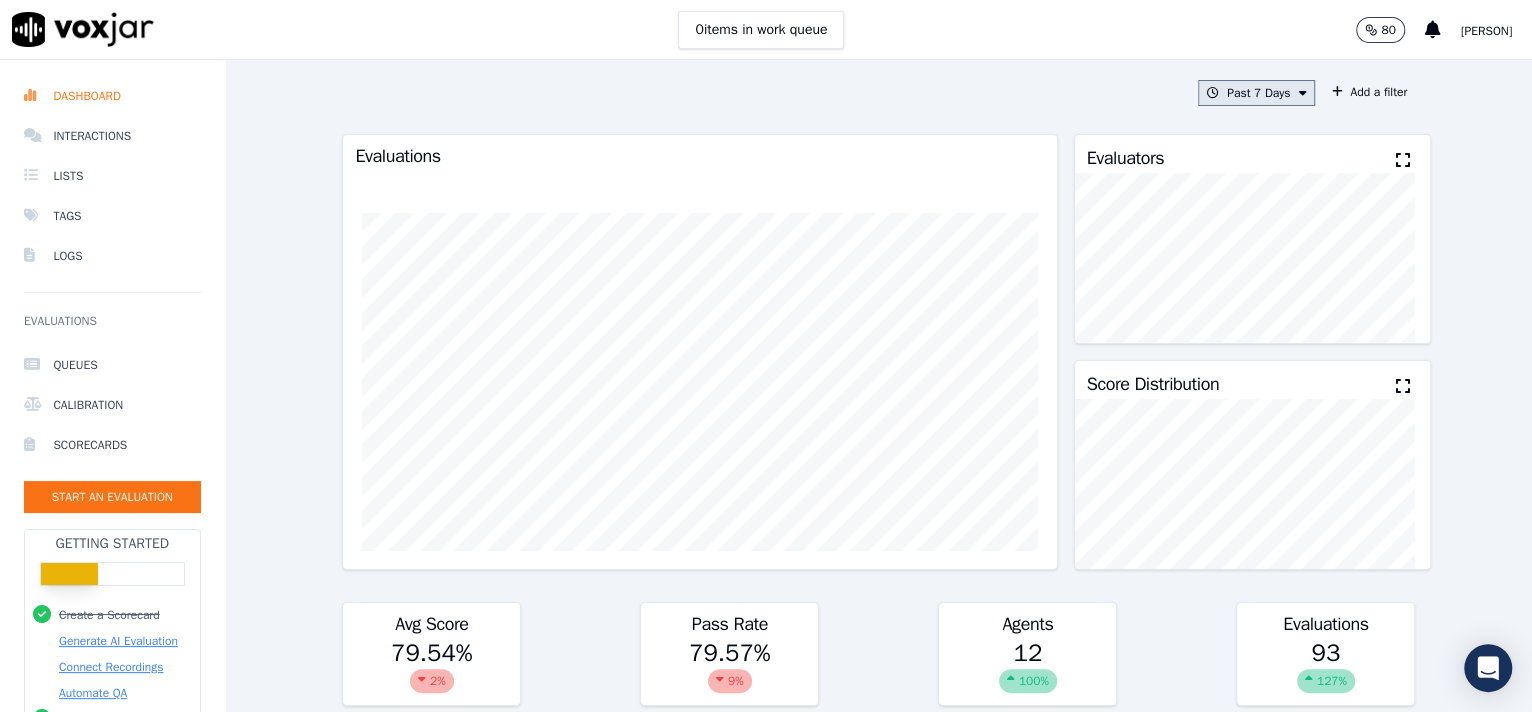 click on "Past 7 Days" at bounding box center [1256, 93] 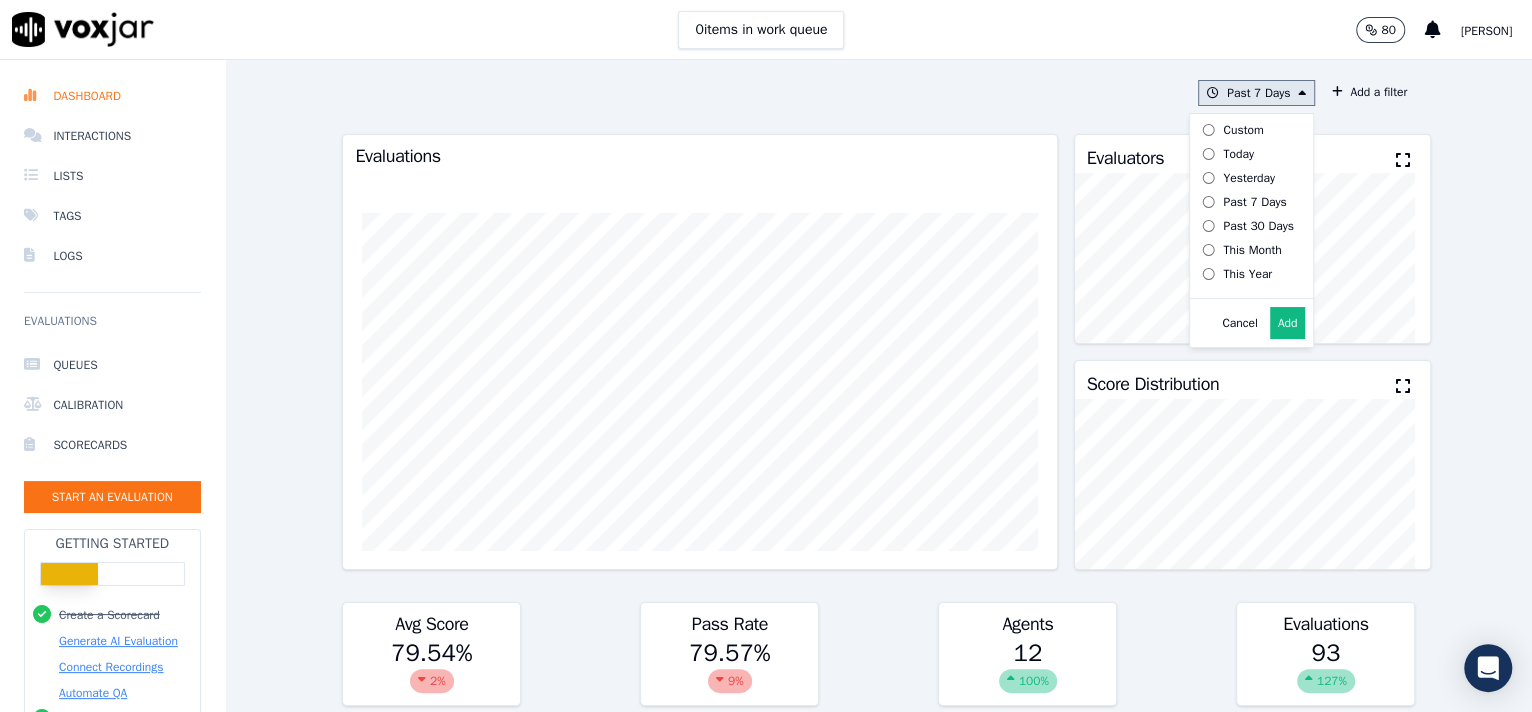 click on "This Year" at bounding box center [1243, 274] 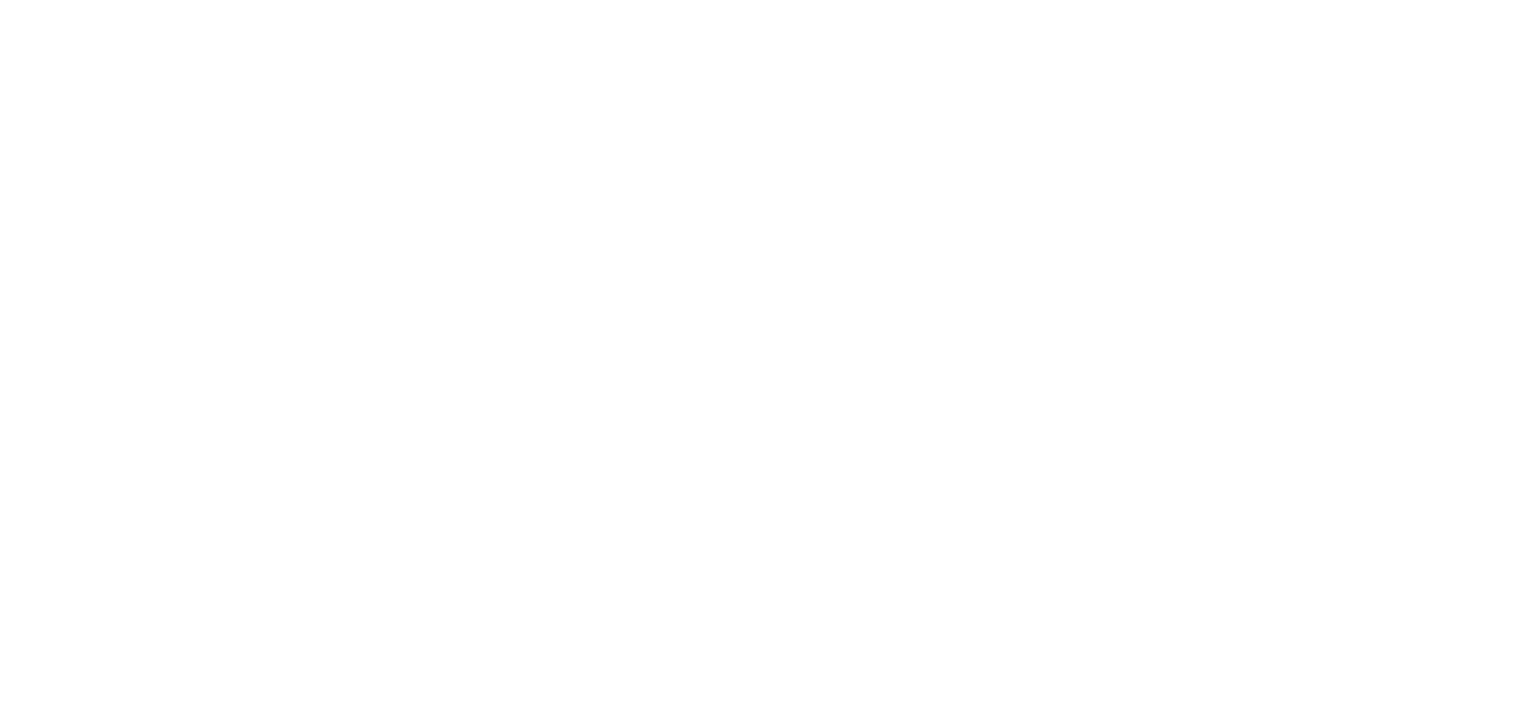 scroll, scrollTop: 0, scrollLeft: 0, axis: both 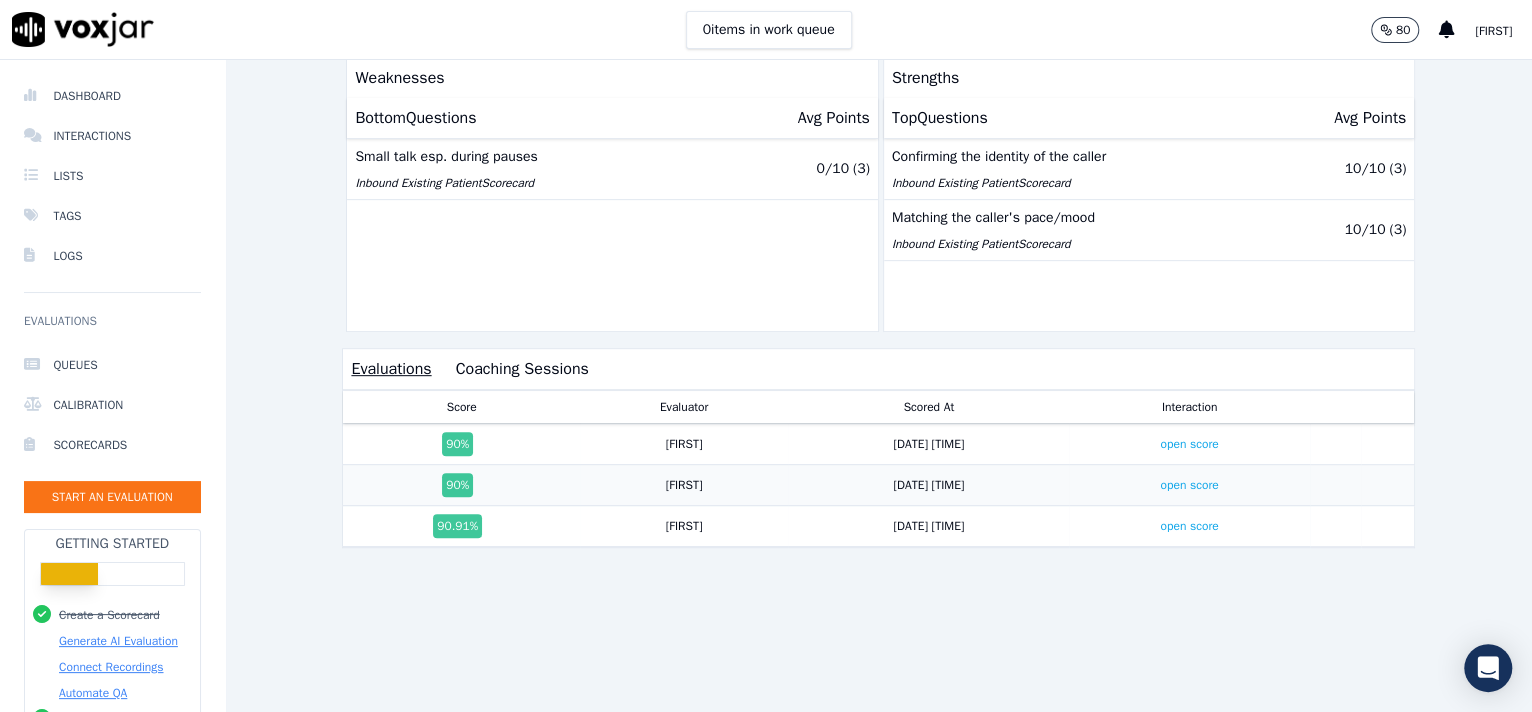 click on "8/2/25 09:12 AM" at bounding box center [928, 485] 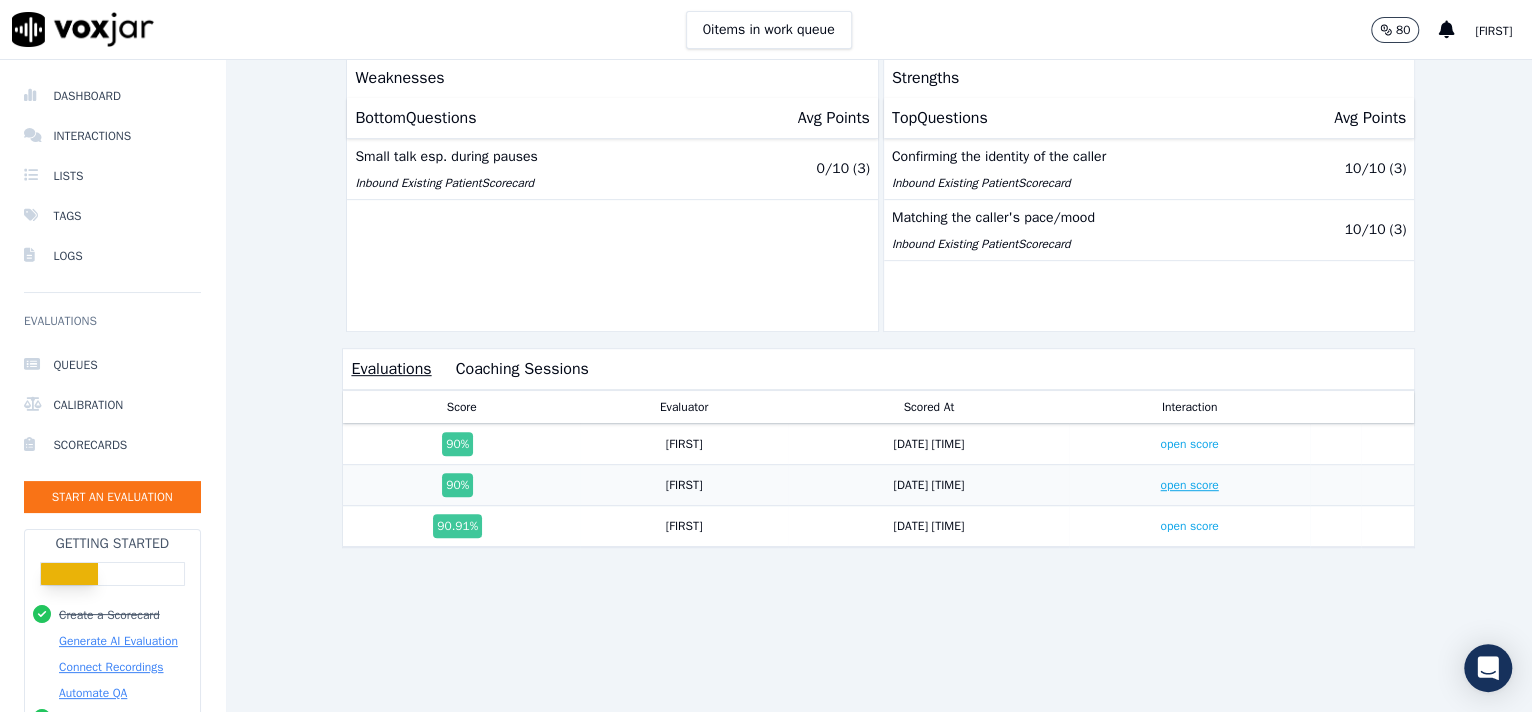 click on "open score" at bounding box center [1189, 485] 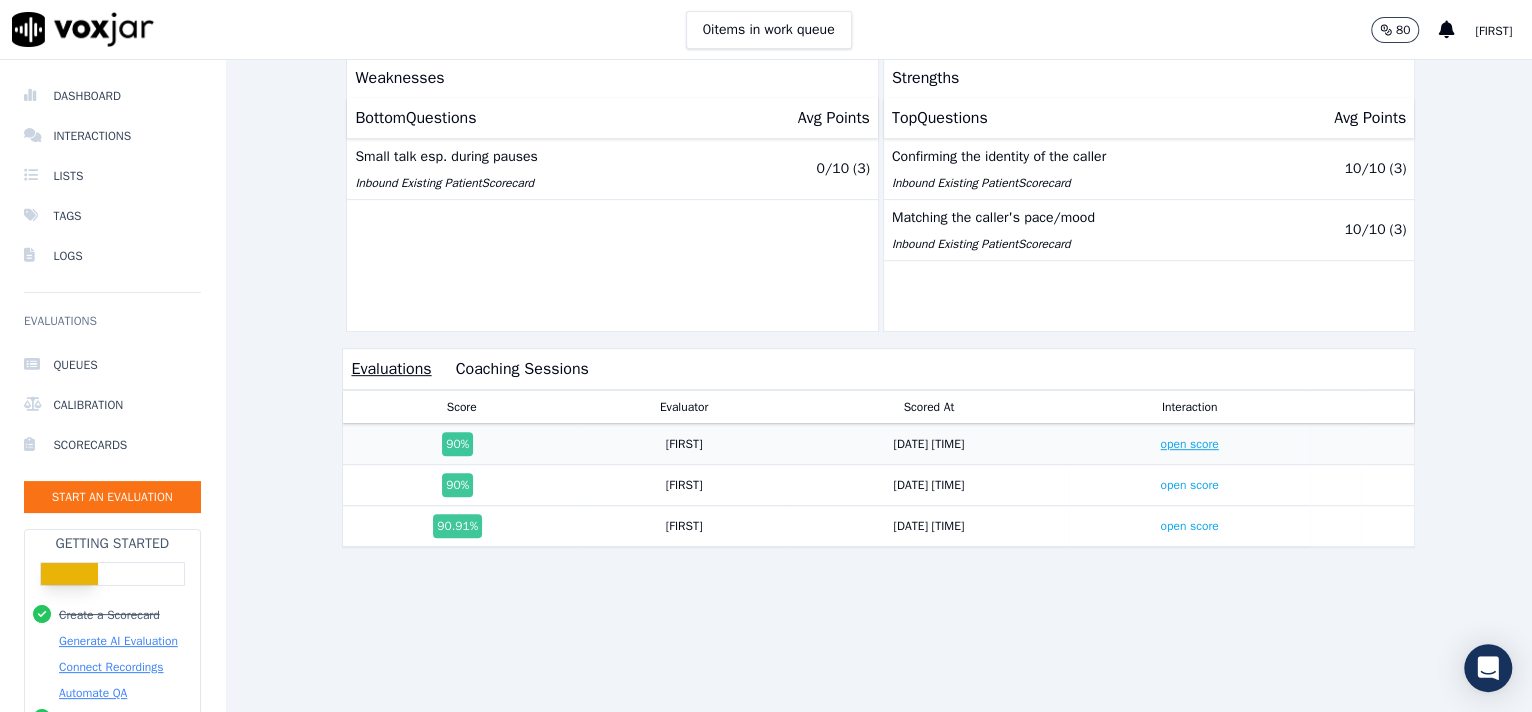 click on "open score" at bounding box center (1189, 444) 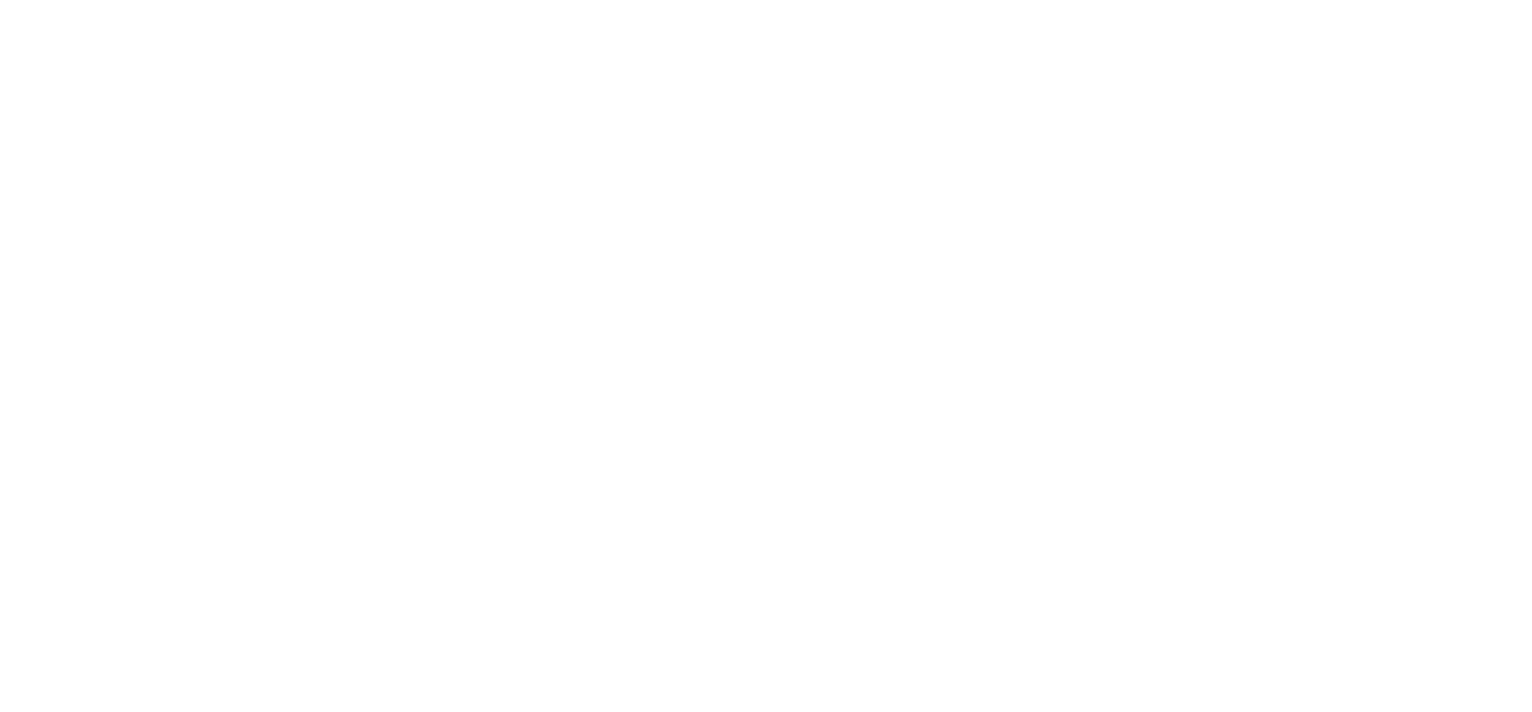 scroll, scrollTop: 0, scrollLeft: 0, axis: both 